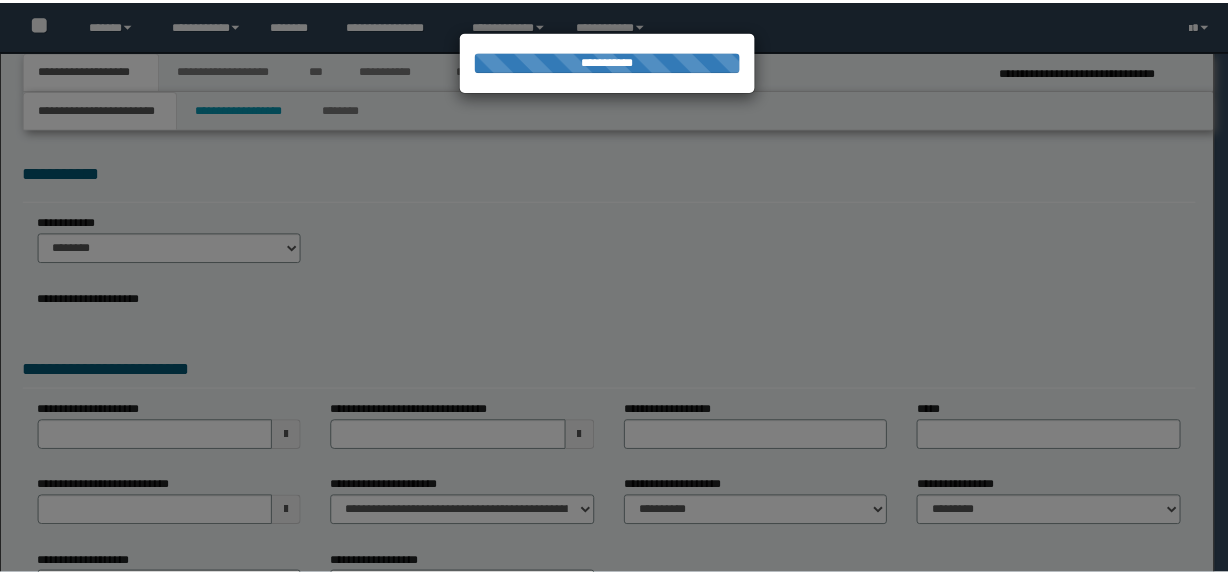 scroll, scrollTop: 0, scrollLeft: 0, axis: both 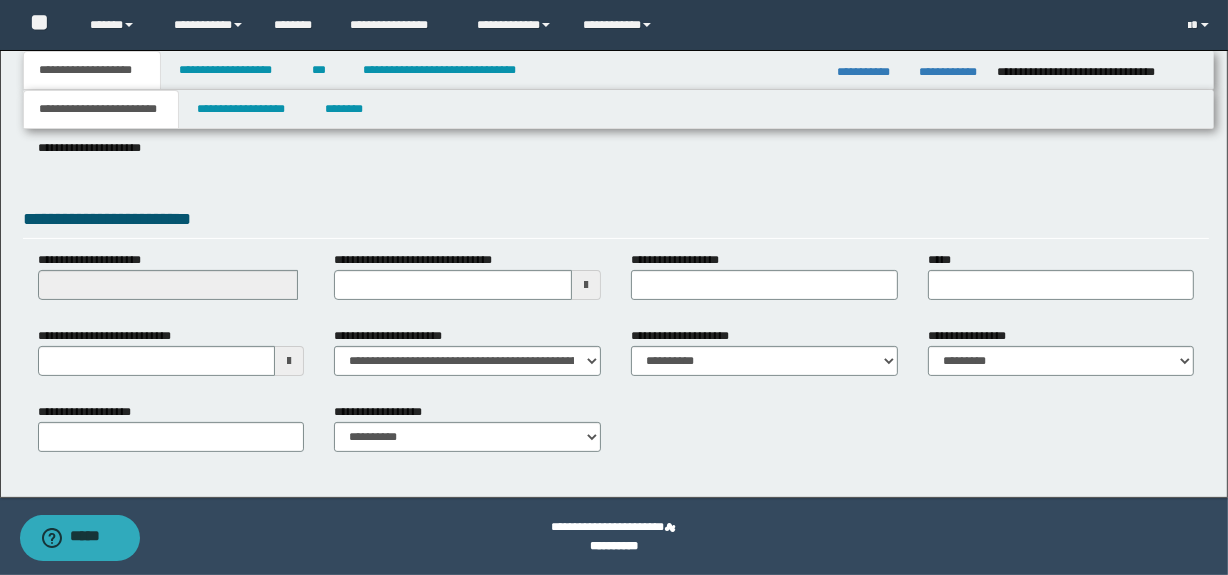 click at bounding box center (289, 361) 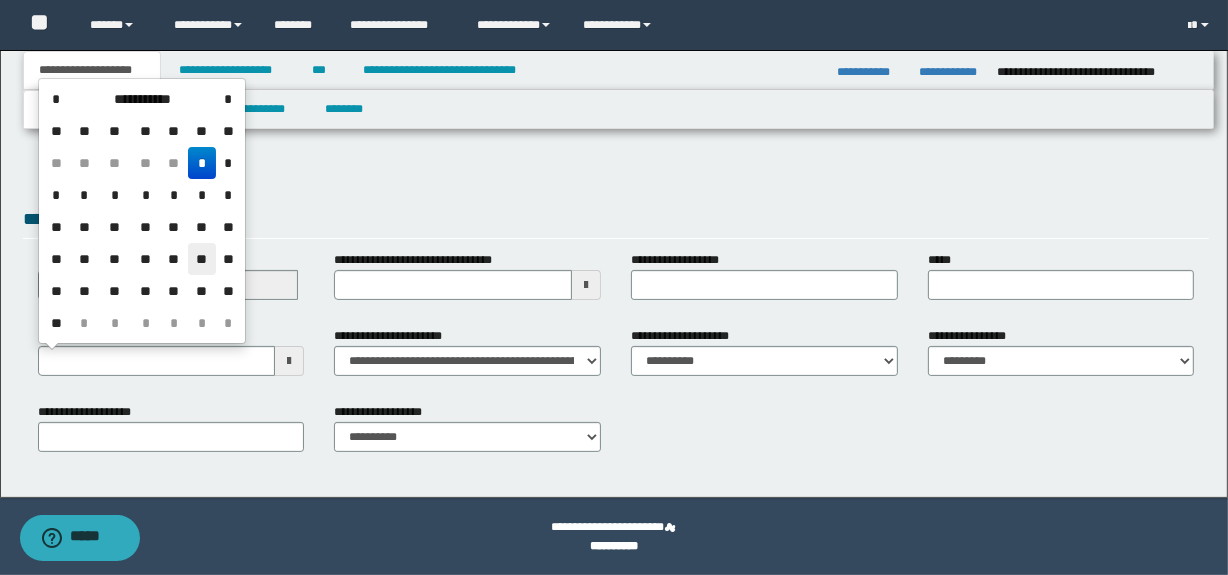 click on "**" at bounding box center [202, 259] 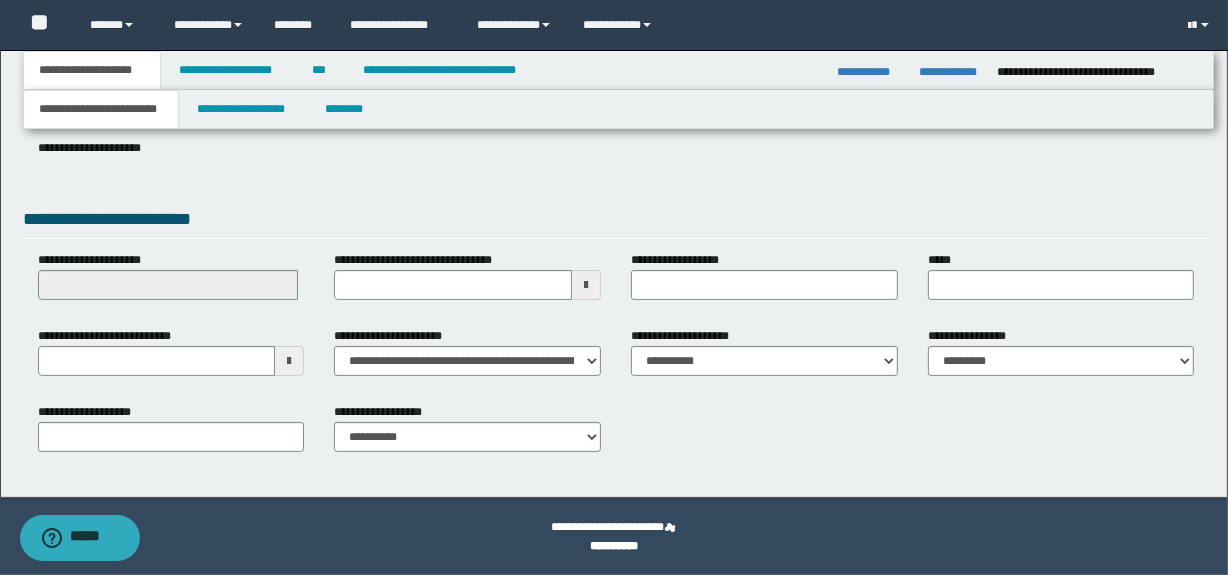 click at bounding box center [289, 361] 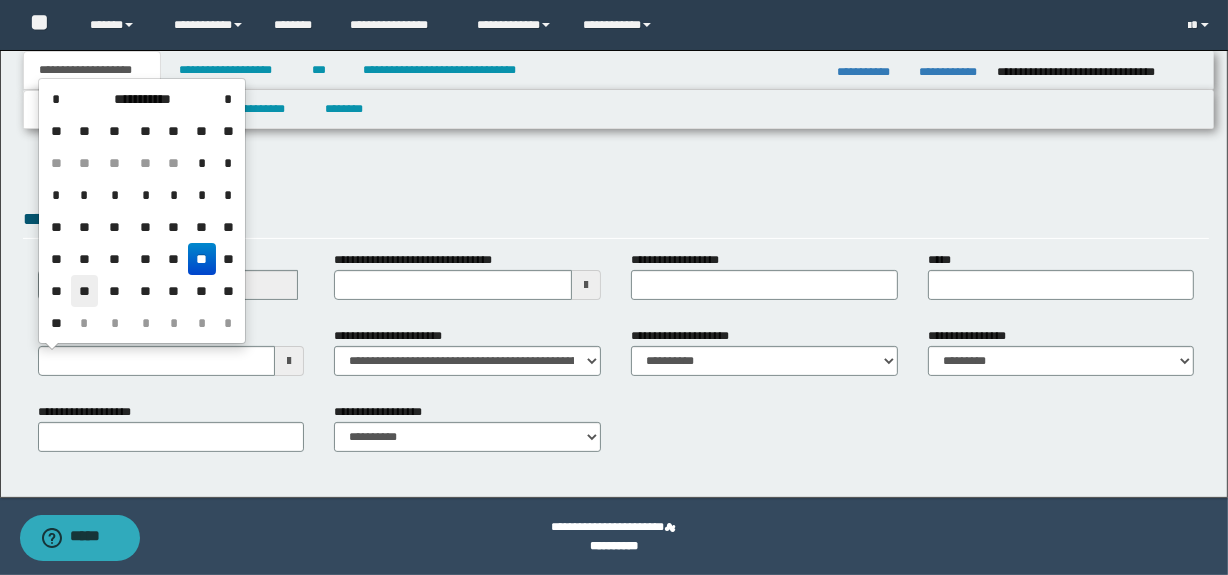 click on "**" at bounding box center [85, 291] 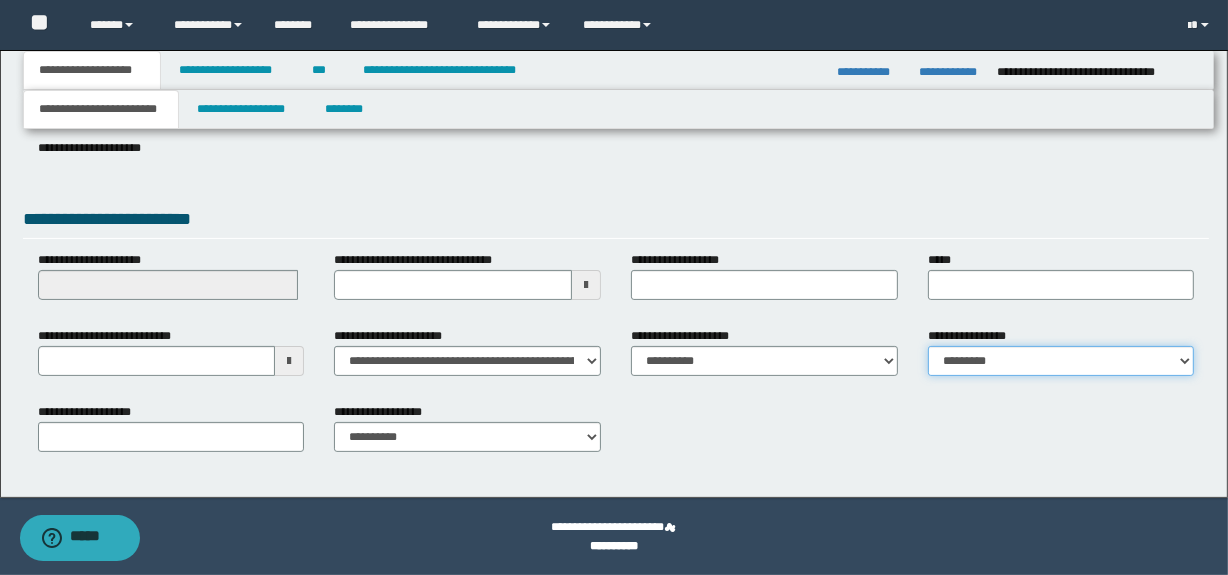 click on "**********" at bounding box center (1061, 361) 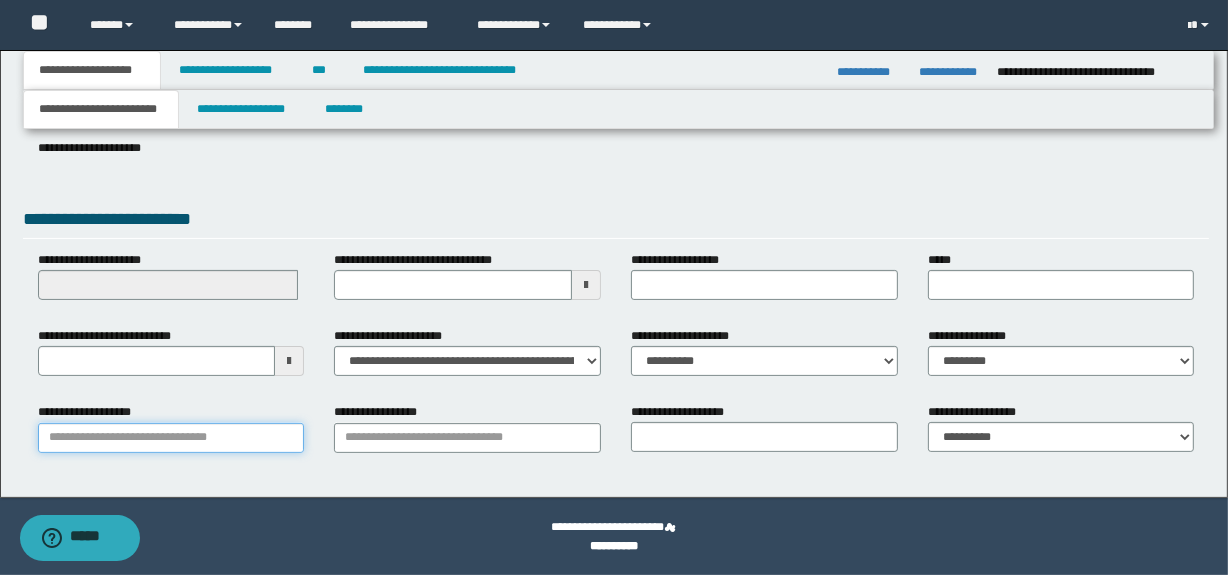 click on "**********" at bounding box center [171, 438] 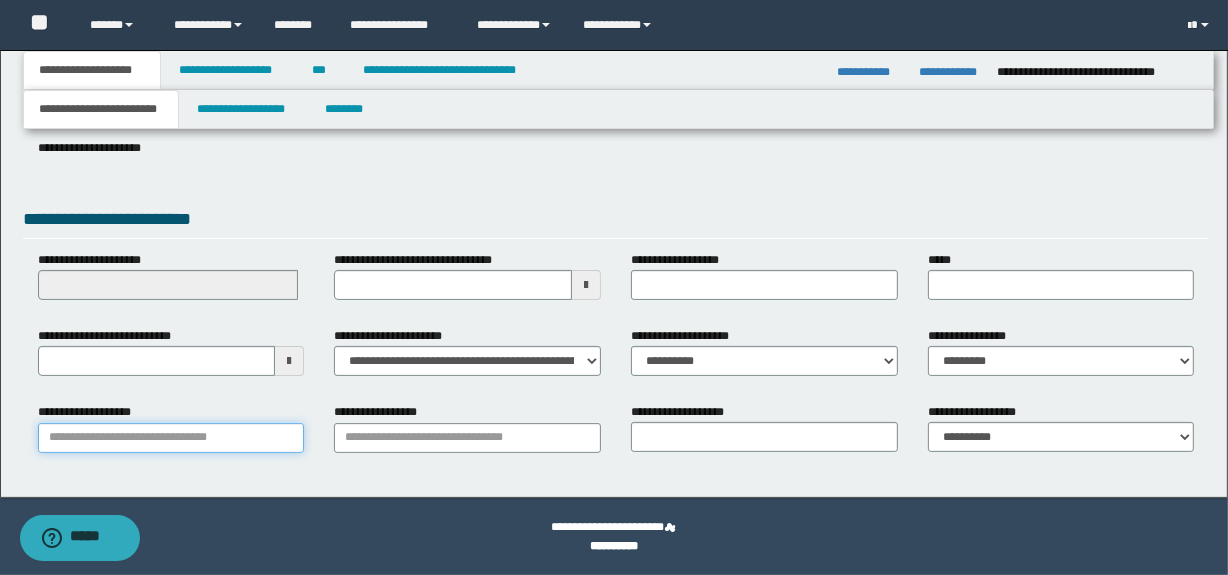 click on "**********" at bounding box center [171, 438] 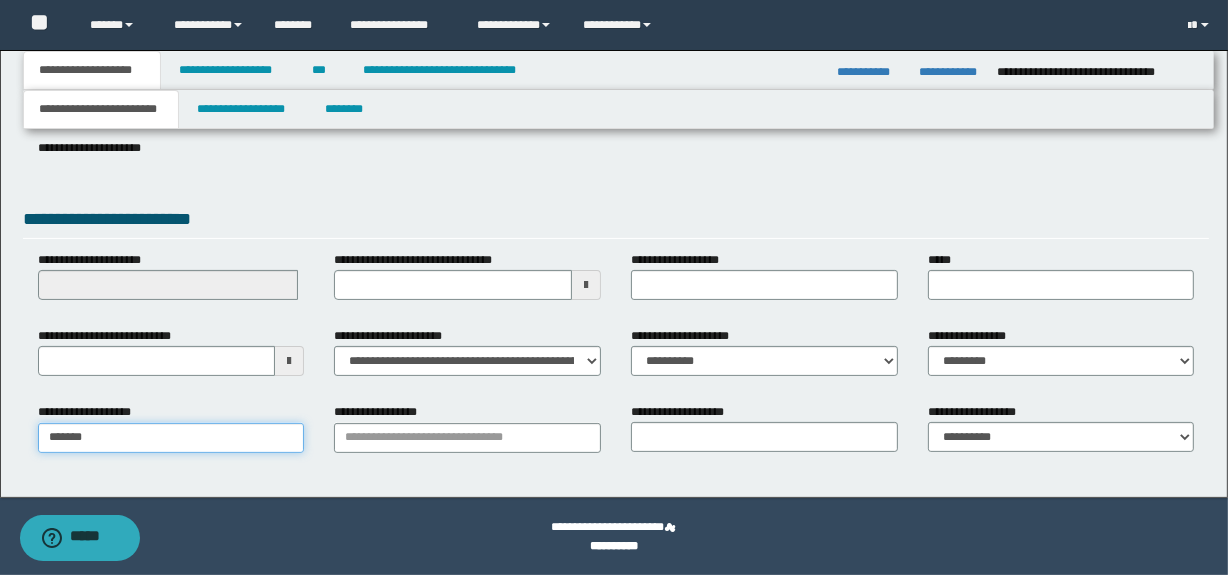 type on "********" 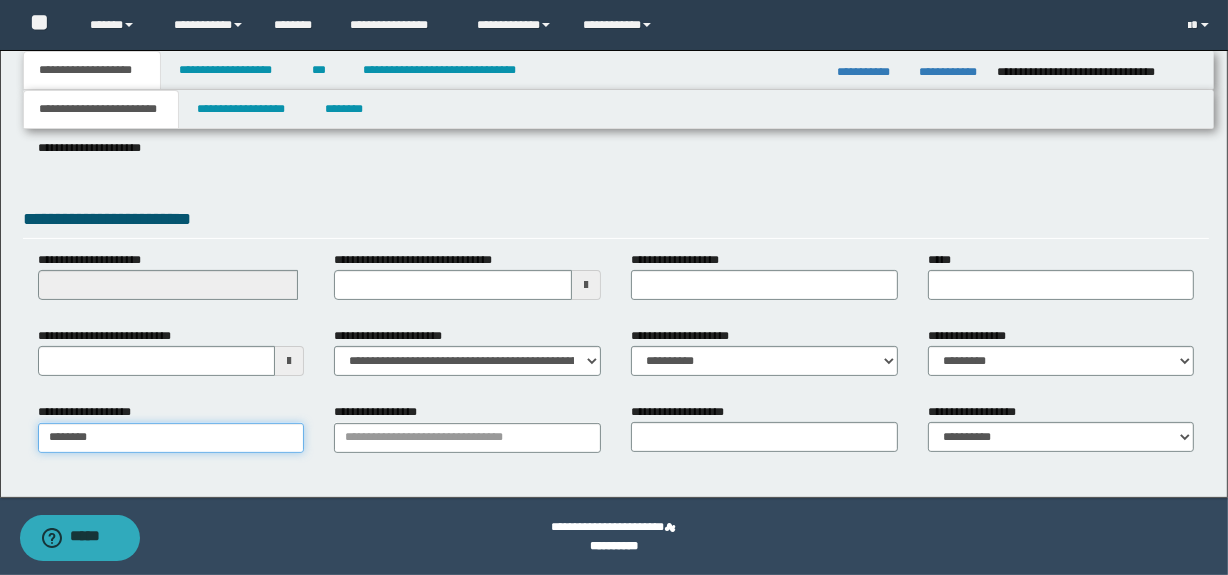 type on "**********" 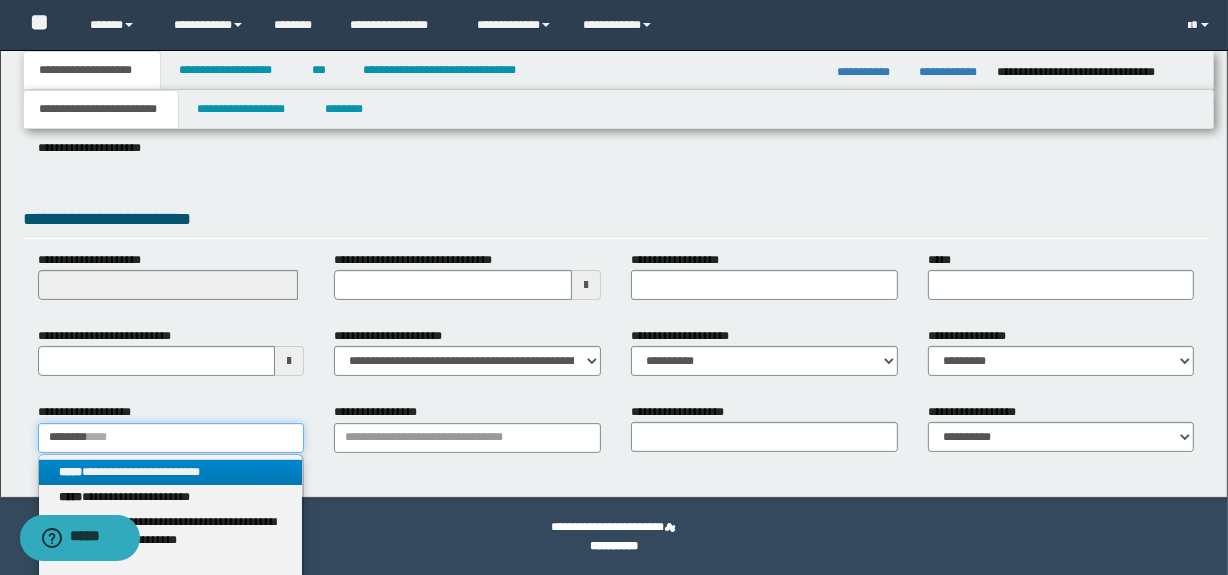 type on "********" 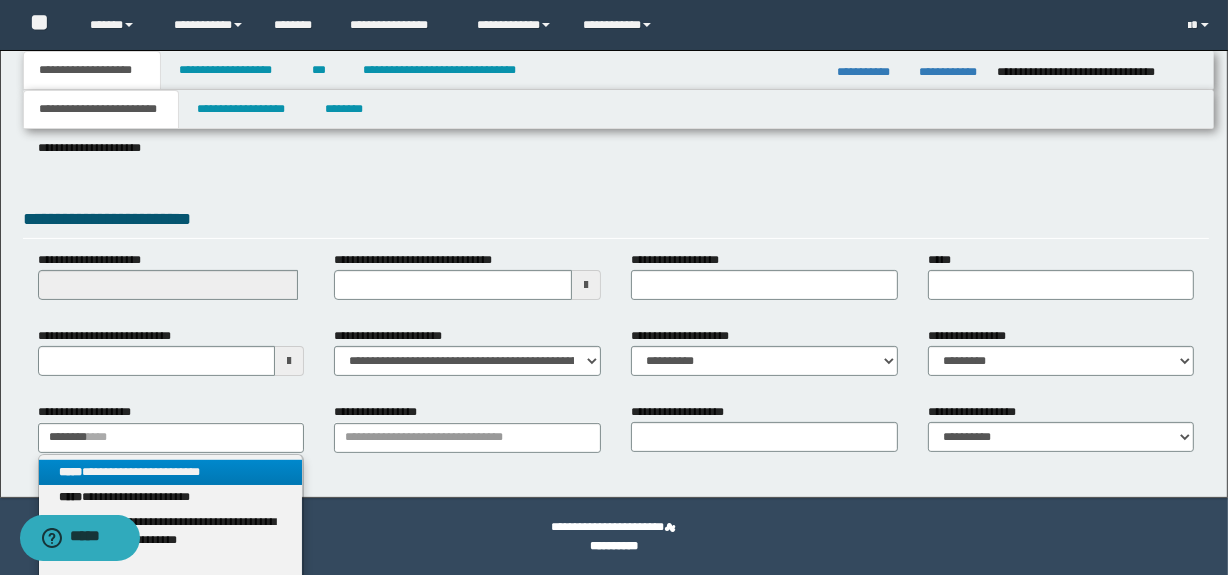 click on "**********" at bounding box center [171, 472] 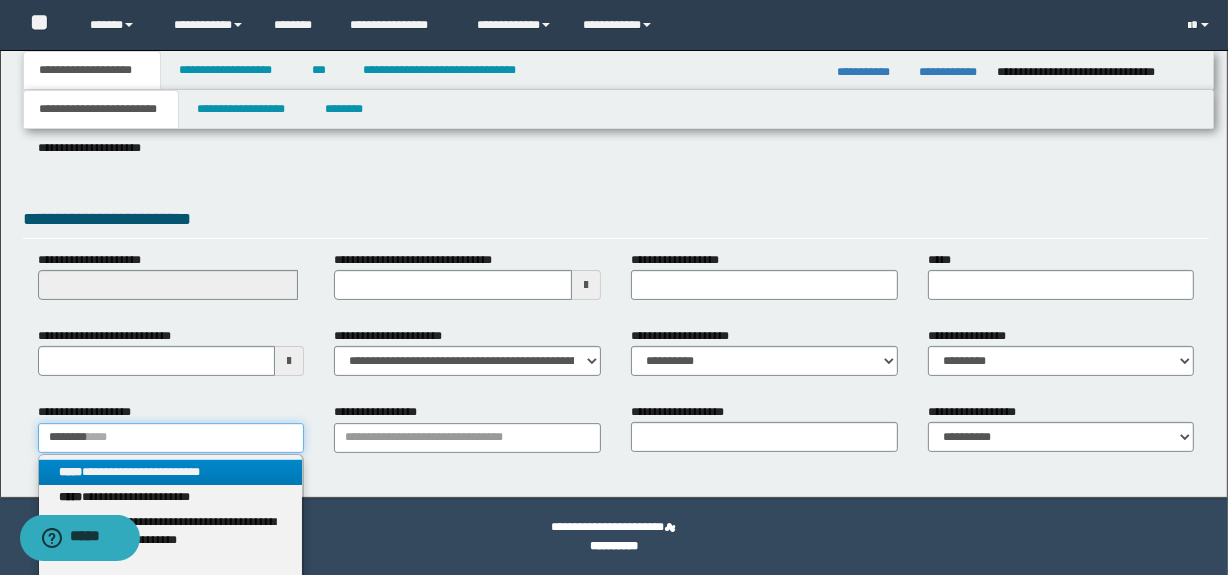 type 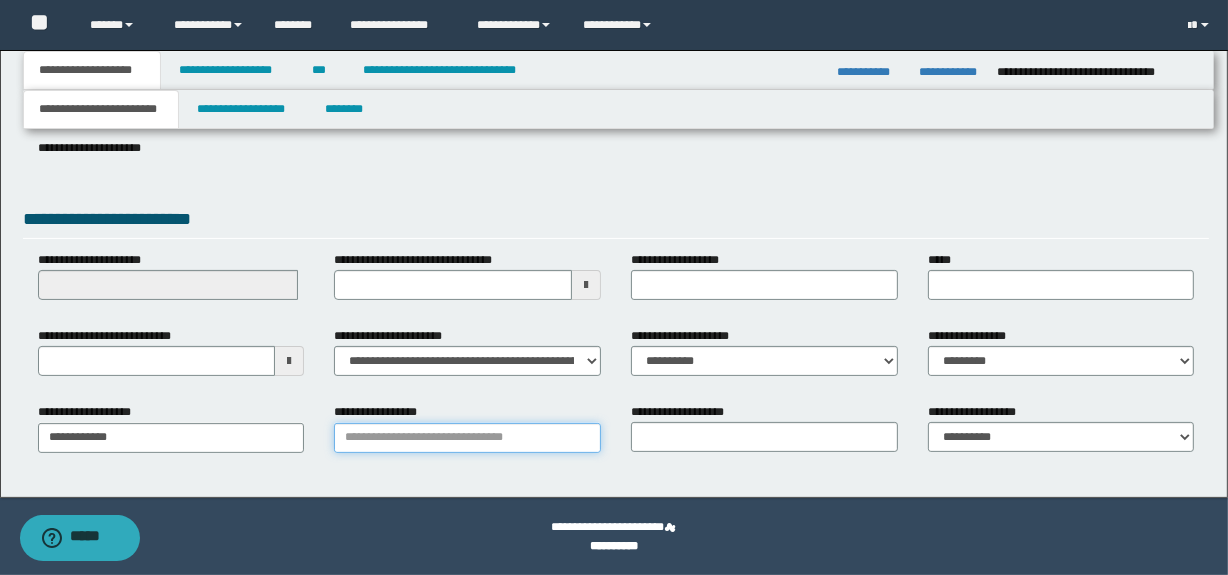 click on "**********" at bounding box center (467, 438) 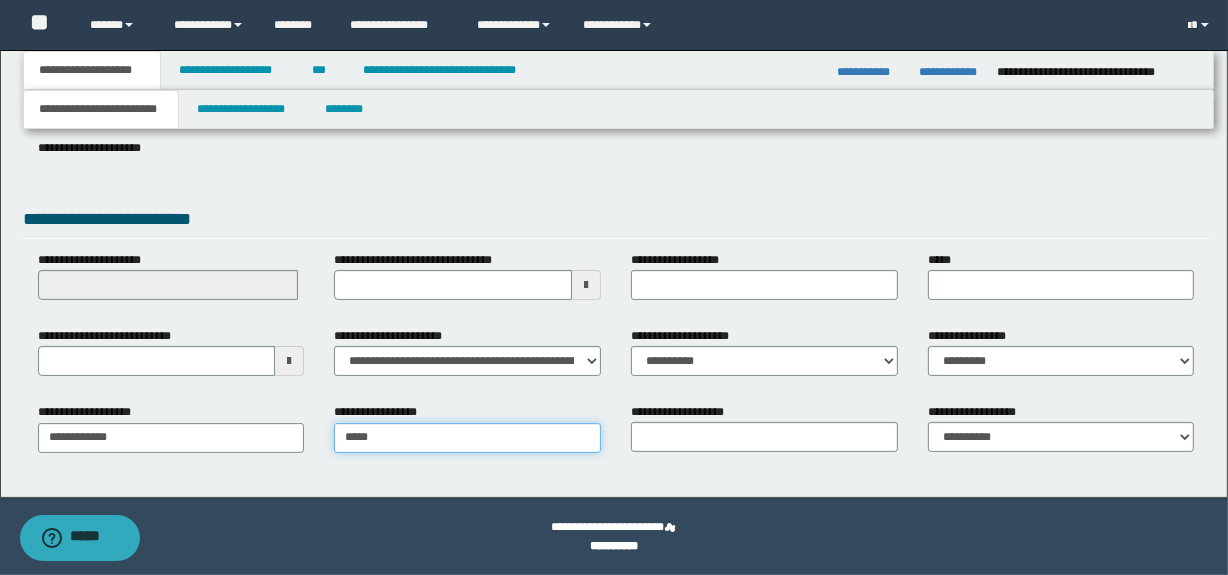 type on "*****" 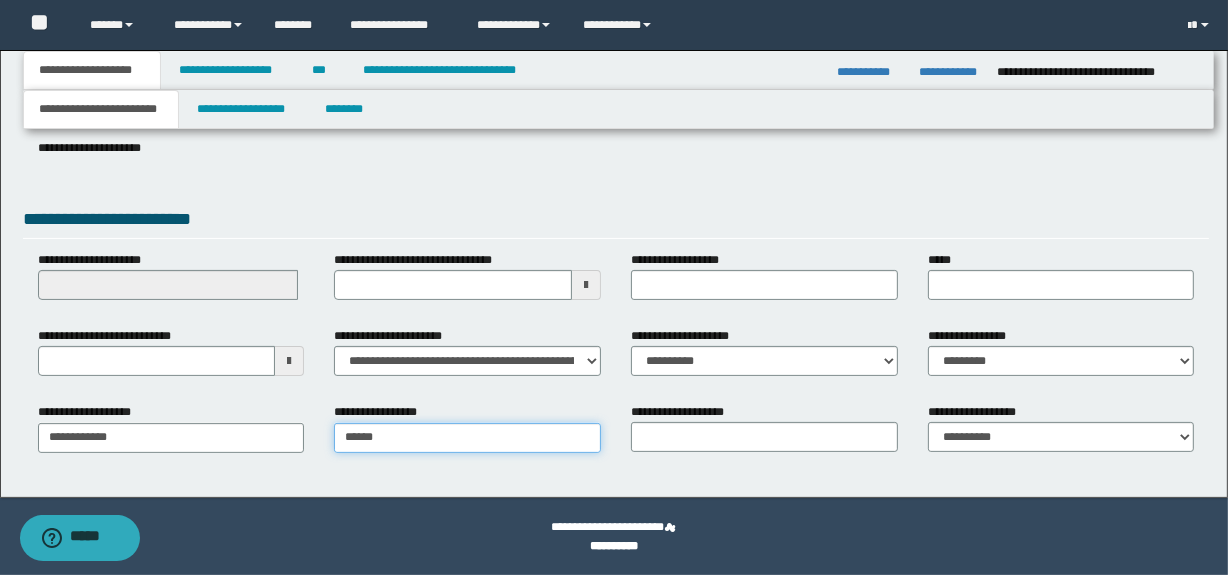 type on "**********" 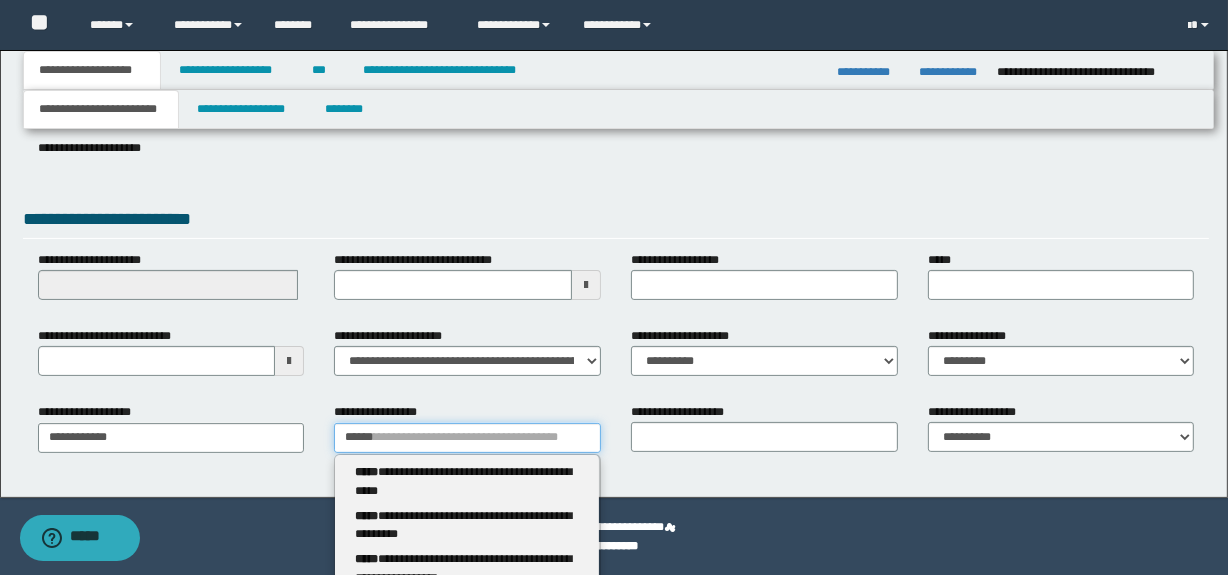 type 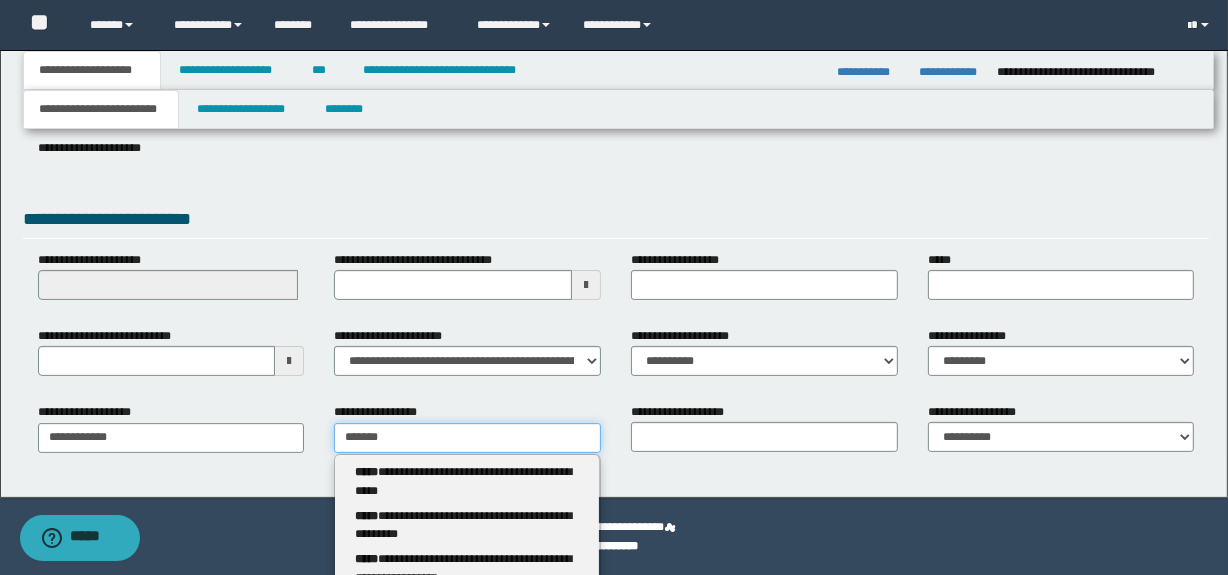 type on "********" 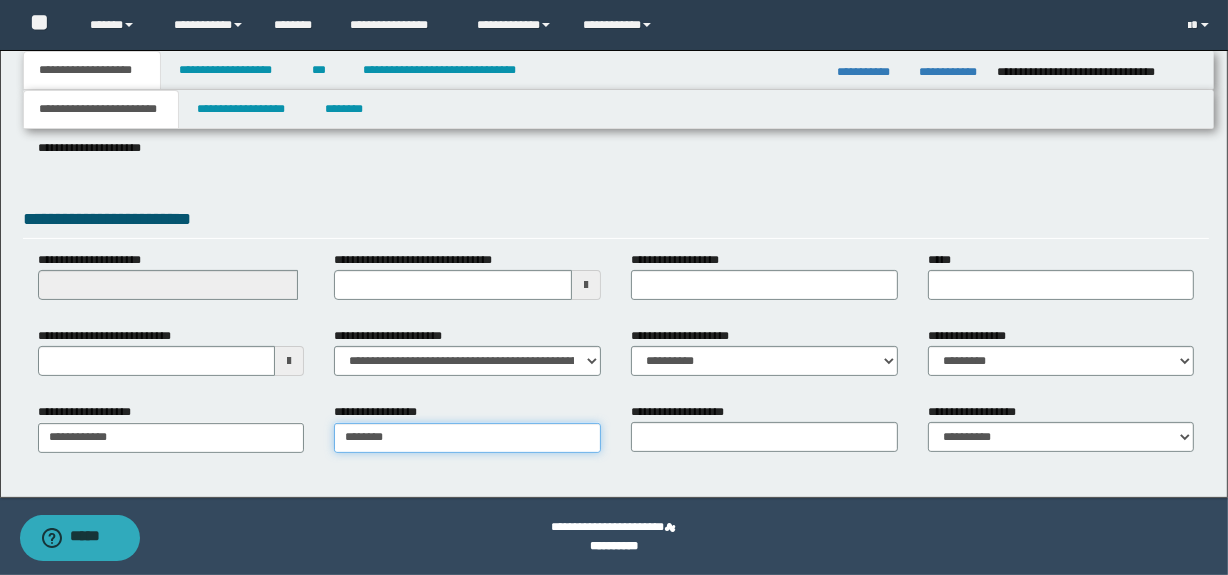 type on "**********" 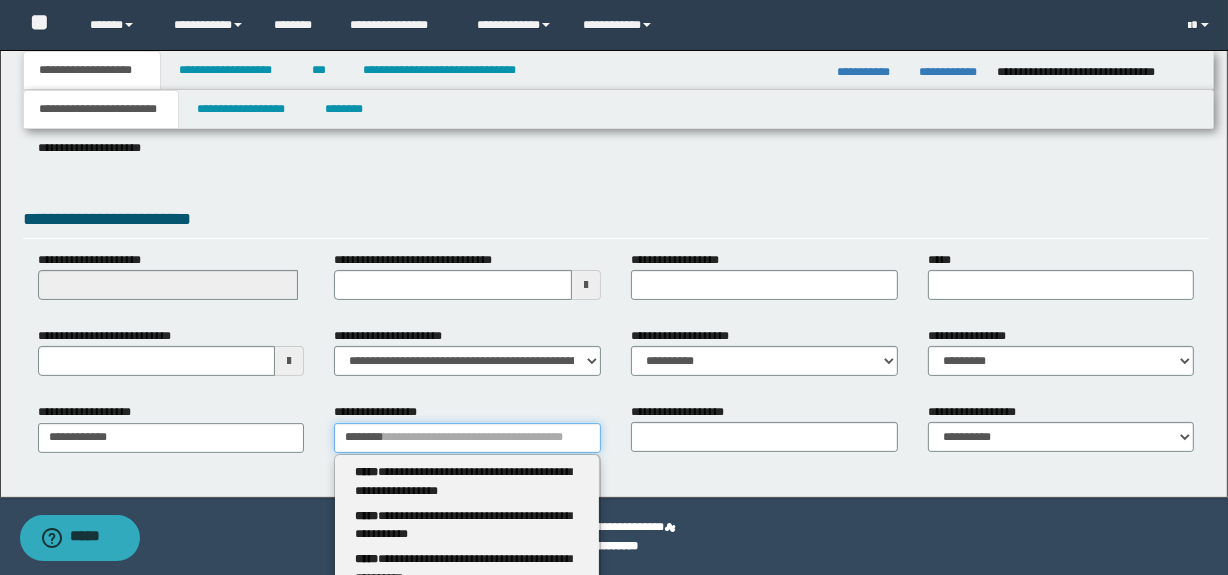 type 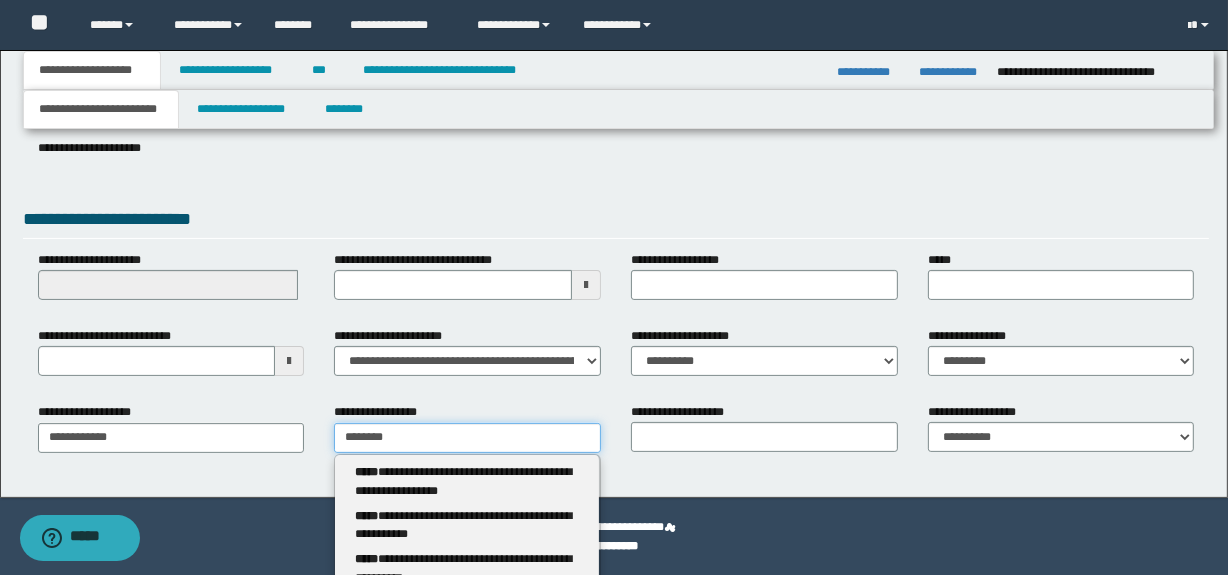 type on "*********" 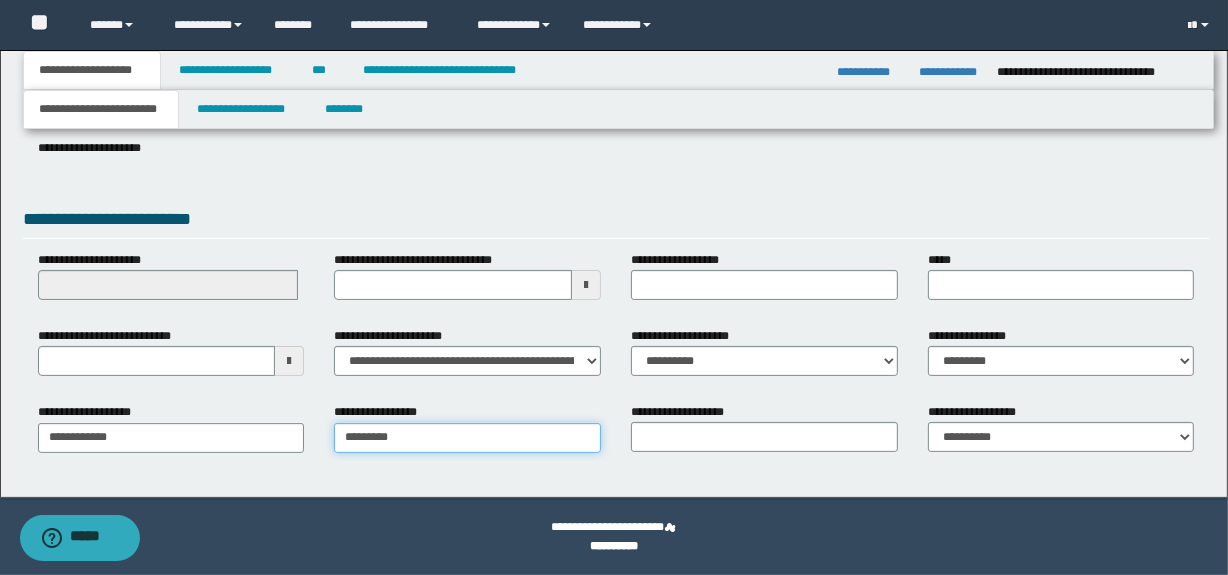 type on "*********" 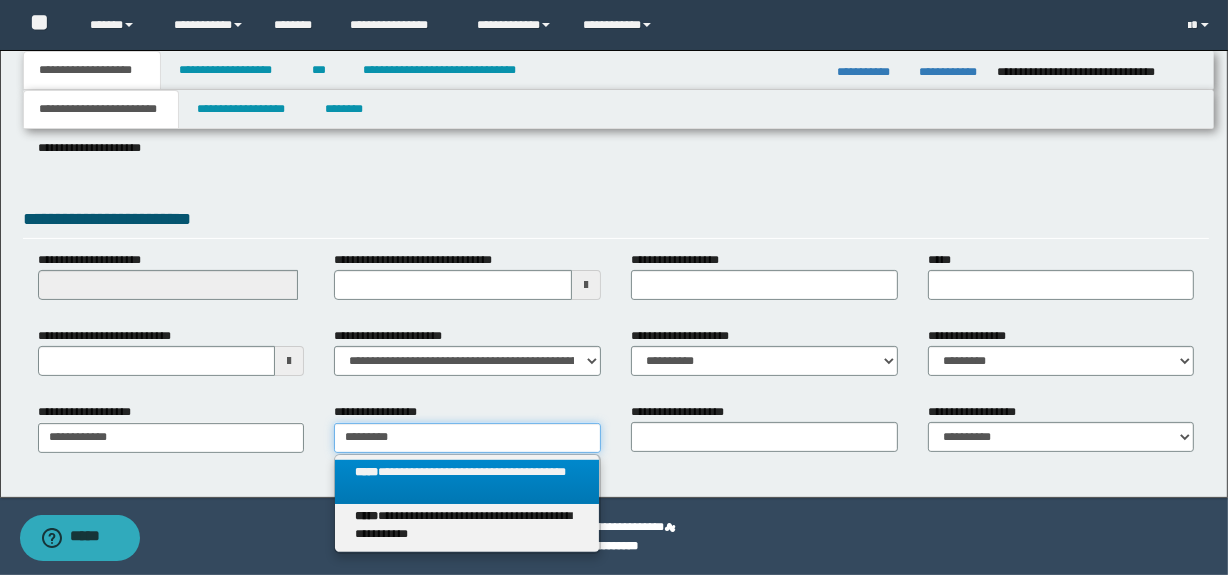 type on "*********" 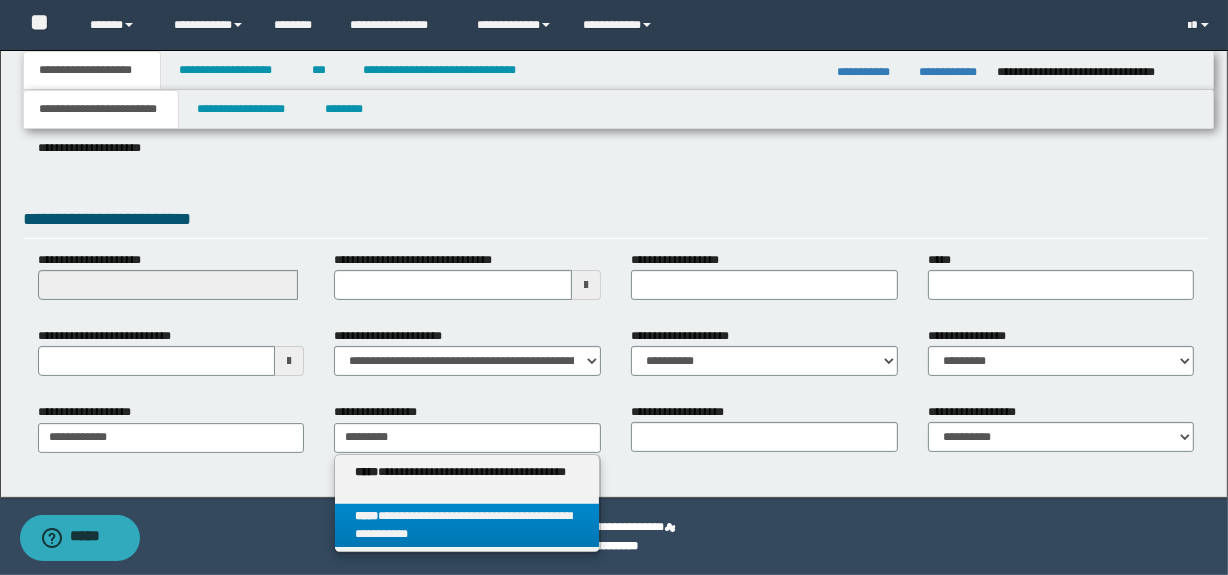 click on "**********" at bounding box center [467, 526] 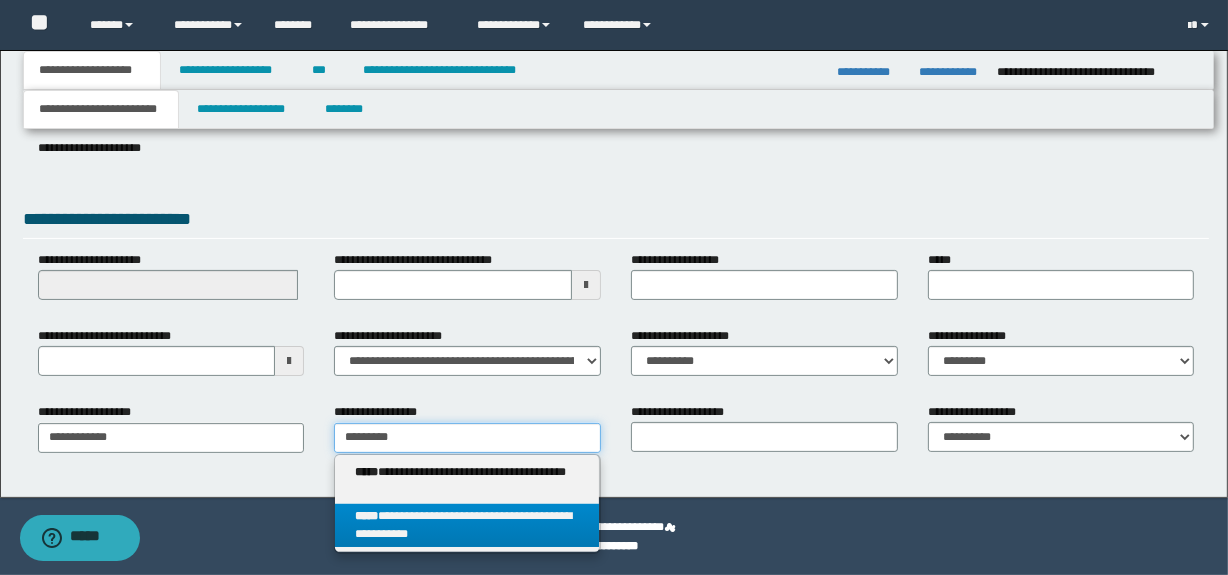 type 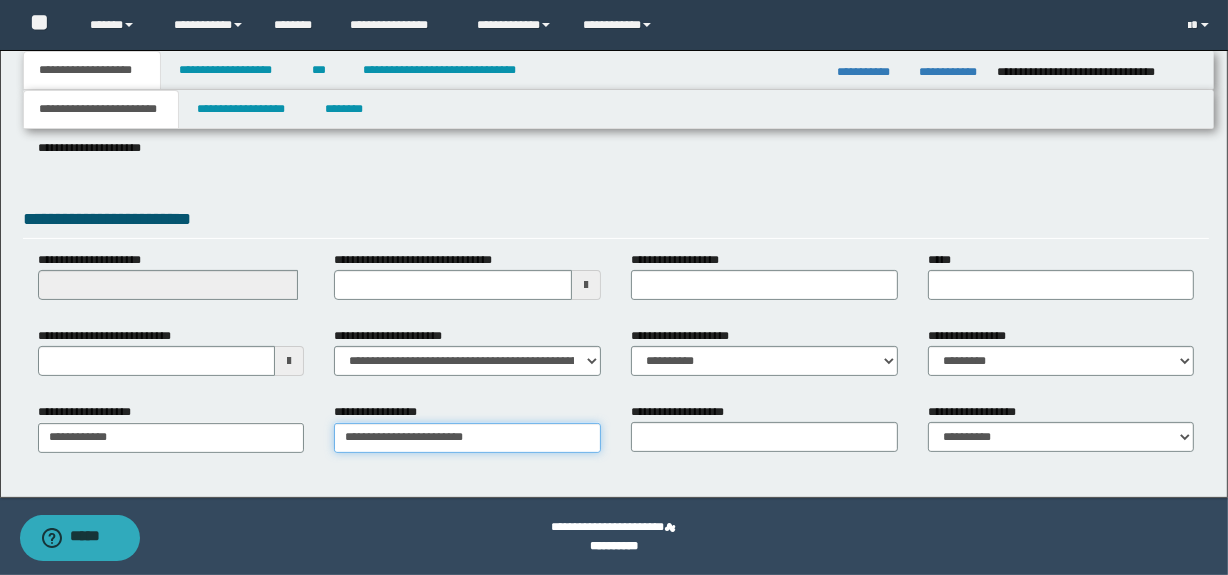 type on "**********" 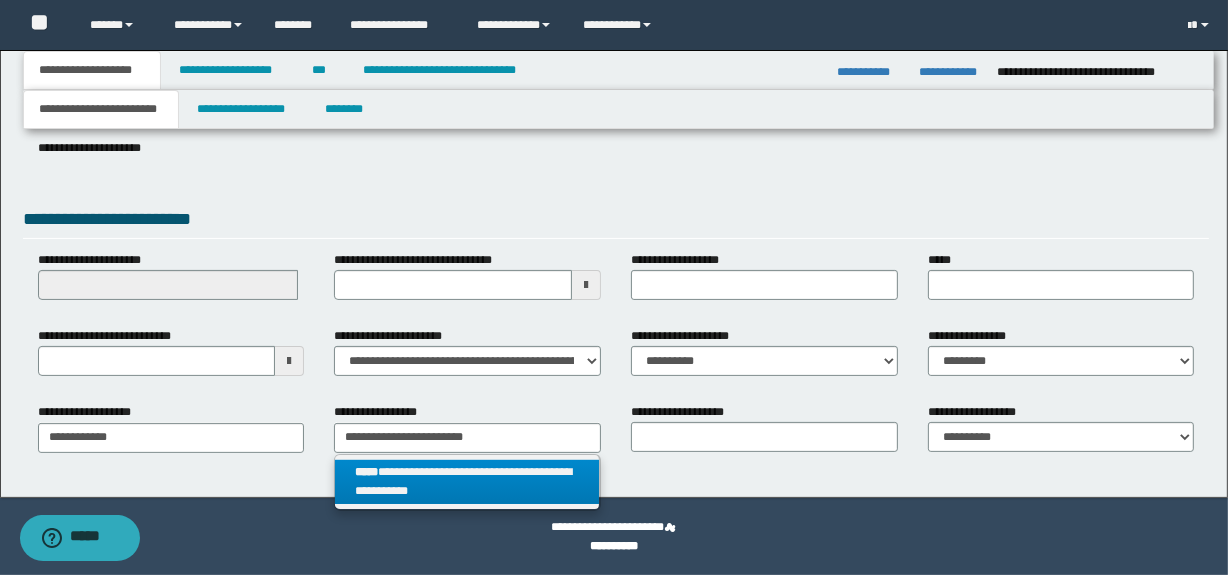 click on "**********" at bounding box center [467, 482] 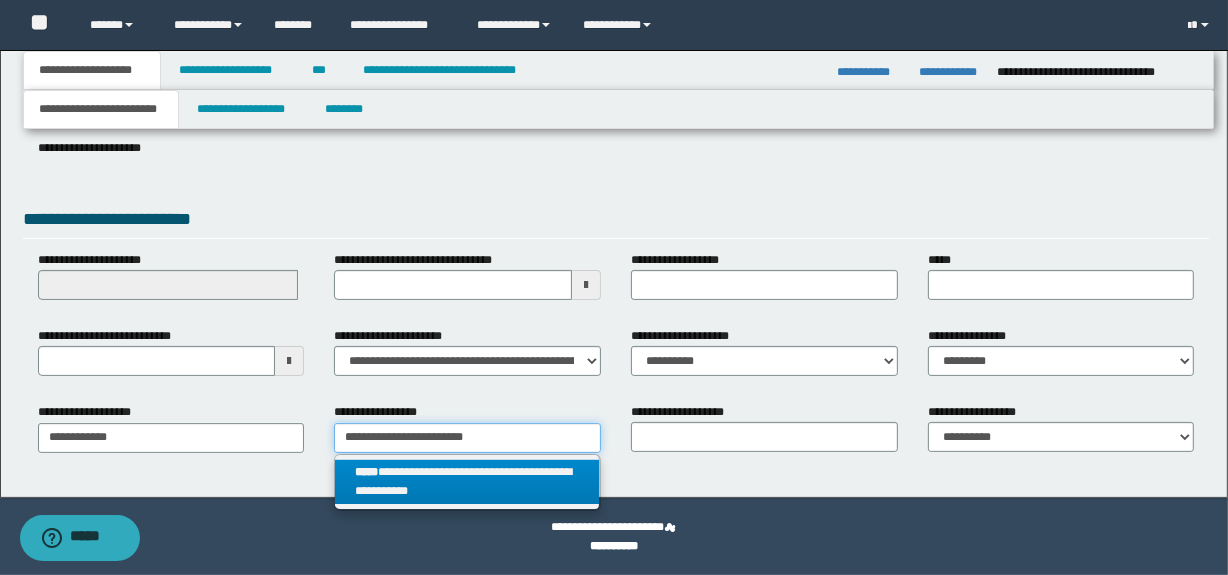 type 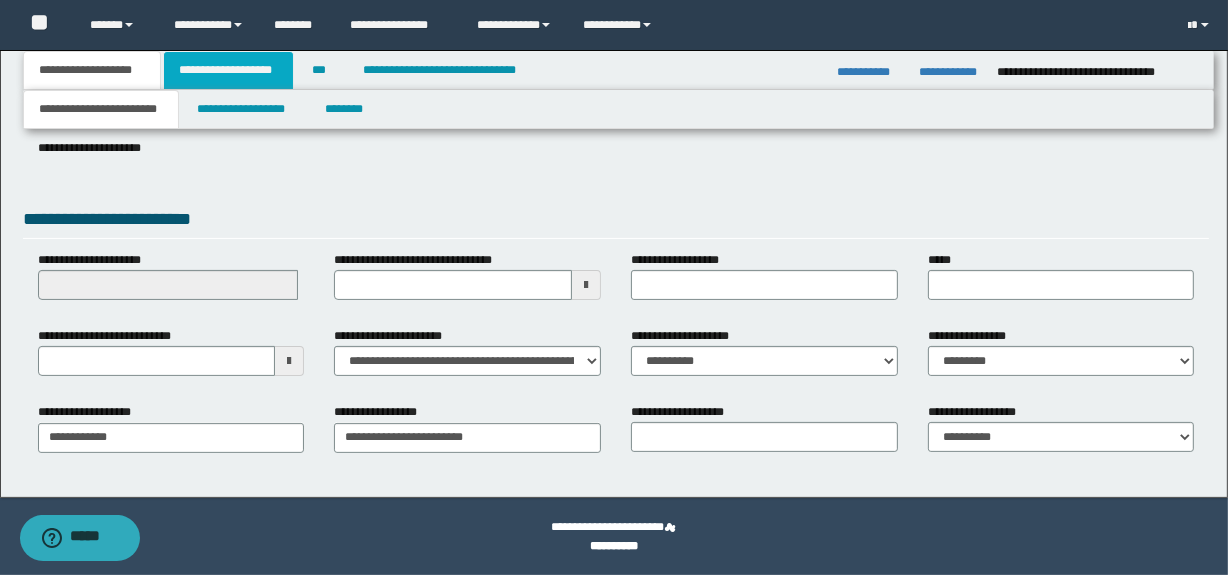 drag, startPoint x: 239, startPoint y: 68, endPoint x: 263, endPoint y: 124, distance: 60.926186 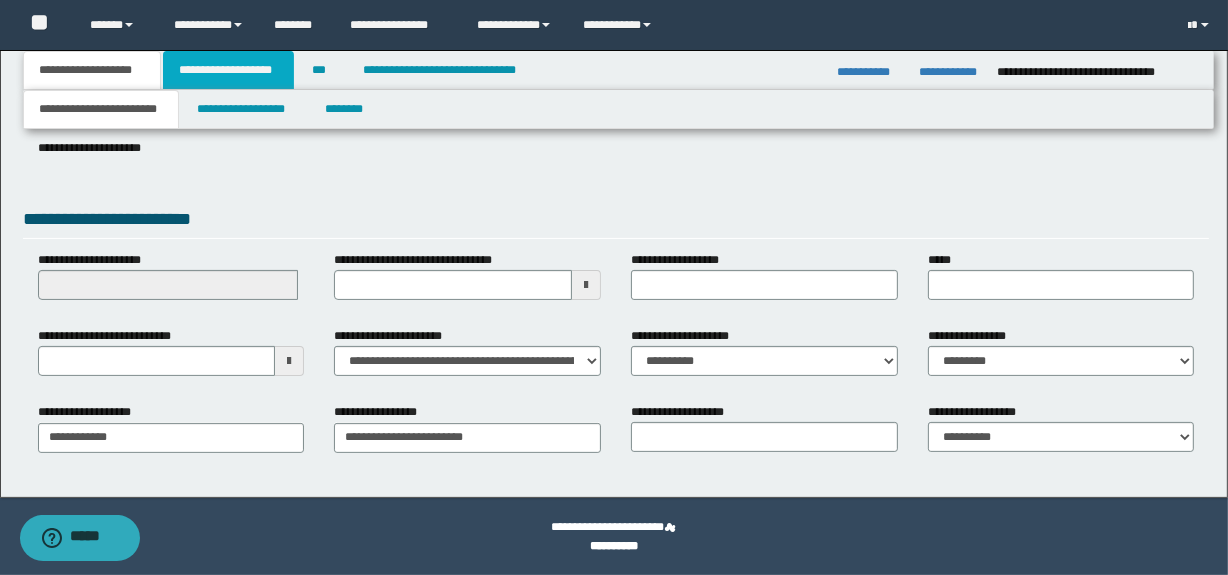 click on "**********" at bounding box center (228, 70) 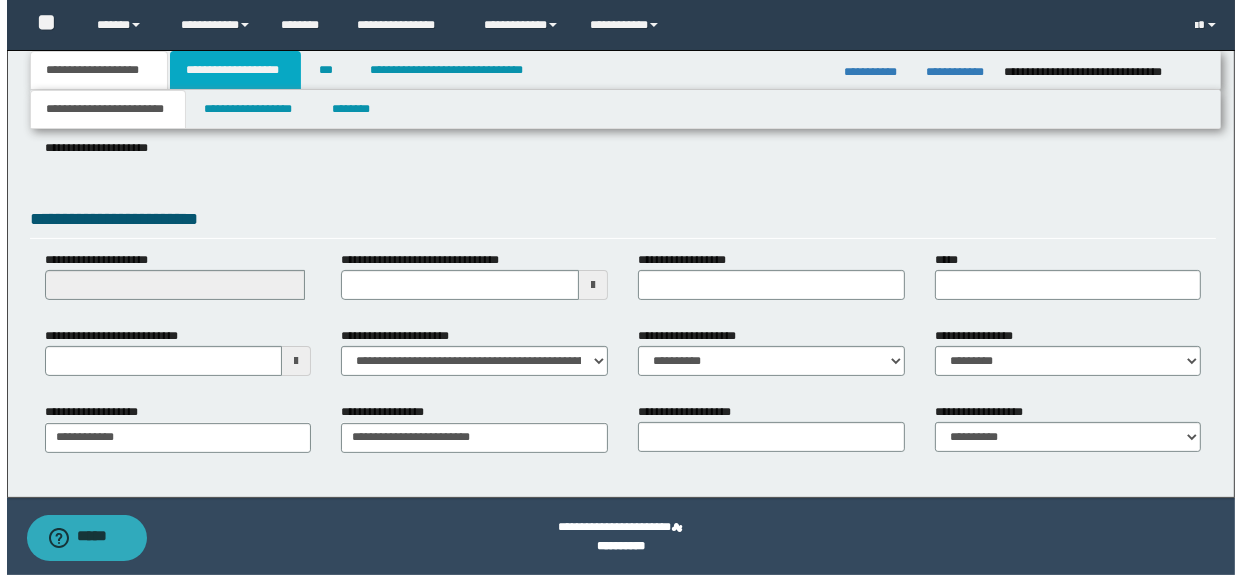 scroll, scrollTop: 0, scrollLeft: 0, axis: both 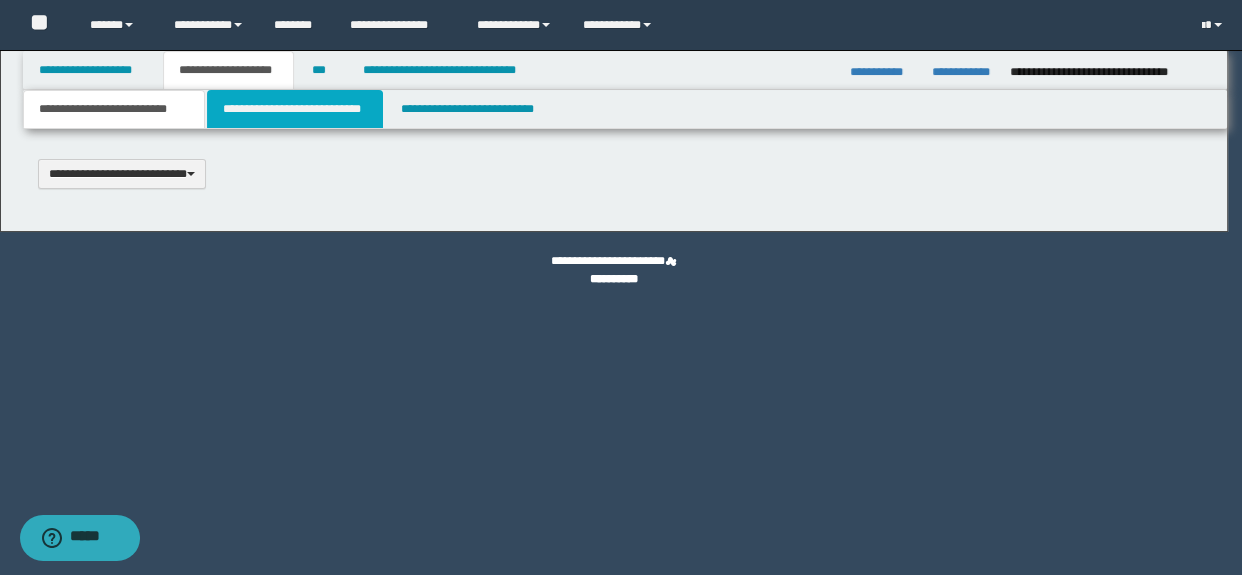 click on "**********" at bounding box center [294, 109] 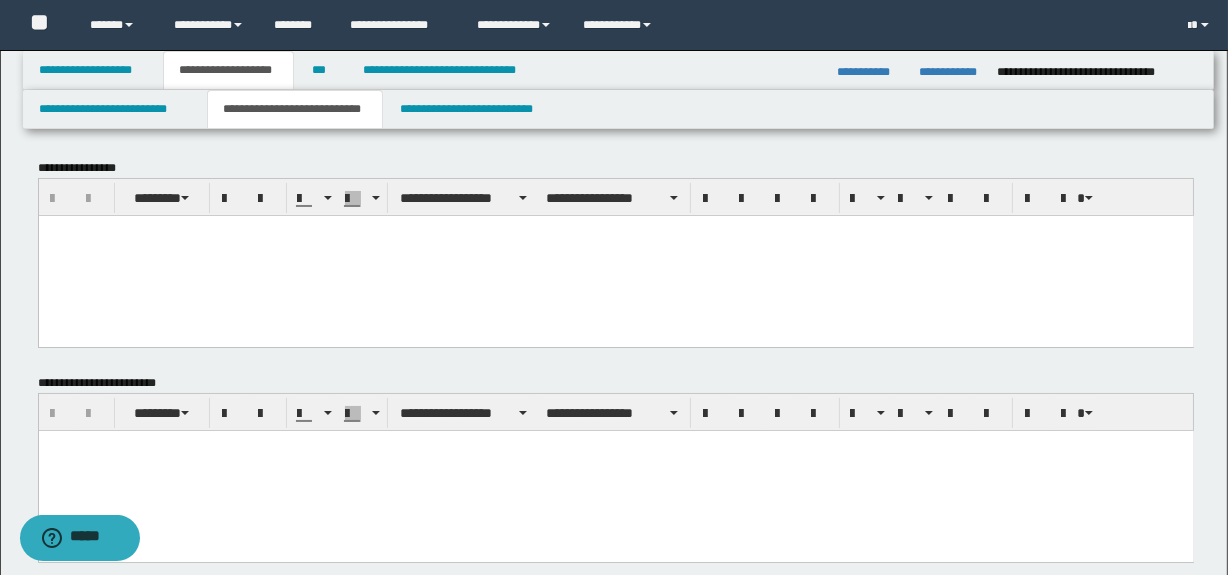 scroll, scrollTop: 0, scrollLeft: 0, axis: both 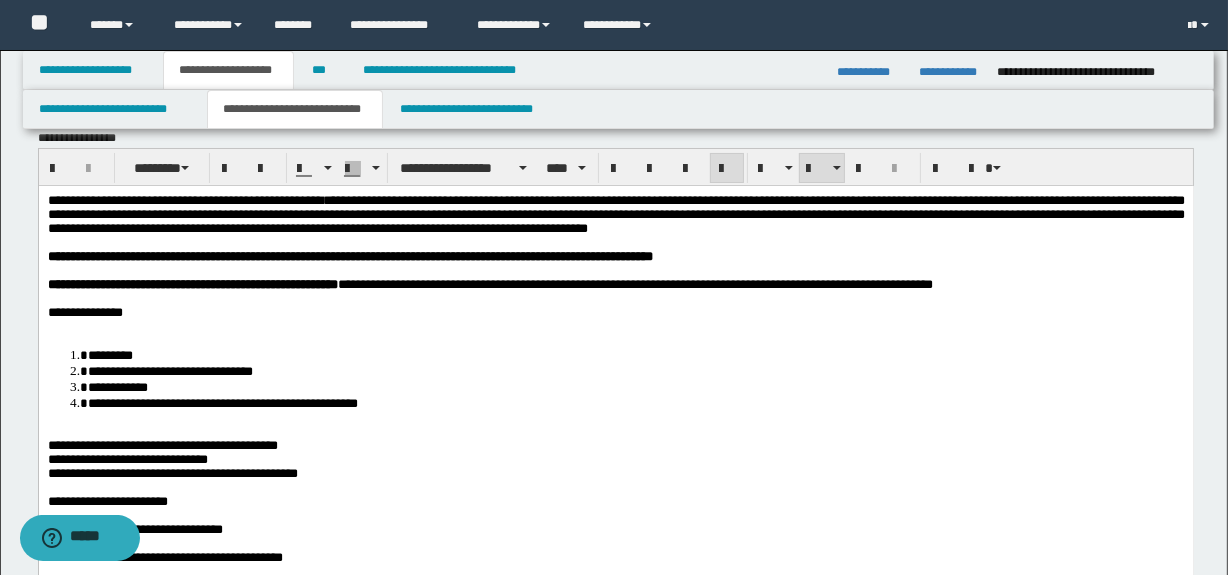 click on "**********" at bounding box center [615, 770] 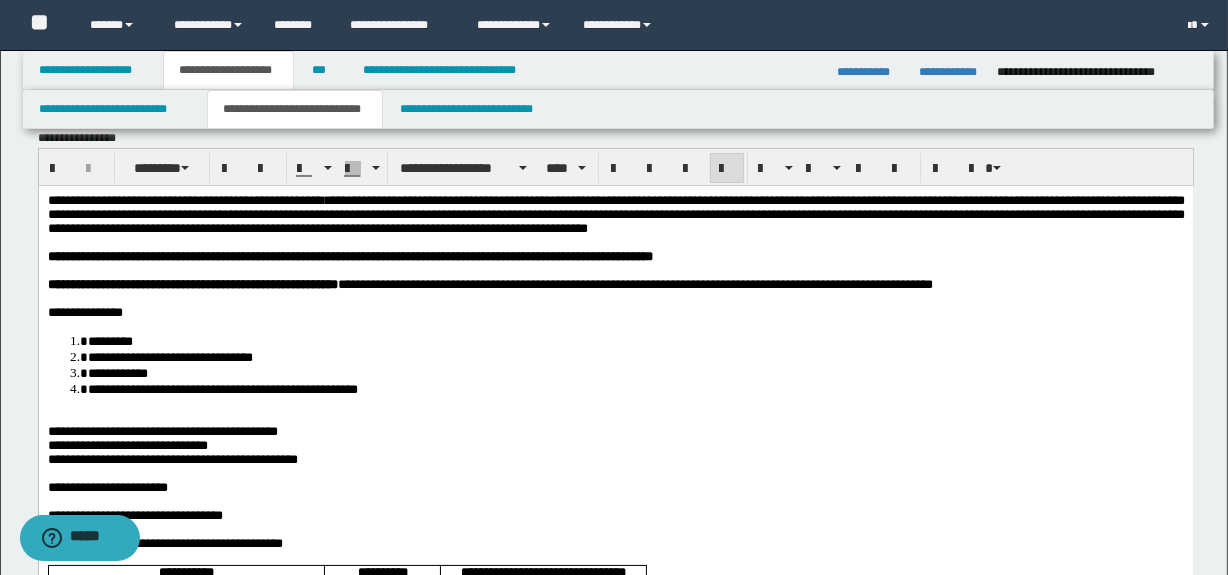 click on "**********" at bounding box center [615, 763] 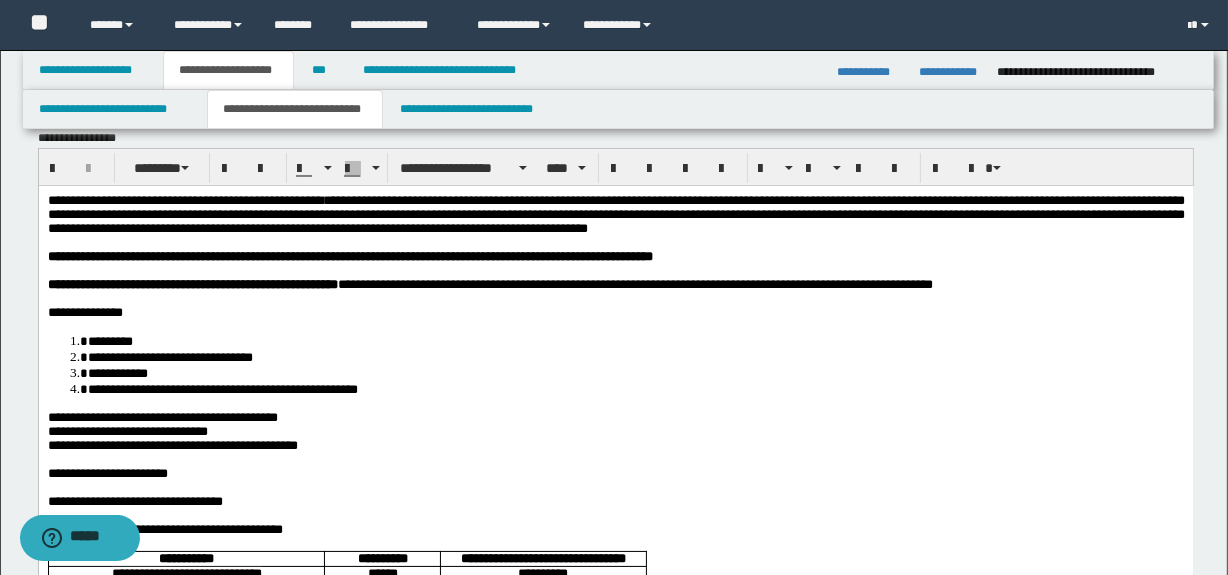 click on "**********" at bounding box center [615, 756] 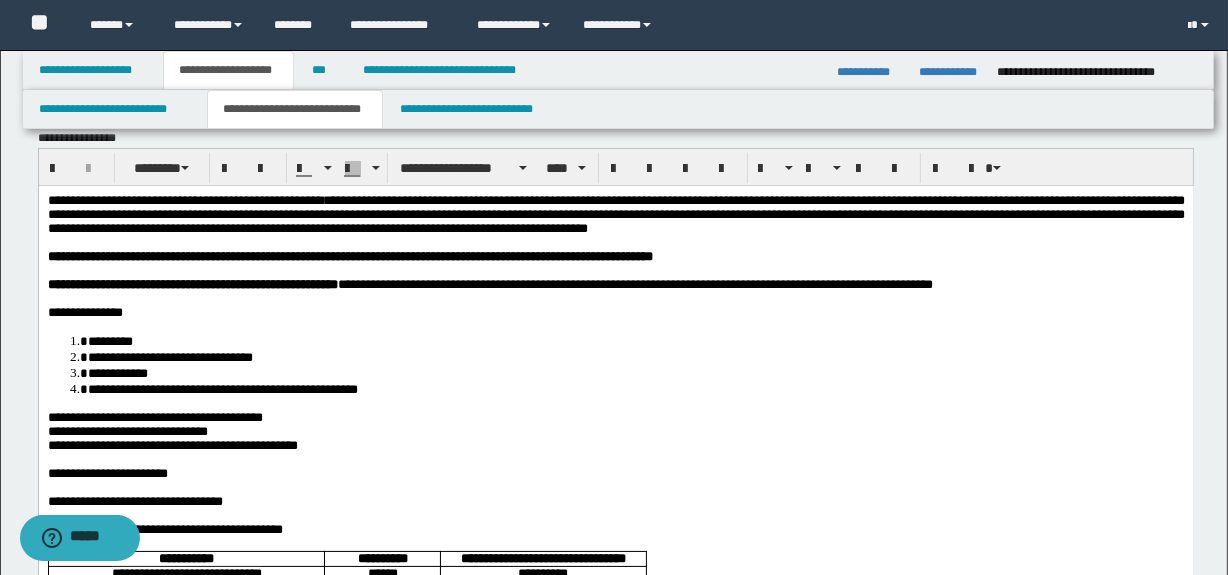 click on "**********" at bounding box center (172, 444) 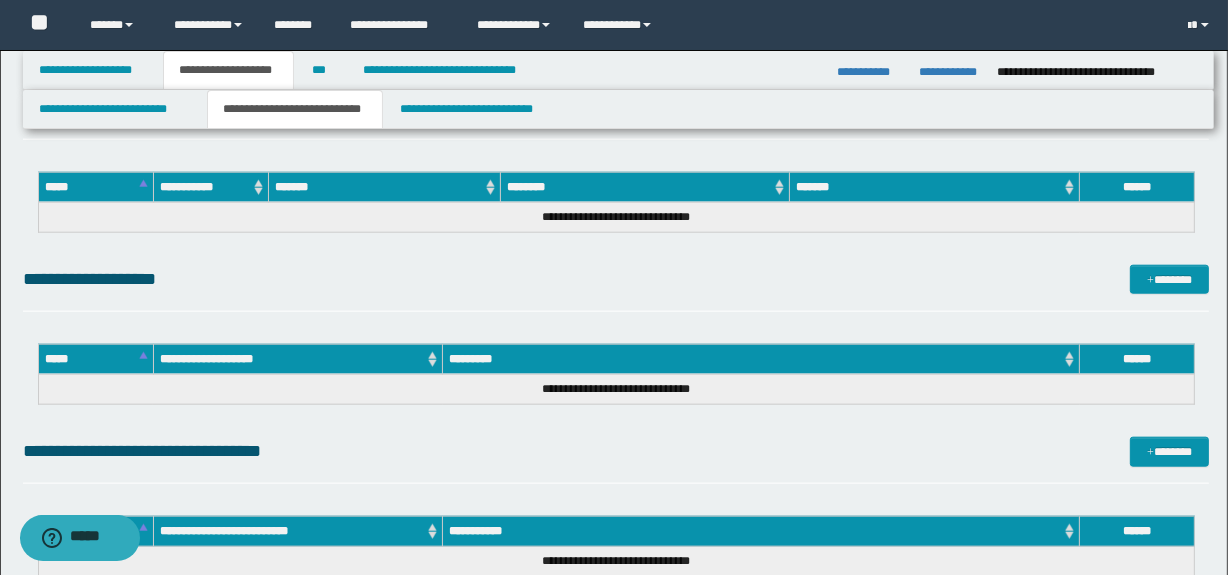 scroll, scrollTop: 2305, scrollLeft: 0, axis: vertical 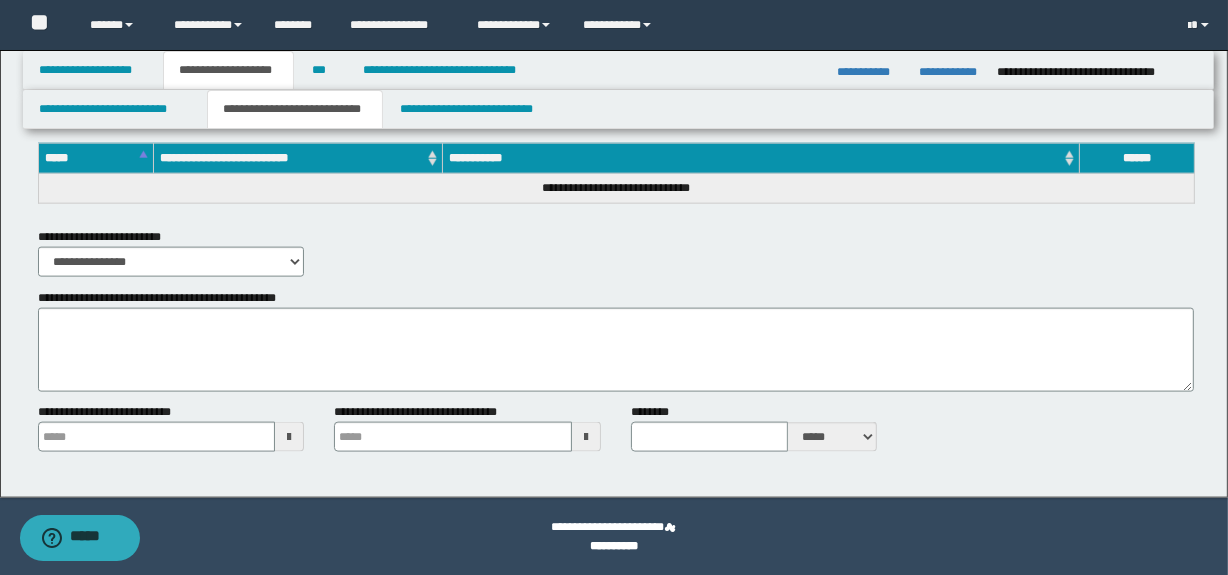 click on "**********" at bounding box center [616, -840] 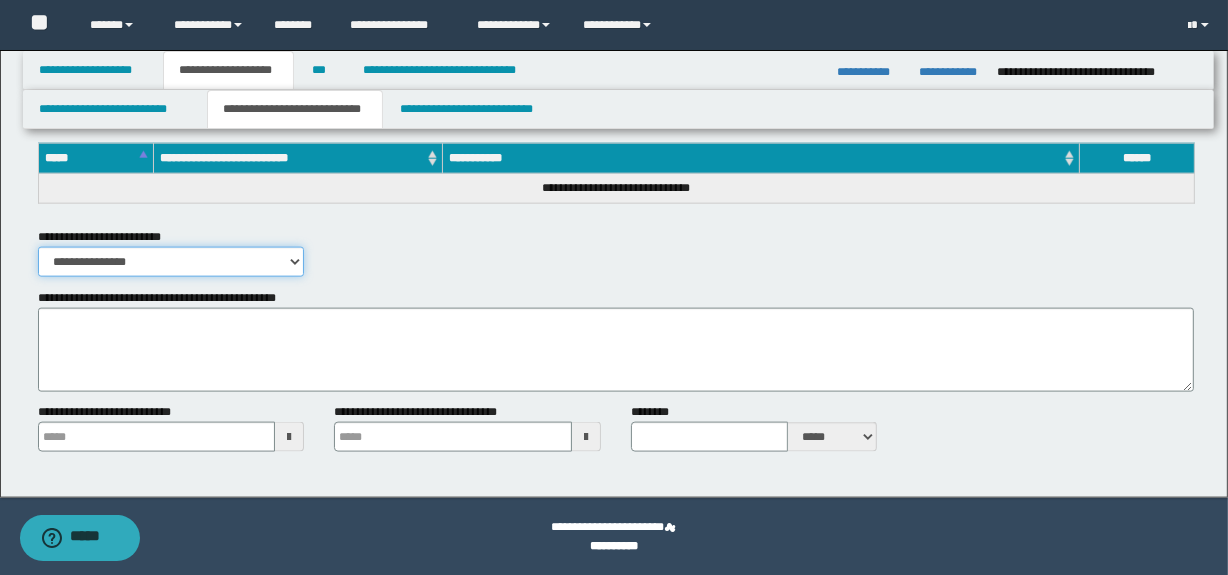 click on "**********" at bounding box center (171, 262) 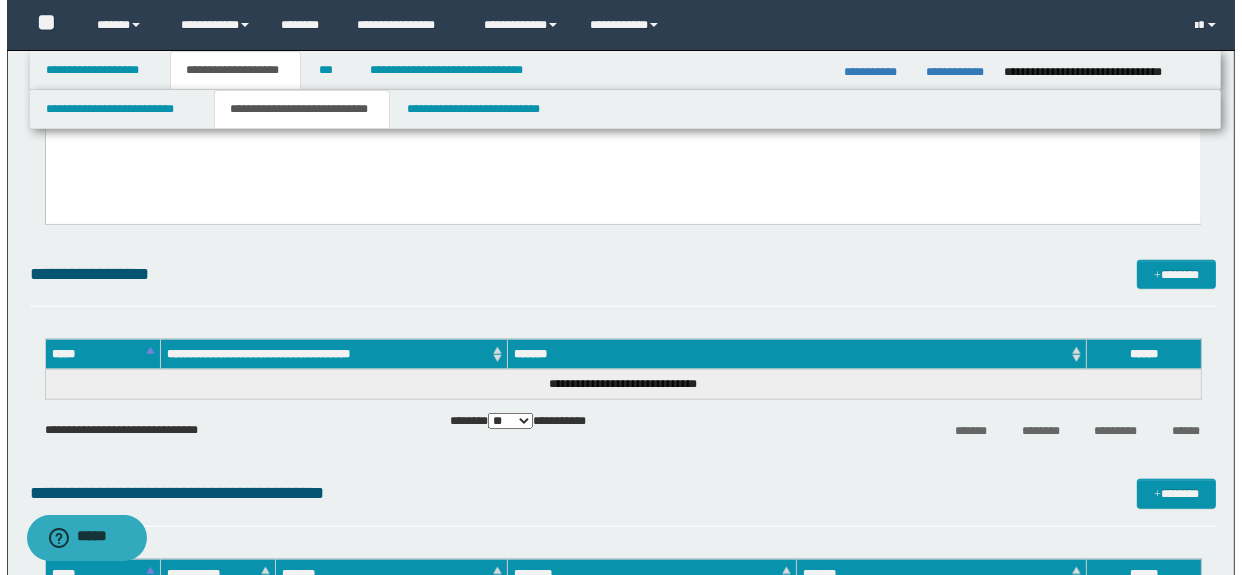 scroll, scrollTop: 1517, scrollLeft: 0, axis: vertical 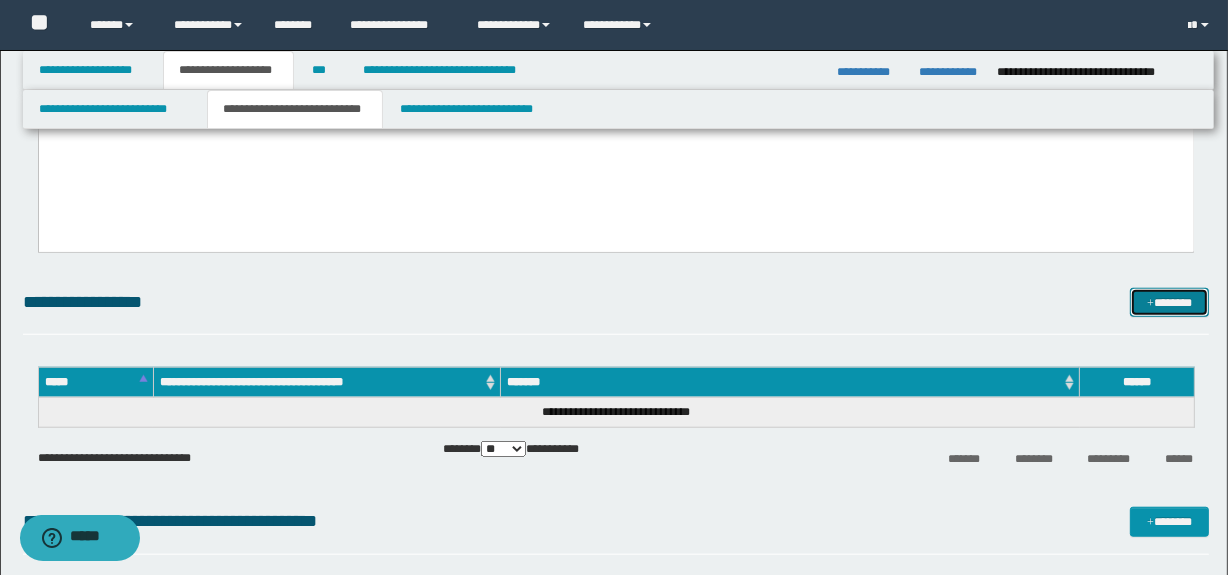 click on "*******" at bounding box center (1170, 303) 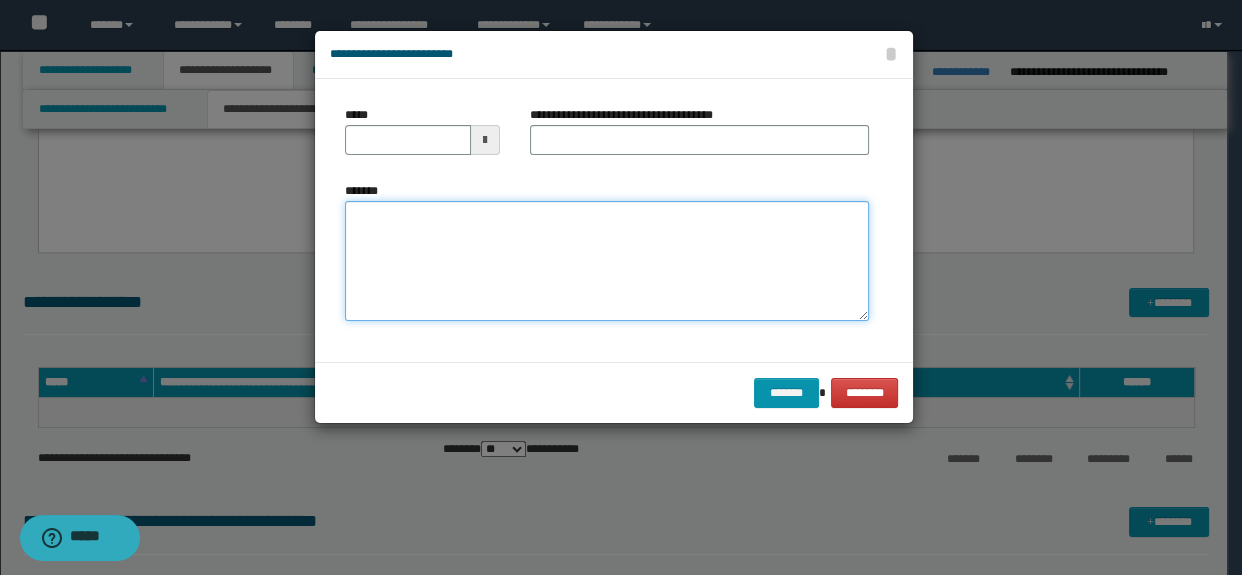 click on "*******" at bounding box center [607, 261] 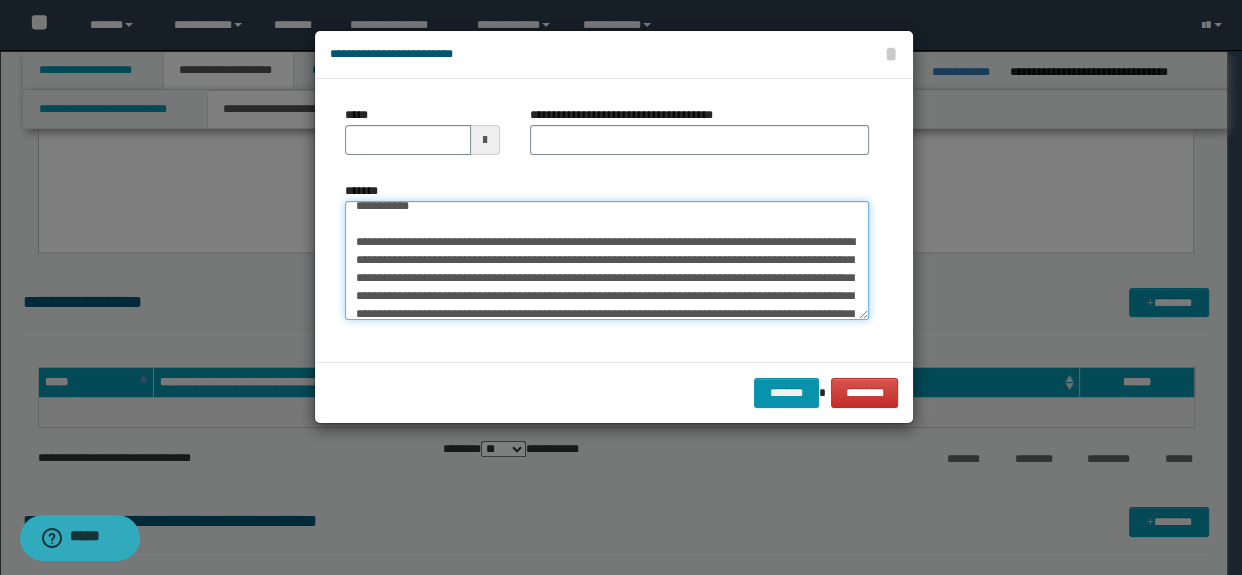 scroll, scrollTop: 0, scrollLeft: 0, axis: both 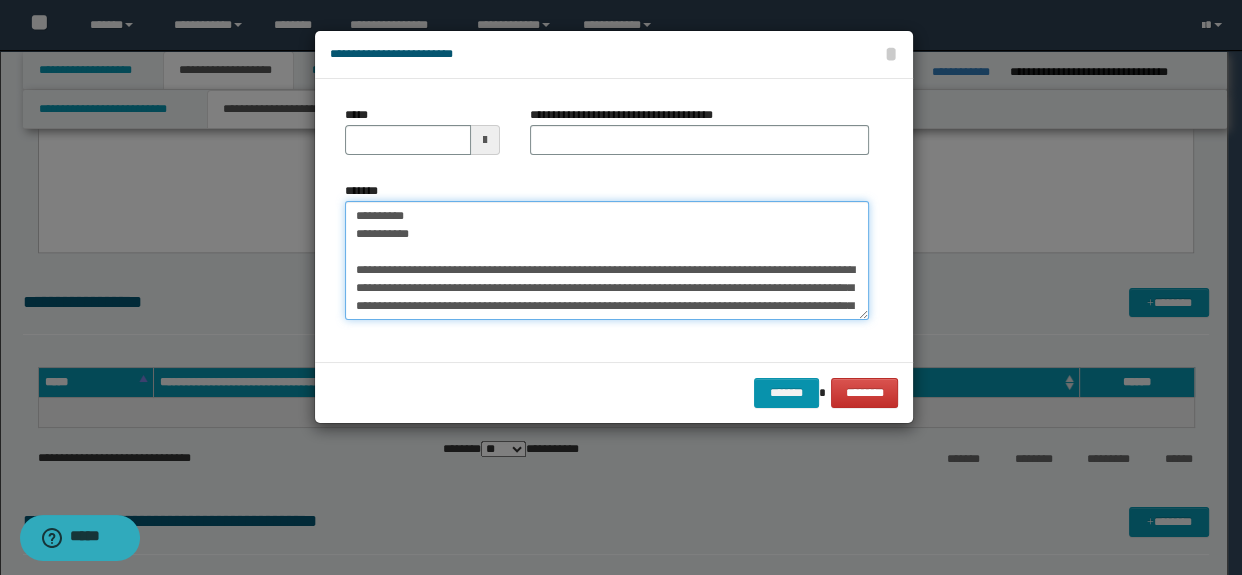 drag, startPoint x: 440, startPoint y: 239, endPoint x: 270, endPoint y: 229, distance: 170.29387 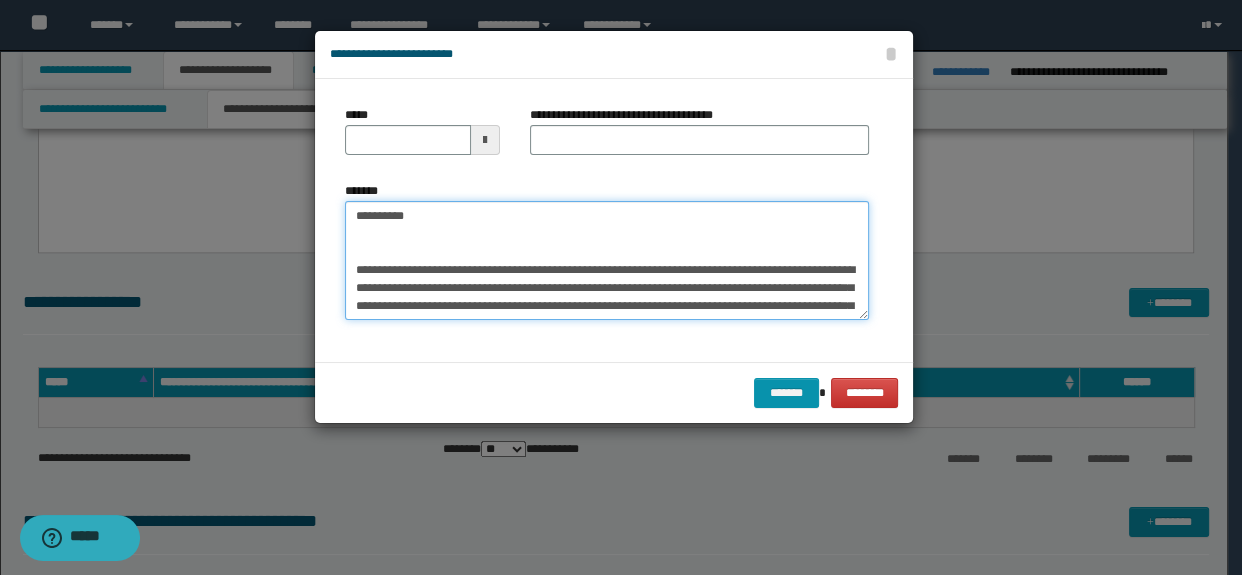 type on "**********" 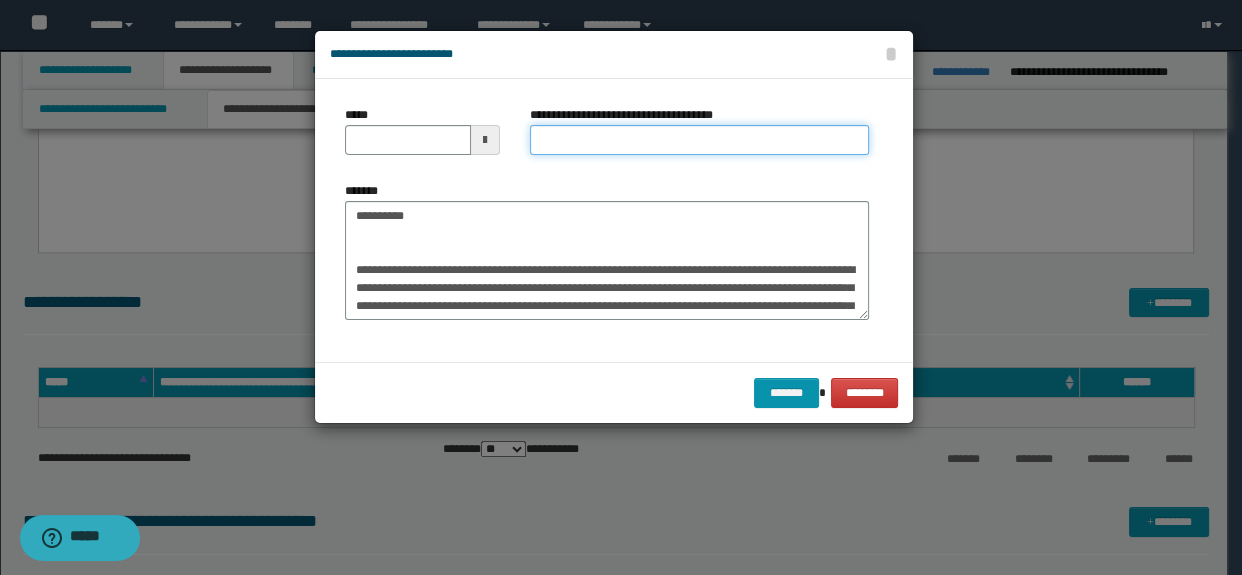 click on "**********" at bounding box center (700, 140) 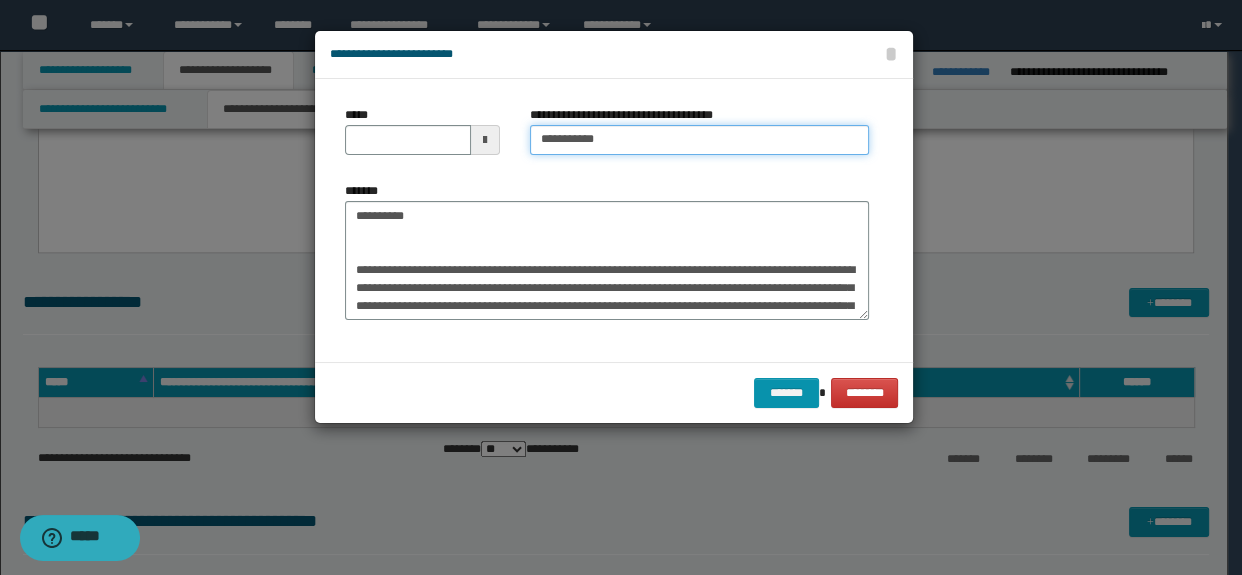 type on "**********" 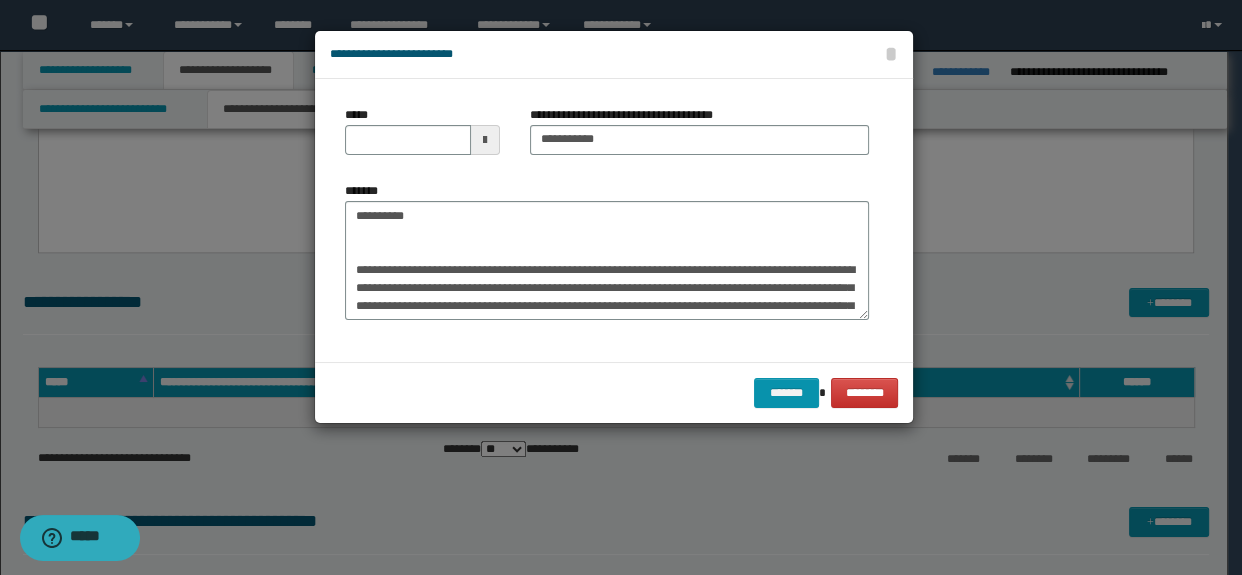 drag, startPoint x: 427, startPoint y: 193, endPoint x: 410, endPoint y: 199, distance: 18.027756 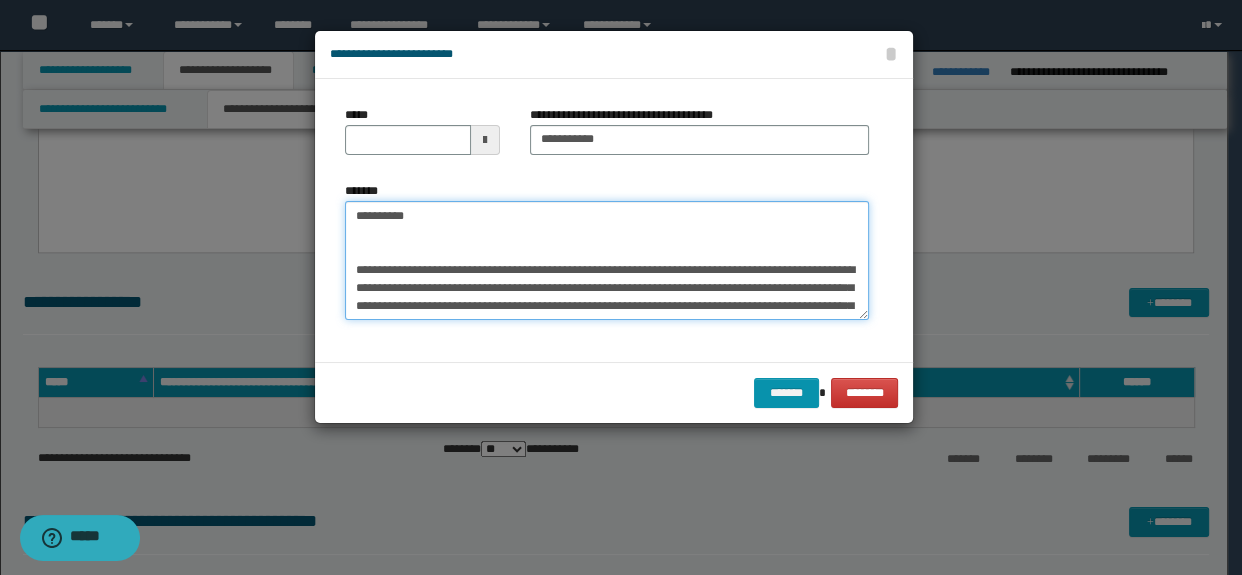 drag, startPoint x: 342, startPoint y: 210, endPoint x: 200, endPoint y: 205, distance: 142.088 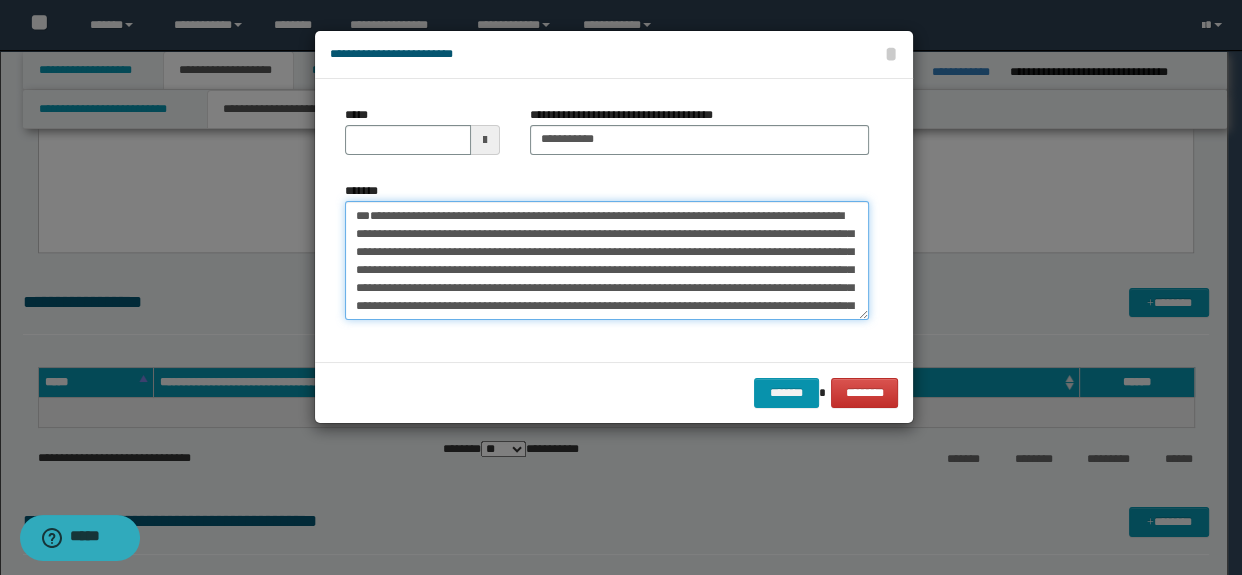 type 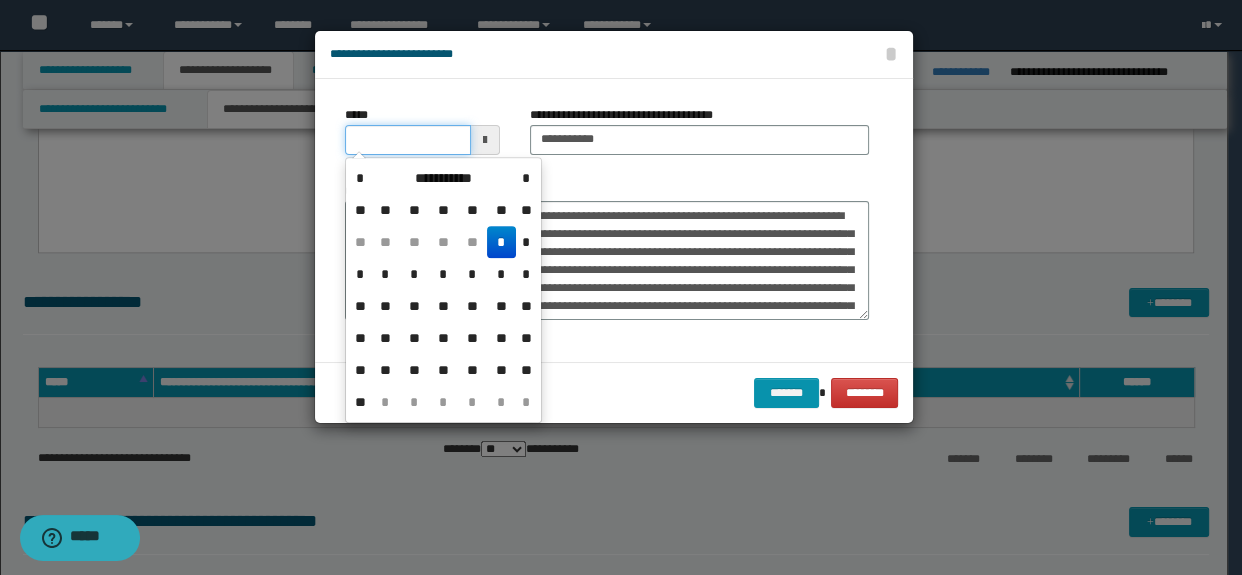 click on "*****" at bounding box center [408, 140] 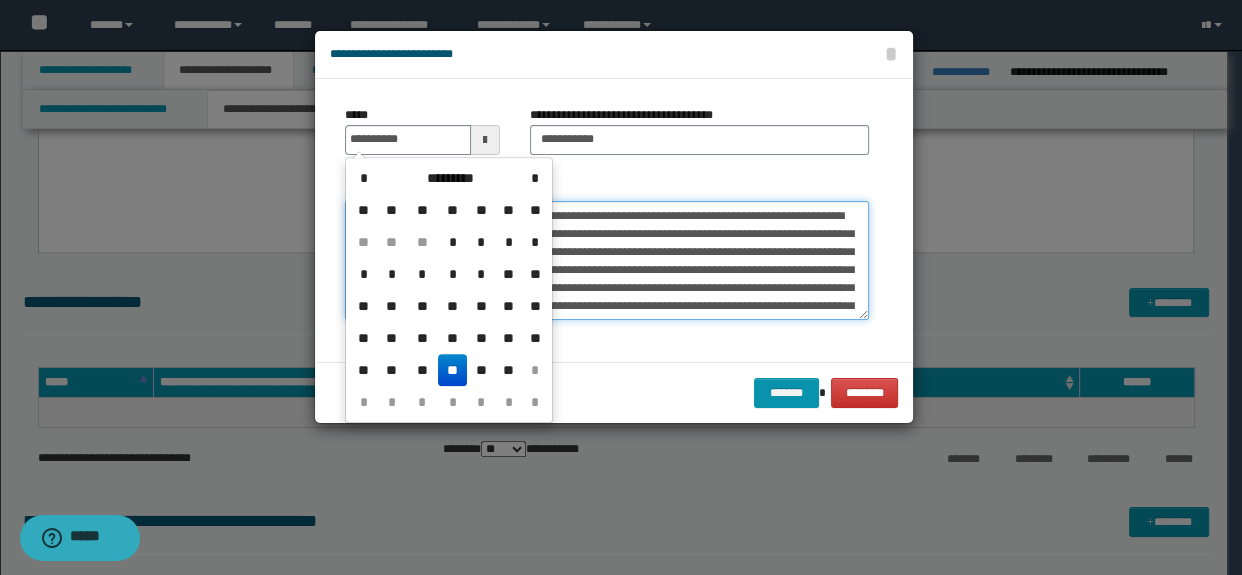 type on "**********" 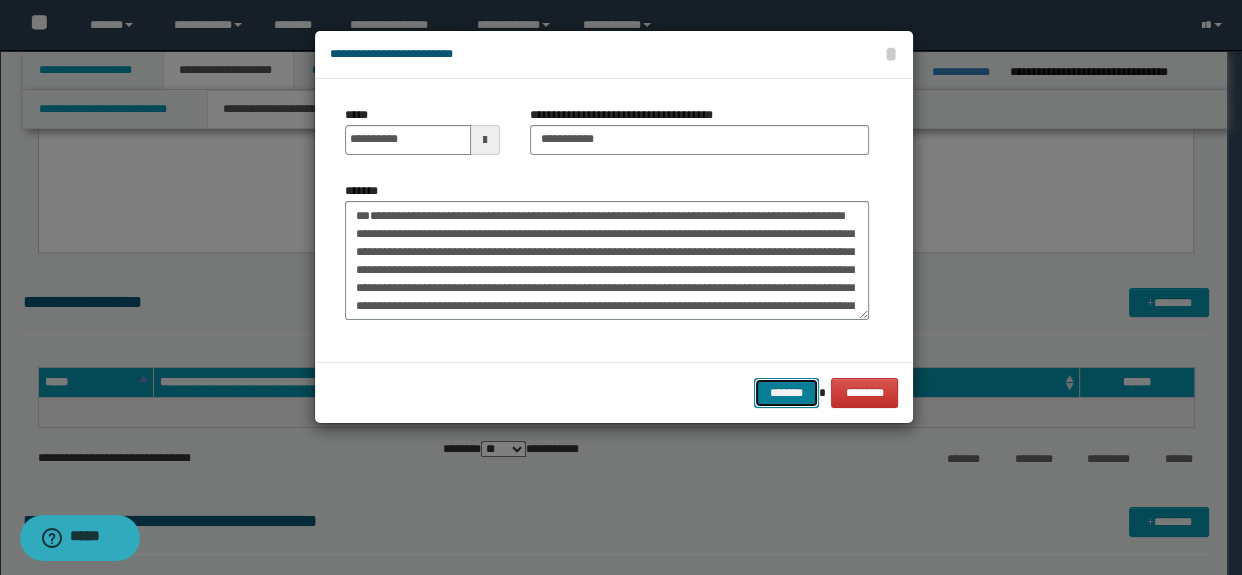 click on "*******" at bounding box center [786, 393] 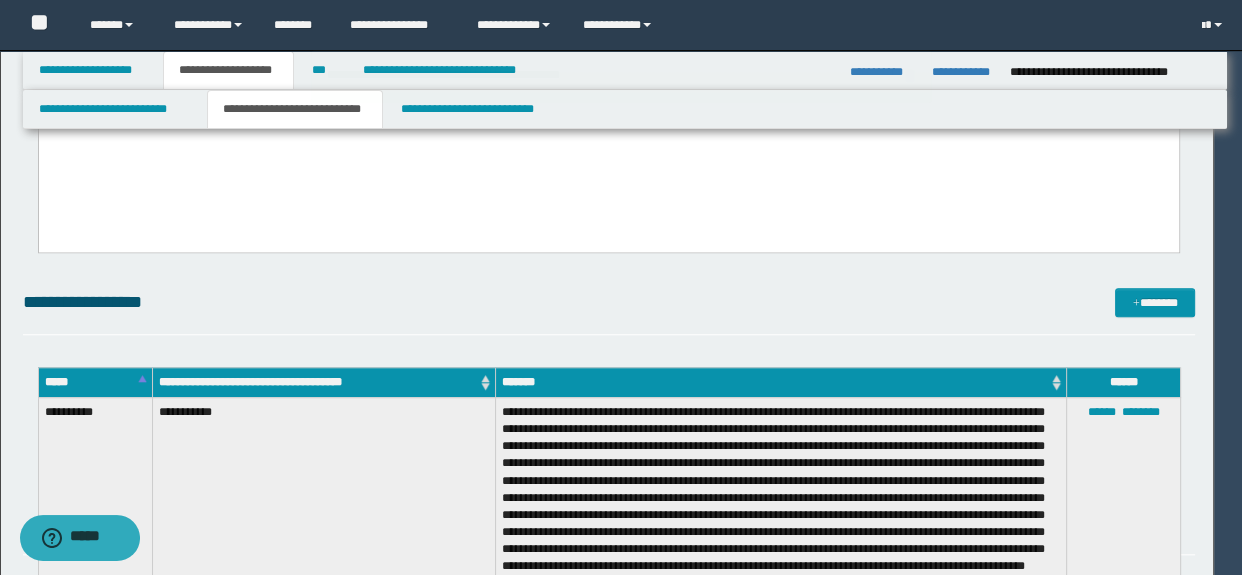type 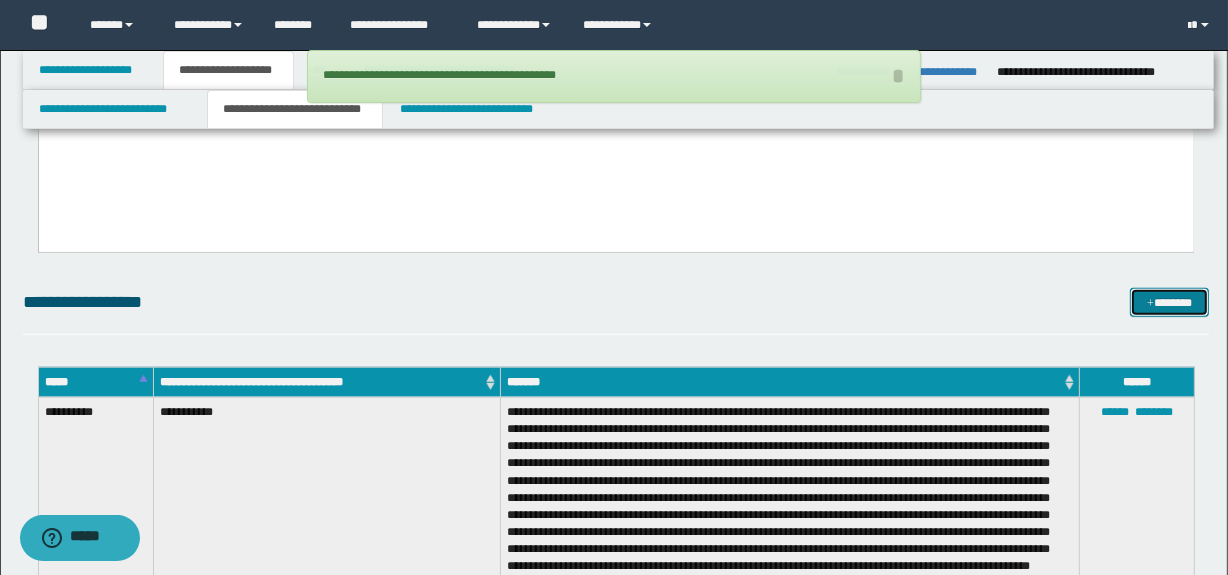 click on "*******" at bounding box center (1170, 303) 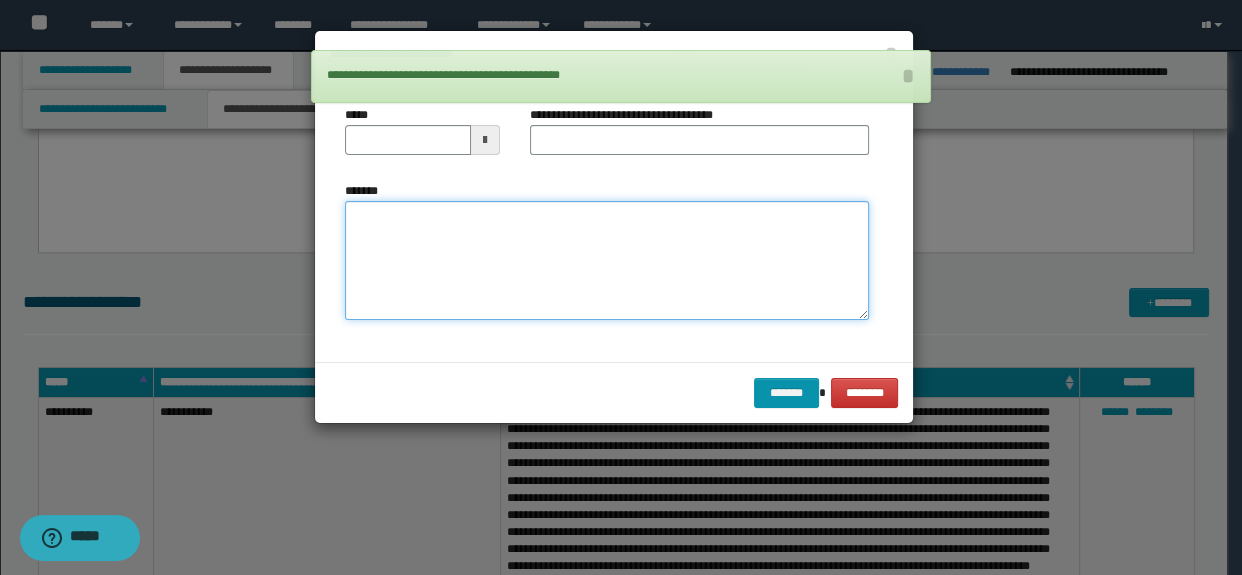 click on "*******" at bounding box center [607, 261] 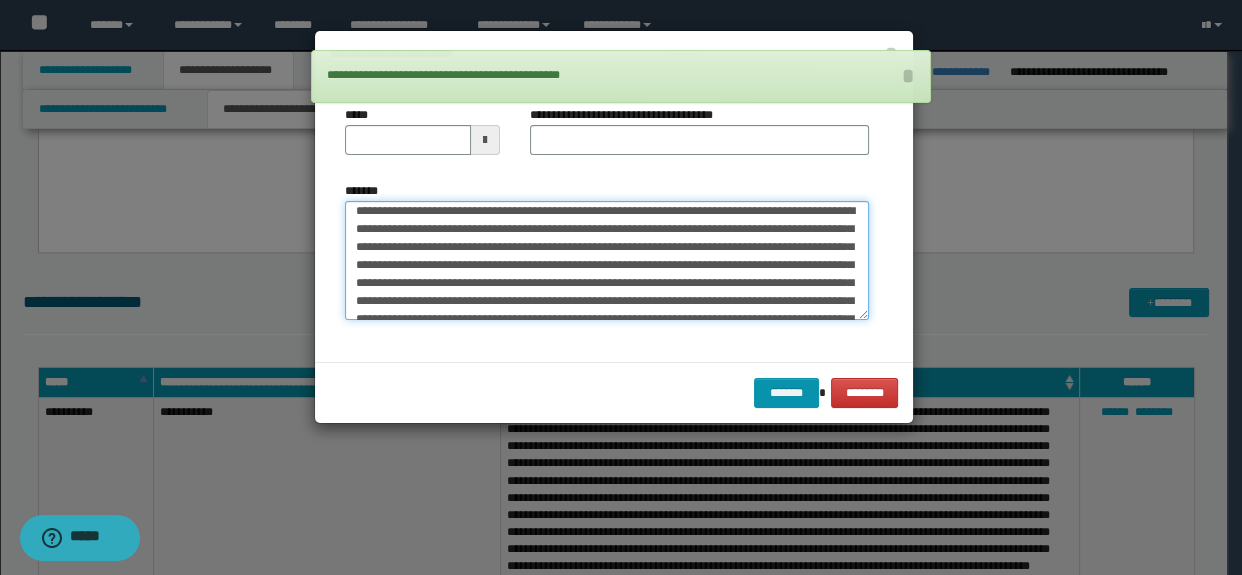 scroll, scrollTop: 0, scrollLeft: 0, axis: both 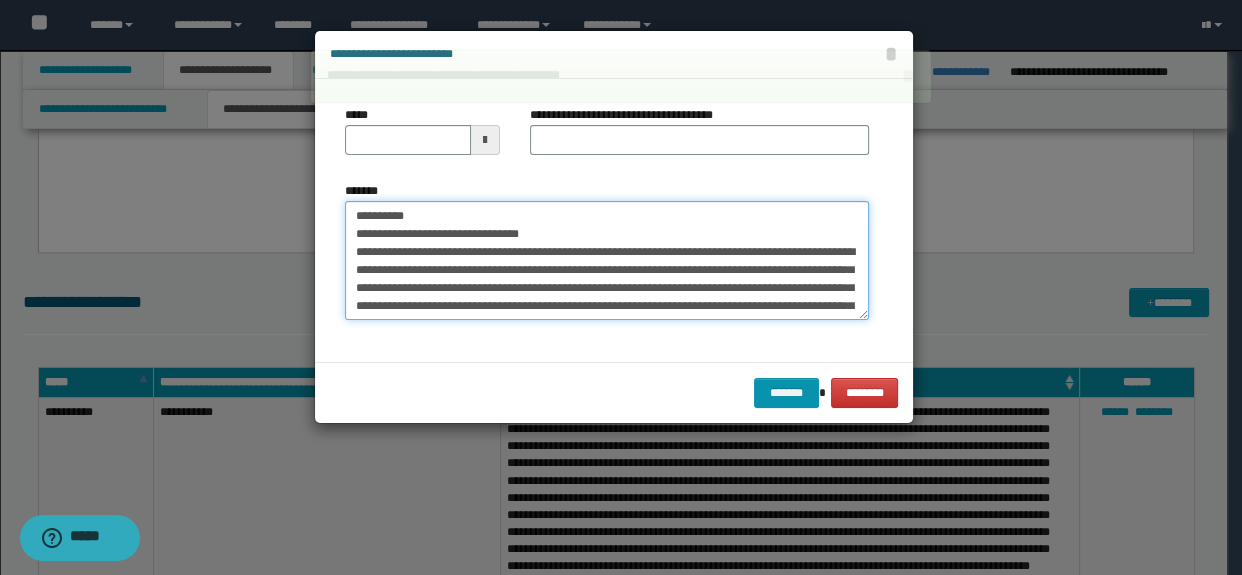 drag, startPoint x: 601, startPoint y: 232, endPoint x: 152, endPoint y: 232, distance: 449 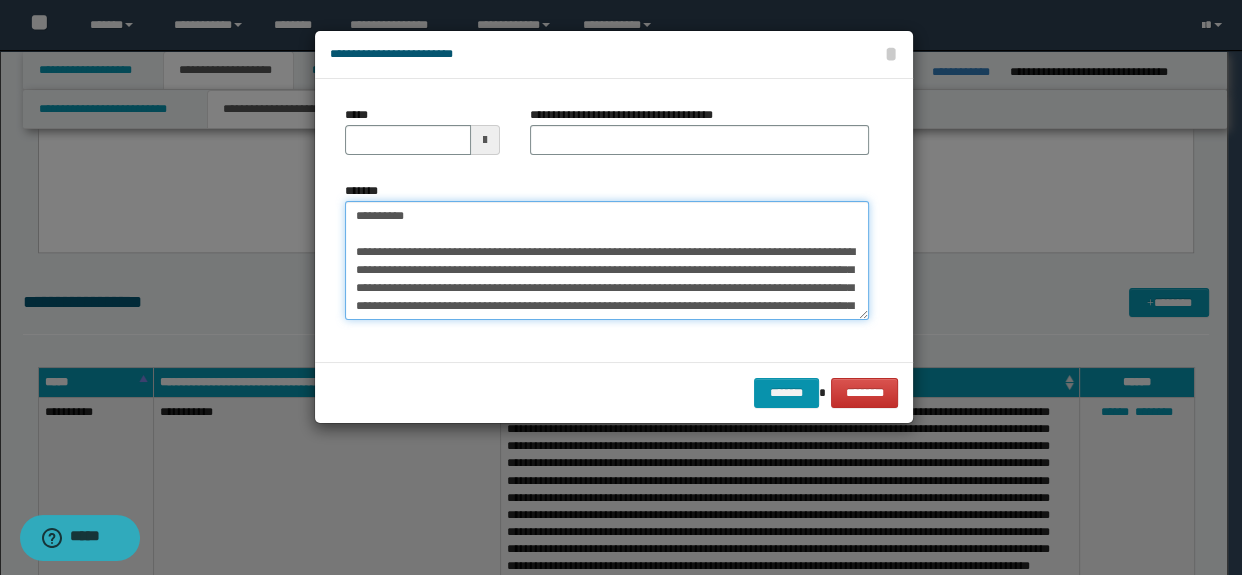 type on "**********" 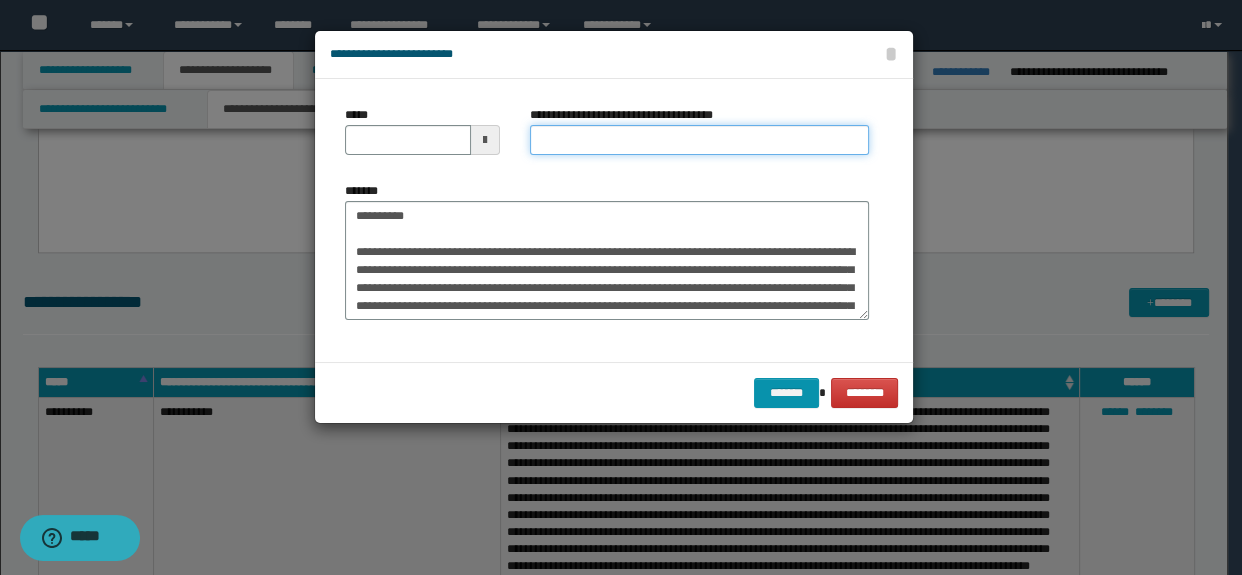 click on "**********" at bounding box center [700, 140] 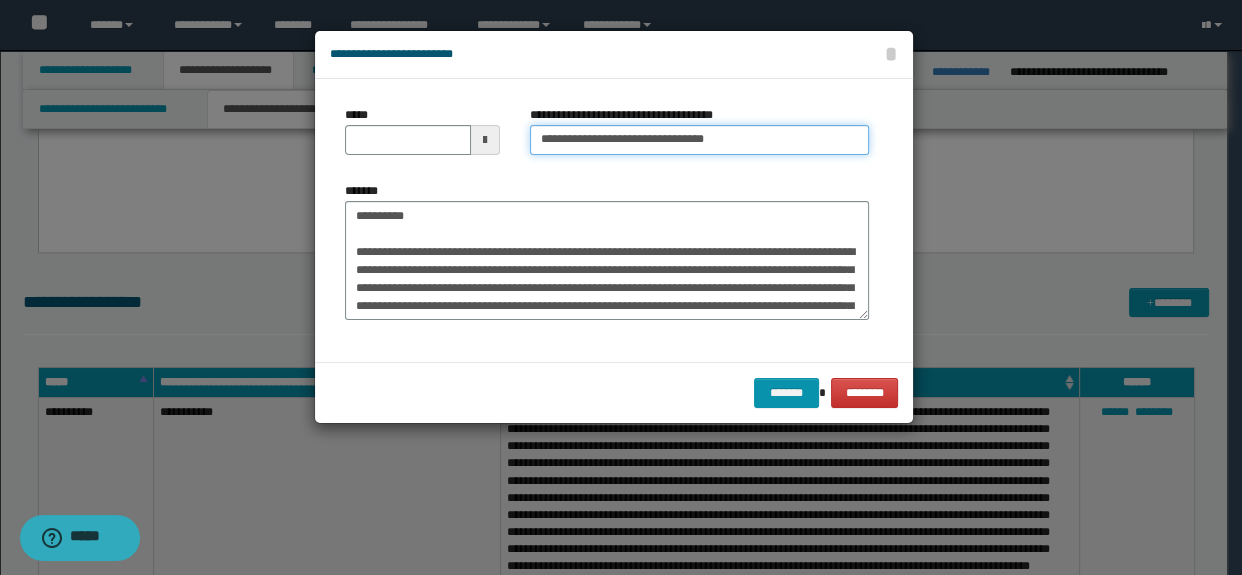 type on "**********" 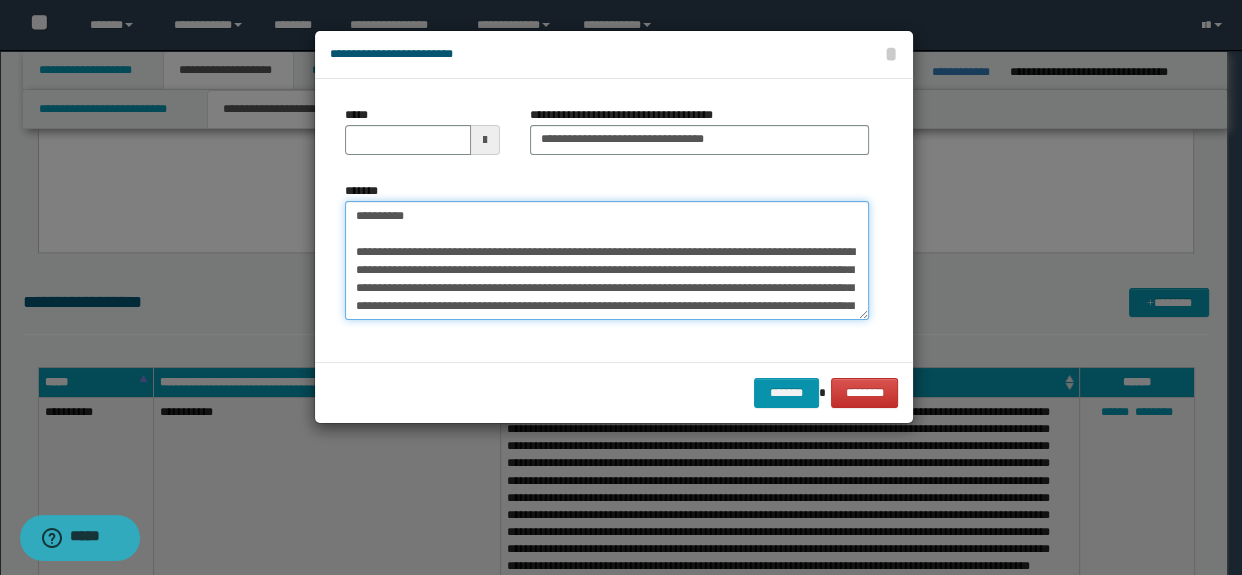 drag, startPoint x: 437, startPoint y: 212, endPoint x: 170, endPoint y: 232, distance: 267.74802 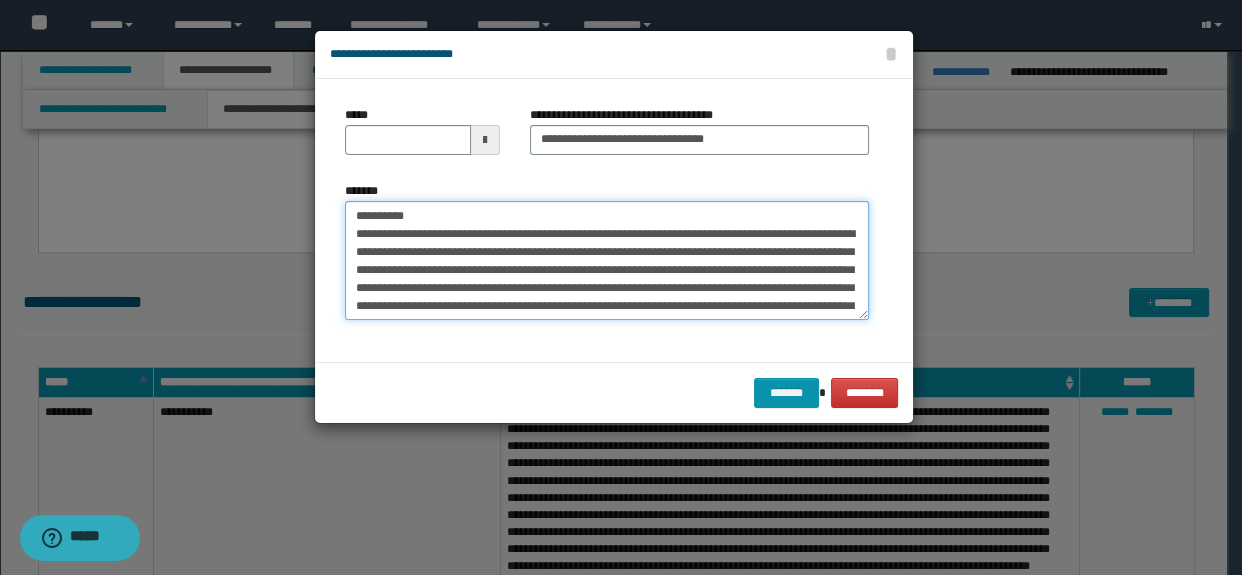 type 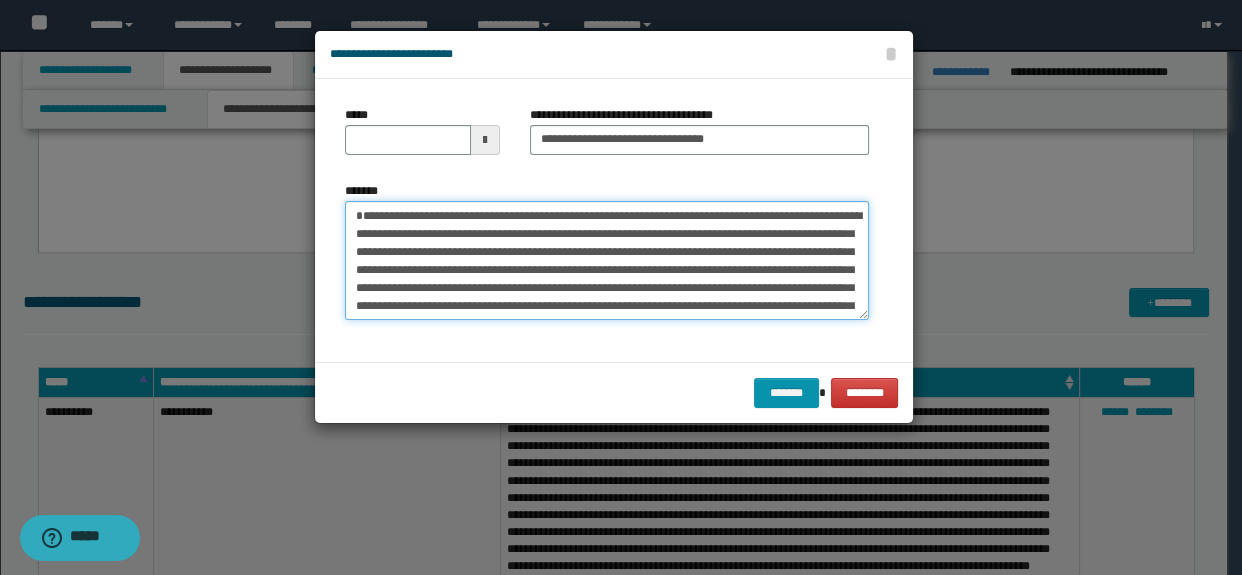 type 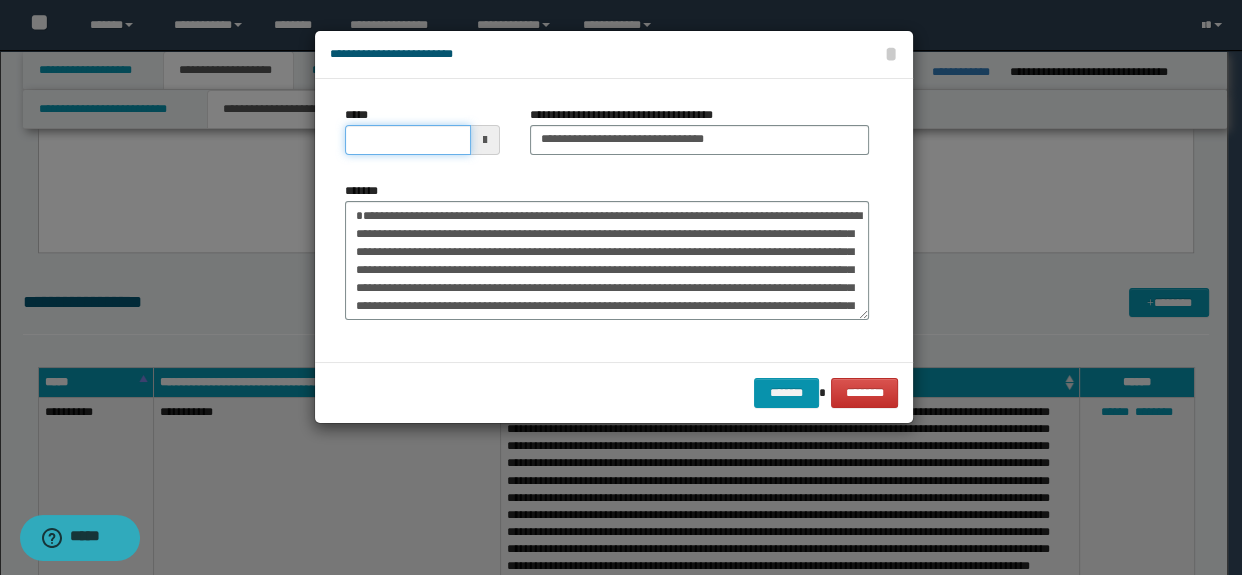 click on "*****" at bounding box center (408, 140) 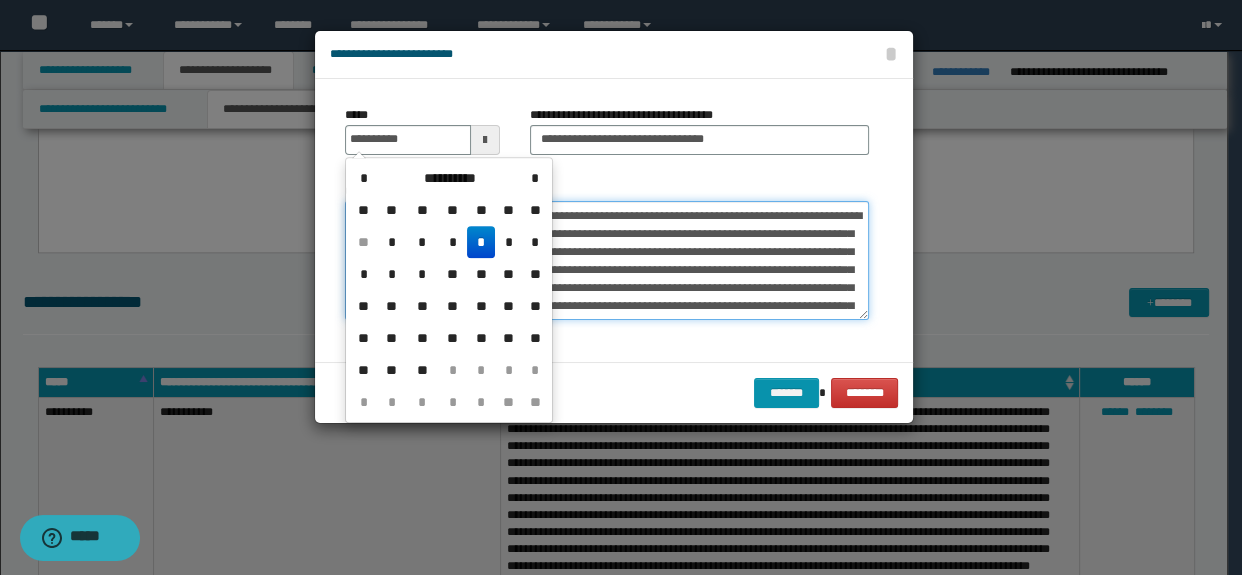 type on "**********" 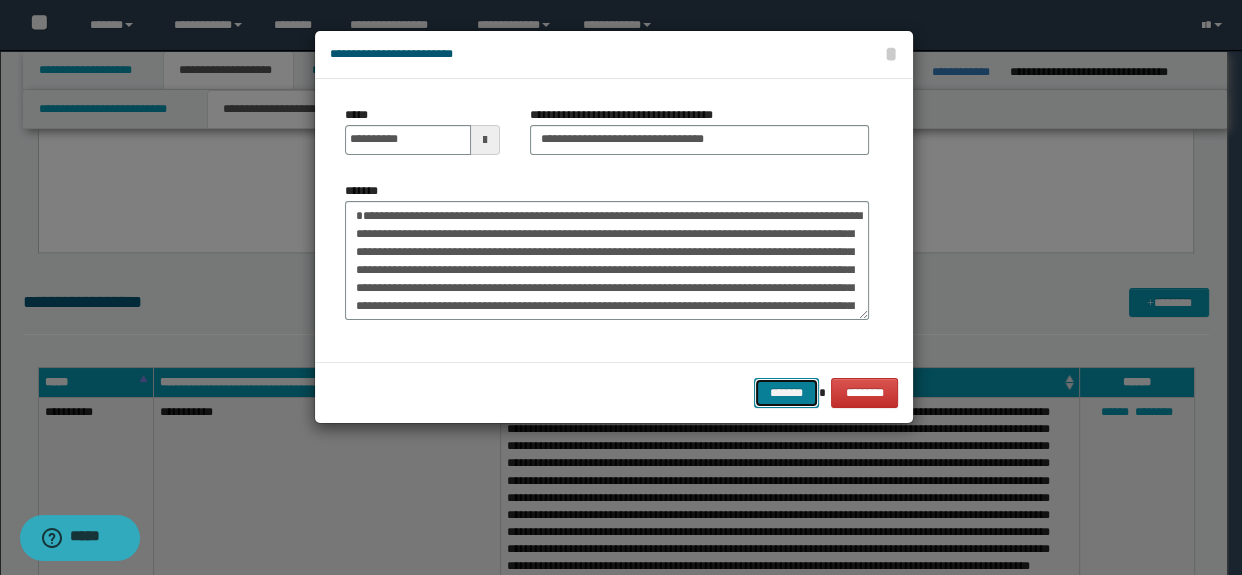 click on "*******" at bounding box center [786, 393] 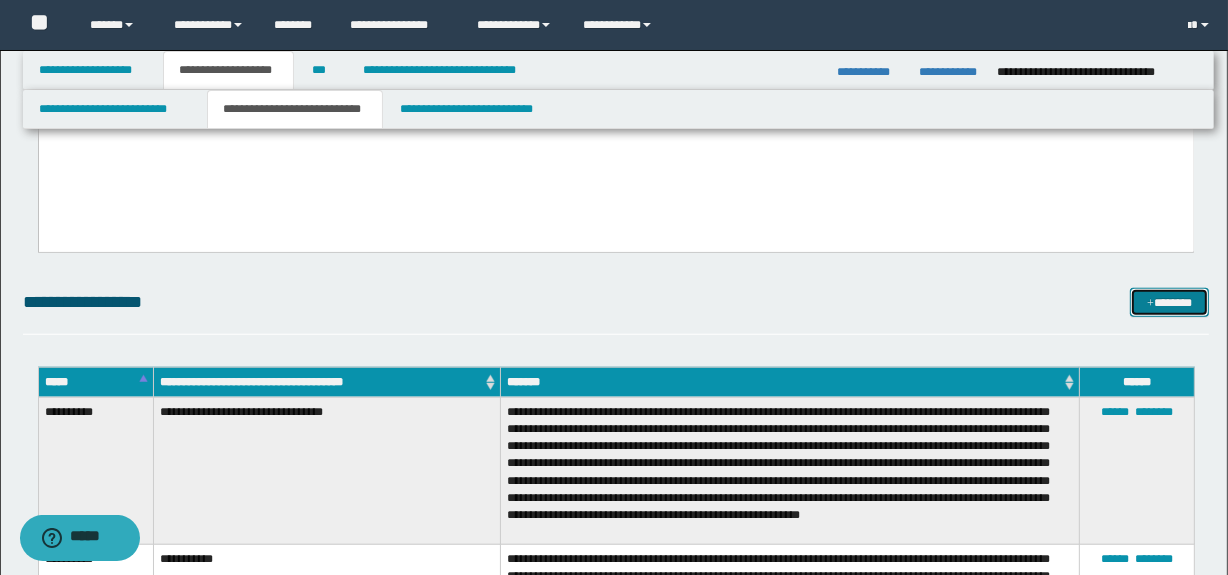 click on "*******" at bounding box center (1170, 303) 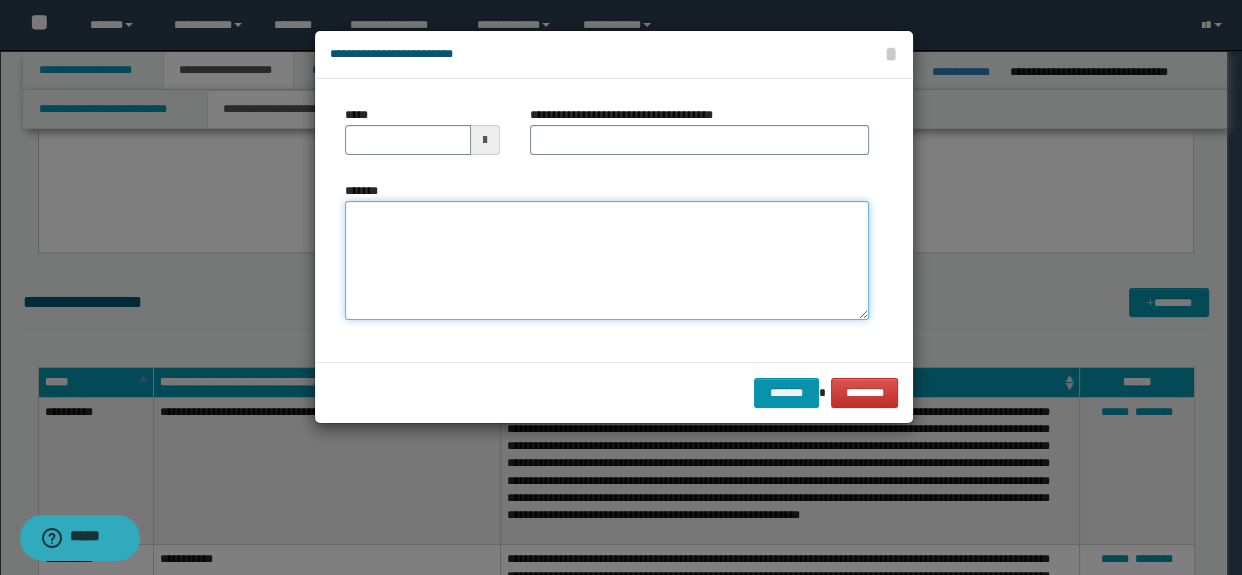 click on "*******" at bounding box center [607, 261] 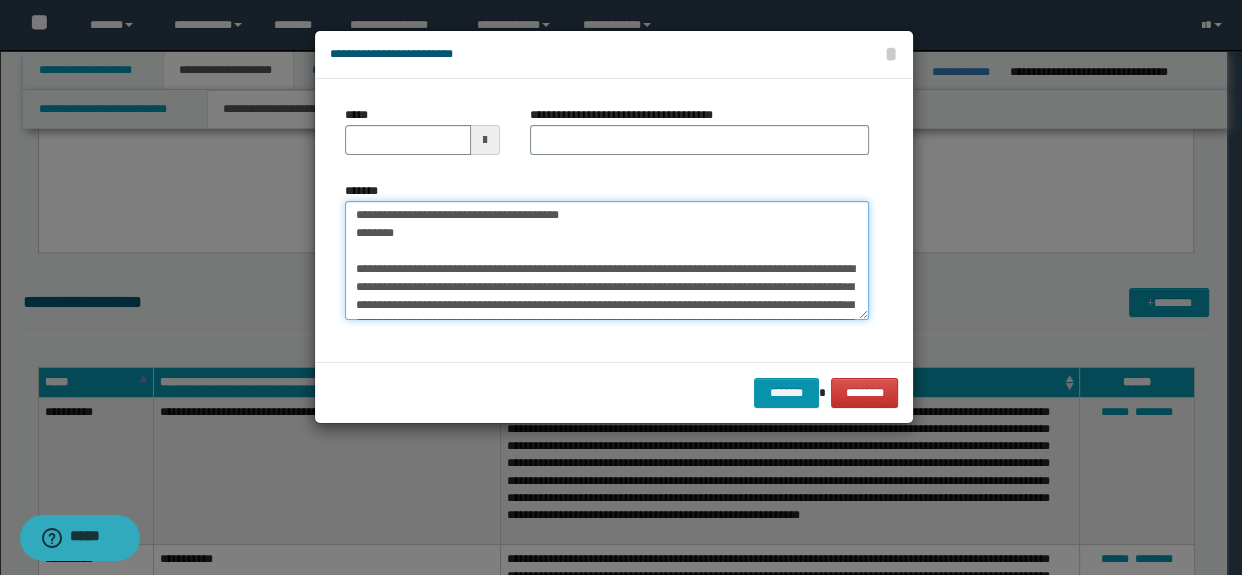 scroll, scrollTop: 0, scrollLeft: 0, axis: both 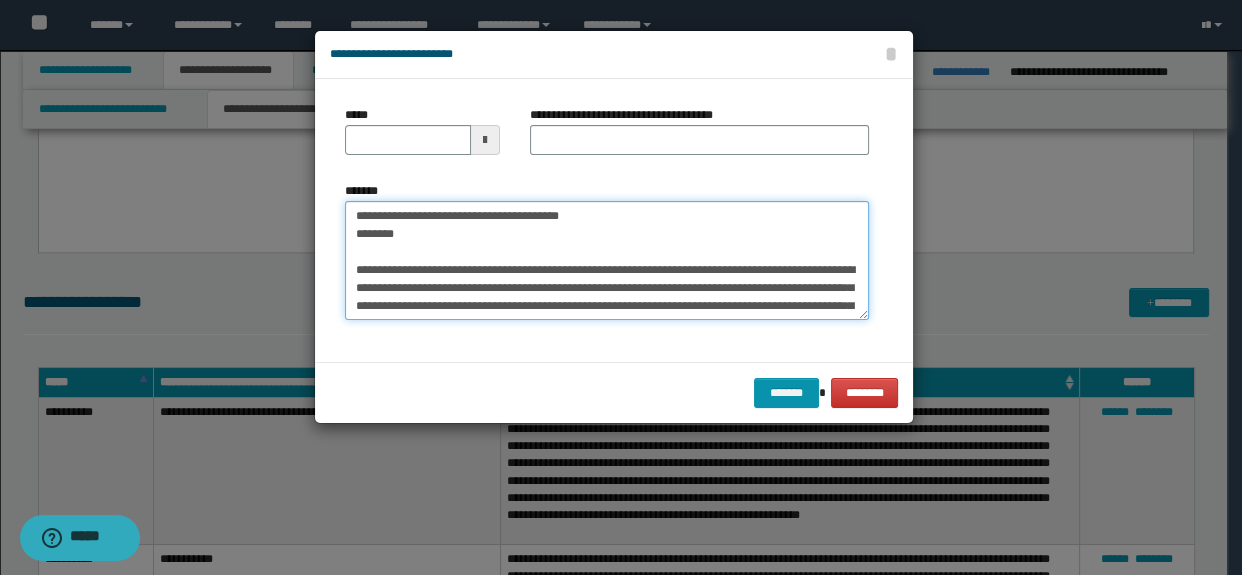 drag, startPoint x: 414, startPoint y: 250, endPoint x: 365, endPoint y: 168, distance: 95.524864 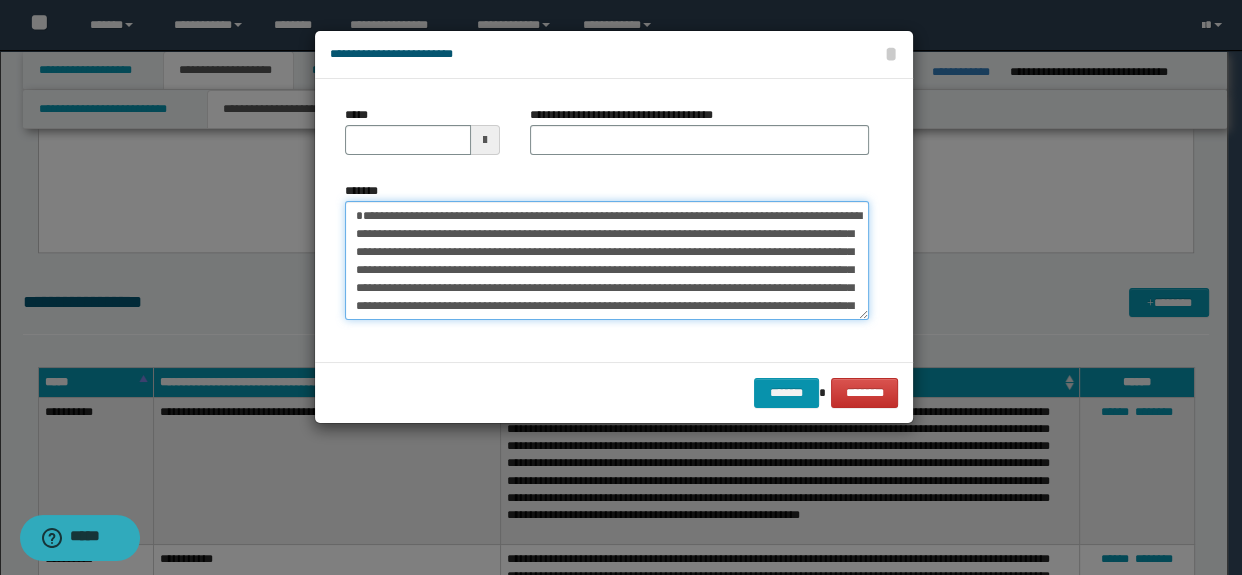 type on "**********" 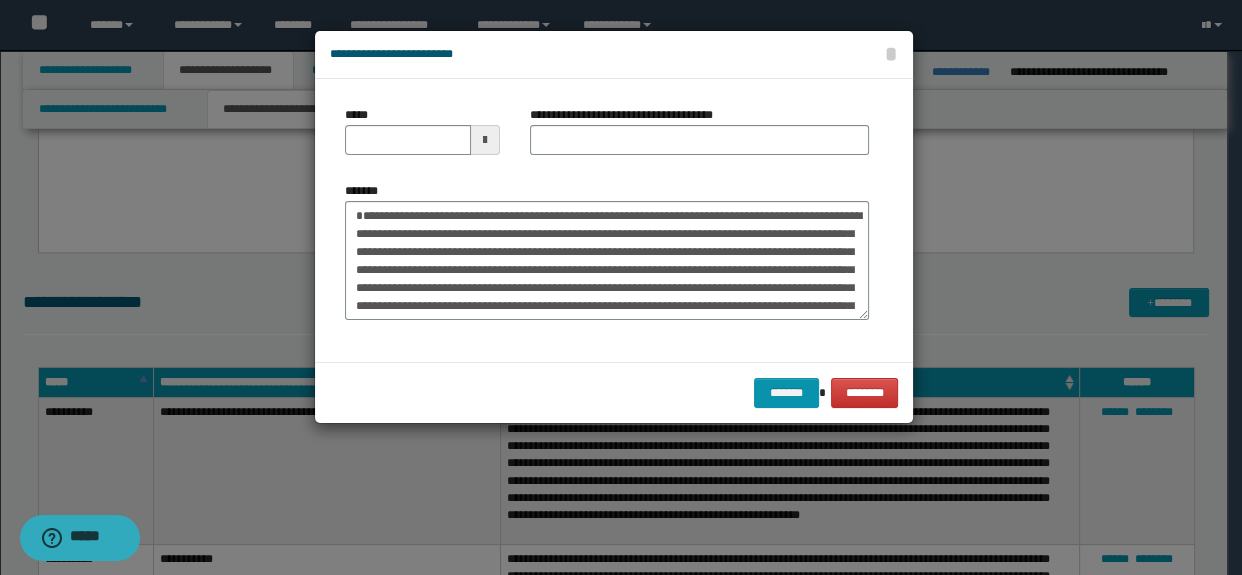 click on "*****" at bounding box center (422, 138) 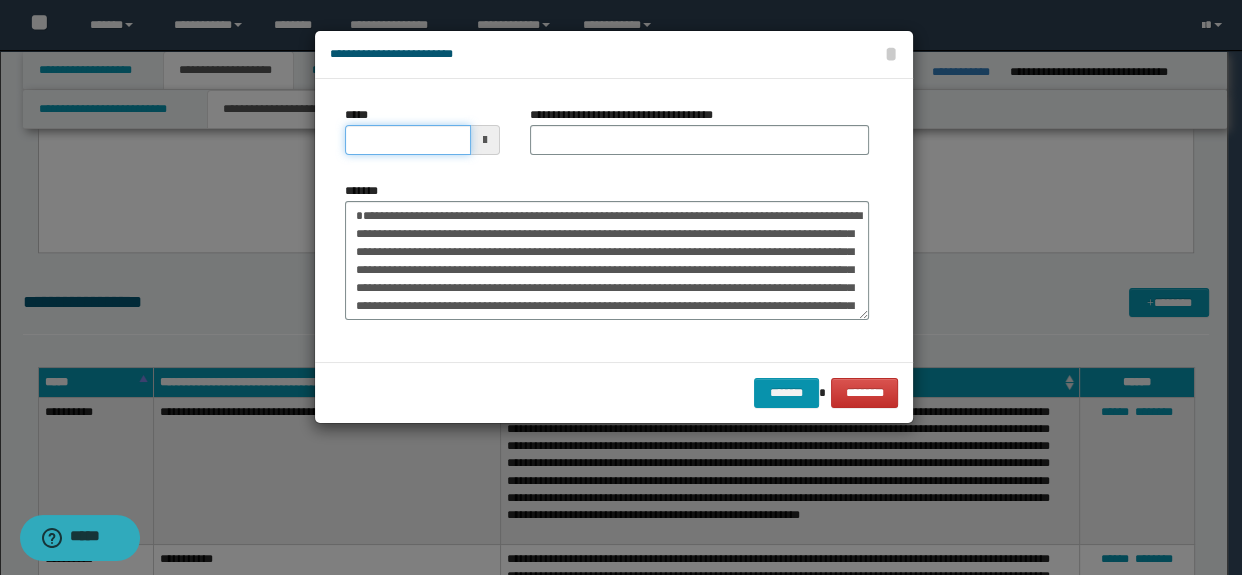 click on "*****" at bounding box center [408, 140] 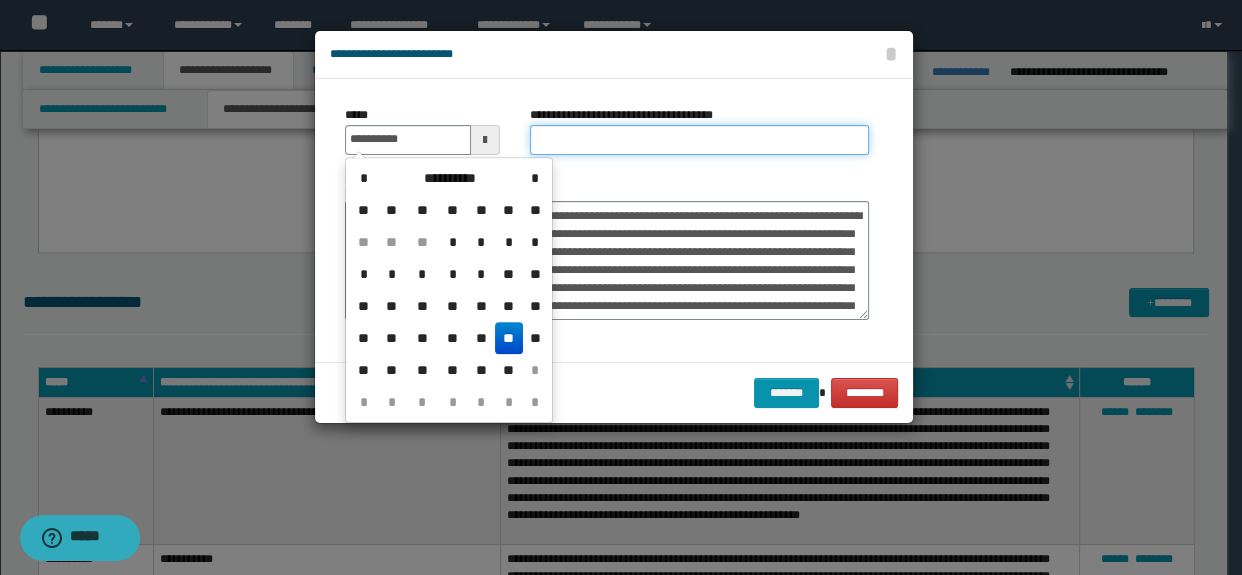type on "**********" 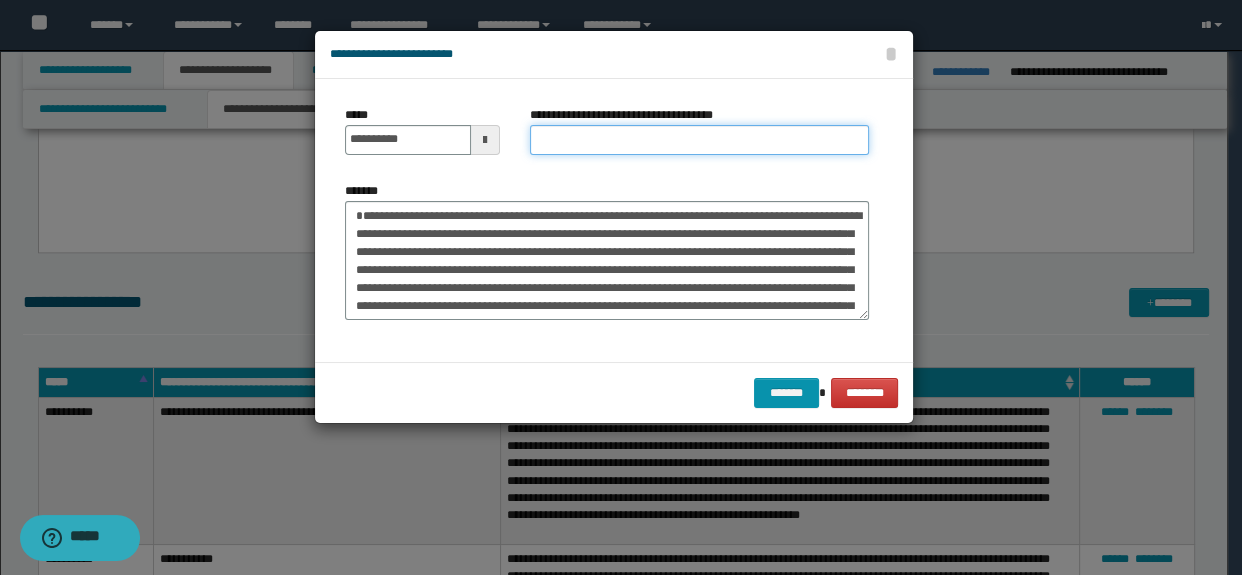type on "*********" 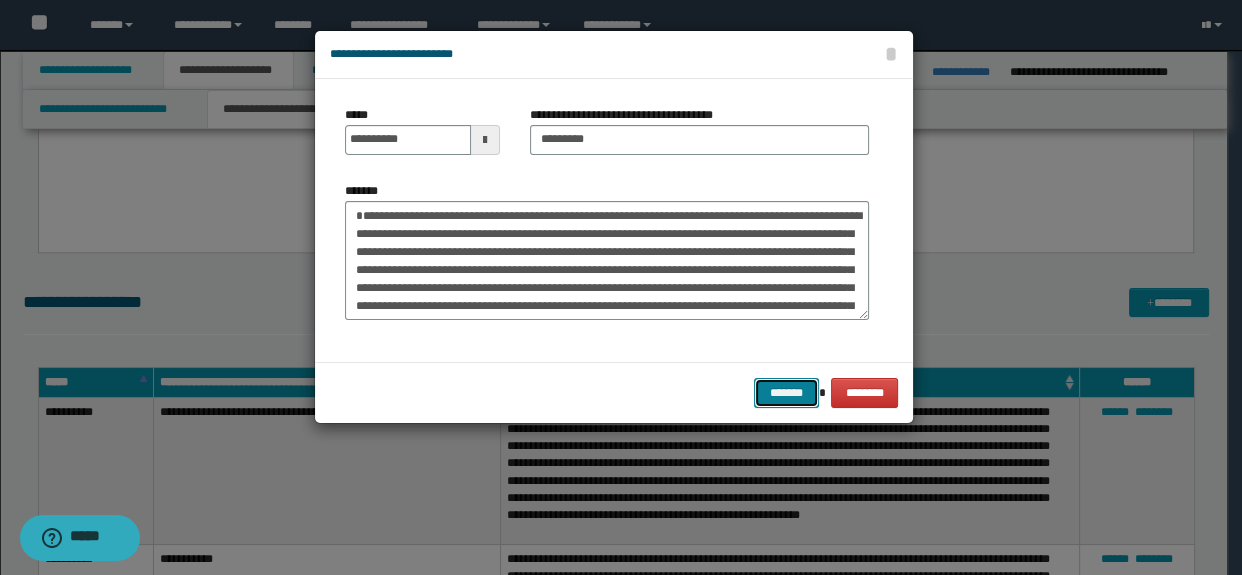 click on "*******" at bounding box center [786, 393] 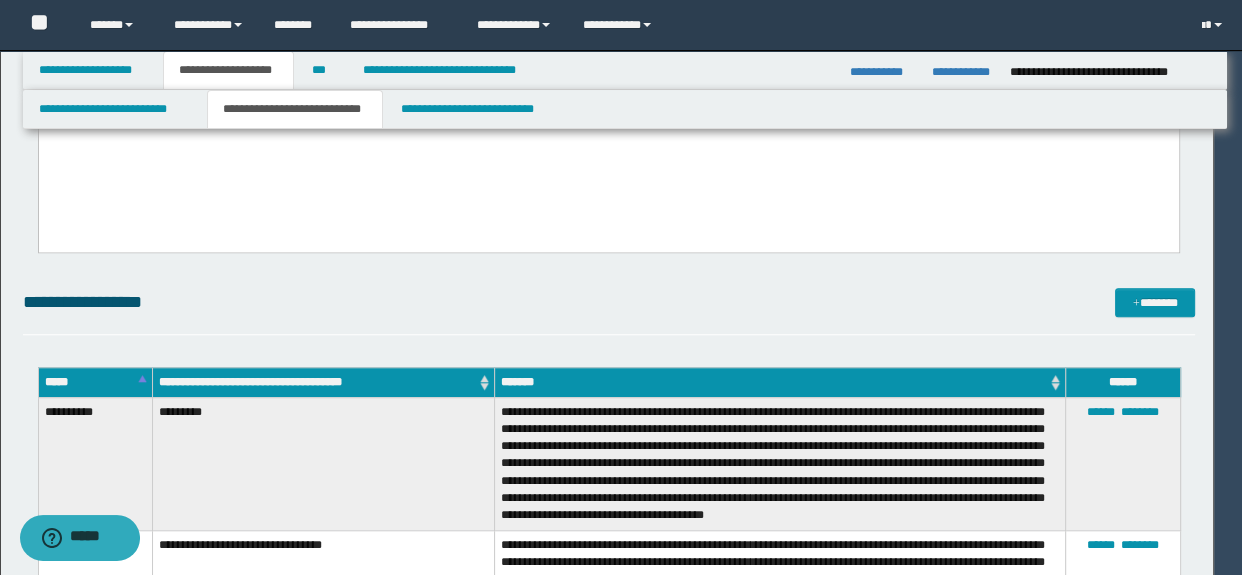 type 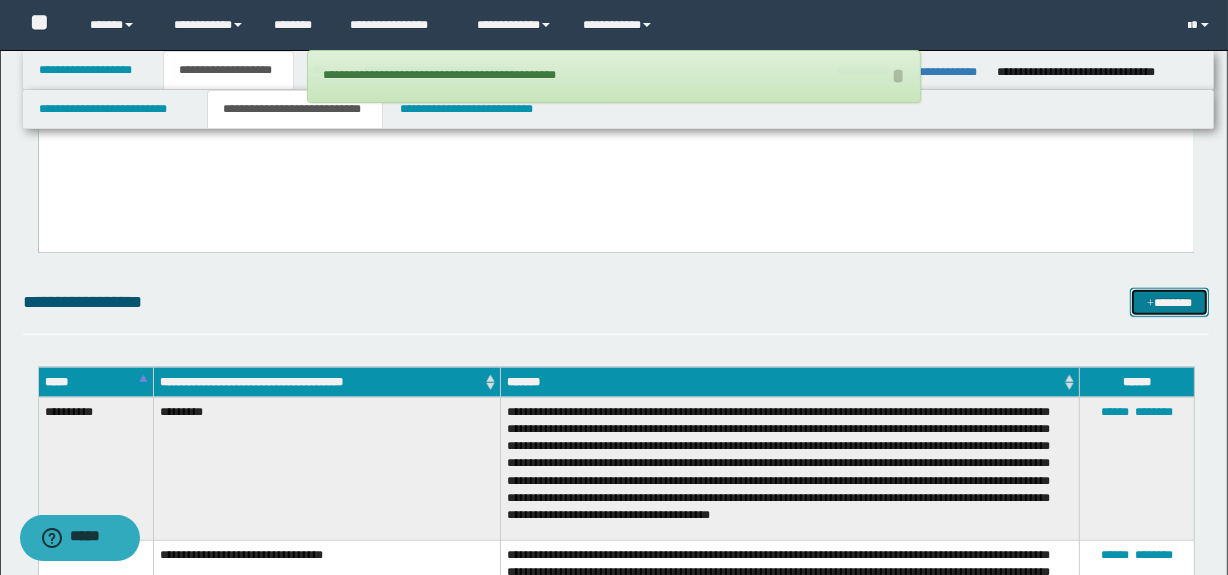 drag, startPoint x: 1186, startPoint y: 310, endPoint x: 1070, endPoint y: 317, distance: 116.21101 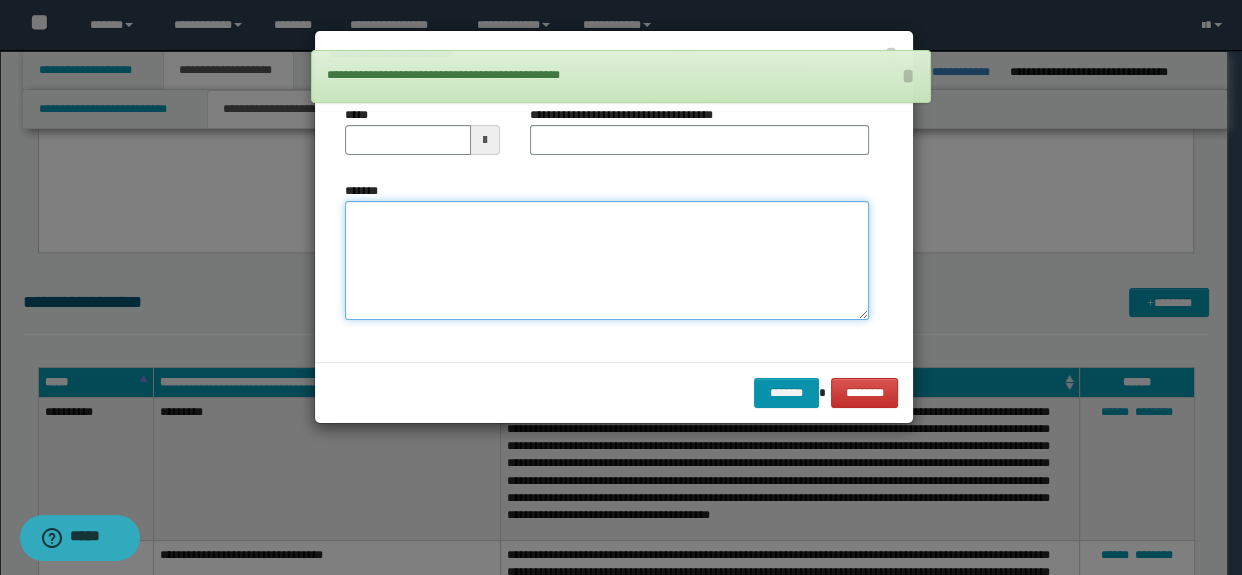 click on "*******" at bounding box center (607, 261) 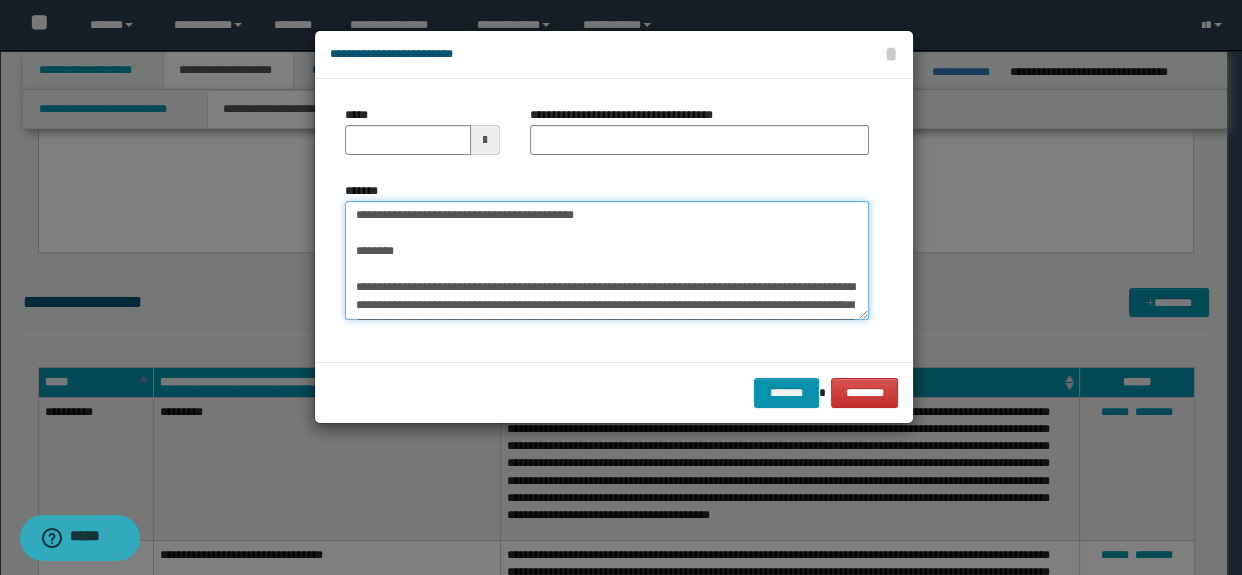 scroll, scrollTop: 0, scrollLeft: 0, axis: both 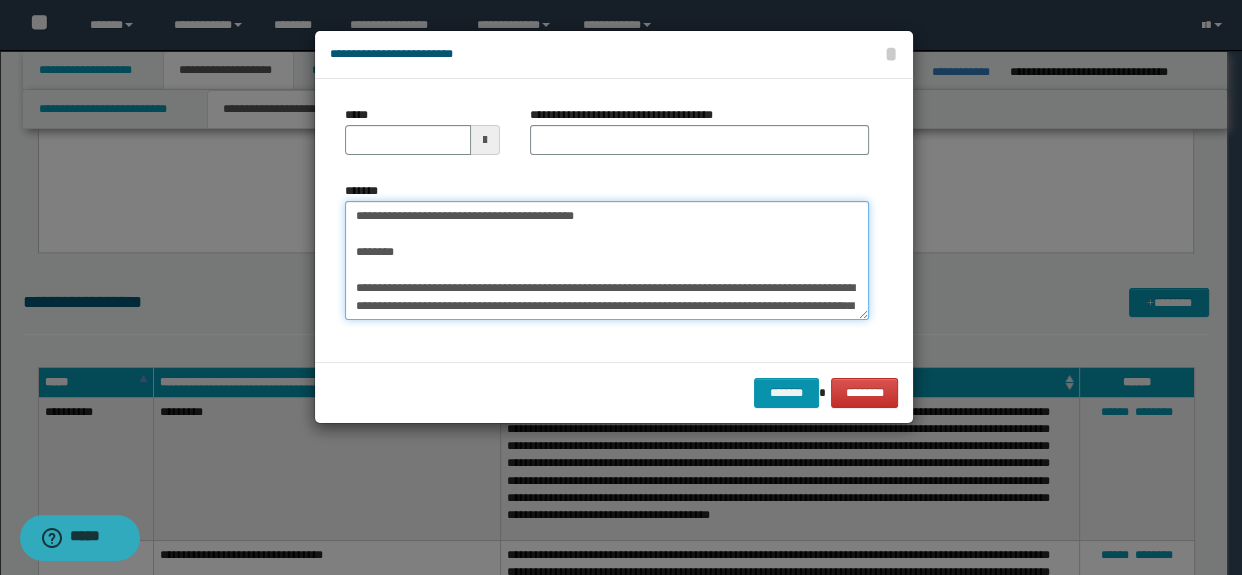 drag, startPoint x: 432, startPoint y: 266, endPoint x: 204, endPoint y: 170, distance: 247.38634 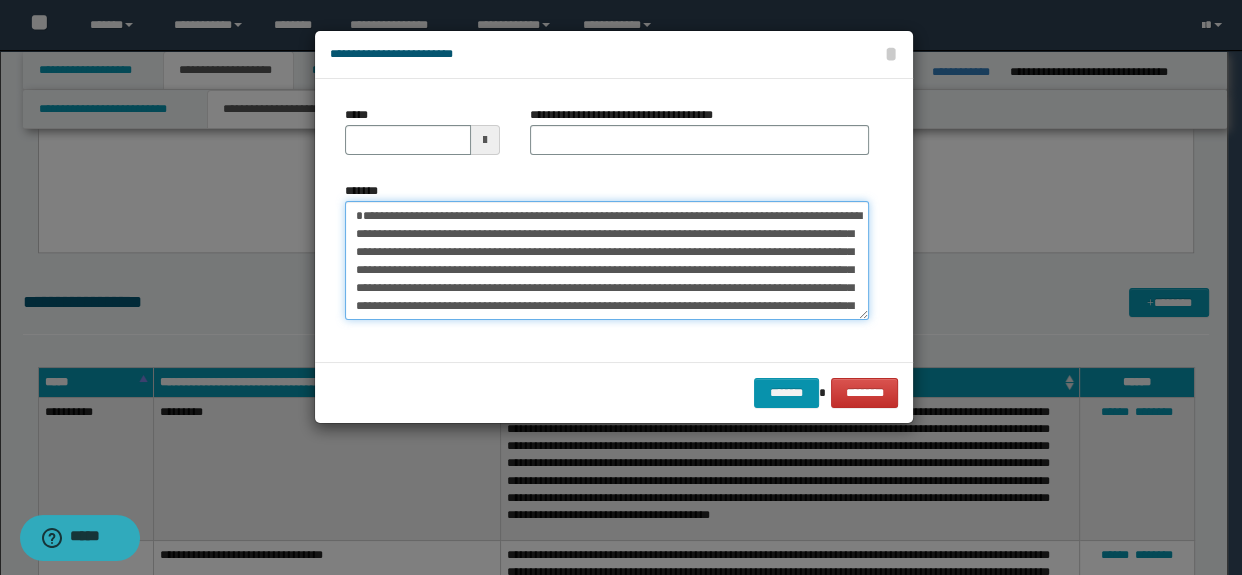 type on "**********" 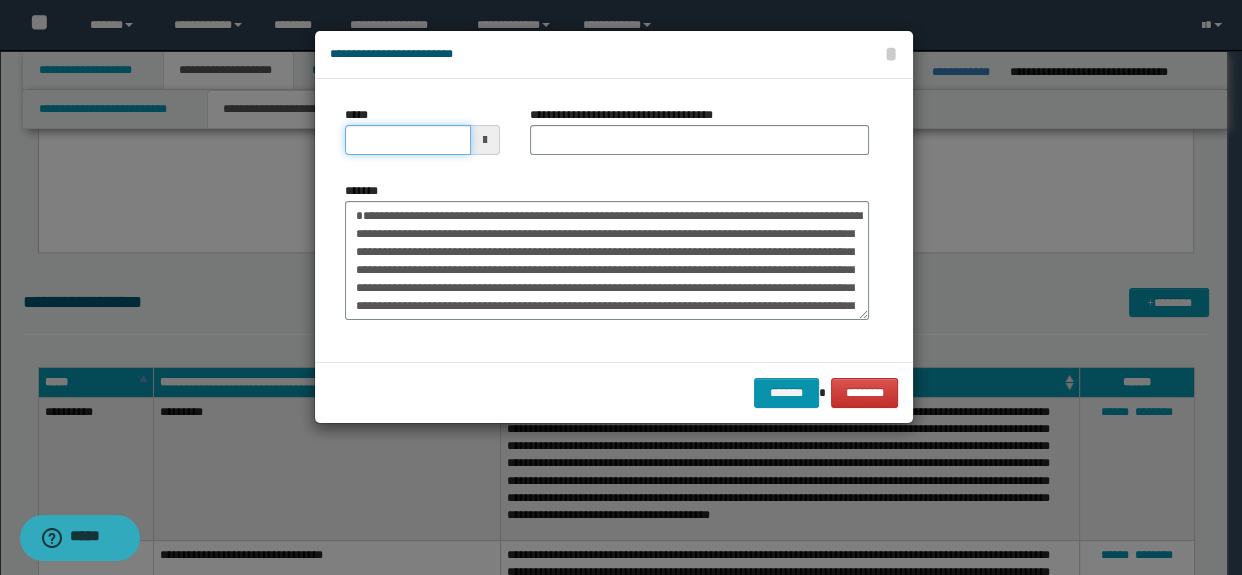 click on "*****" at bounding box center [408, 140] 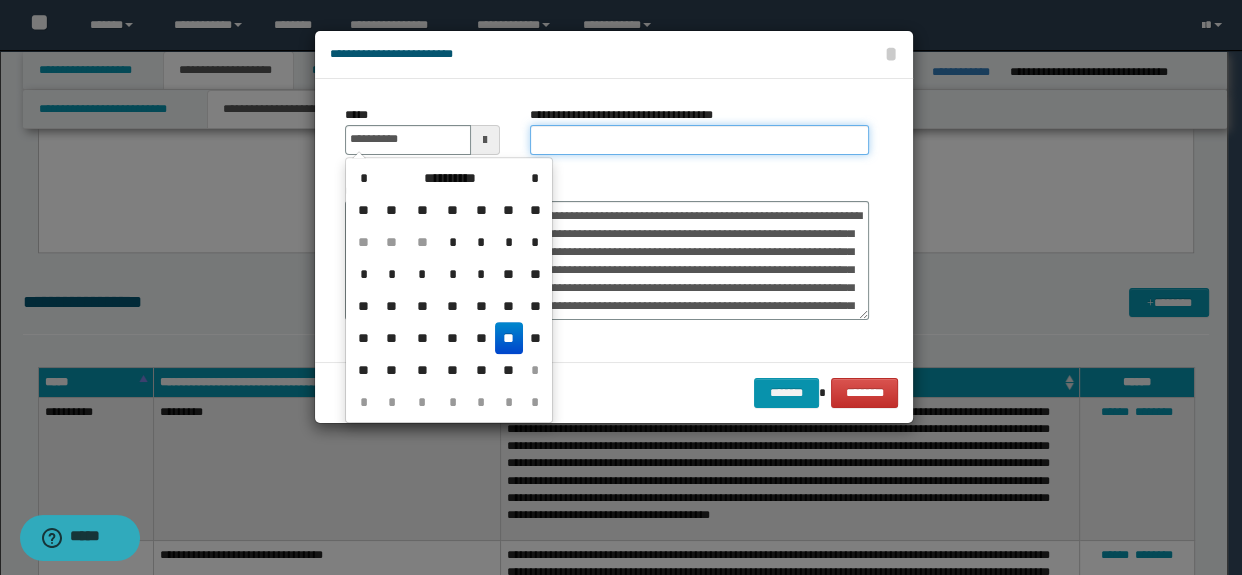 type on "**********" 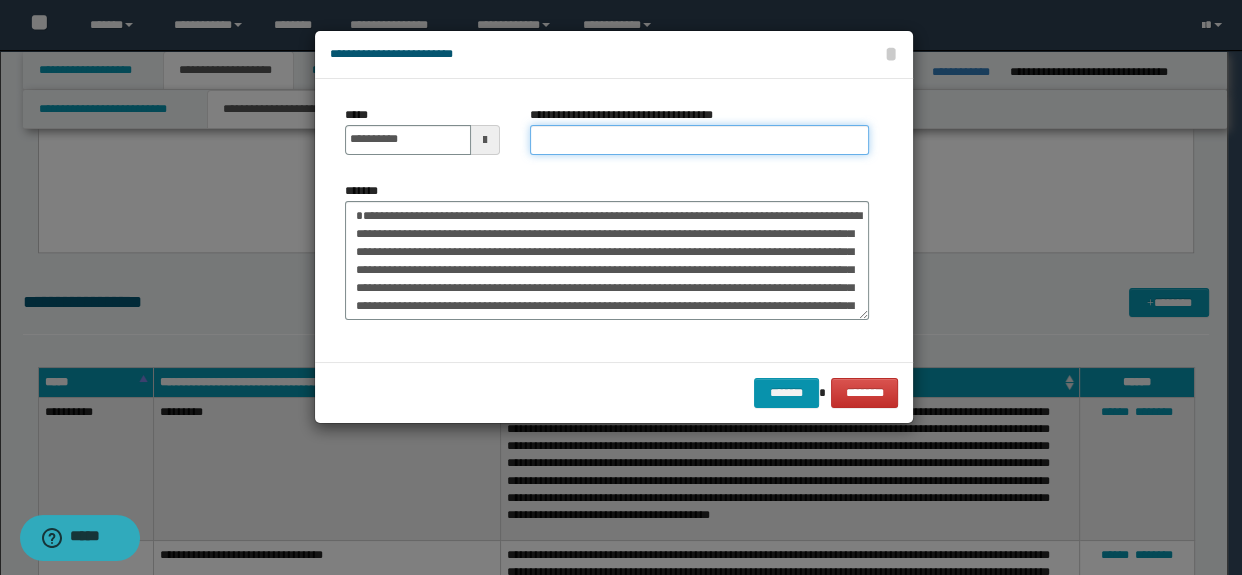 click on "**********" at bounding box center (700, 140) 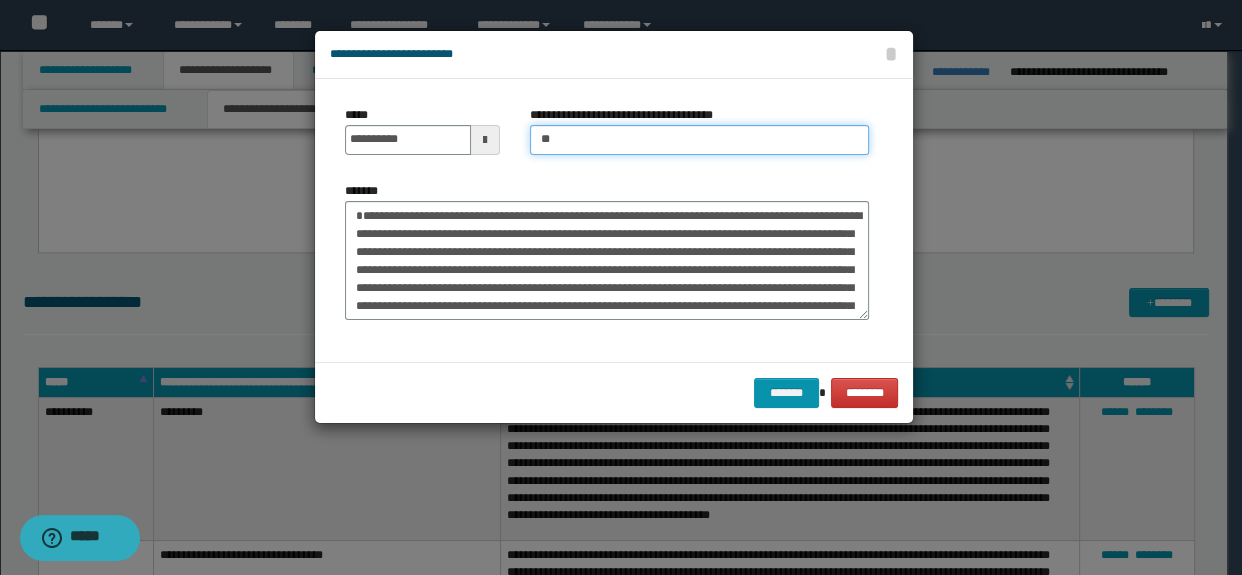 type on "**********" 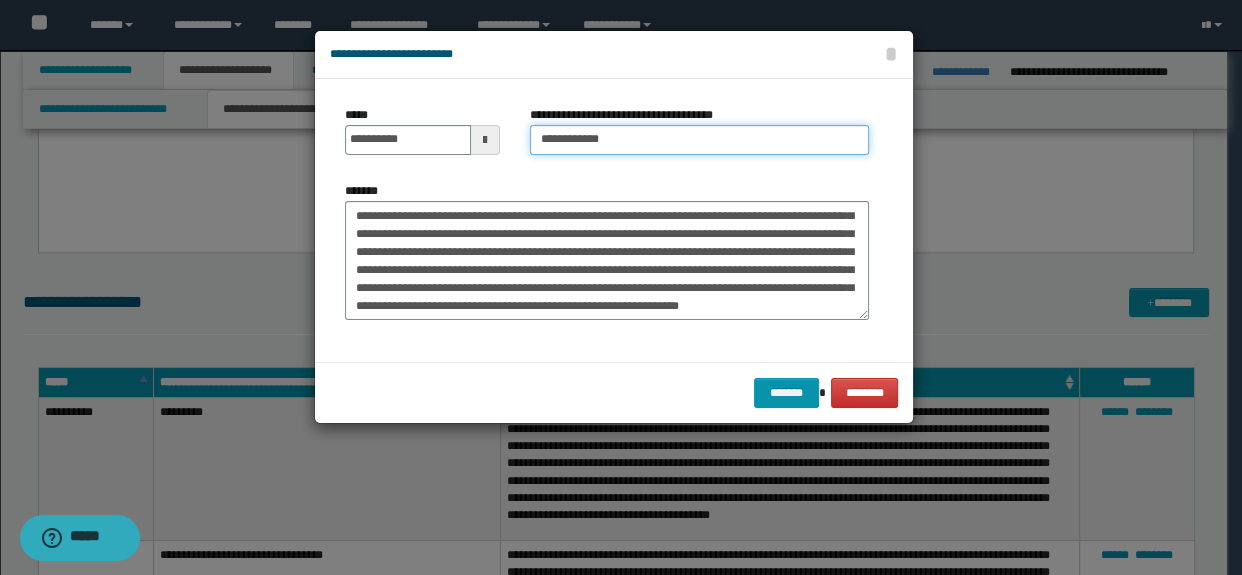 scroll, scrollTop: 245, scrollLeft: 0, axis: vertical 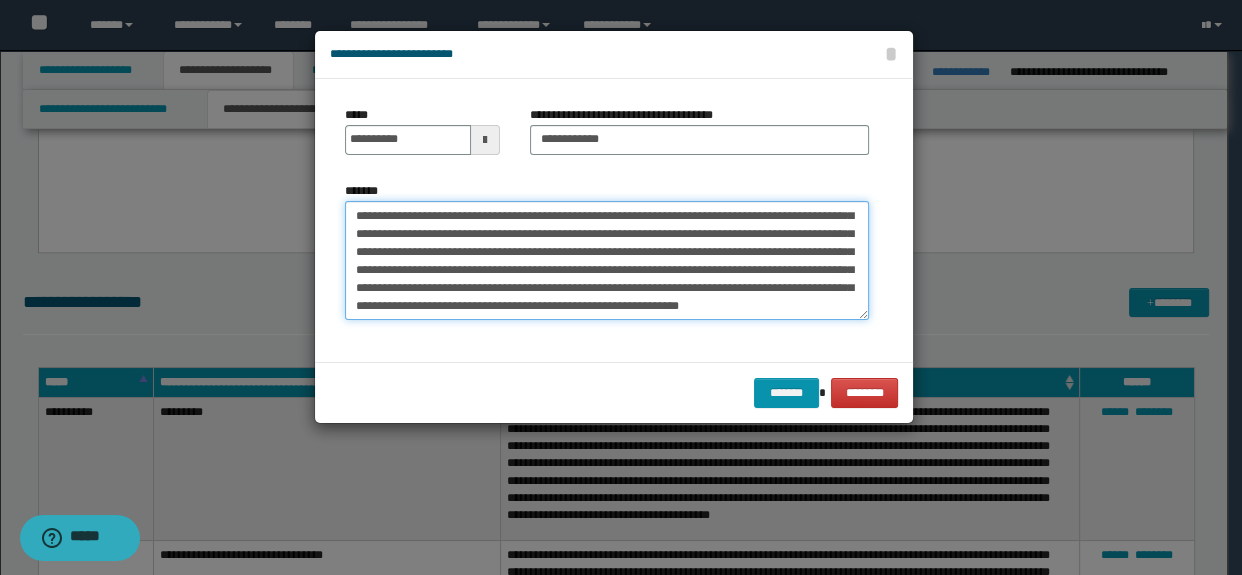 click on "*******" at bounding box center (607, 261) 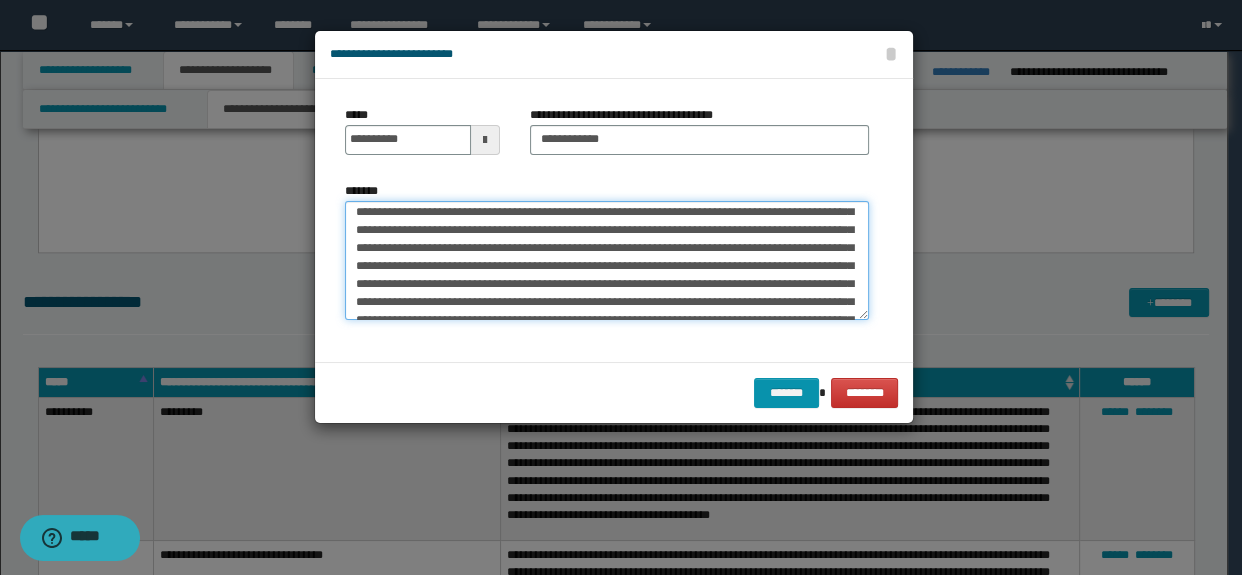 scroll, scrollTop: 154, scrollLeft: 0, axis: vertical 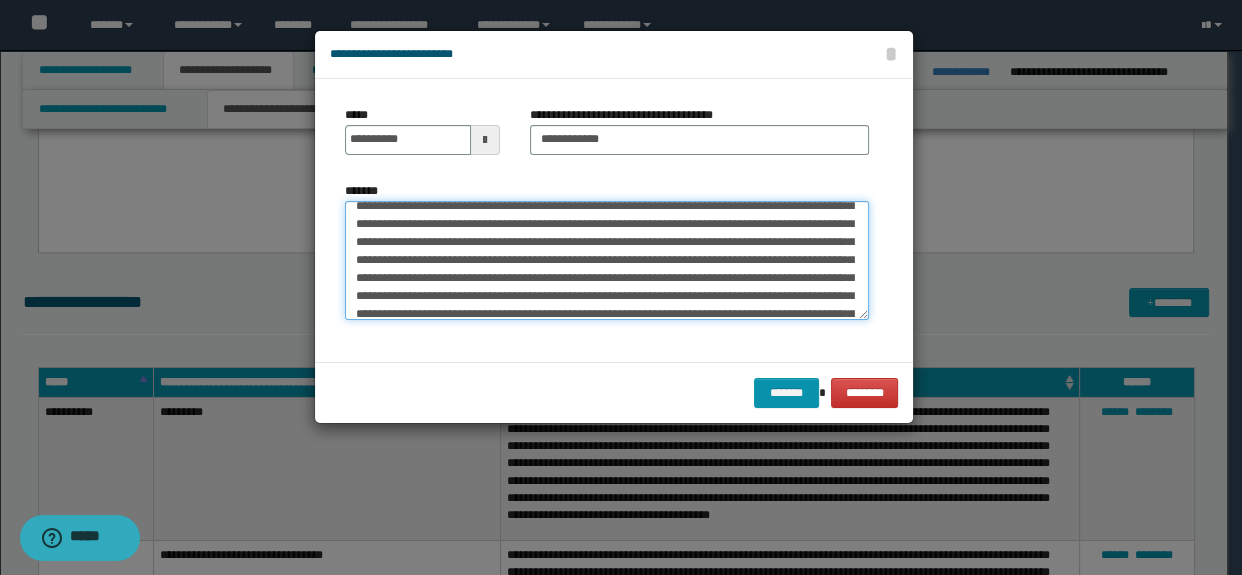 click on "*******" at bounding box center (607, 261) 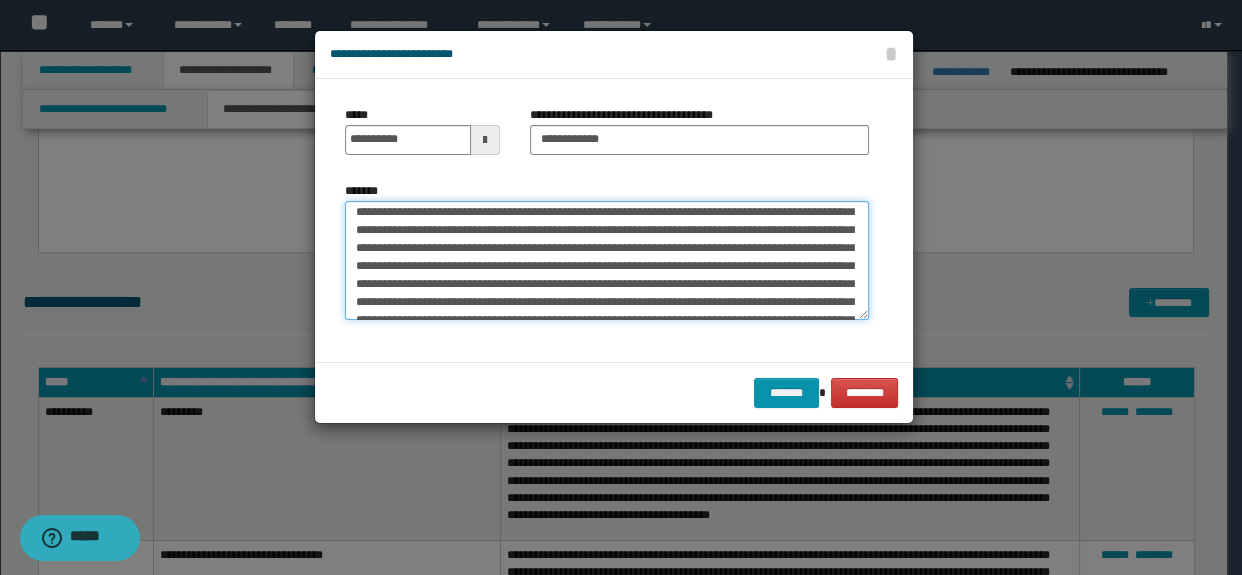 click on "*******" at bounding box center [607, 261] 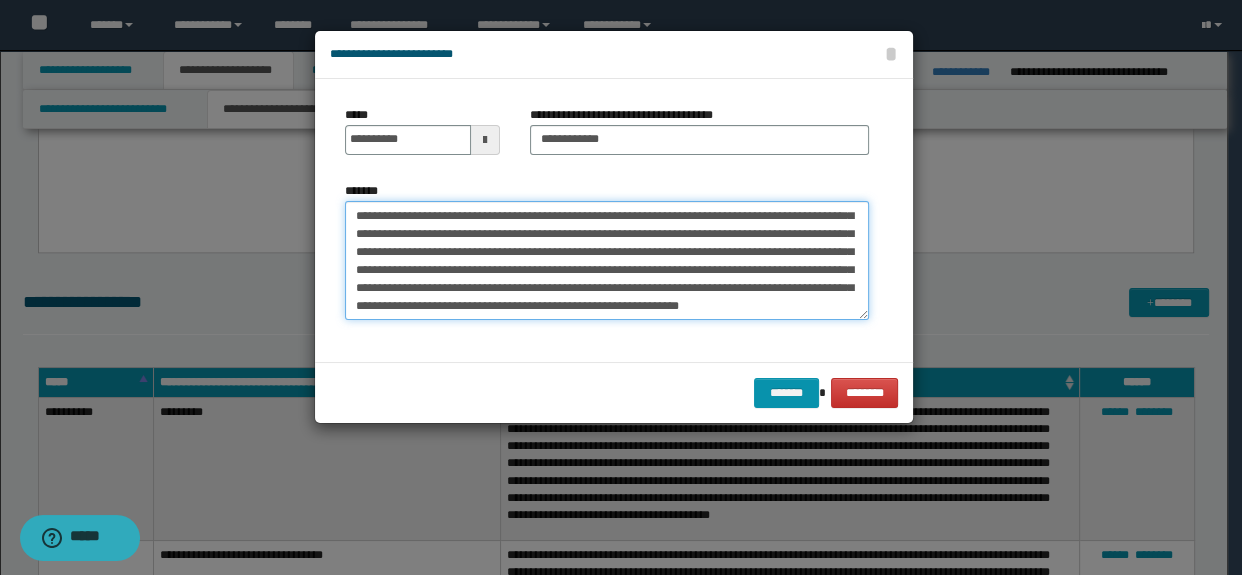 scroll, scrollTop: 305, scrollLeft: 0, axis: vertical 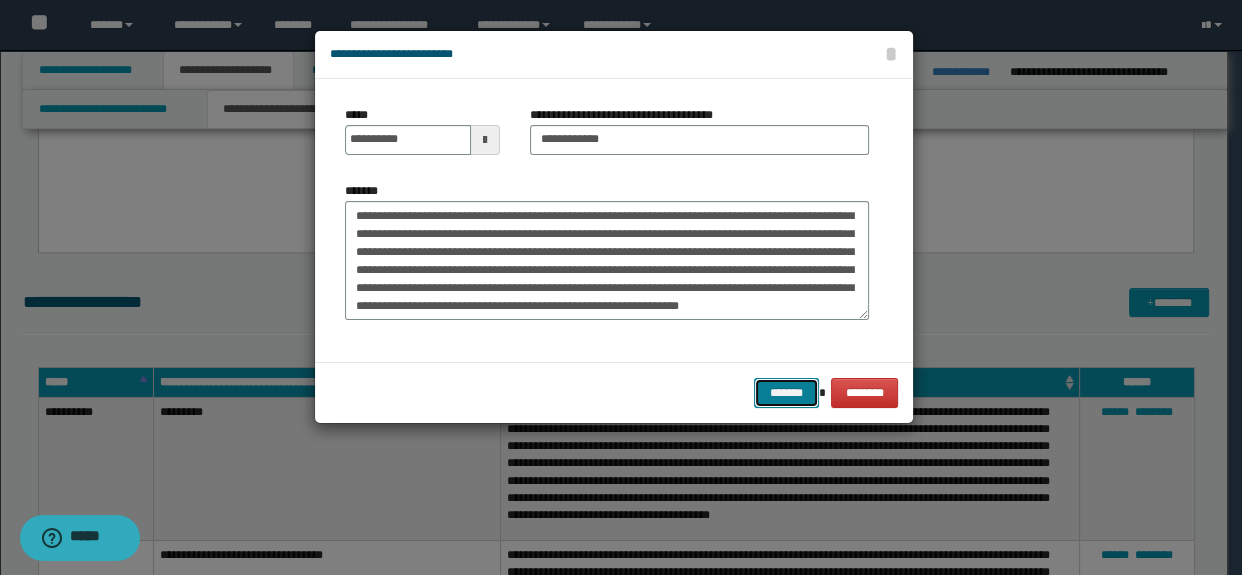 click on "*******" at bounding box center (786, 393) 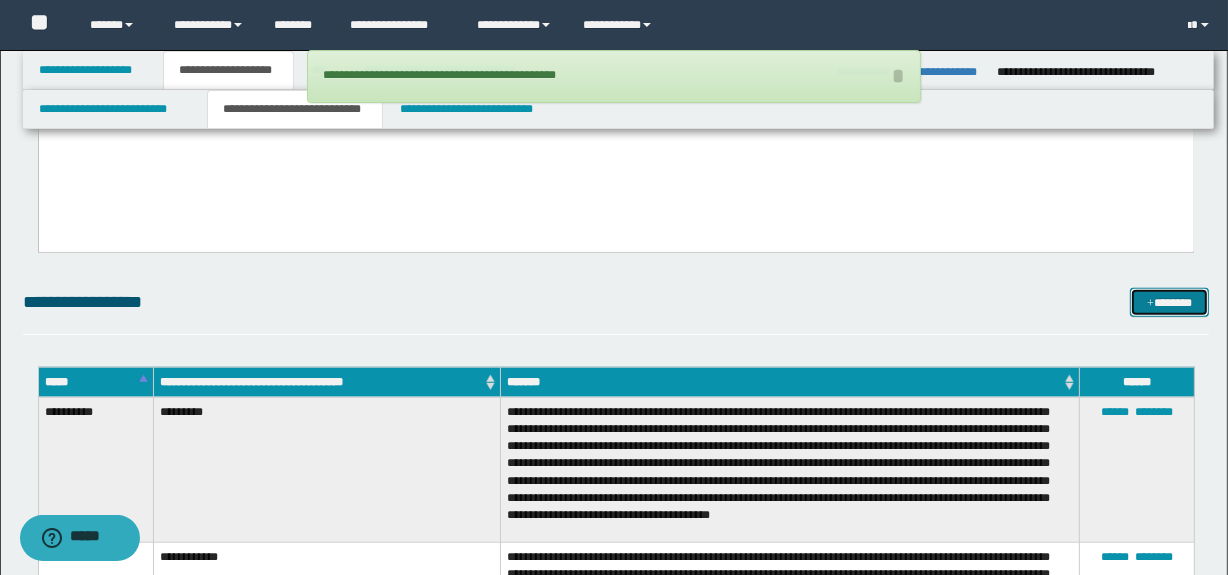 click on "*******" at bounding box center [1170, 303] 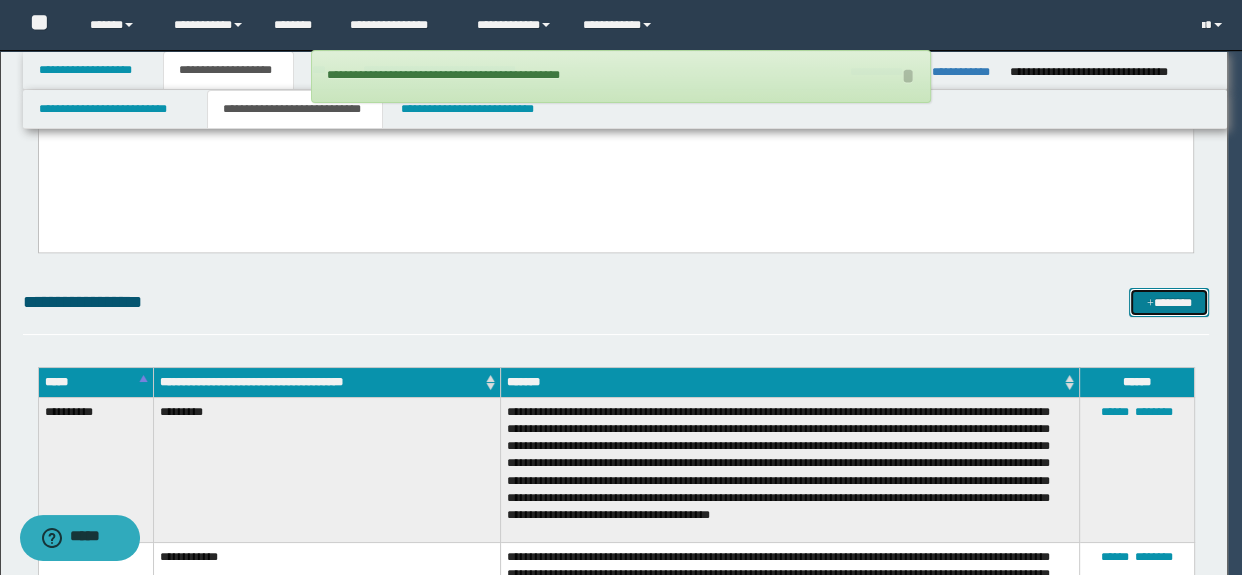 scroll, scrollTop: 0, scrollLeft: 0, axis: both 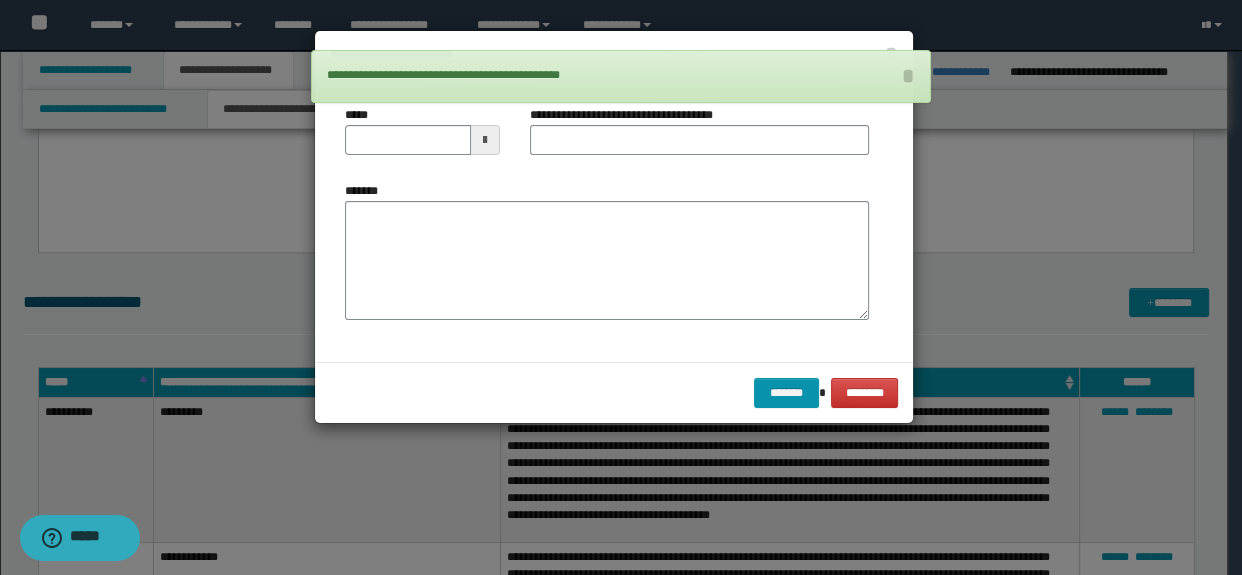 click on "*******" at bounding box center [607, 251] 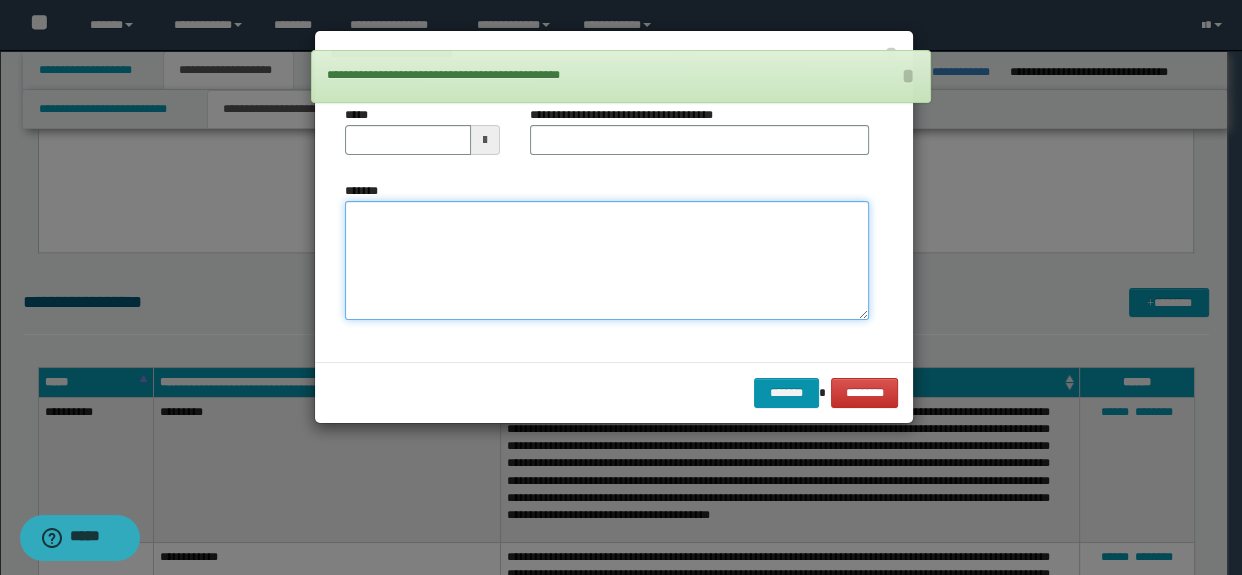 drag, startPoint x: 465, startPoint y: 217, endPoint x: 588, endPoint y: 143, distance: 143.54442 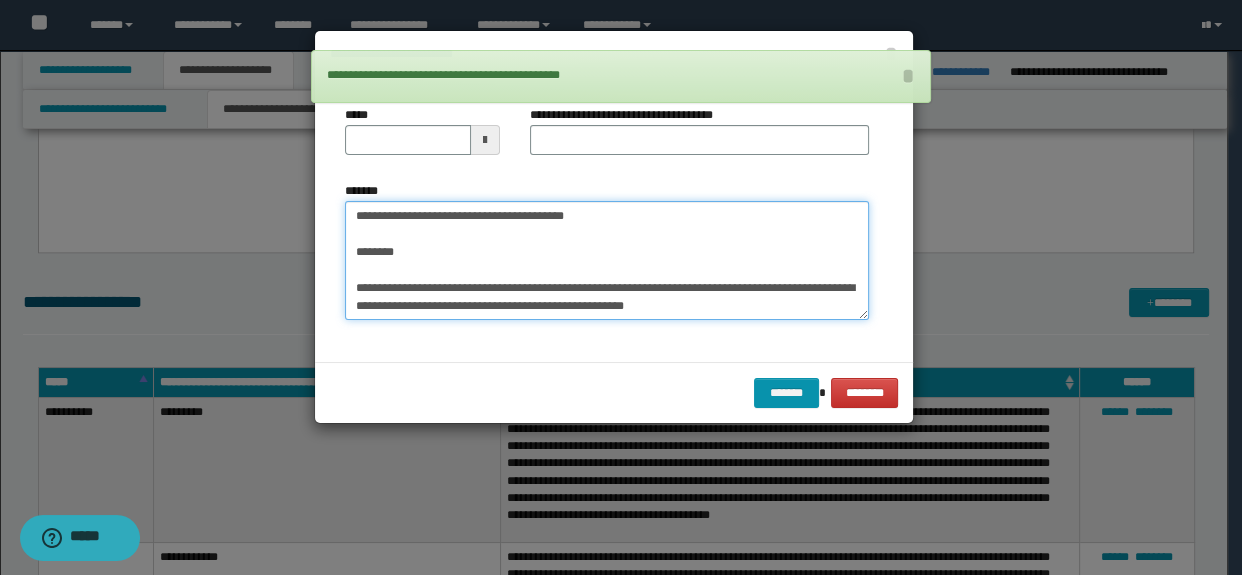 scroll, scrollTop: 11, scrollLeft: 0, axis: vertical 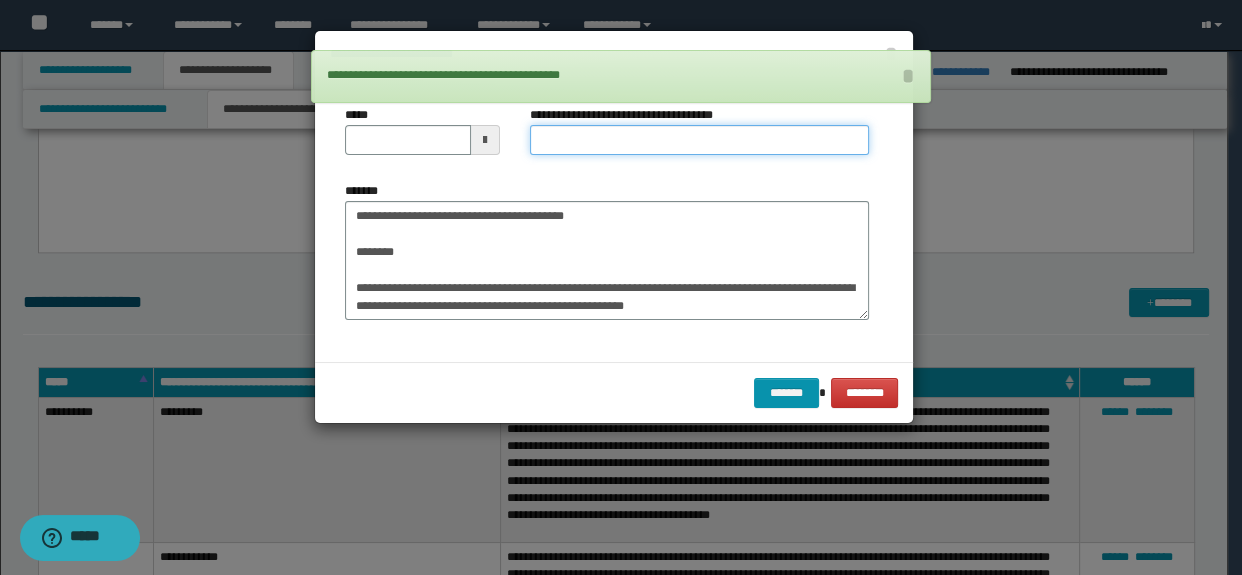 click on "**********" at bounding box center (700, 140) 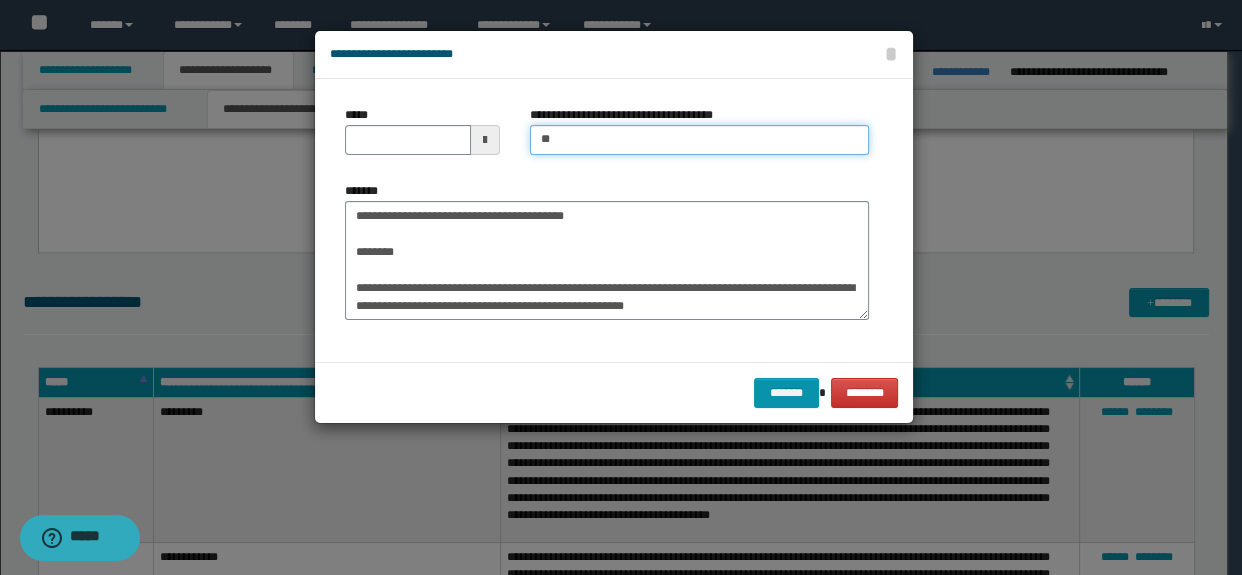 type on "**********" 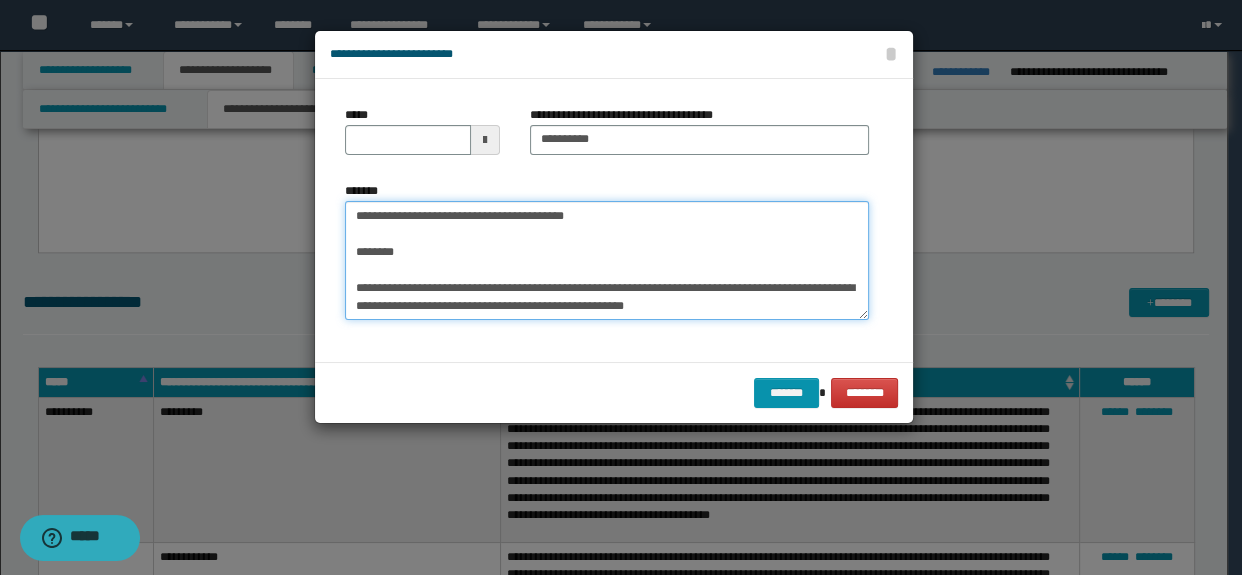 click on "**********" at bounding box center [607, 261] 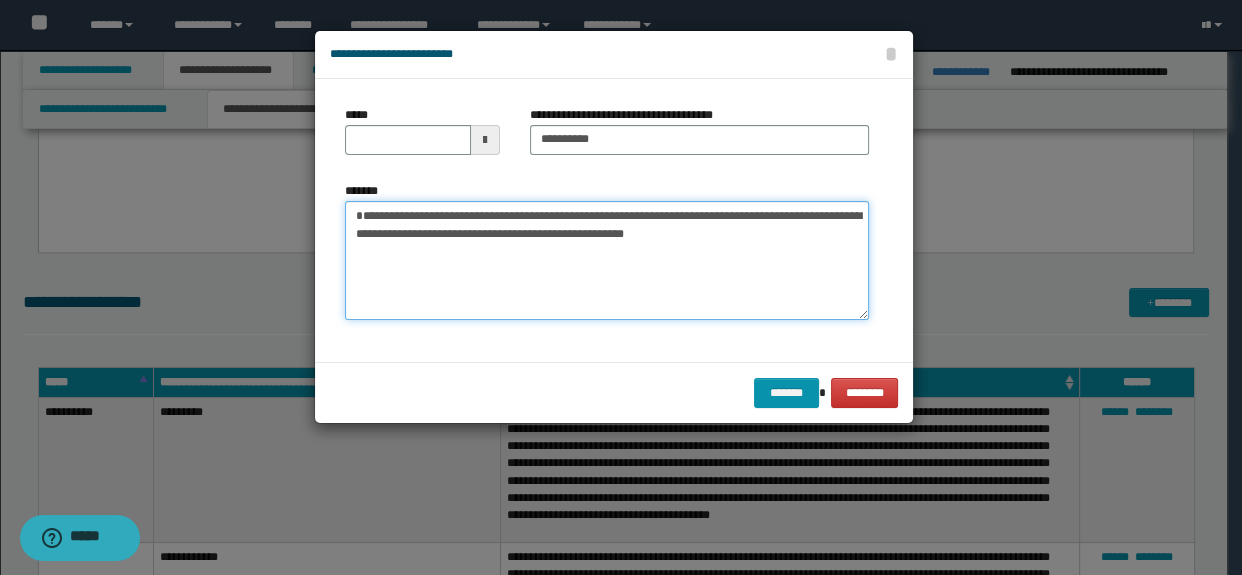 type 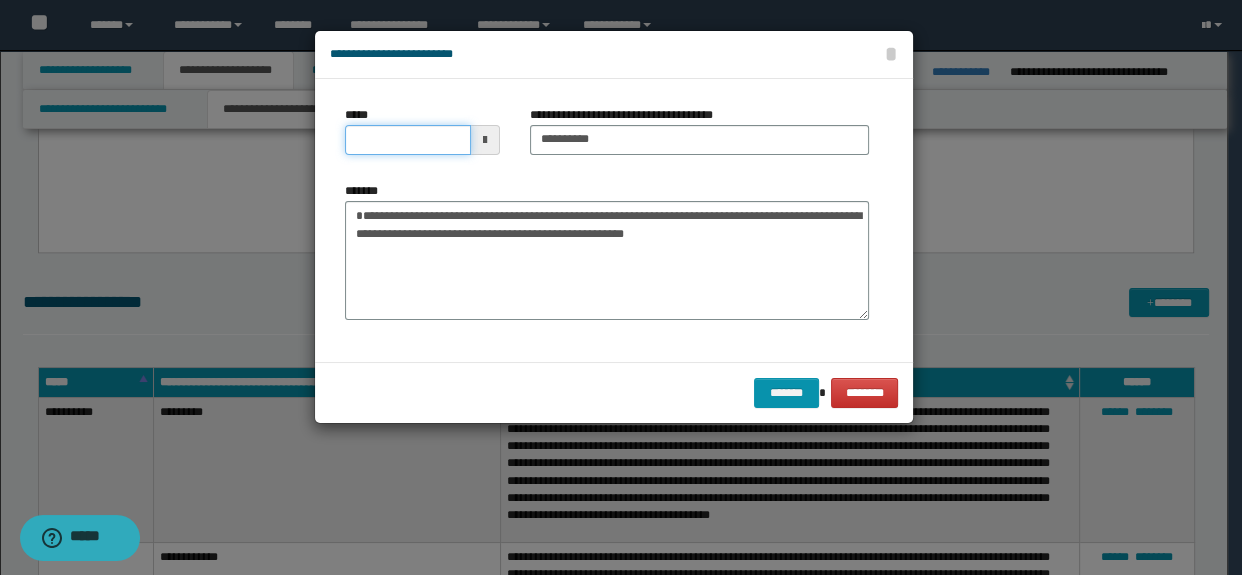 click on "*****" at bounding box center [408, 140] 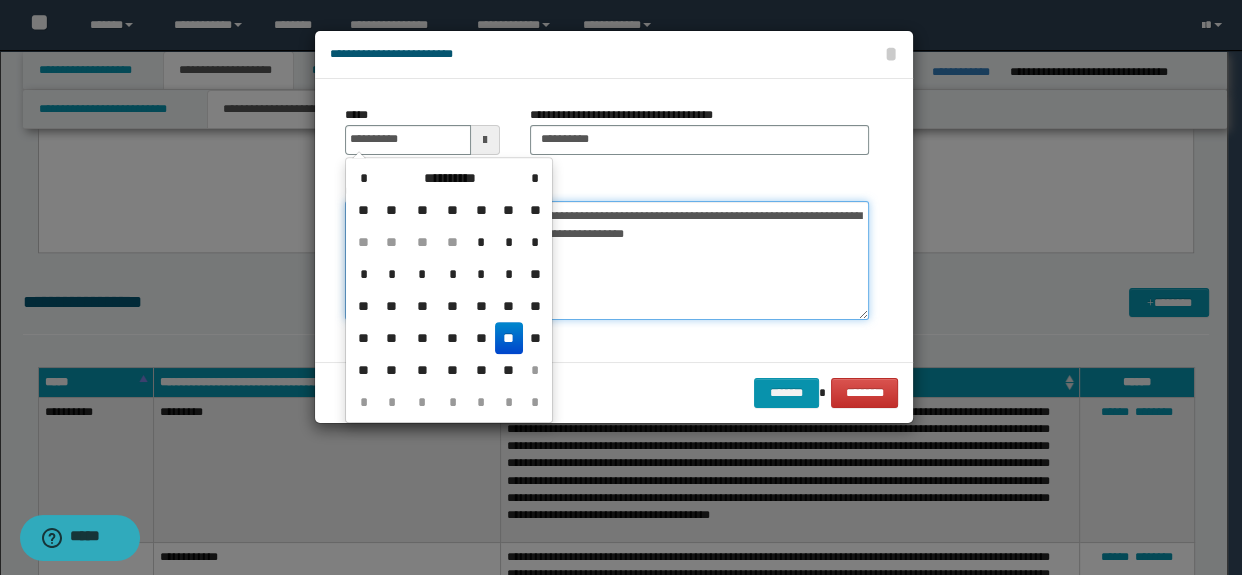 type on "**********" 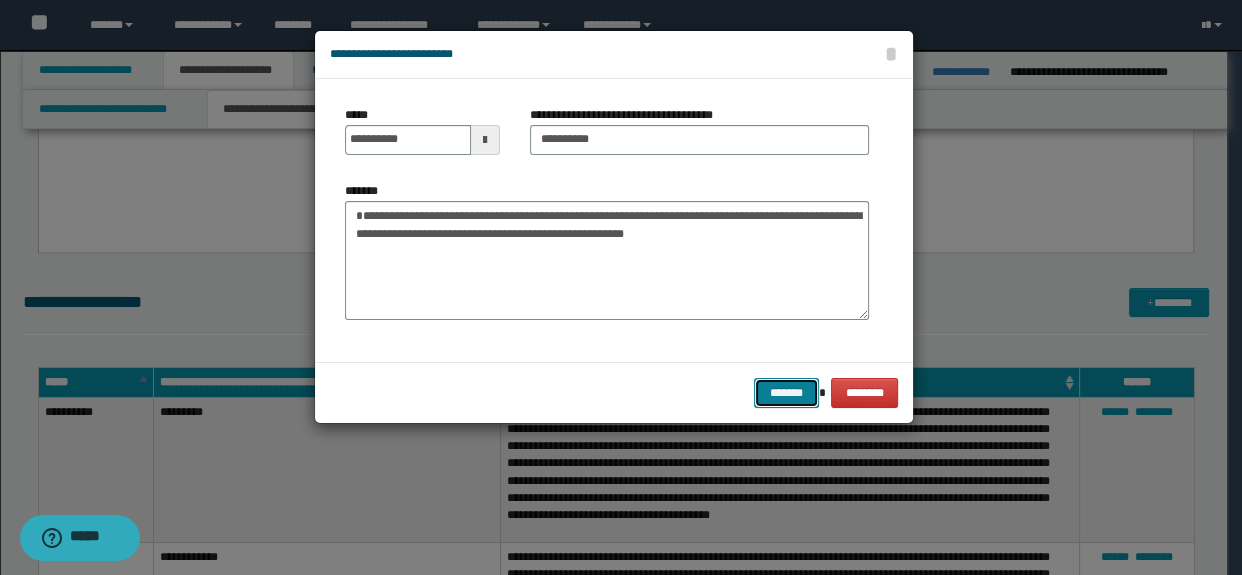 click on "*******" at bounding box center (786, 393) 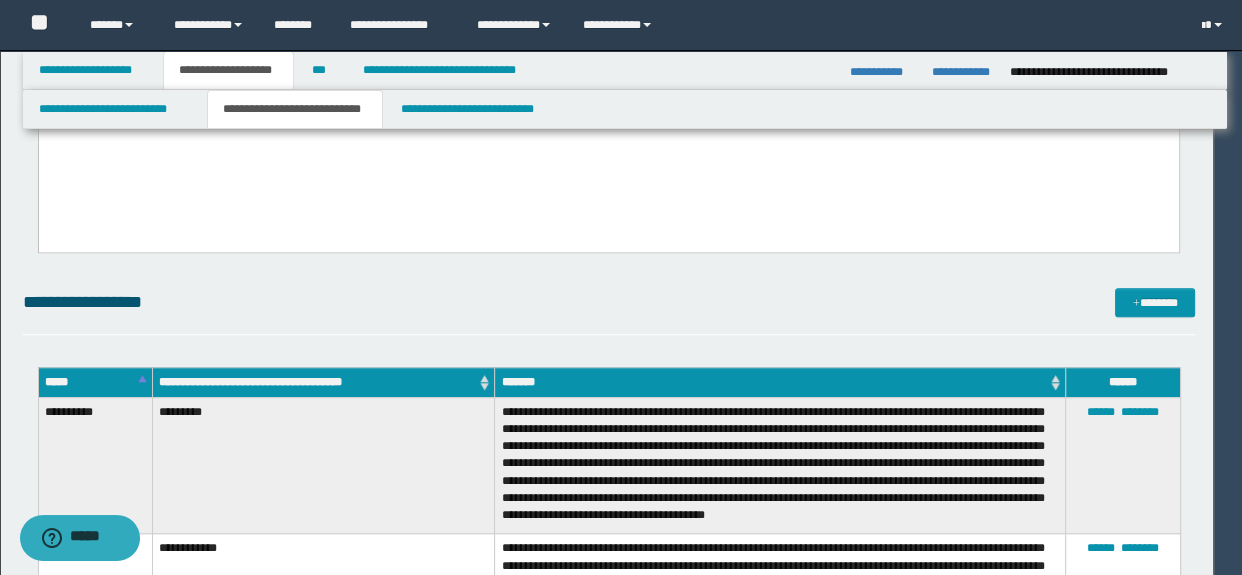 type 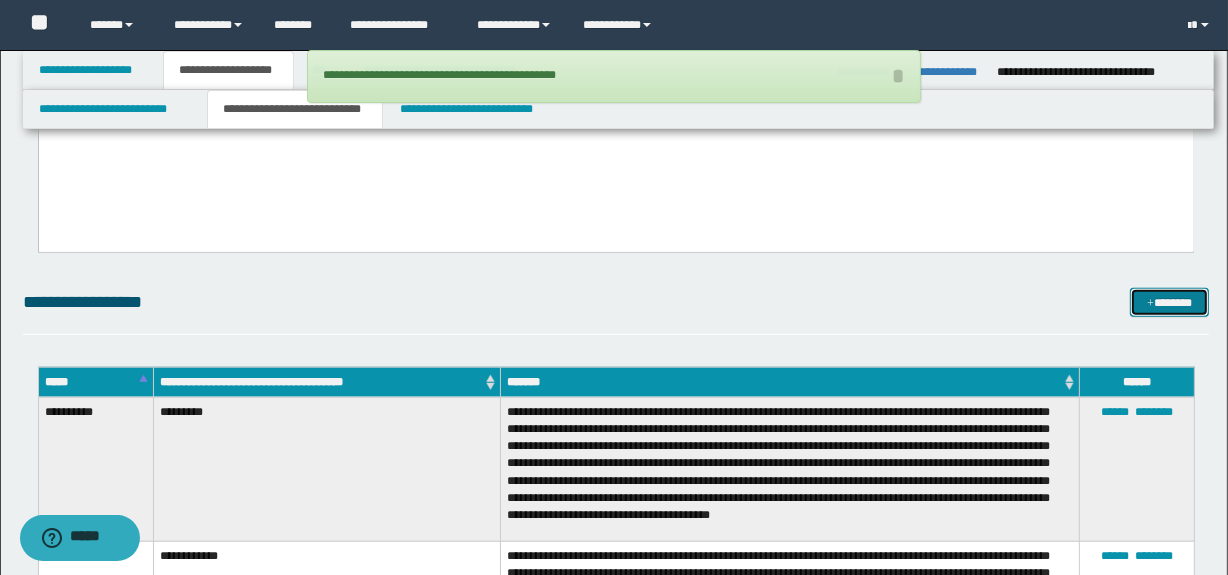click on "*******" at bounding box center [1170, 303] 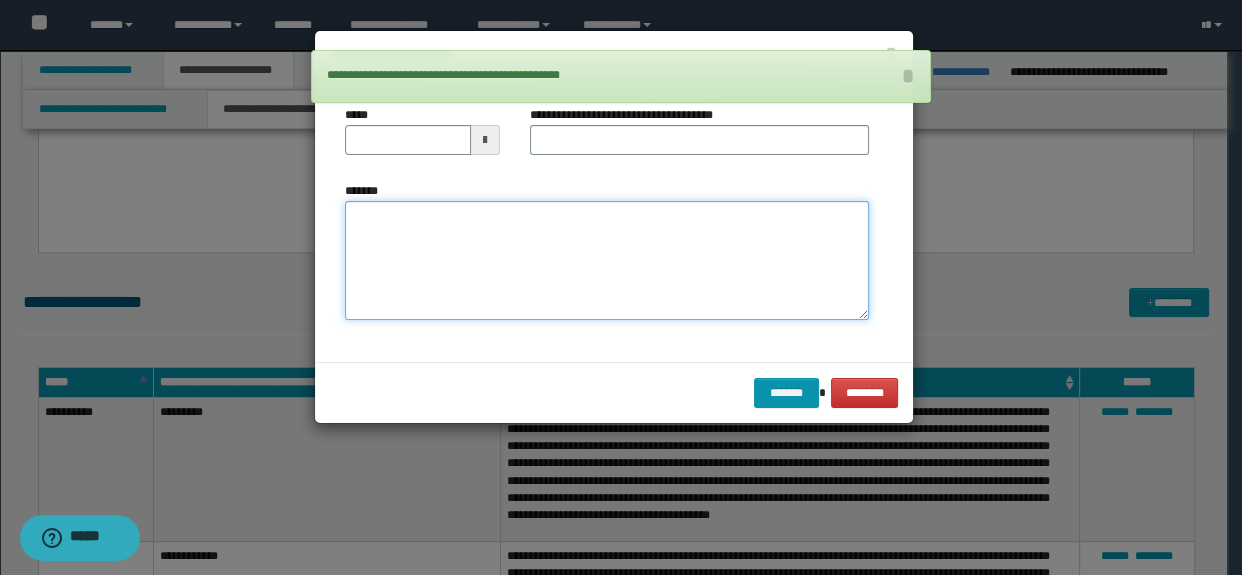 click on "*******" at bounding box center [607, 261] 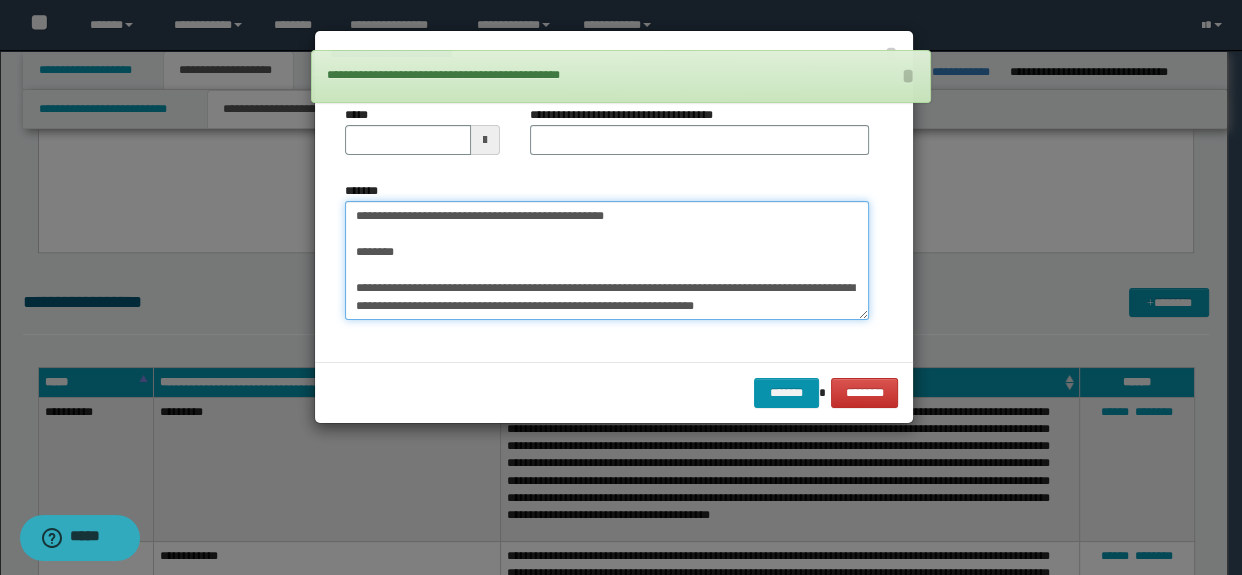 scroll, scrollTop: 11, scrollLeft: 0, axis: vertical 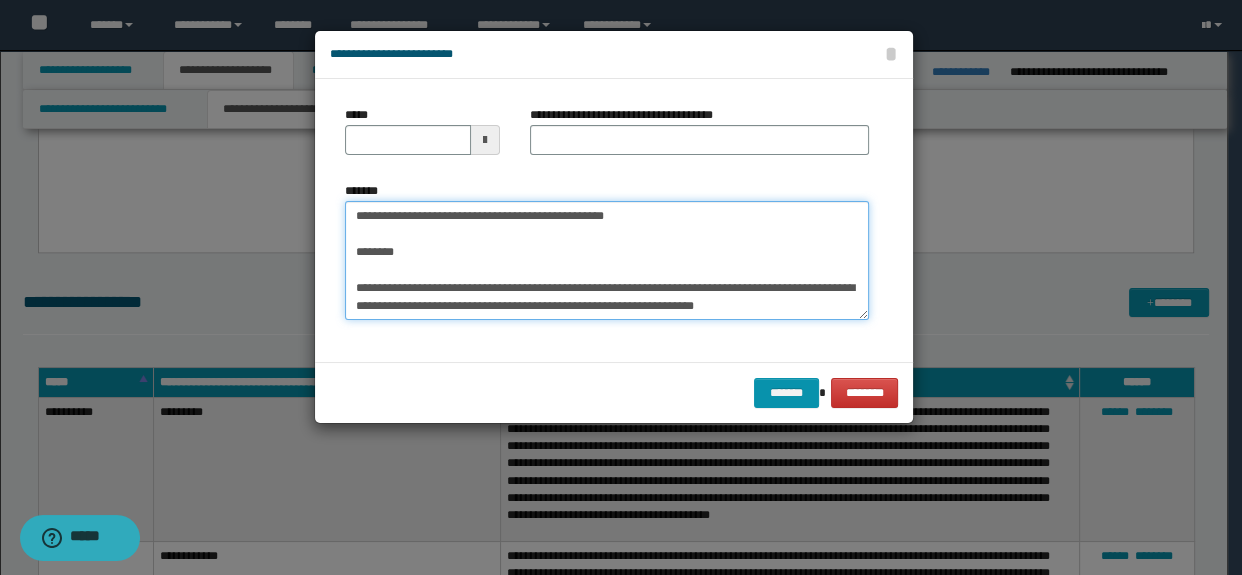 click on "**********" at bounding box center [607, 261] 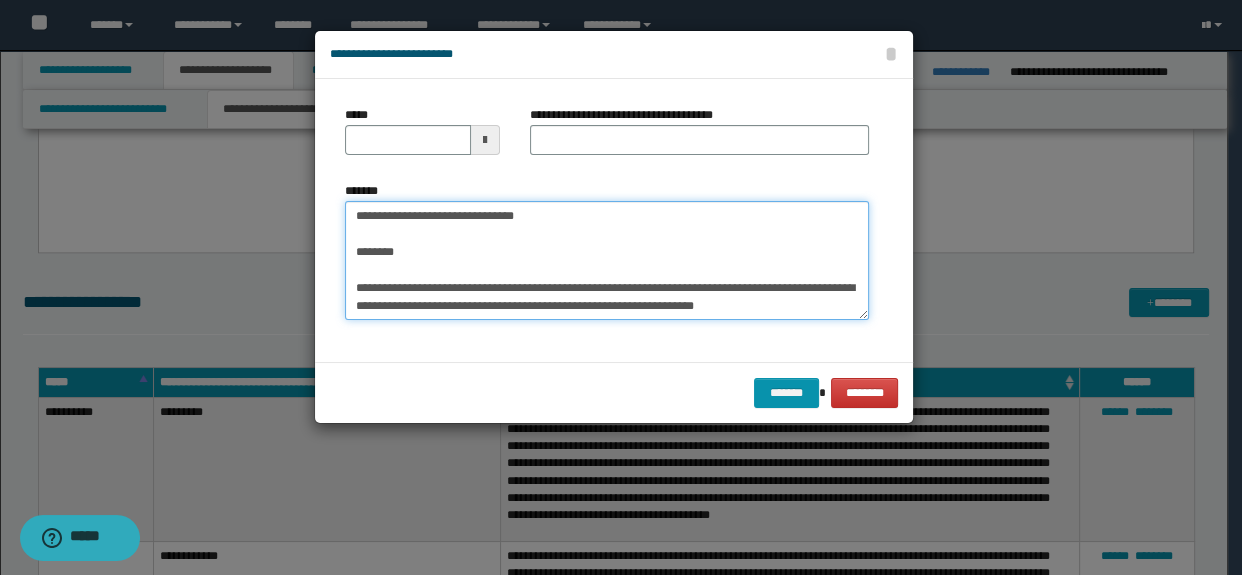 type on "**********" 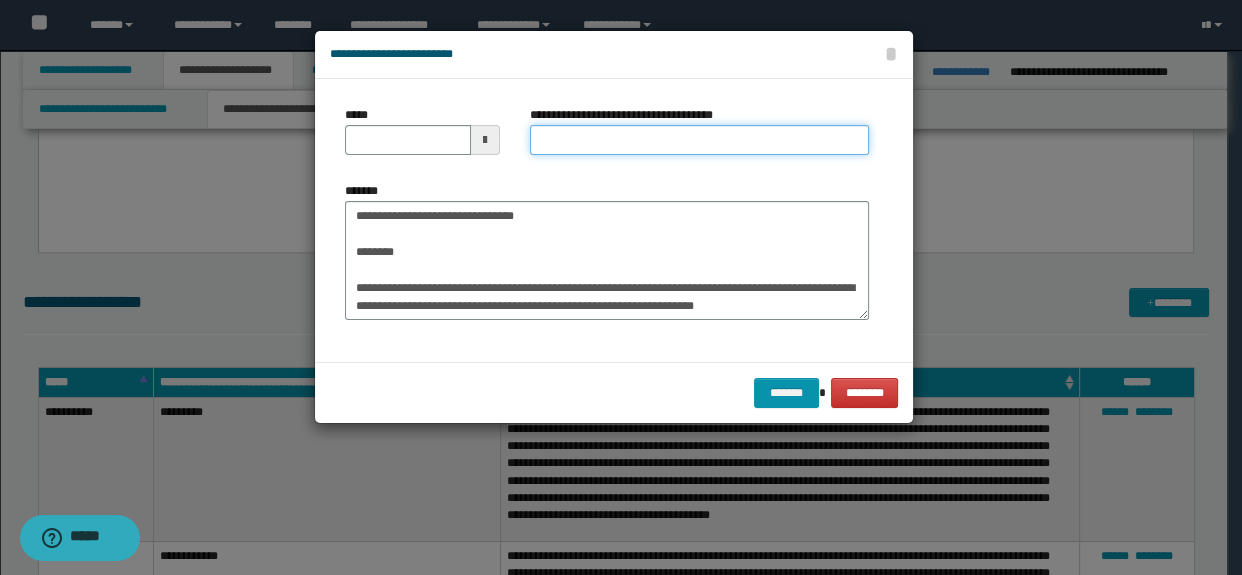 click on "**********" at bounding box center (700, 140) 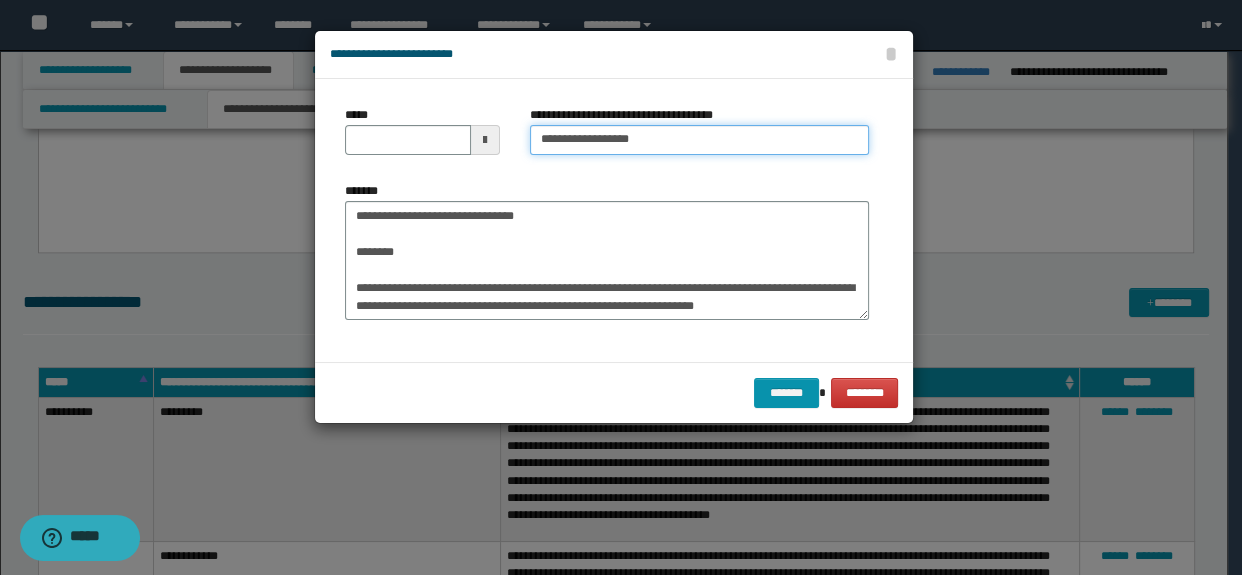 type on "**********" 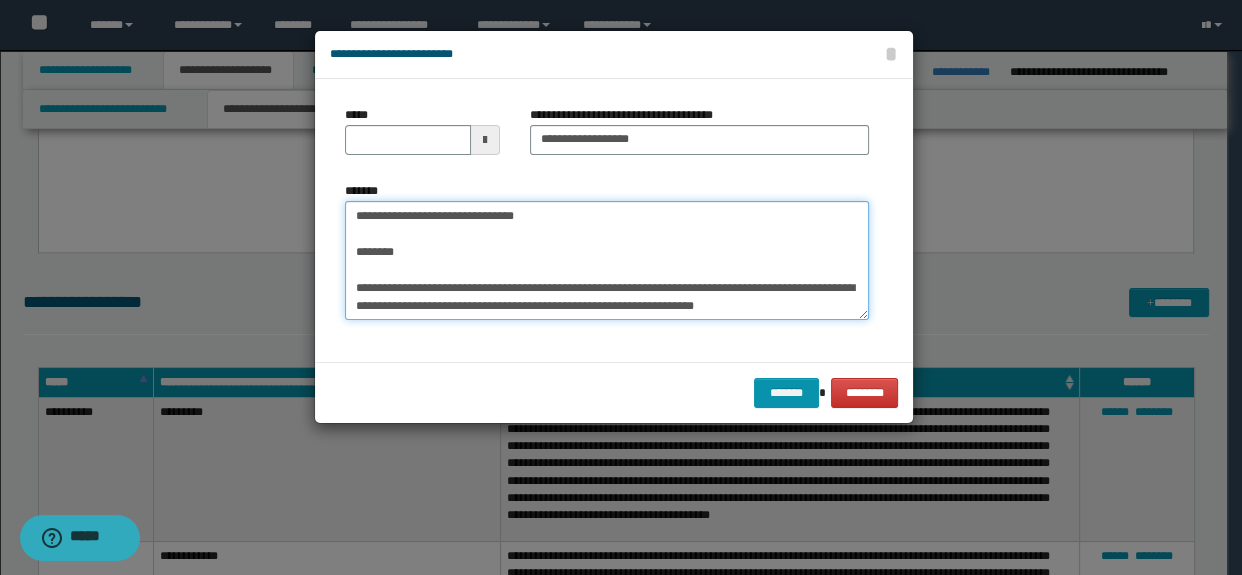 drag, startPoint x: 429, startPoint y: 260, endPoint x: 320, endPoint y: 198, distance: 125.39936 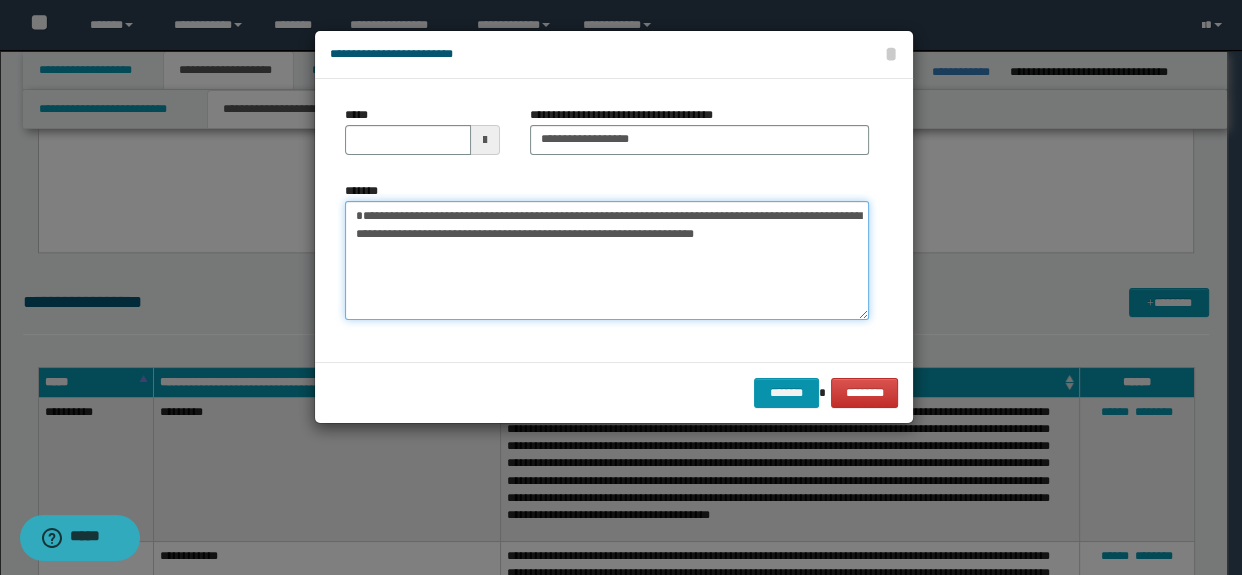 type 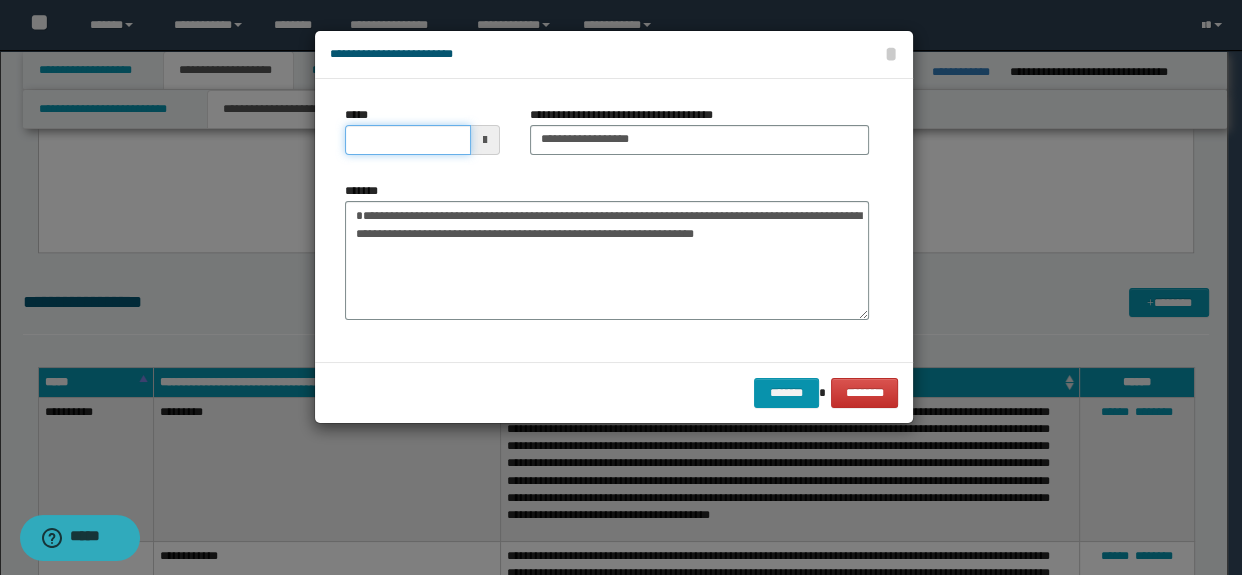 click on "*****" at bounding box center [408, 140] 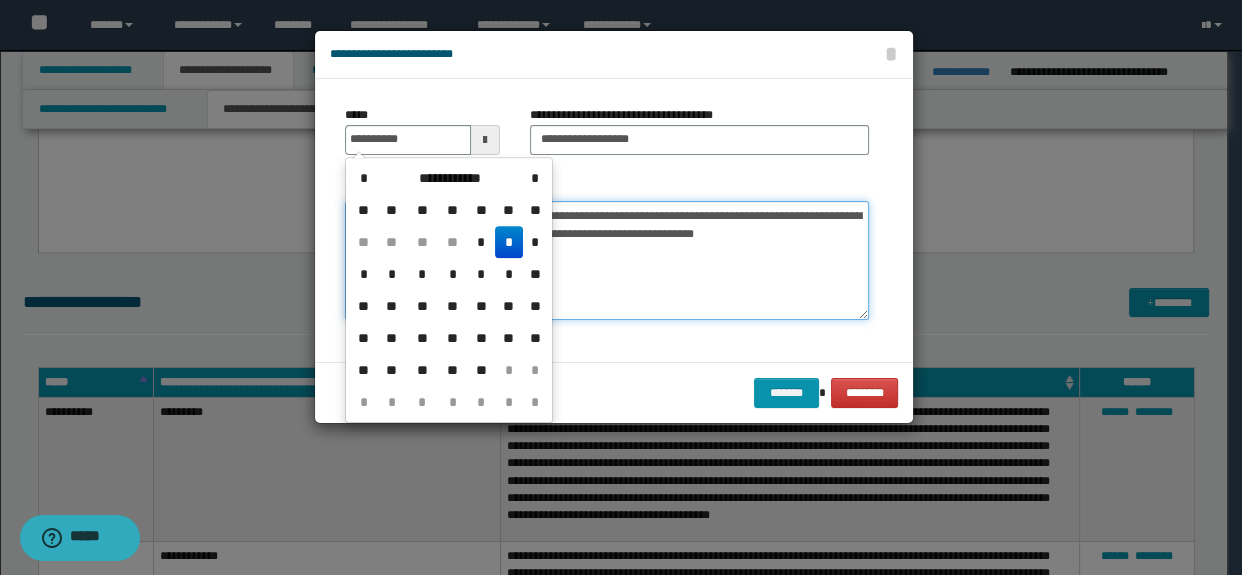 type on "**********" 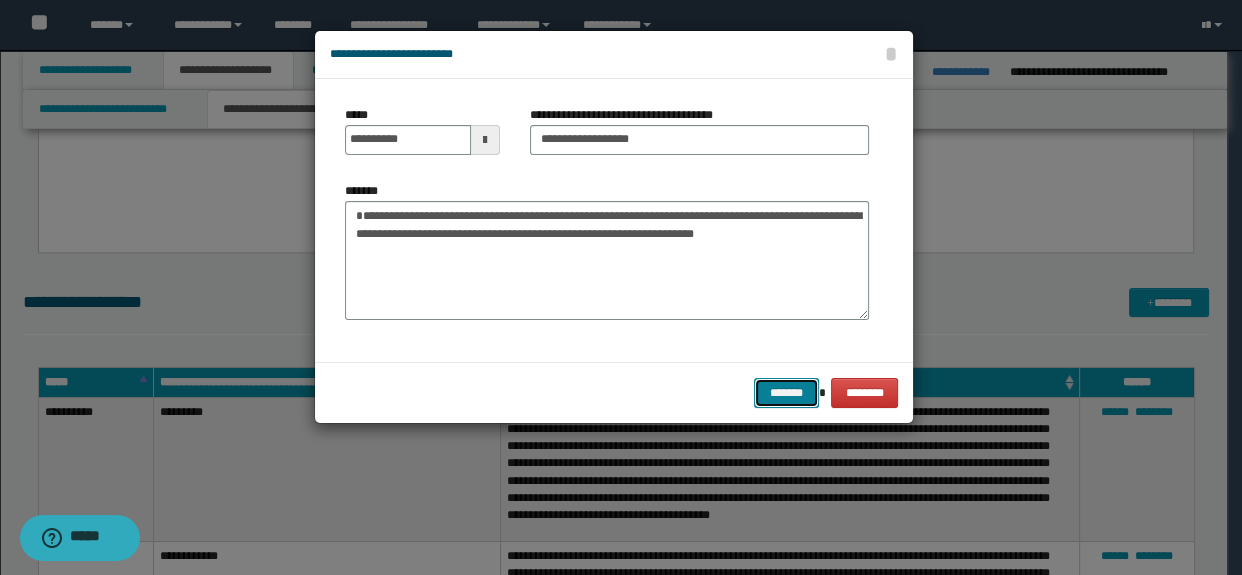 drag, startPoint x: 763, startPoint y: 396, endPoint x: 768, endPoint y: 407, distance: 12.083046 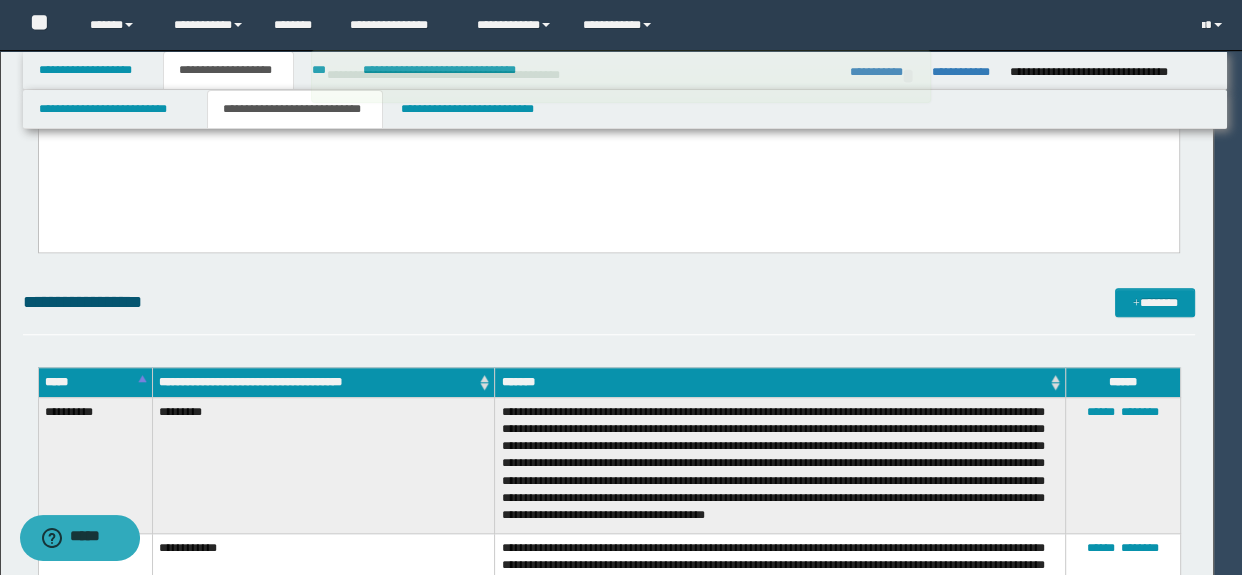 type 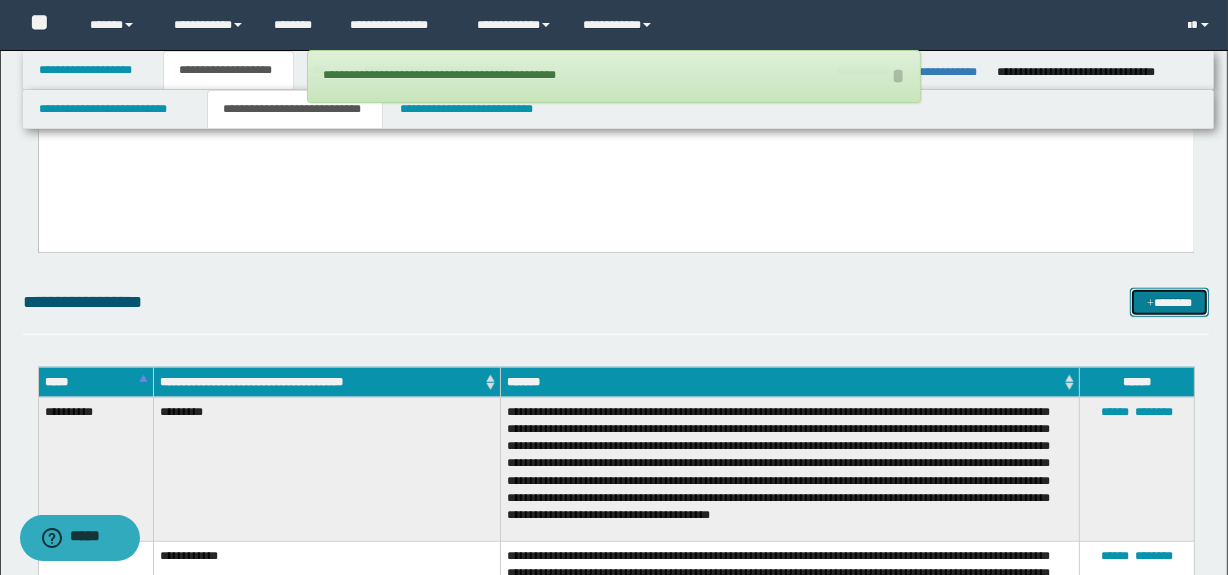 click on "*******" at bounding box center (1170, 303) 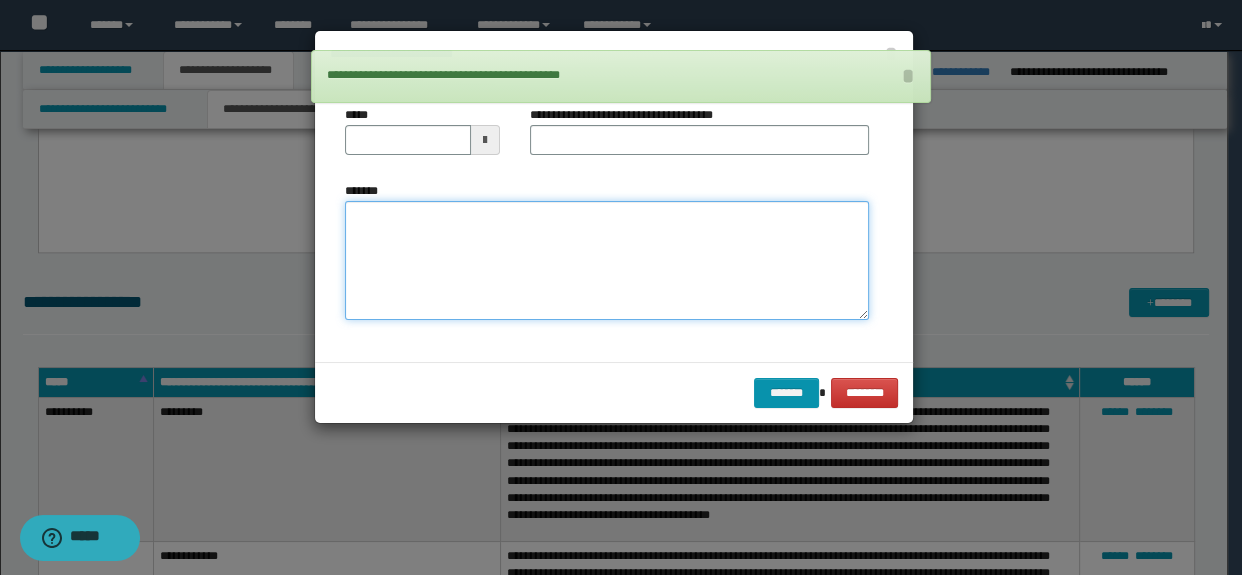 click on "*******" at bounding box center [607, 261] 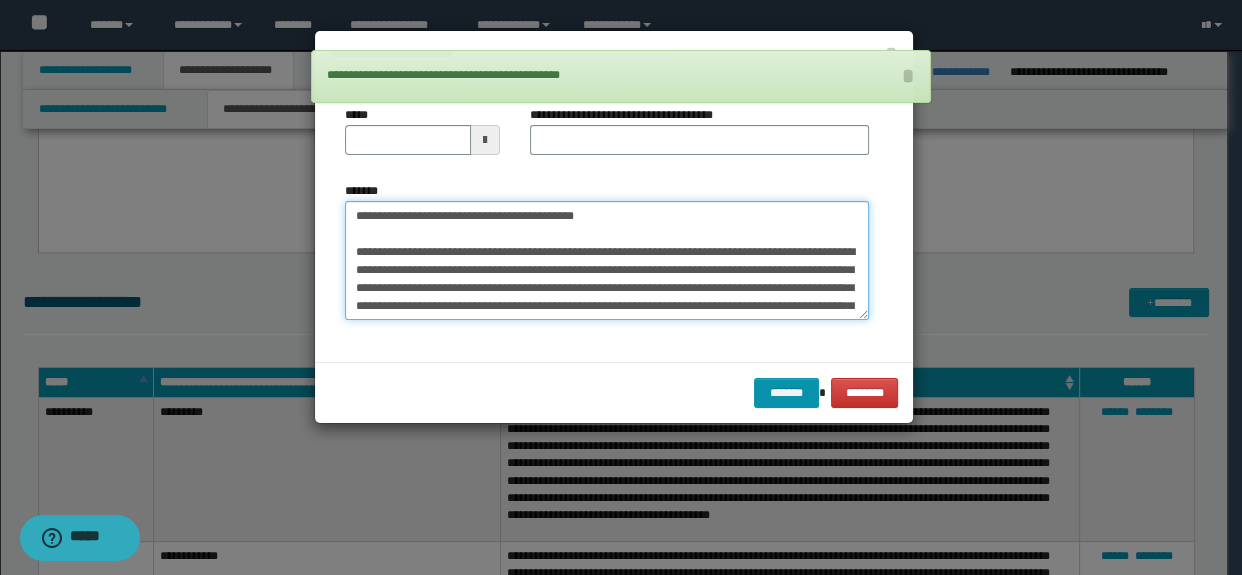 scroll, scrollTop: 210, scrollLeft: 0, axis: vertical 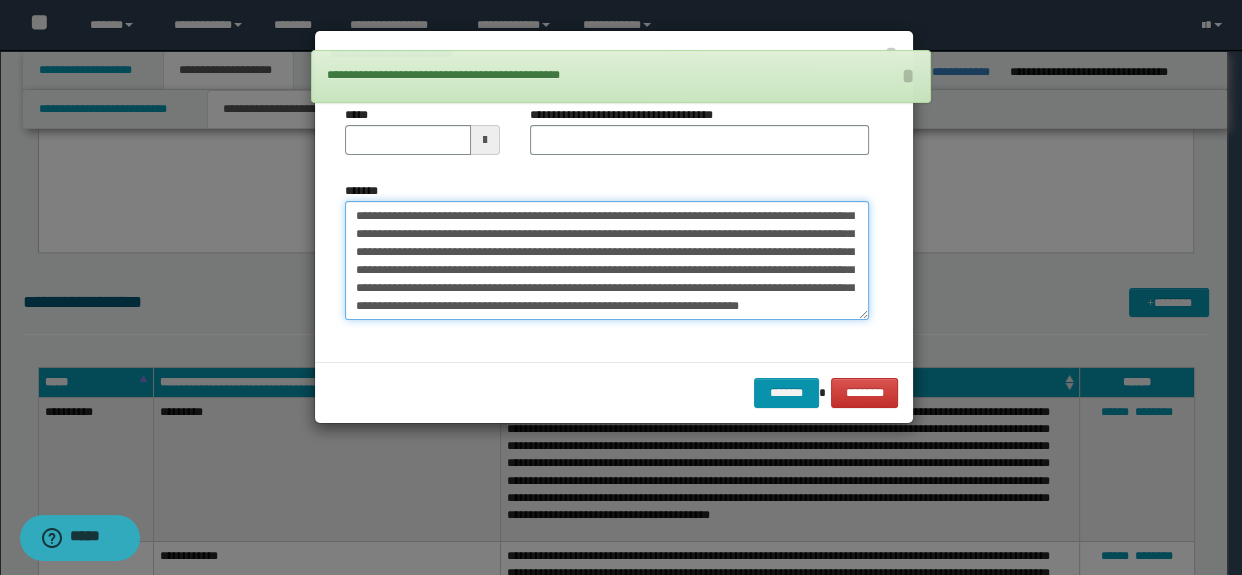 type on "**********" 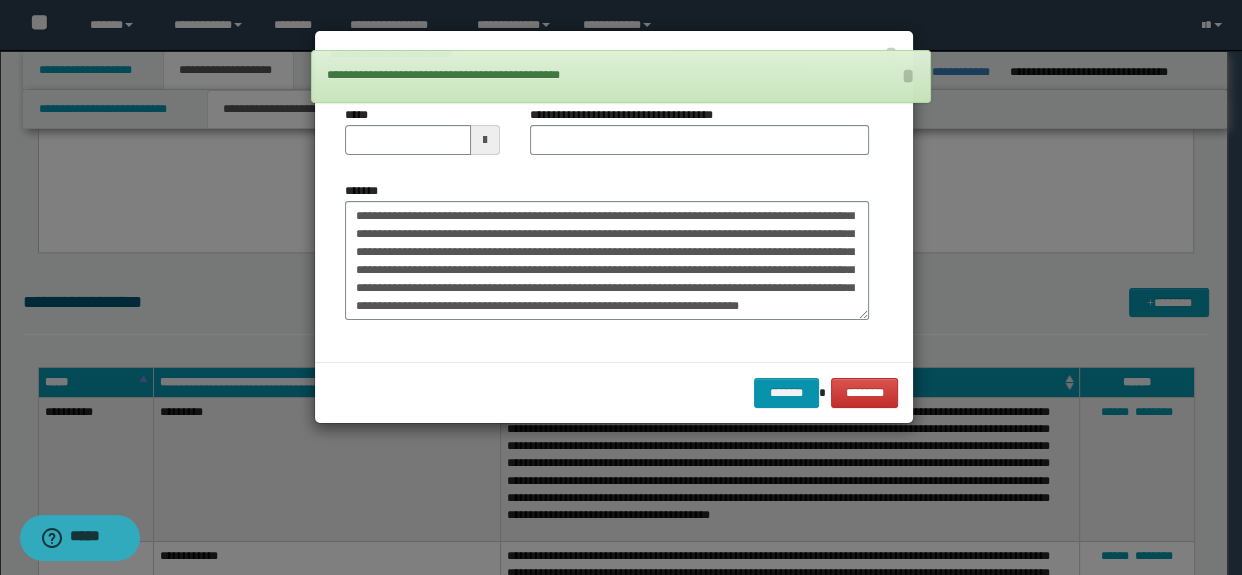 click on "**********" at bounding box center [629, 115] 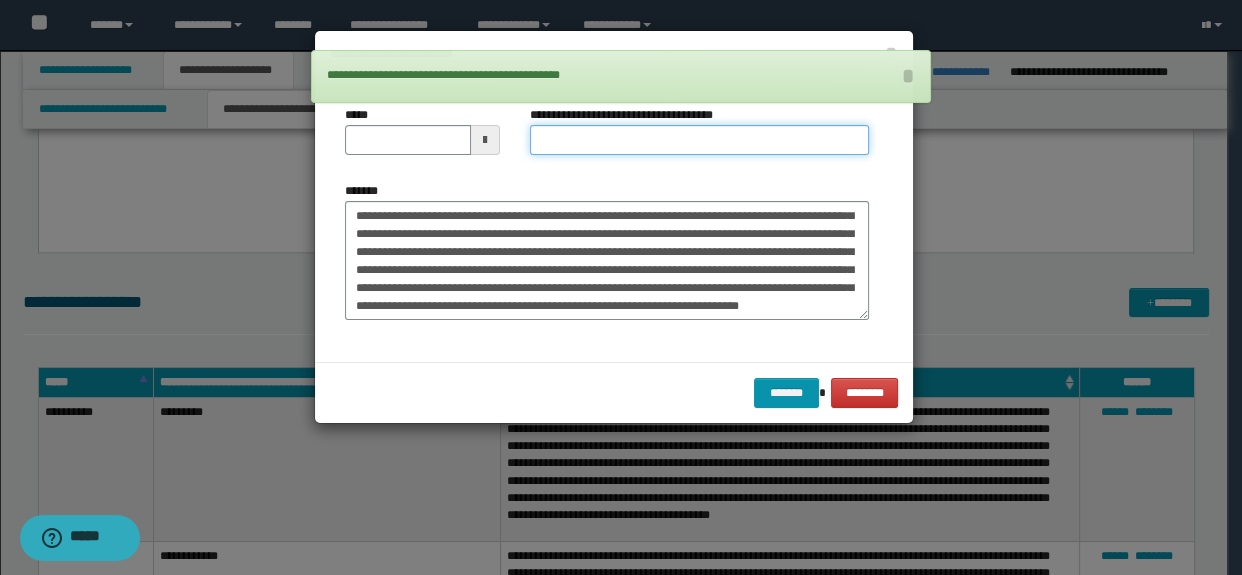 click on "**********" at bounding box center (700, 140) 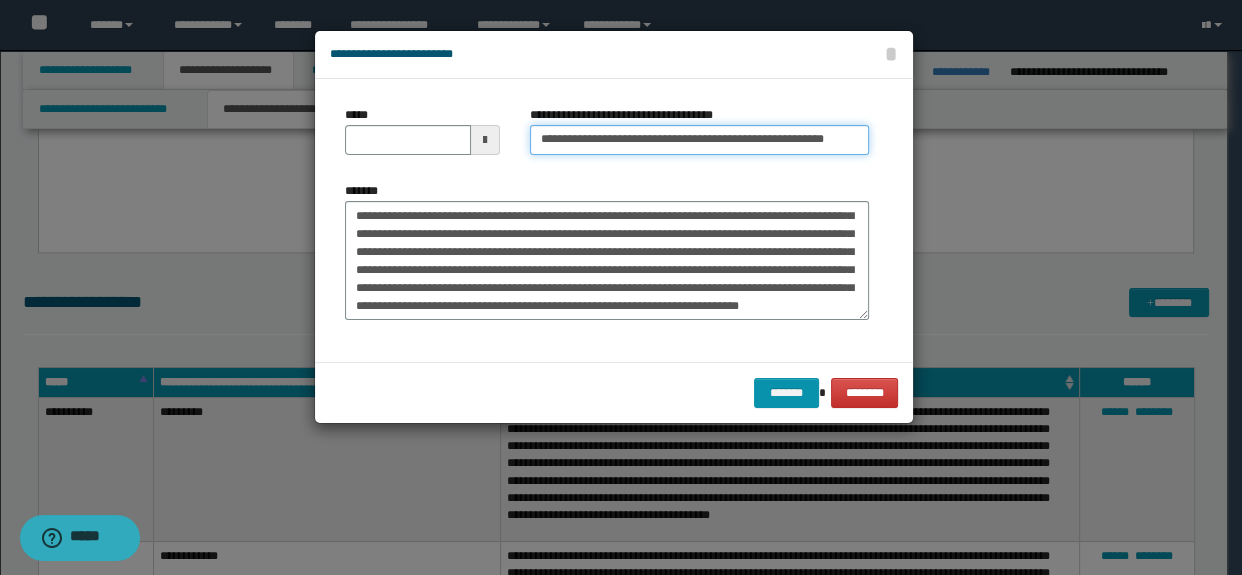 click on "**********" at bounding box center (700, 140) 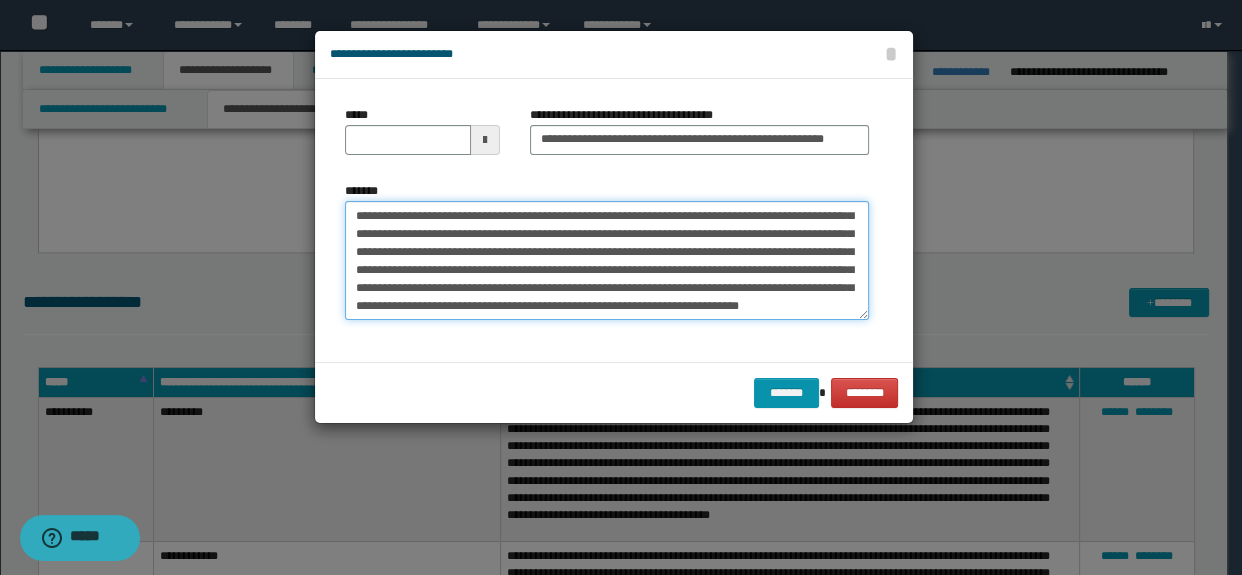 click on "*******" at bounding box center [607, 261] 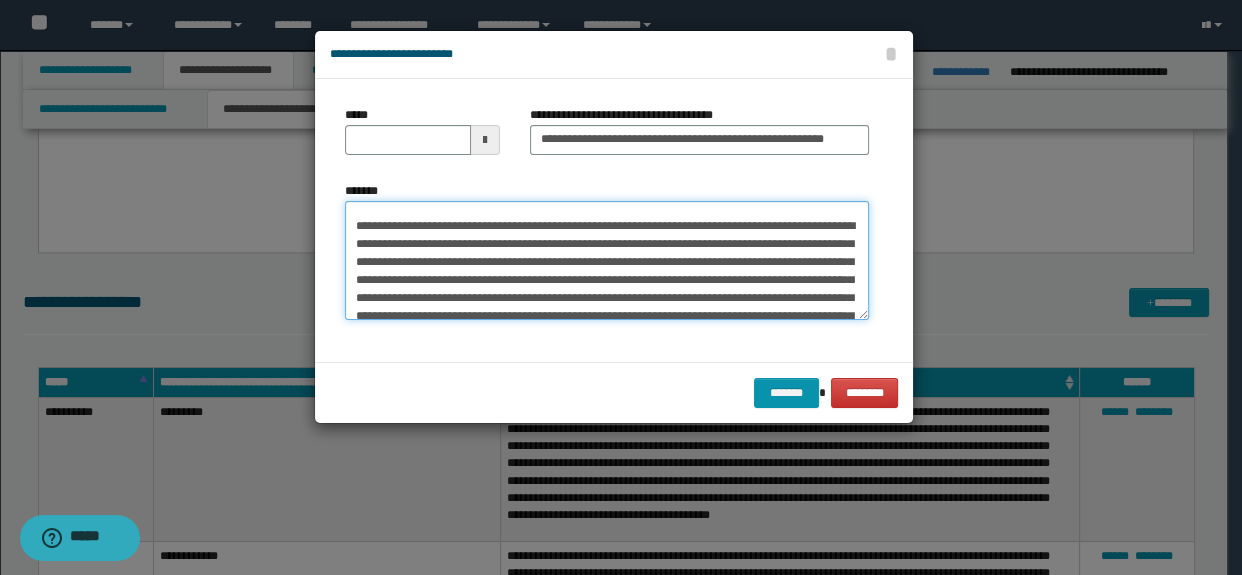 scroll, scrollTop: 0, scrollLeft: 0, axis: both 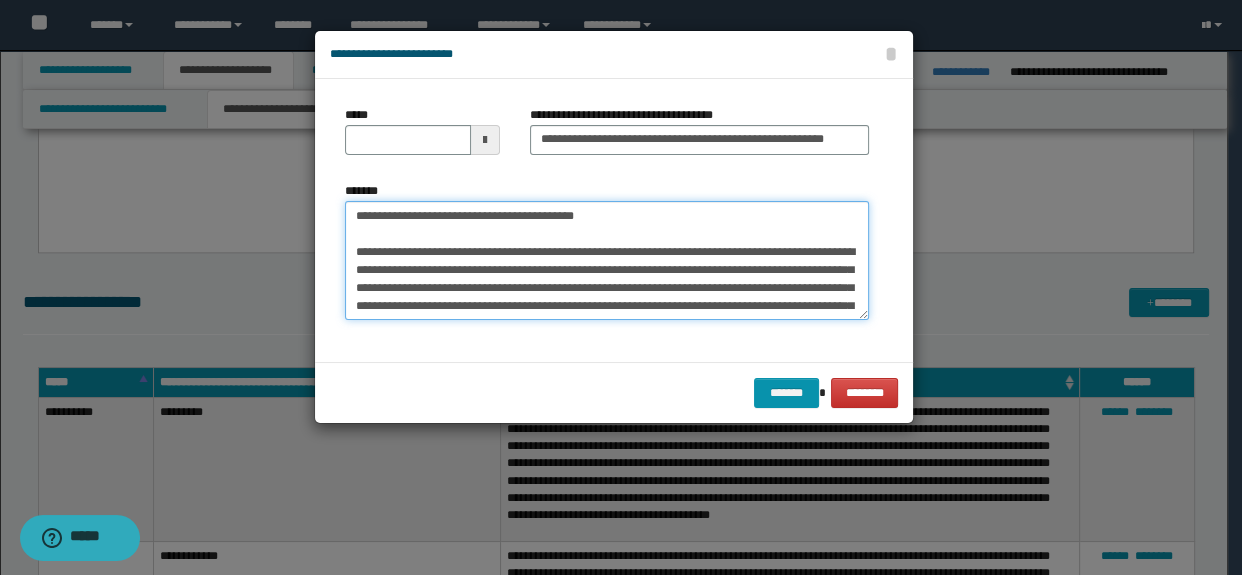 drag, startPoint x: 588, startPoint y: 208, endPoint x: 0, endPoint y: 190, distance: 588.27545 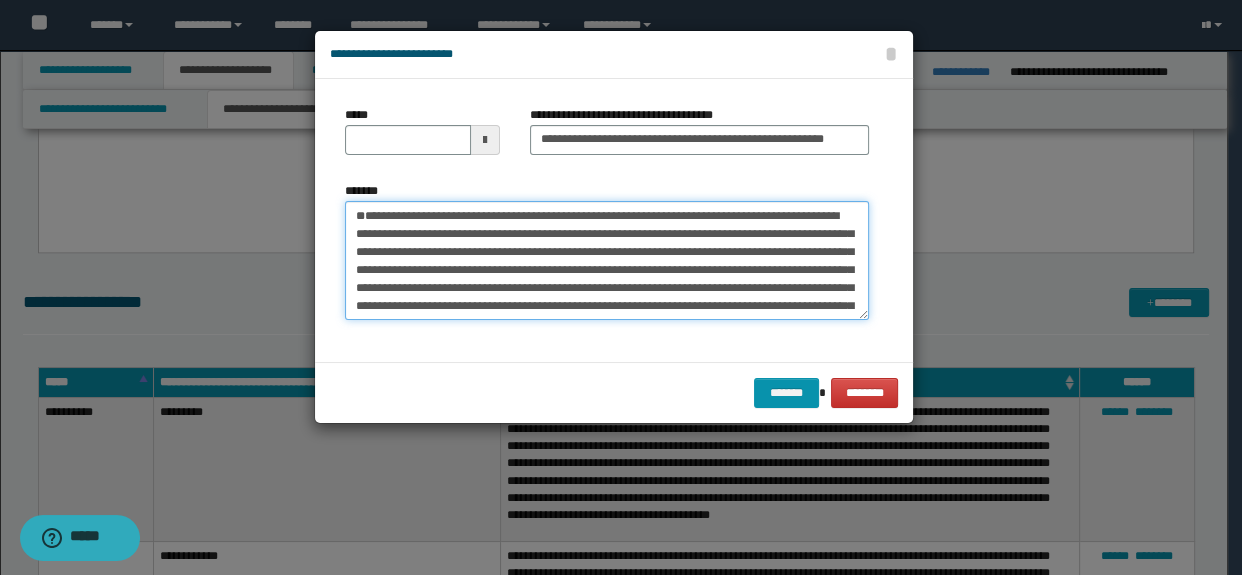 type 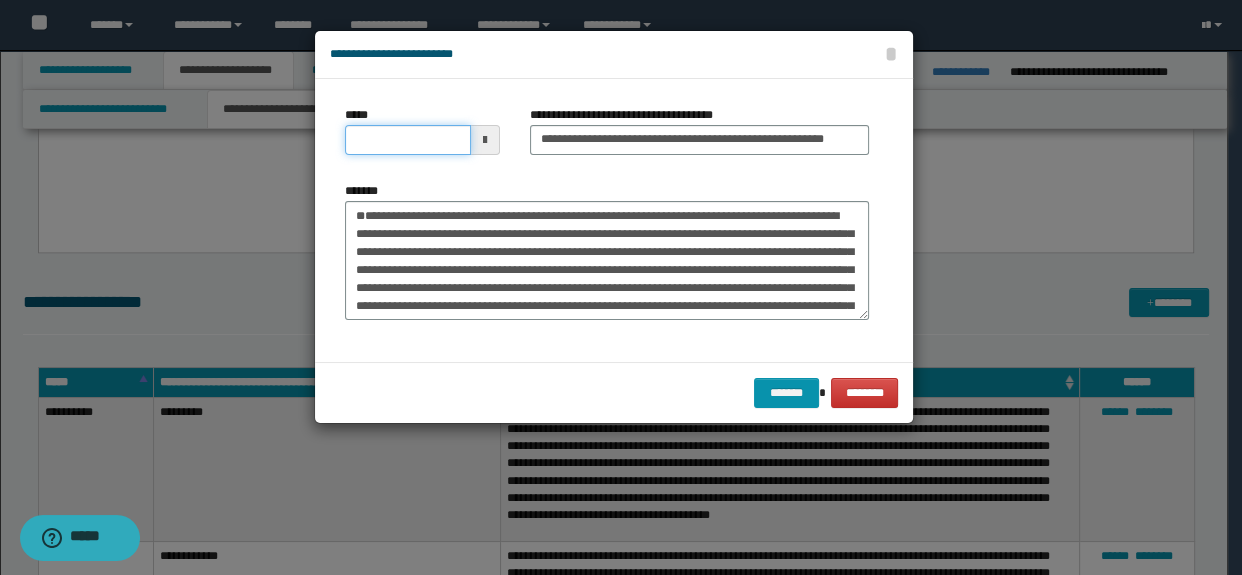 click on "*****" at bounding box center (408, 140) 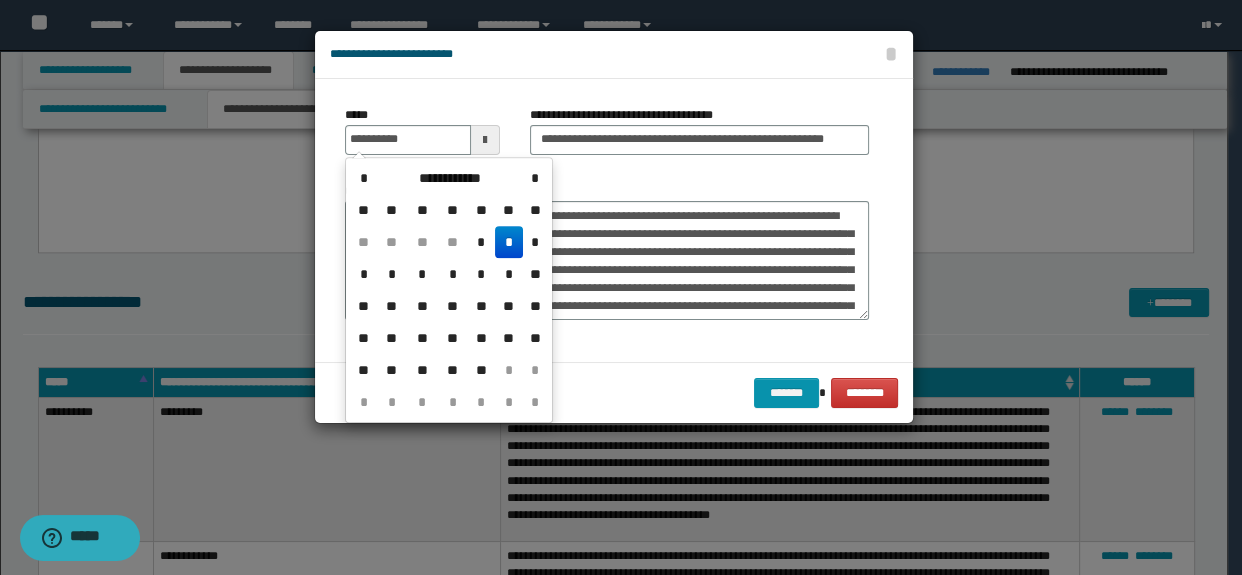 type on "**********" 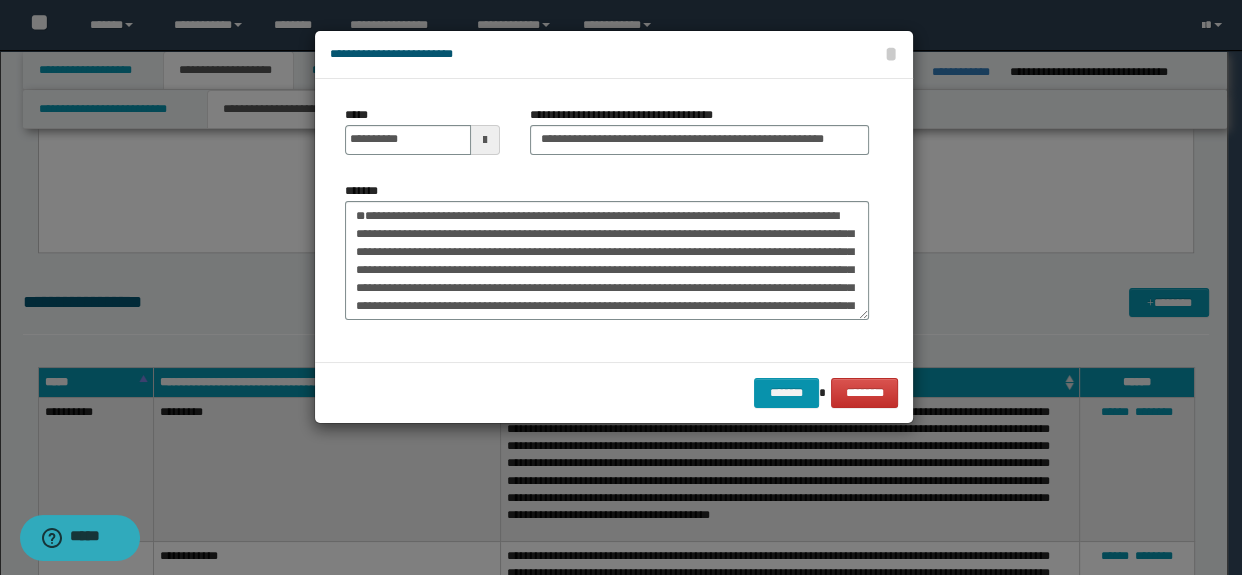 click on "*******" at bounding box center (607, 251) 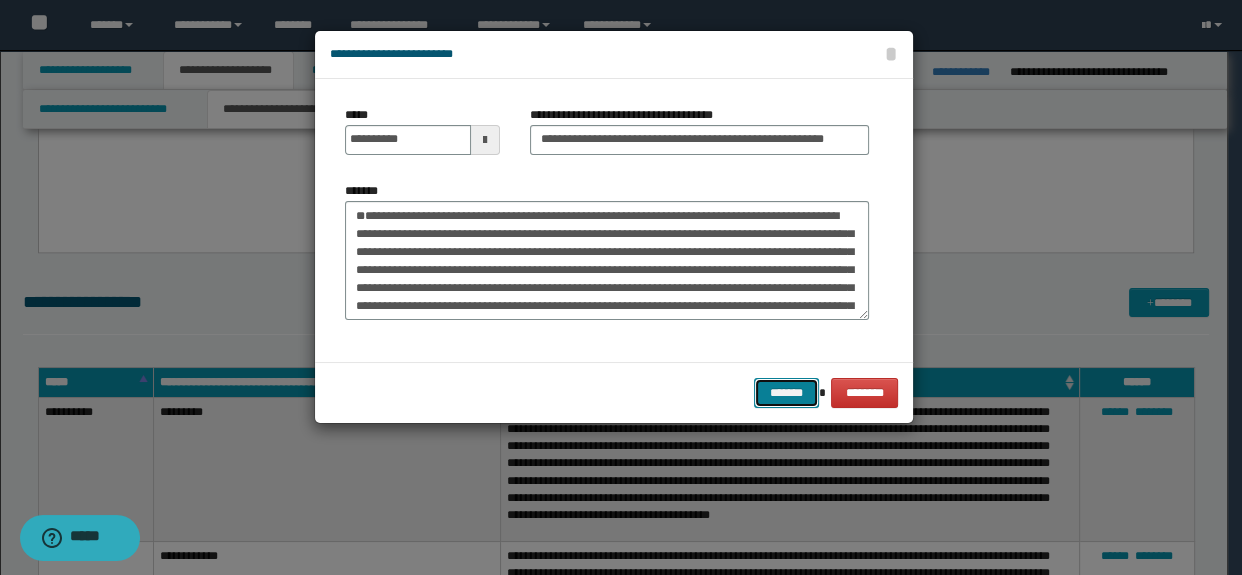 click on "*******" at bounding box center [786, 393] 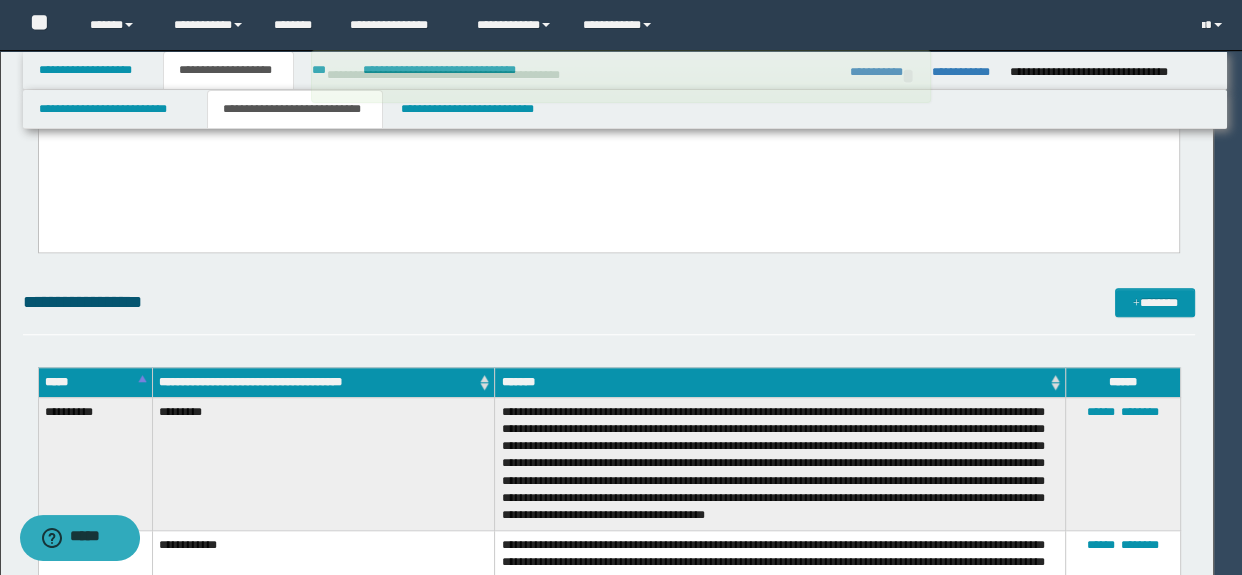 type 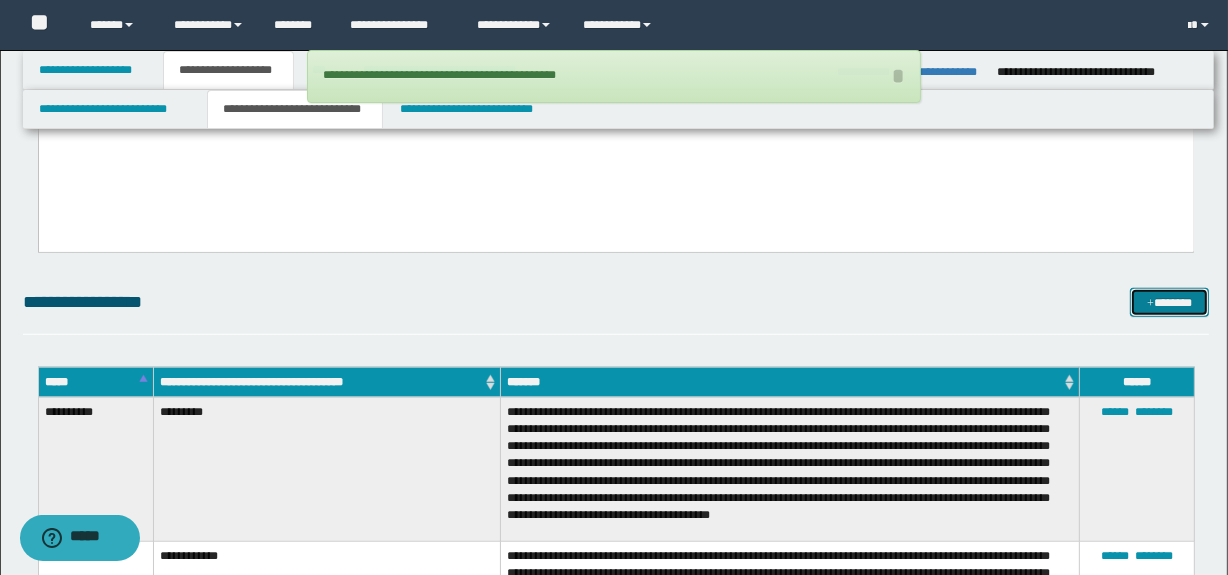 click on "*******" at bounding box center (1170, 303) 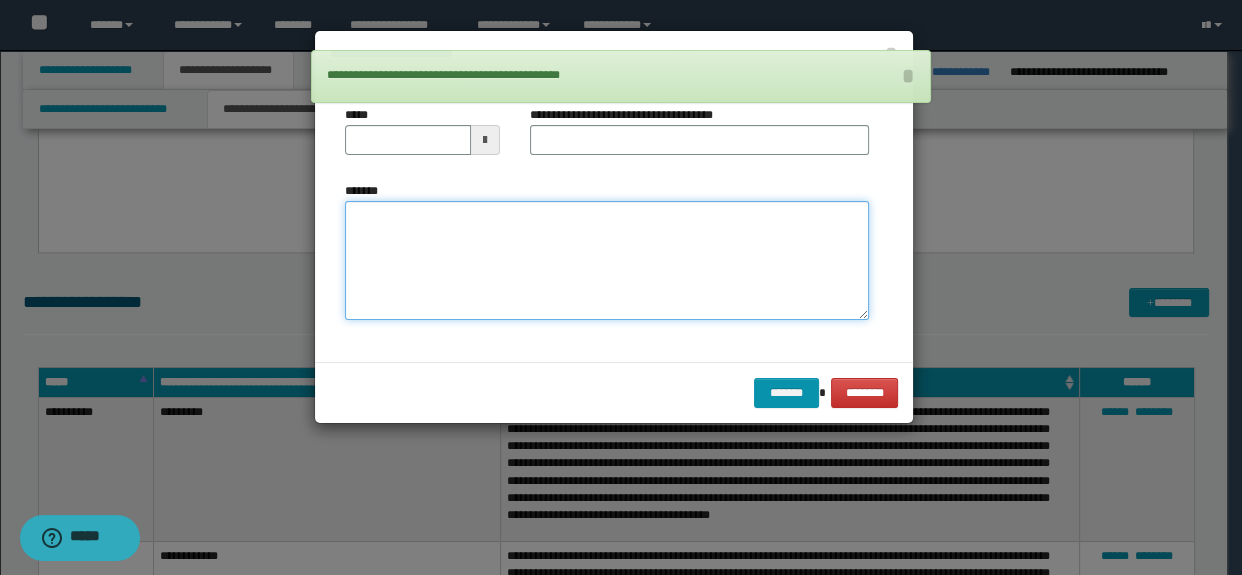click on "*******" at bounding box center (607, 261) 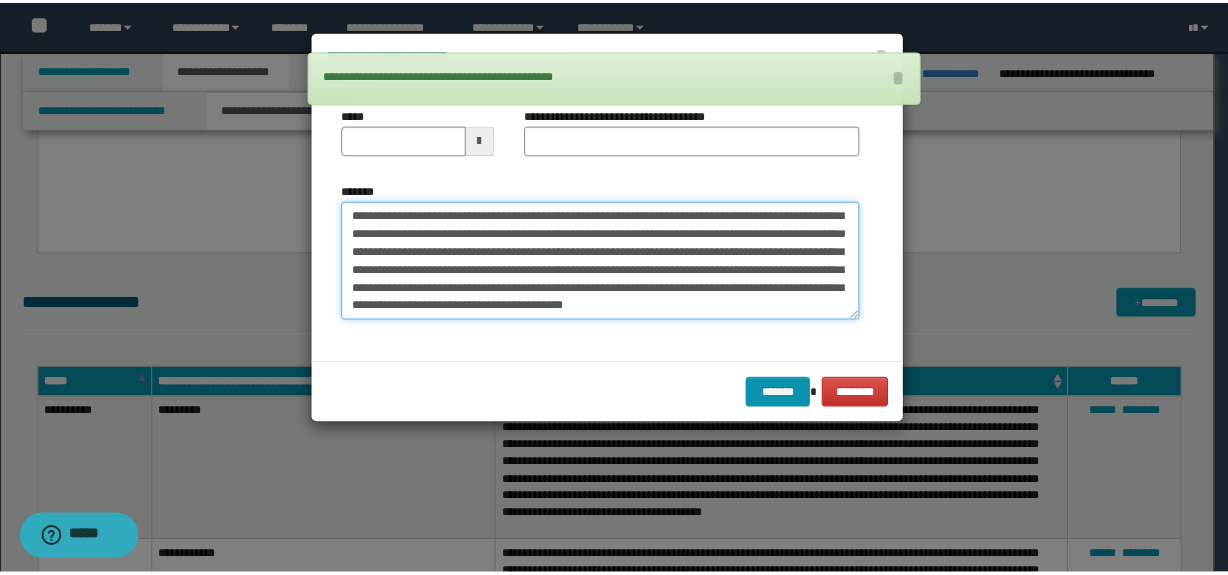 scroll, scrollTop: 0, scrollLeft: 0, axis: both 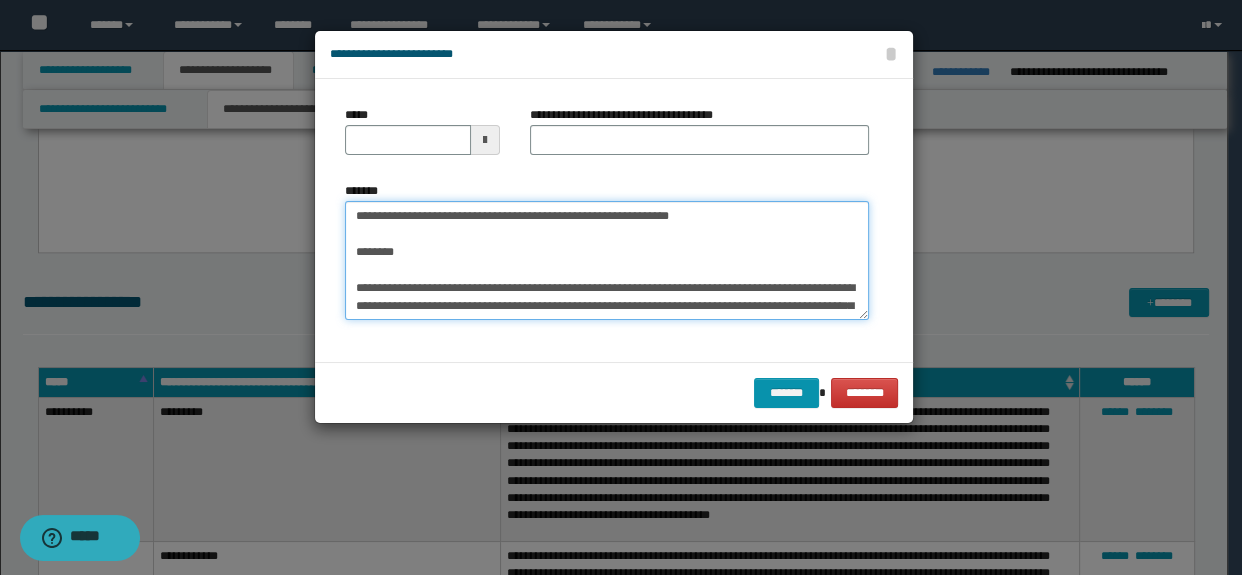click on "*******" at bounding box center [607, 261] 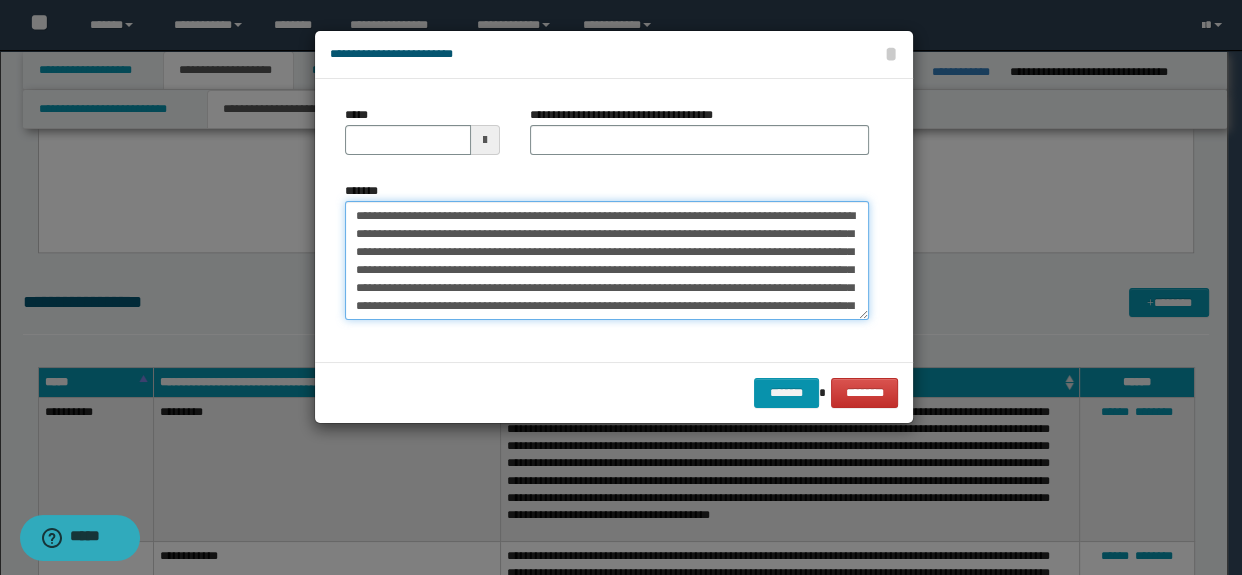 type 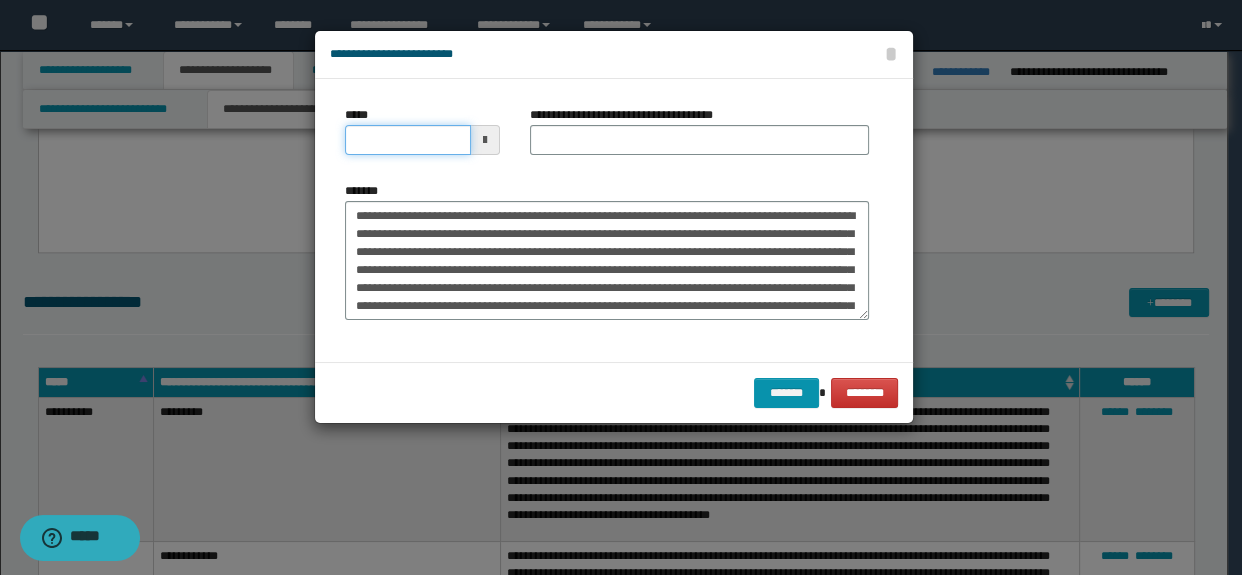 click on "*****" at bounding box center (408, 140) 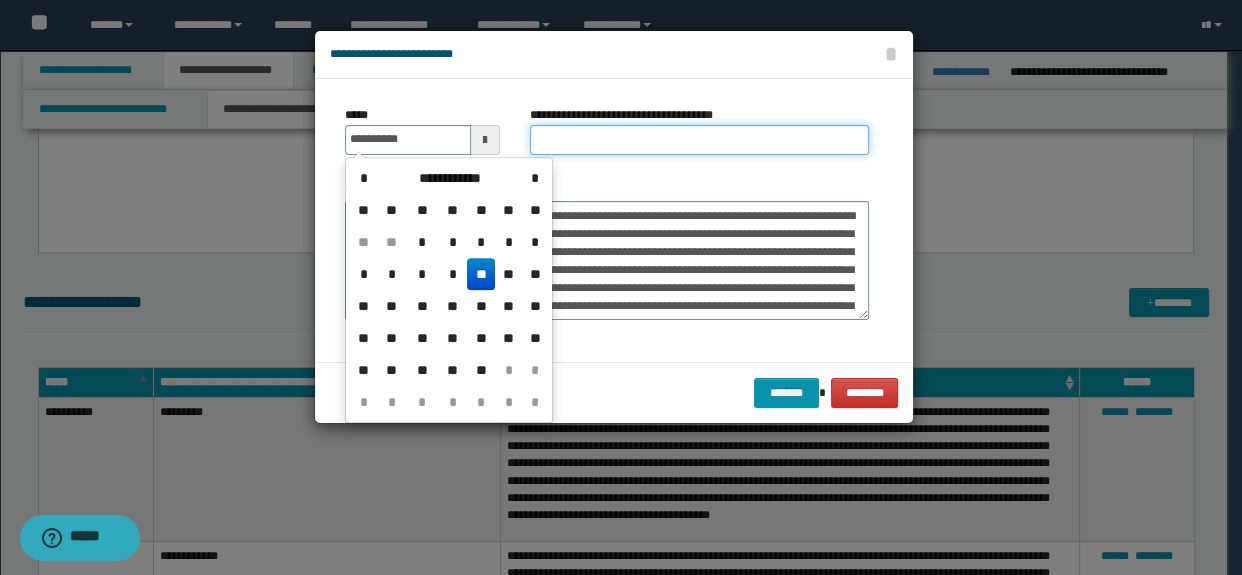 type on "**********" 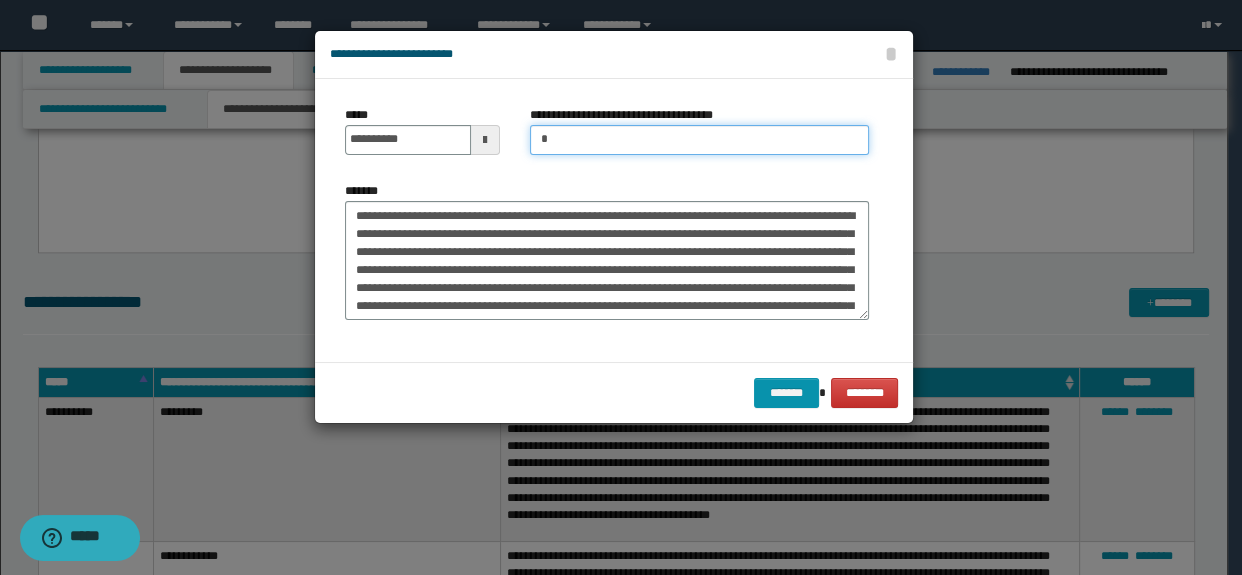type on "**********" 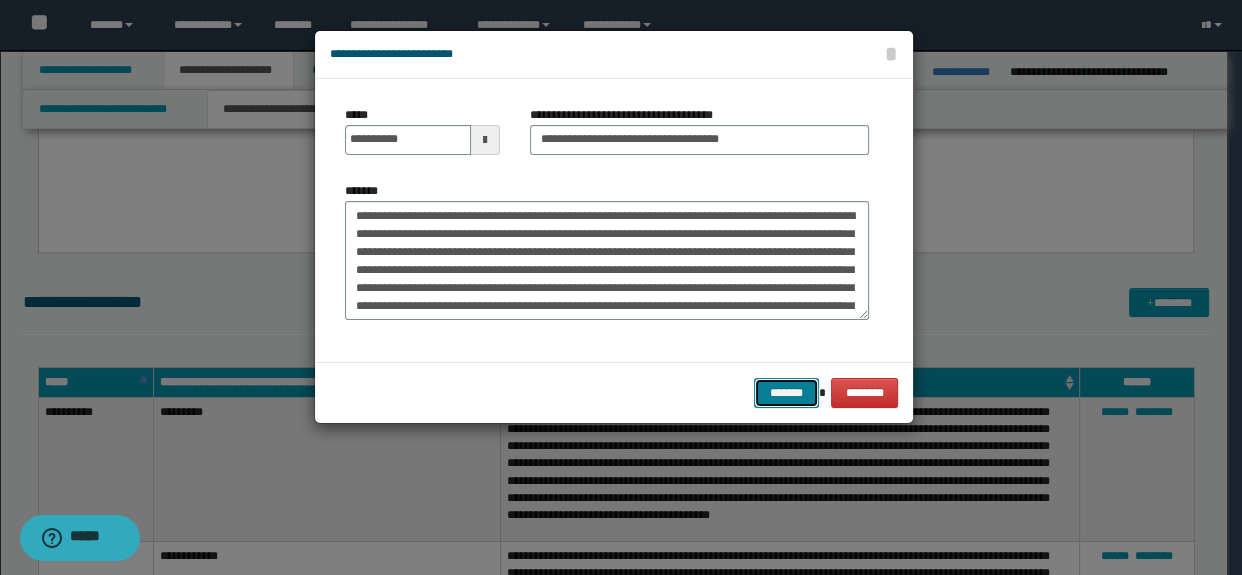 click on "*******" at bounding box center (786, 393) 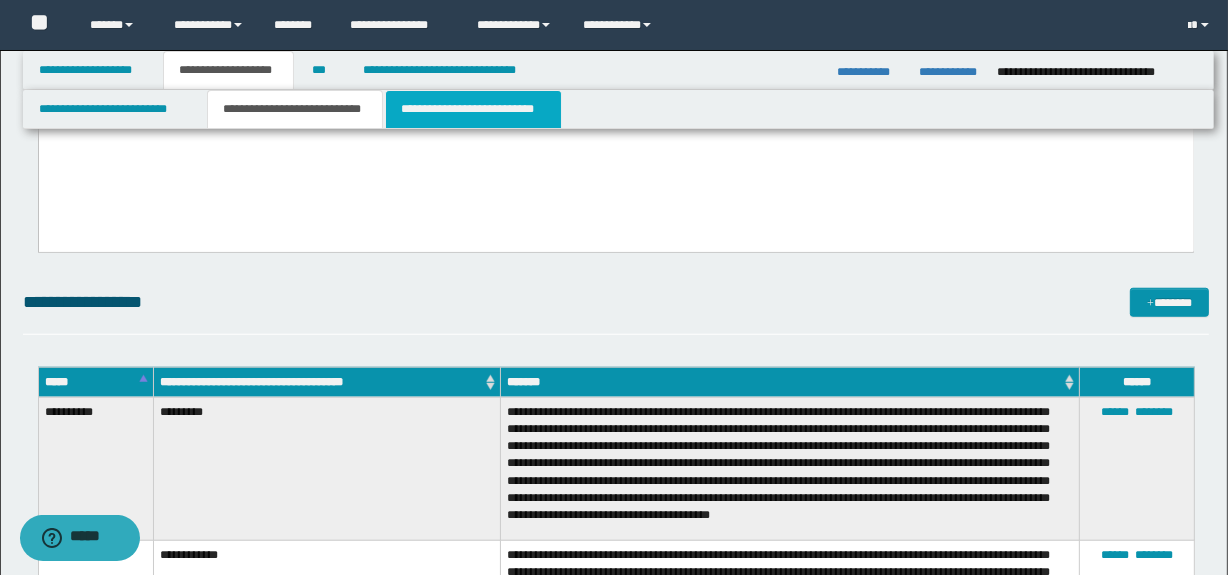 click on "**********" at bounding box center (473, 109) 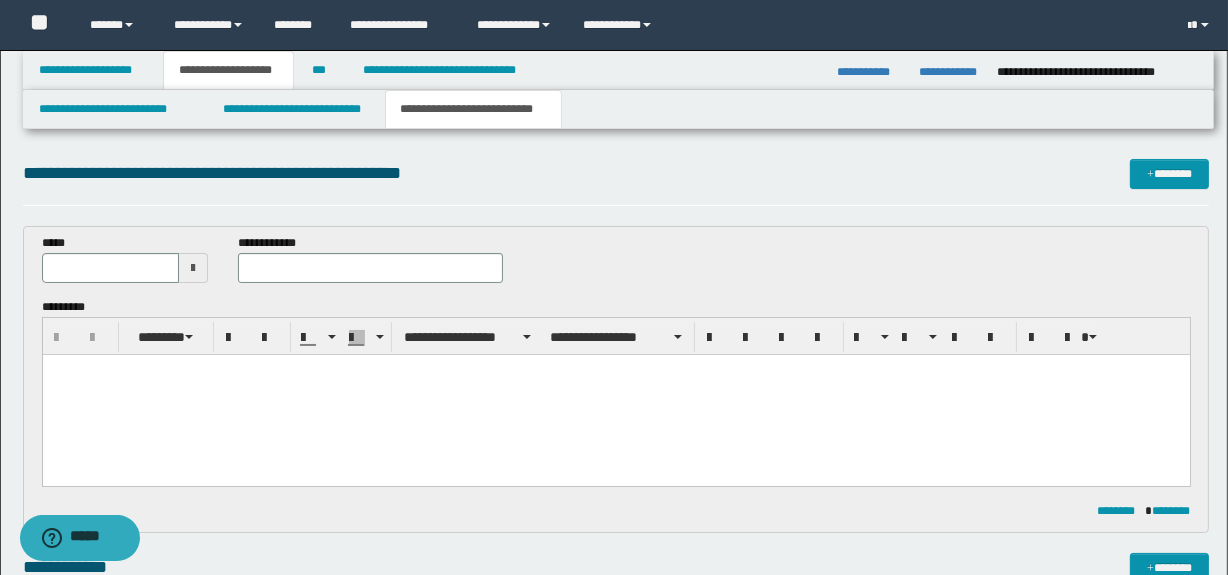 scroll, scrollTop: 0, scrollLeft: 0, axis: both 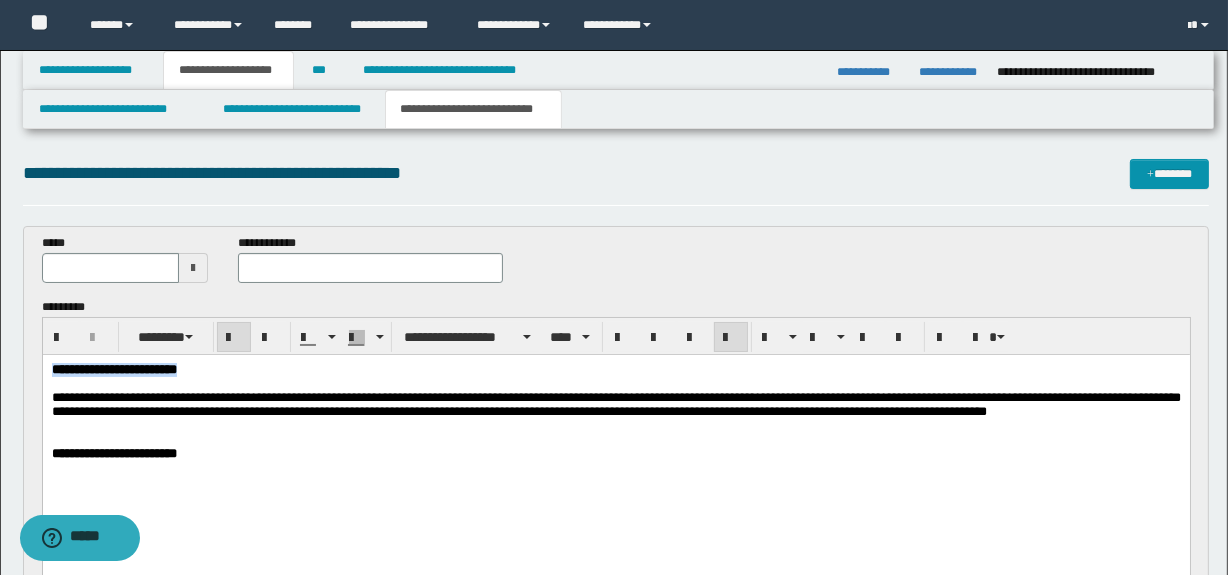 drag, startPoint x: 288, startPoint y: 368, endPoint x: -1, endPoint y: 349, distance: 289.6239 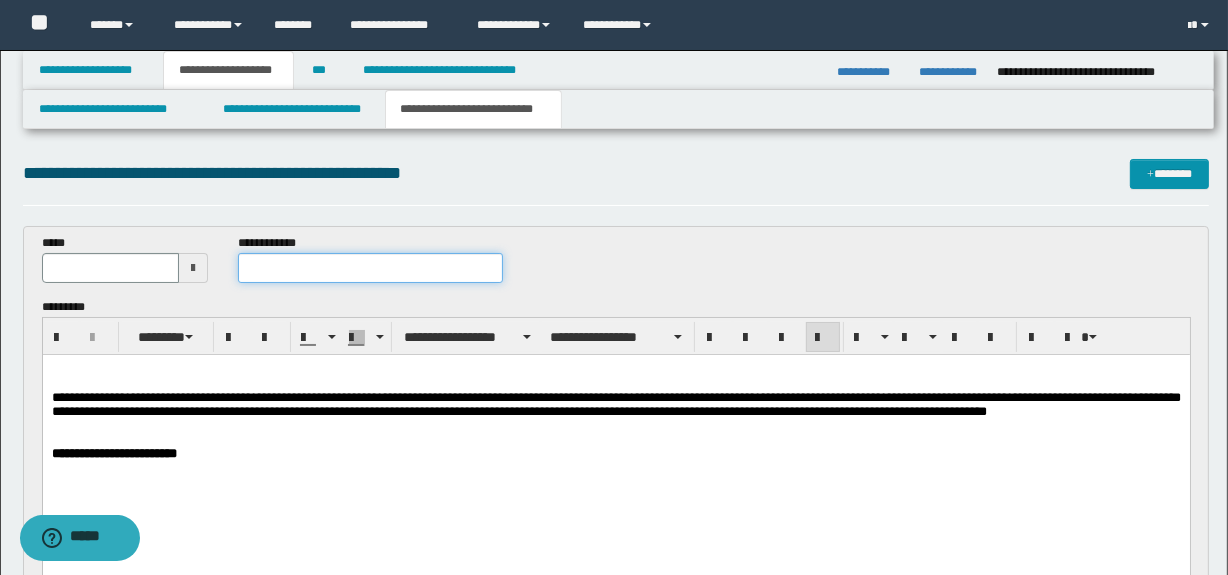 click at bounding box center [370, 268] 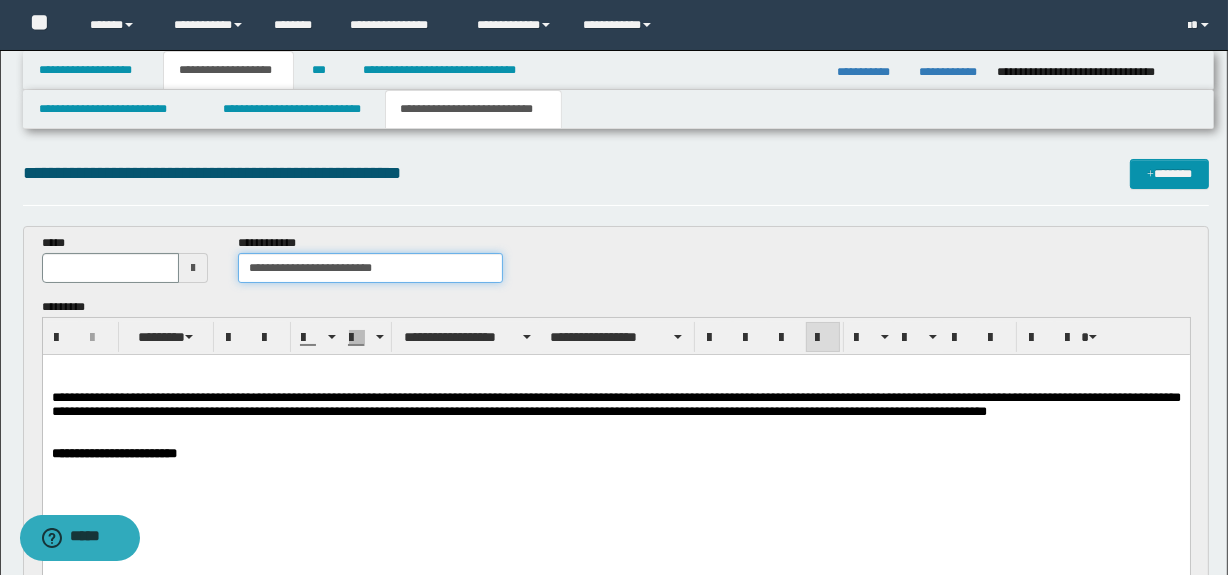 type on "**********" 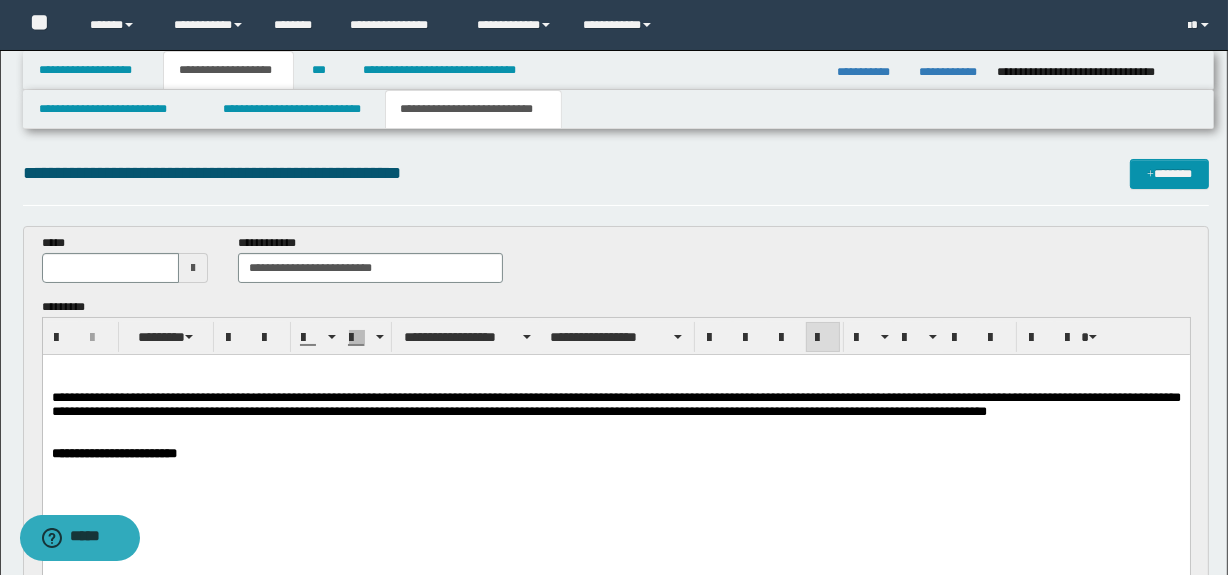 click at bounding box center [193, 268] 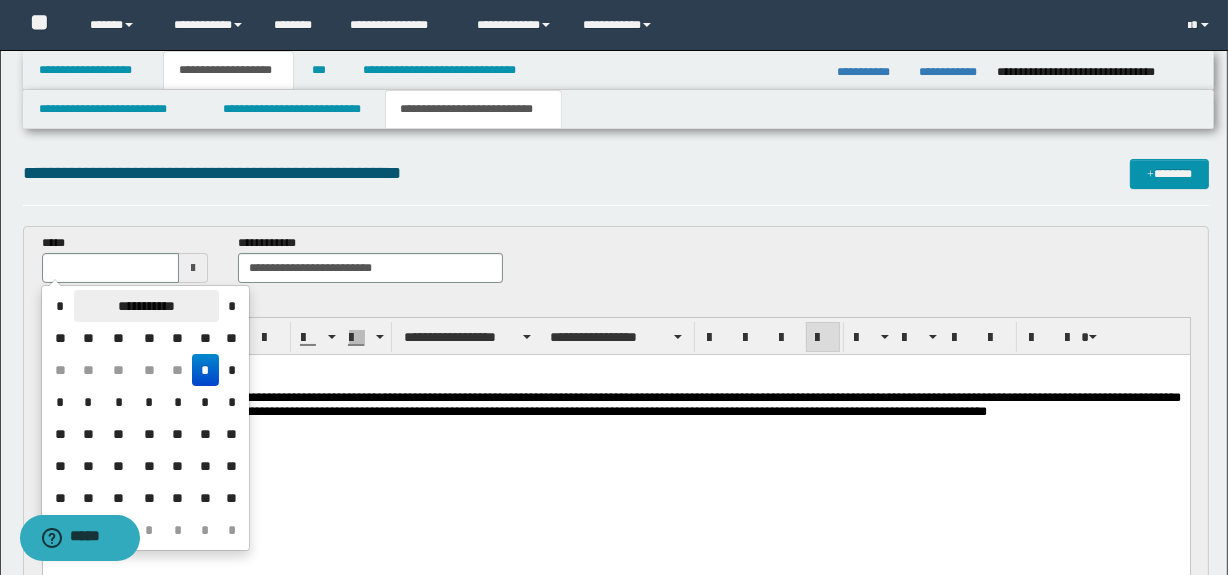 drag, startPoint x: 221, startPoint y: 303, endPoint x: 163, endPoint y: 302, distance: 58.00862 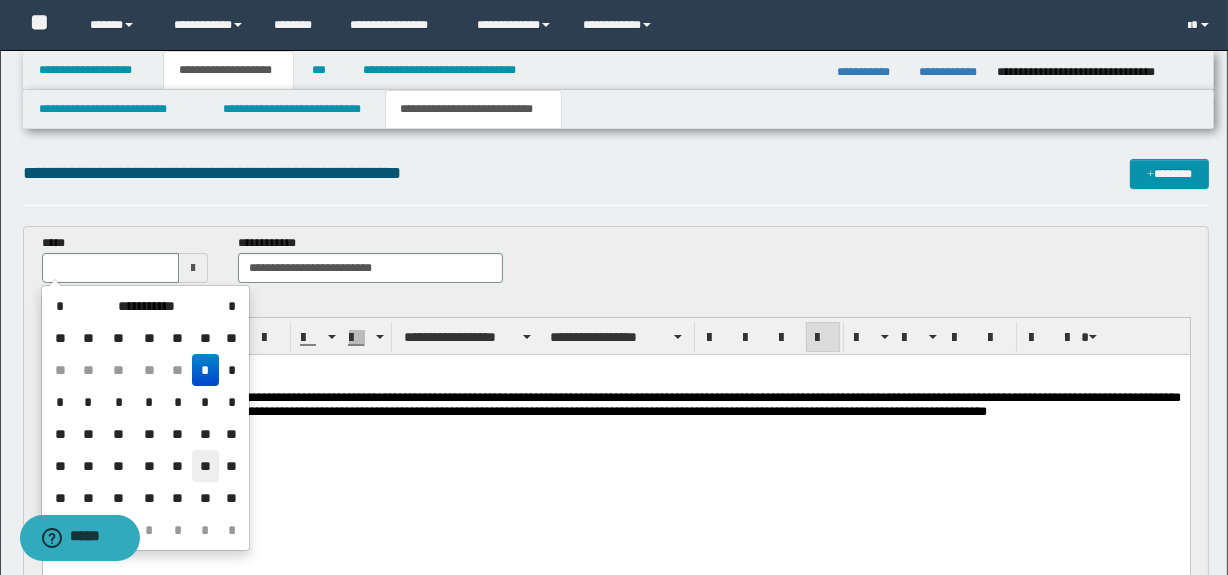 click on "**" at bounding box center (206, 466) 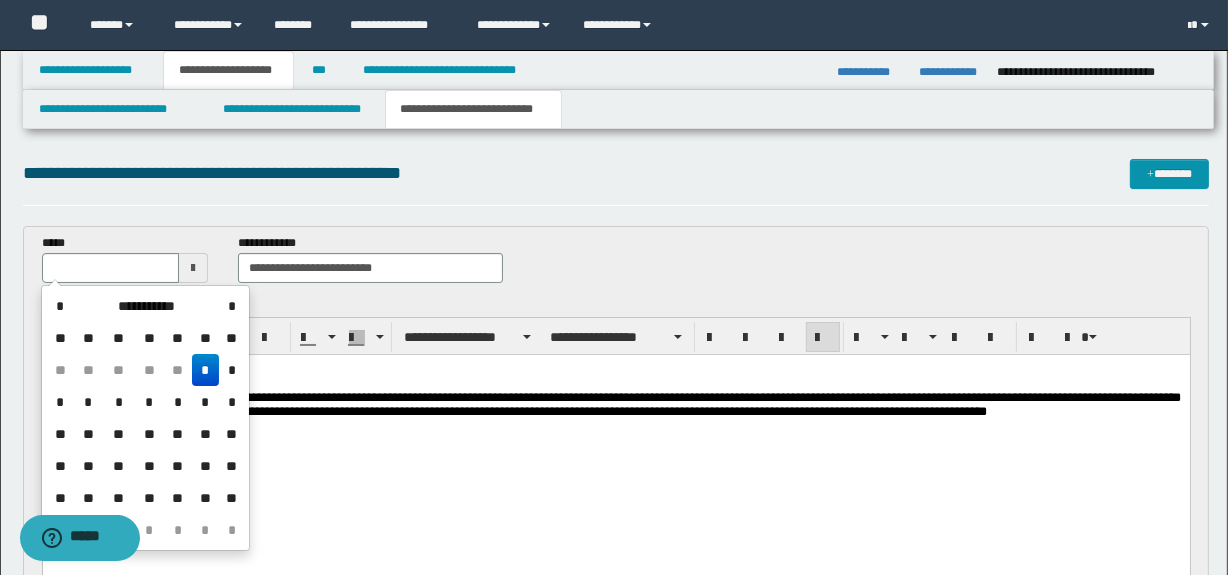 type on "**********" 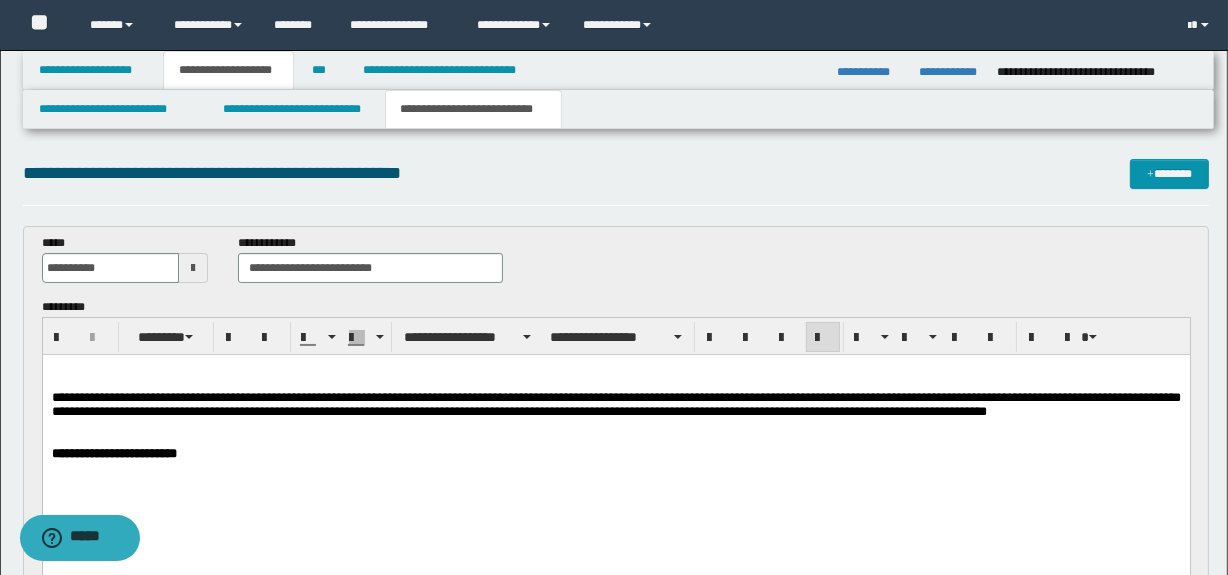 click on "**********" at bounding box center (615, 404) 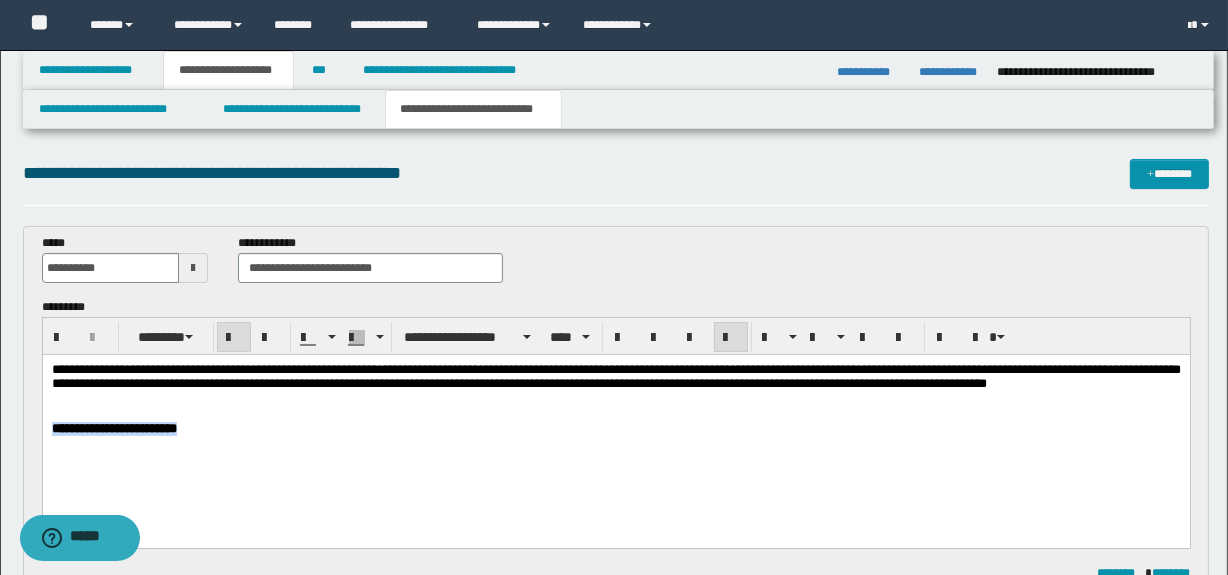 drag, startPoint x: 265, startPoint y: 431, endPoint x: -1, endPoint y: 434, distance: 266.0169 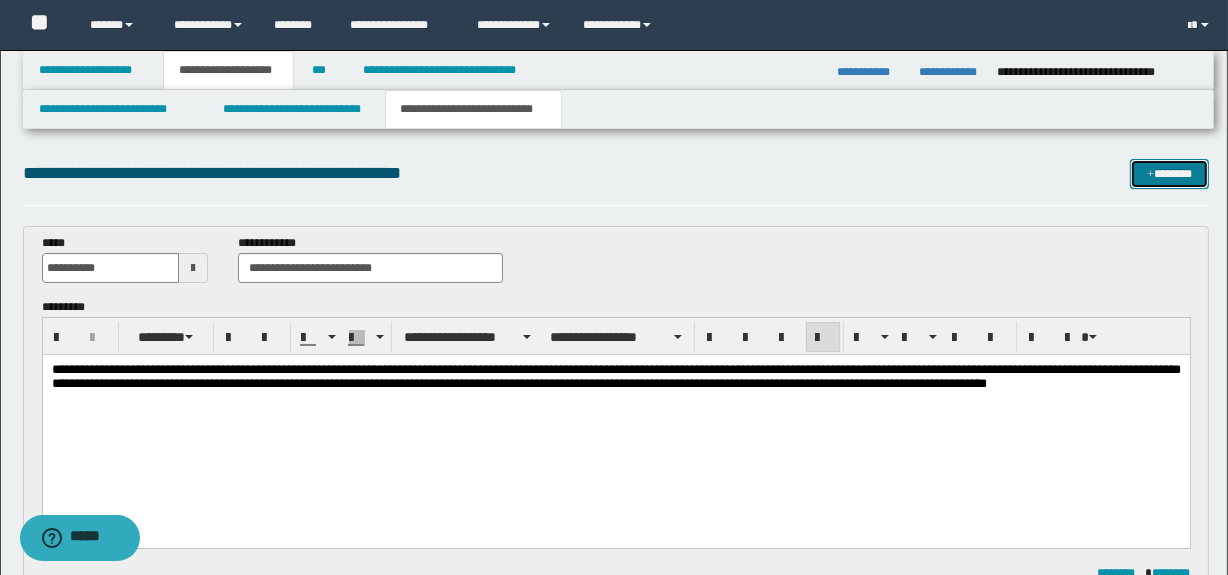 click on "*******" at bounding box center (1170, 174) 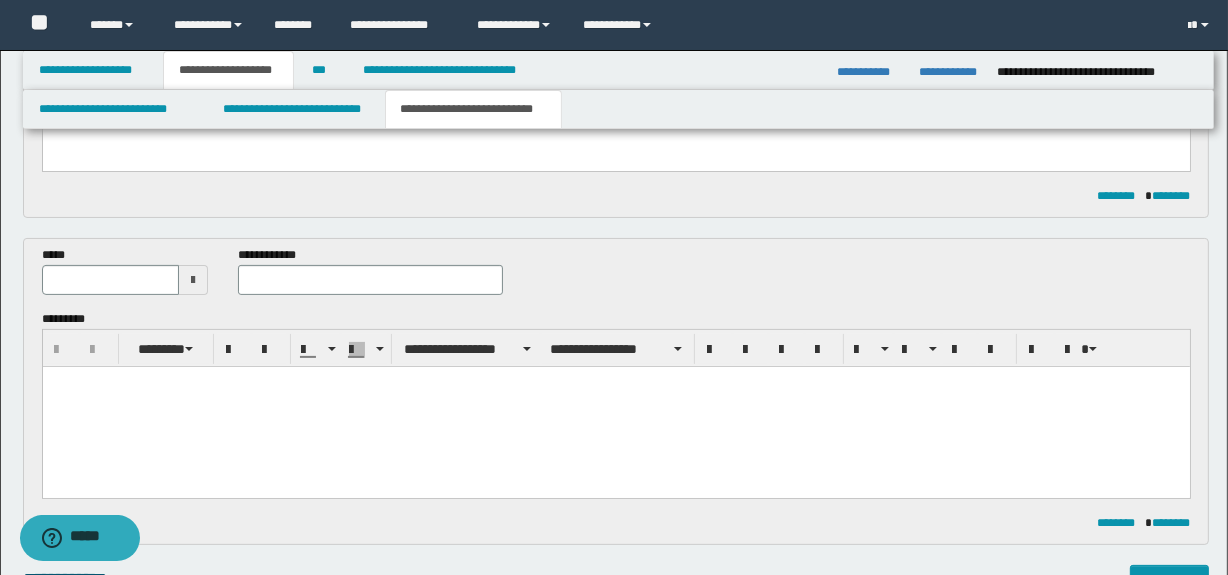 scroll, scrollTop: 360, scrollLeft: 0, axis: vertical 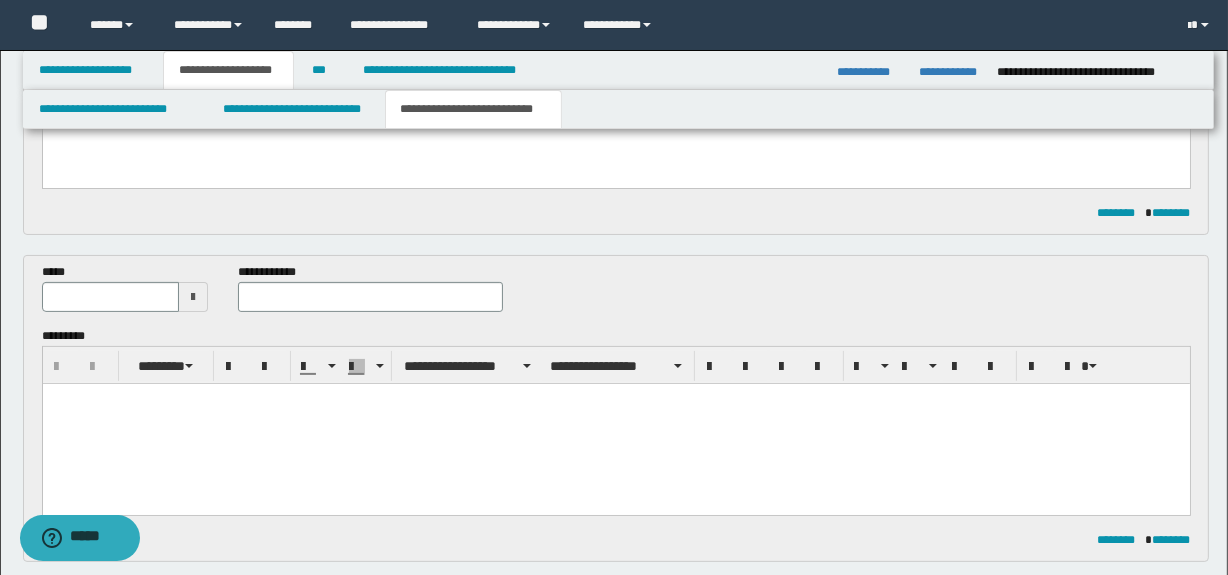click on "**********" at bounding box center [270, 272] 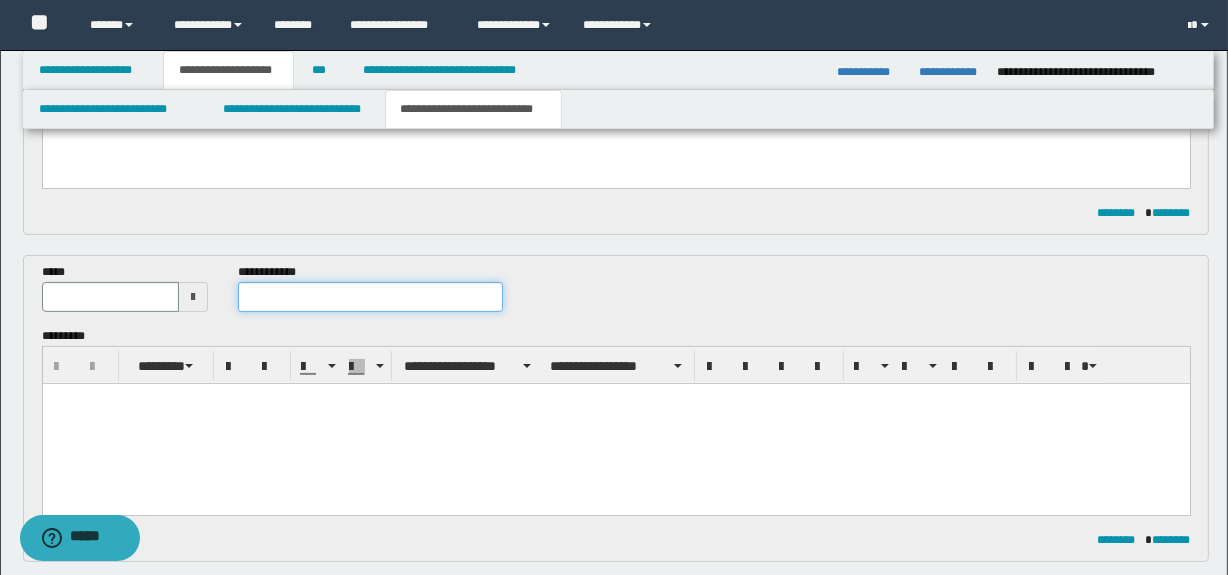 click at bounding box center (370, 297) 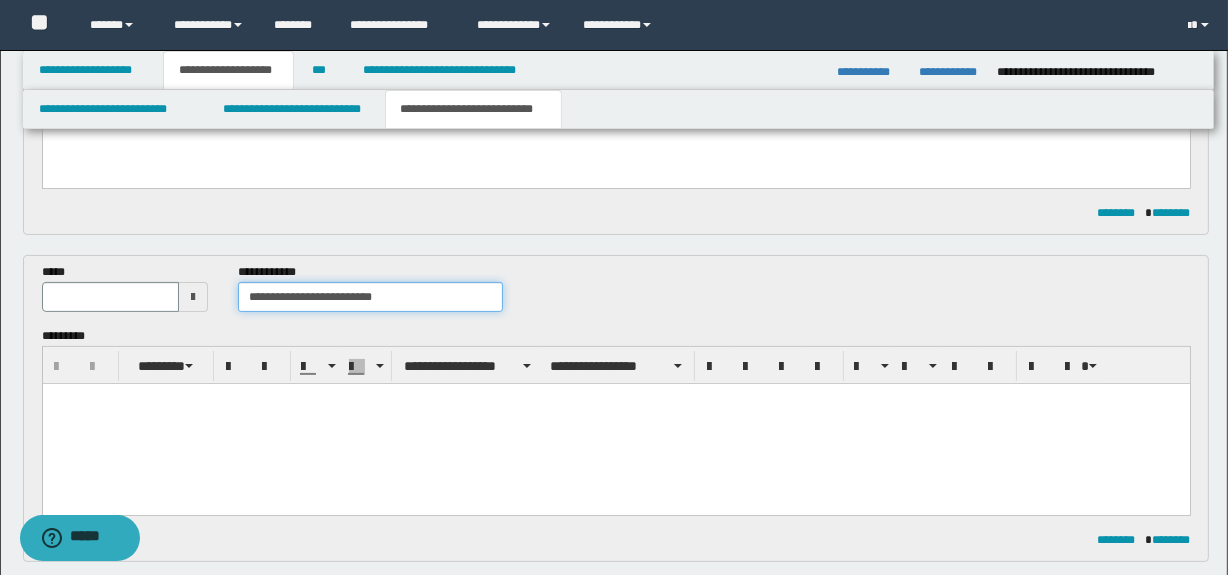 type 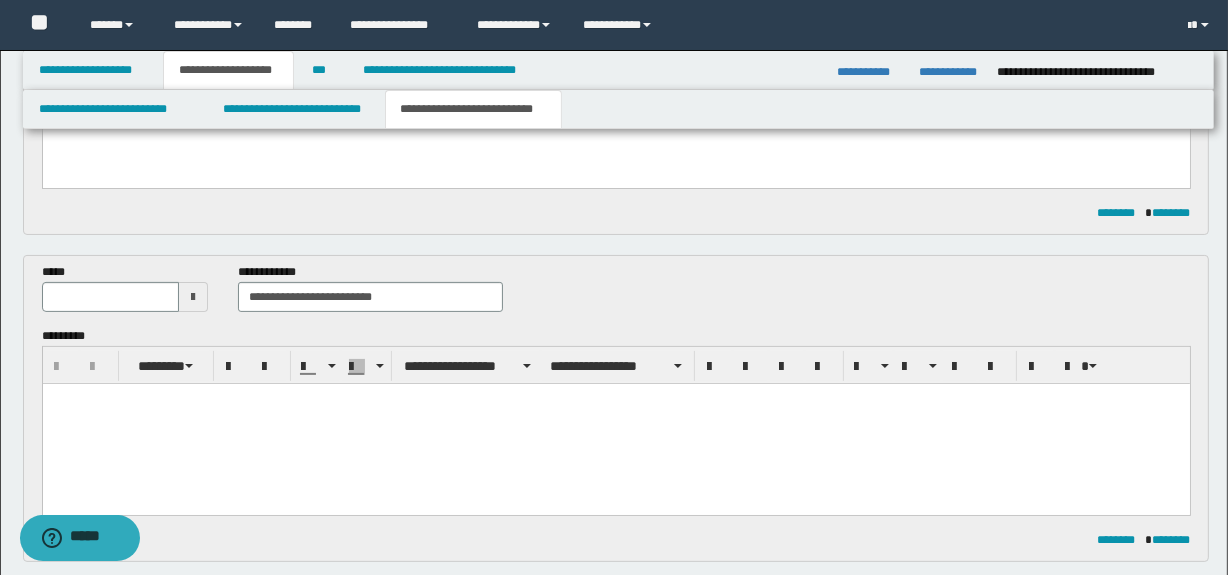 click at bounding box center [193, 297] 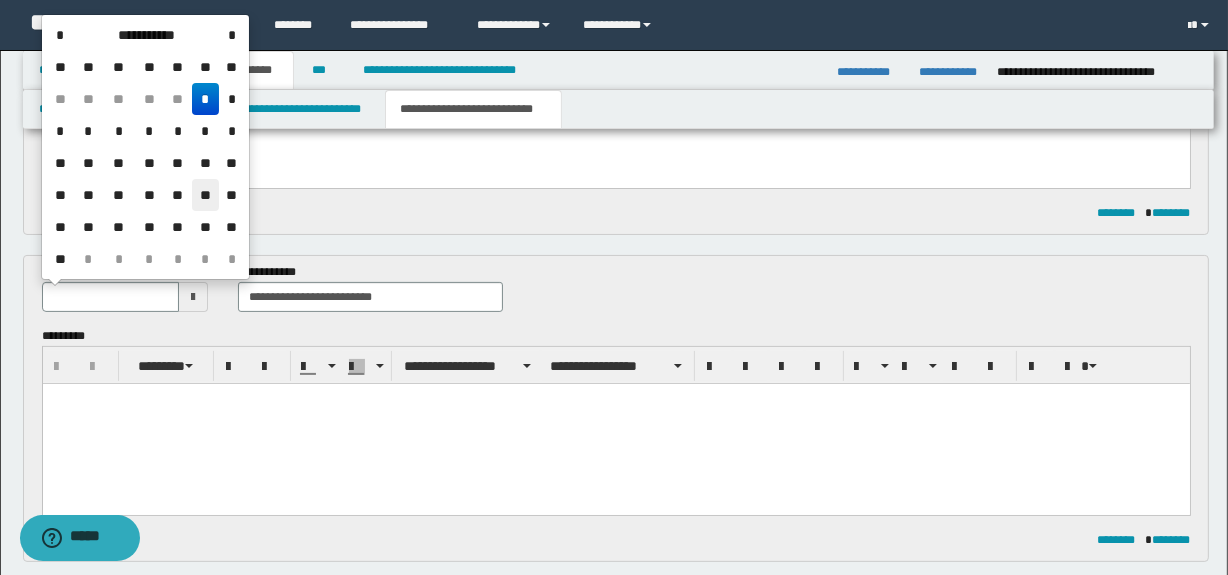 click on "**" at bounding box center [206, 195] 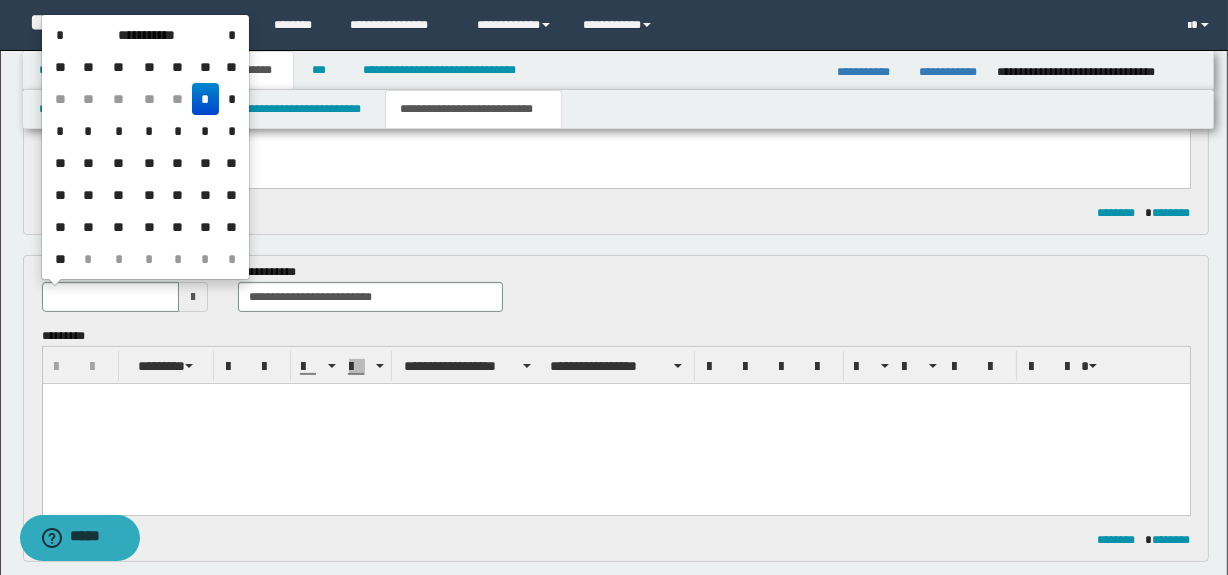 type on "**********" 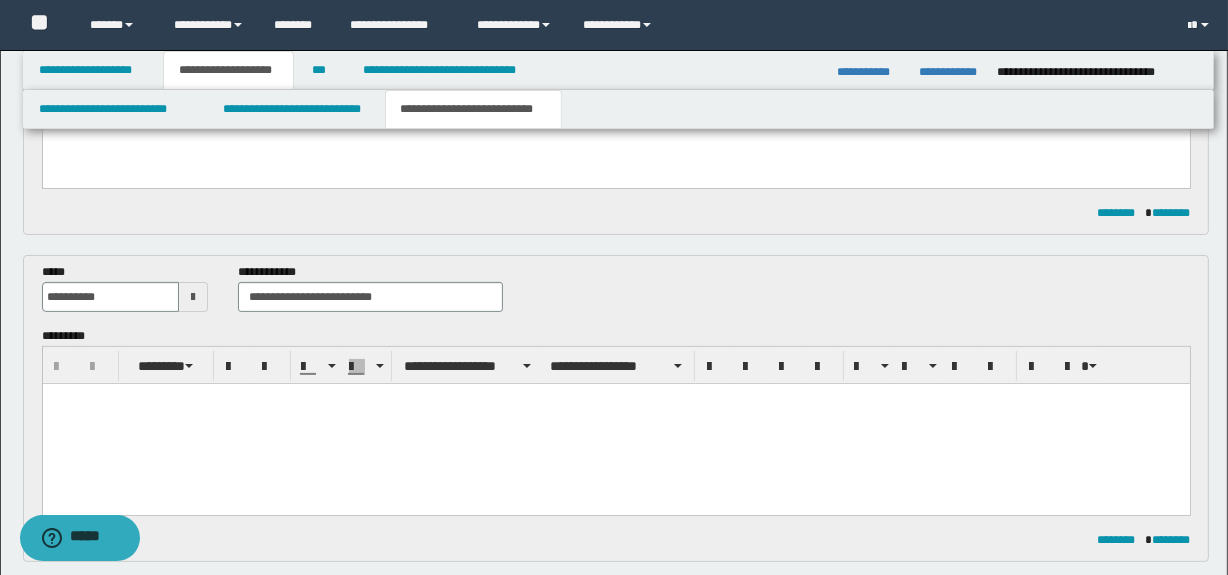scroll, scrollTop: 0, scrollLeft: 0, axis: both 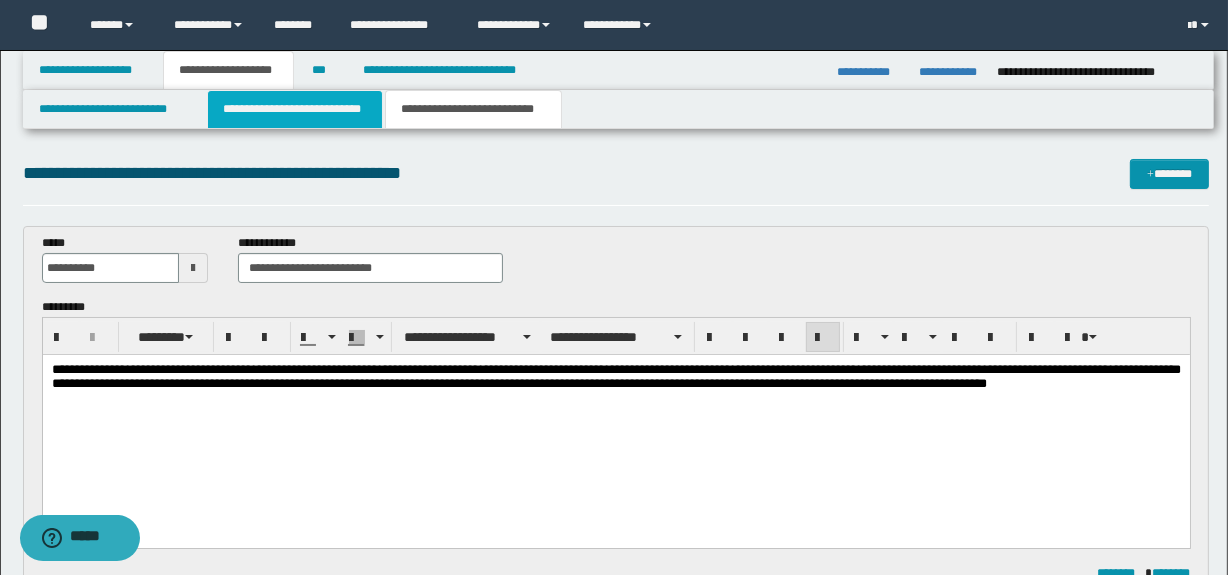 click on "**********" at bounding box center [294, 109] 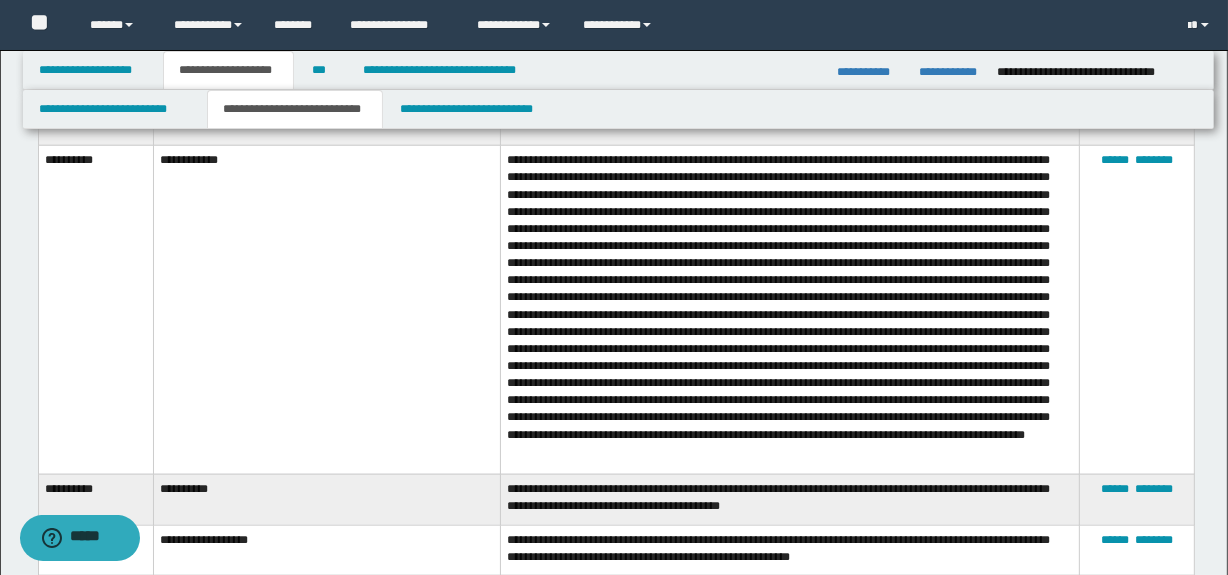 scroll, scrollTop: 1920, scrollLeft: 0, axis: vertical 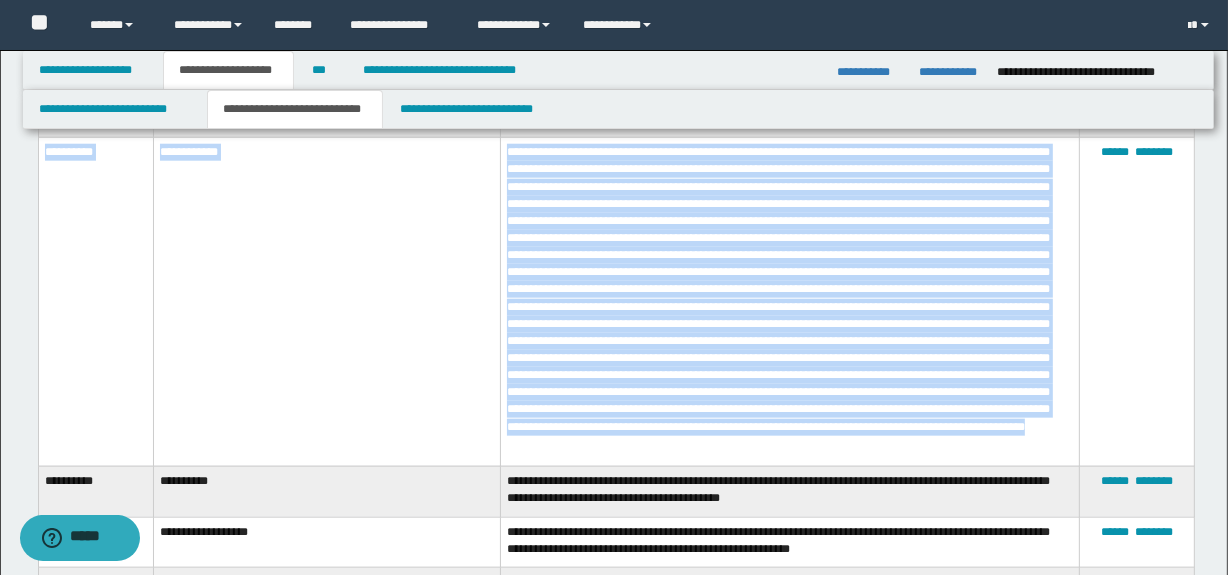 drag, startPoint x: 654, startPoint y: 464, endPoint x: 23, endPoint y: 190, distance: 687.92224 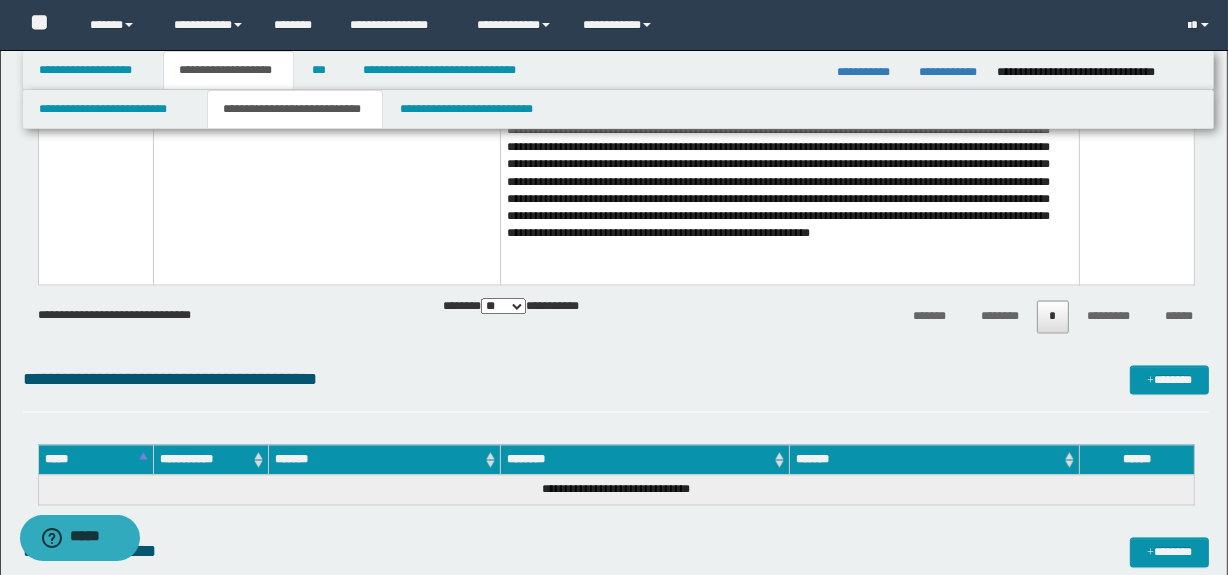scroll, scrollTop: 3921, scrollLeft: 0, axis: vertical 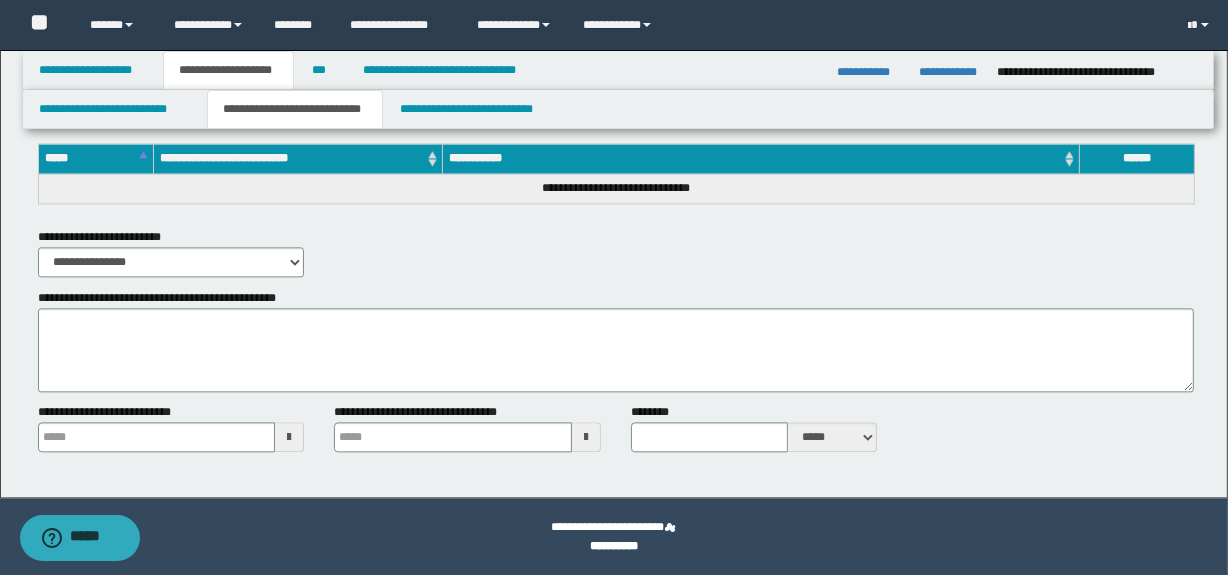 type 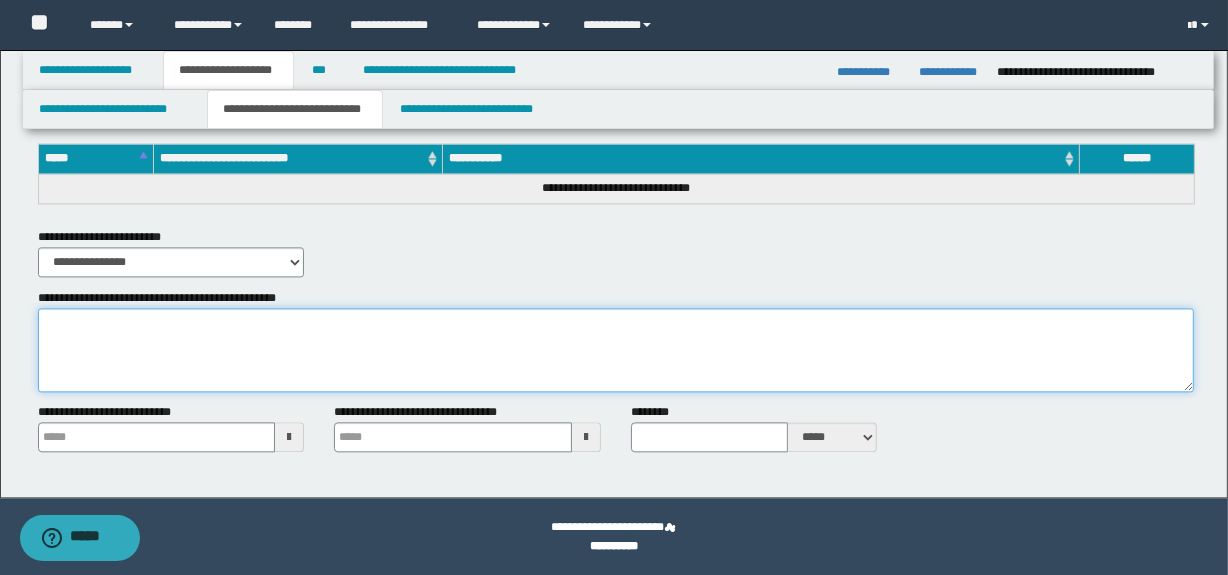 click on "**********" at bounding box center [616, 350] 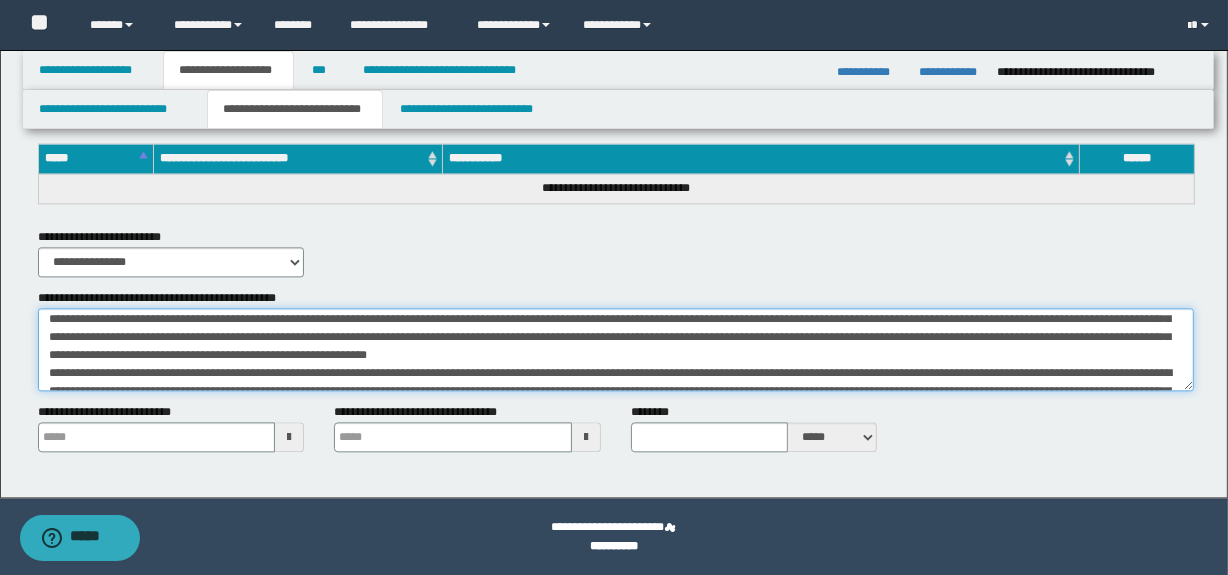 scroll, scrollTop: 10, scrollLeft: 0, axis: vertical 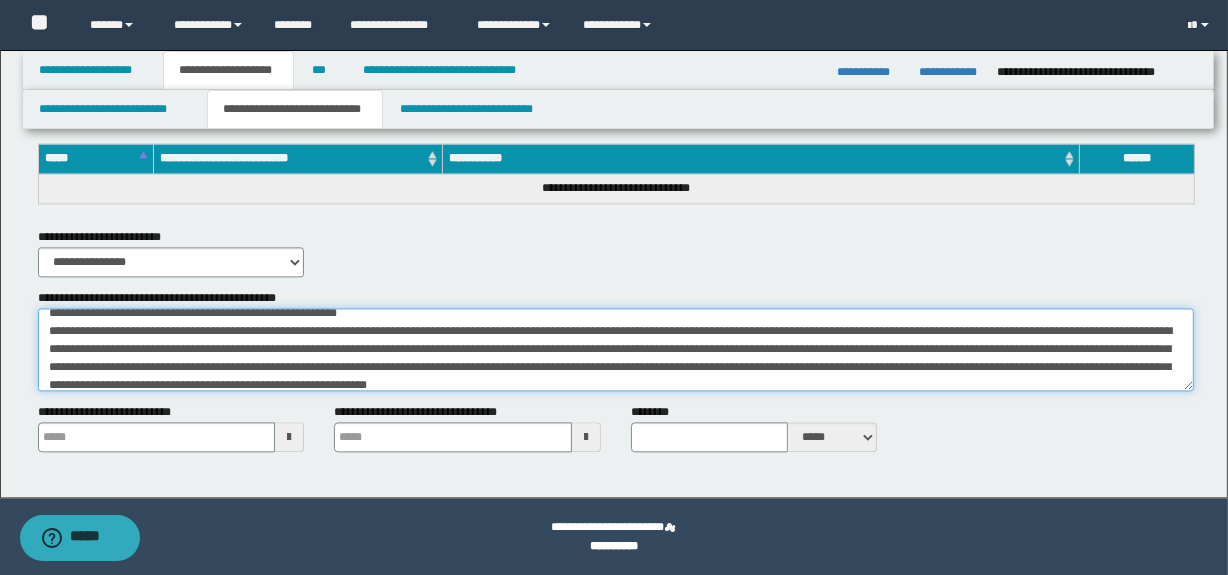 type 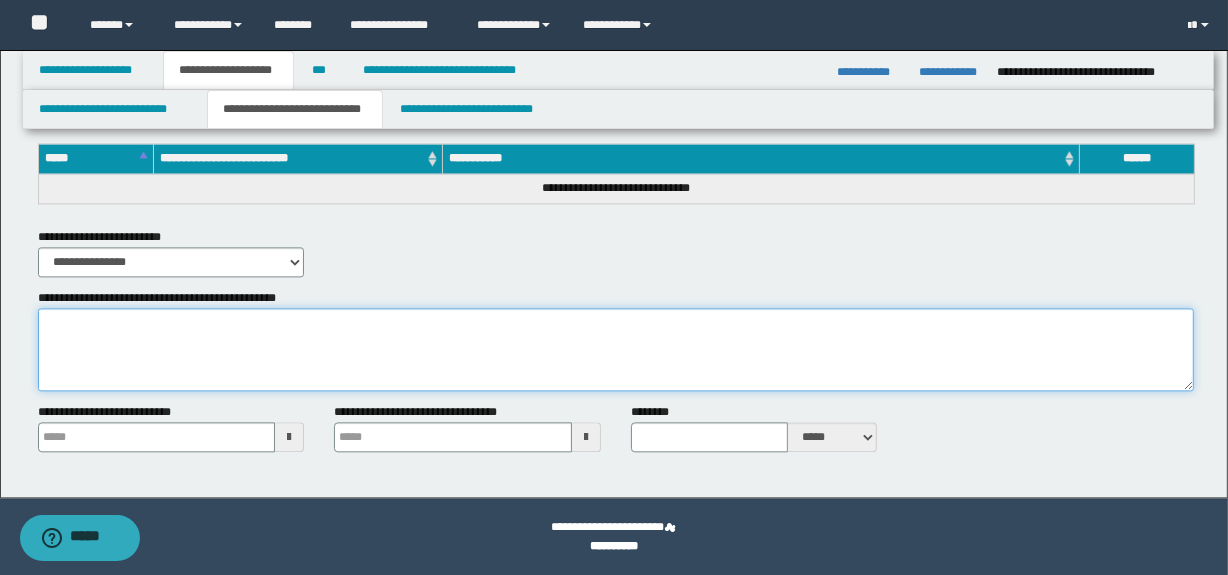 scroll, scrollTop: 0, scrollLeft: 0, axis: both 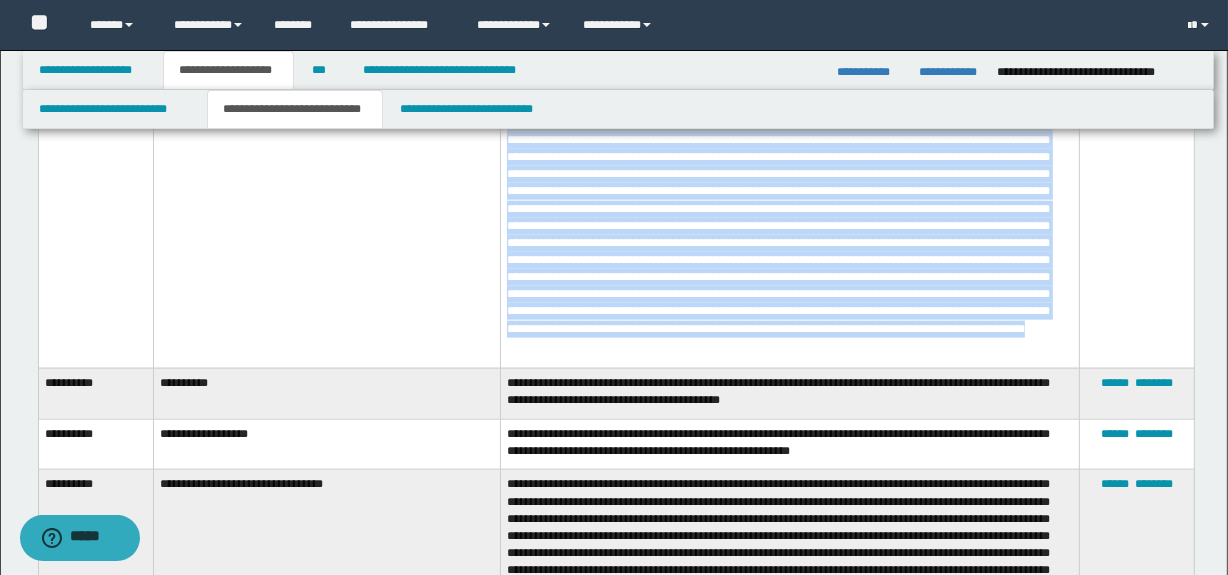 drag, startPoint x: 44, startPoint y: 292, endPoint x: 650, endPoint y: 363, distance: 610.1451 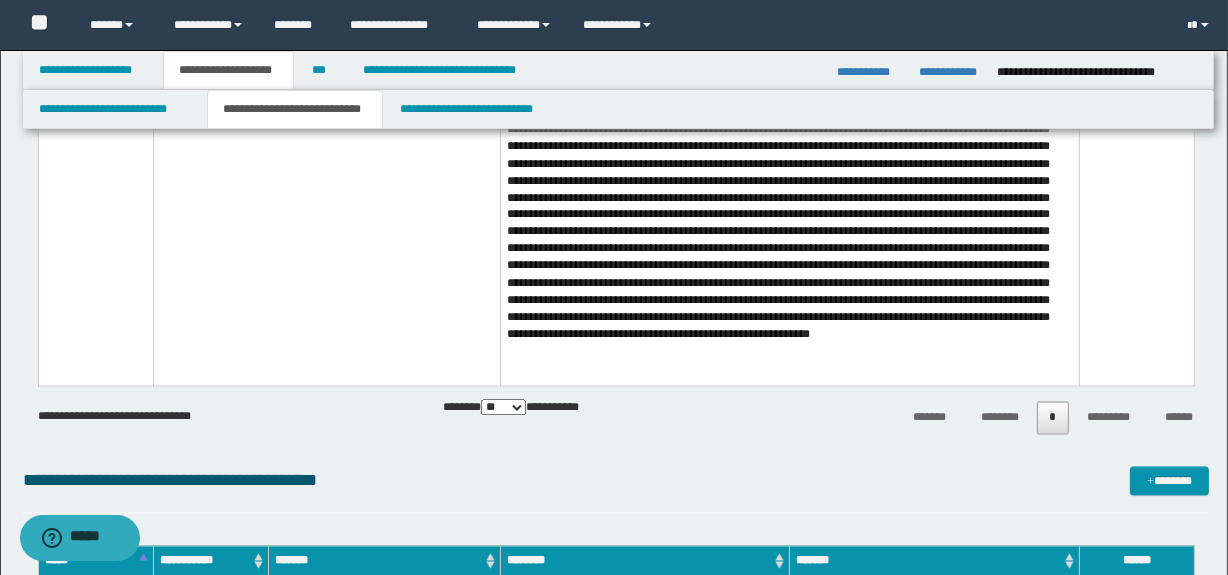 scroll, scrollTop: 3921, scrollLeft: 0, axis: vertical 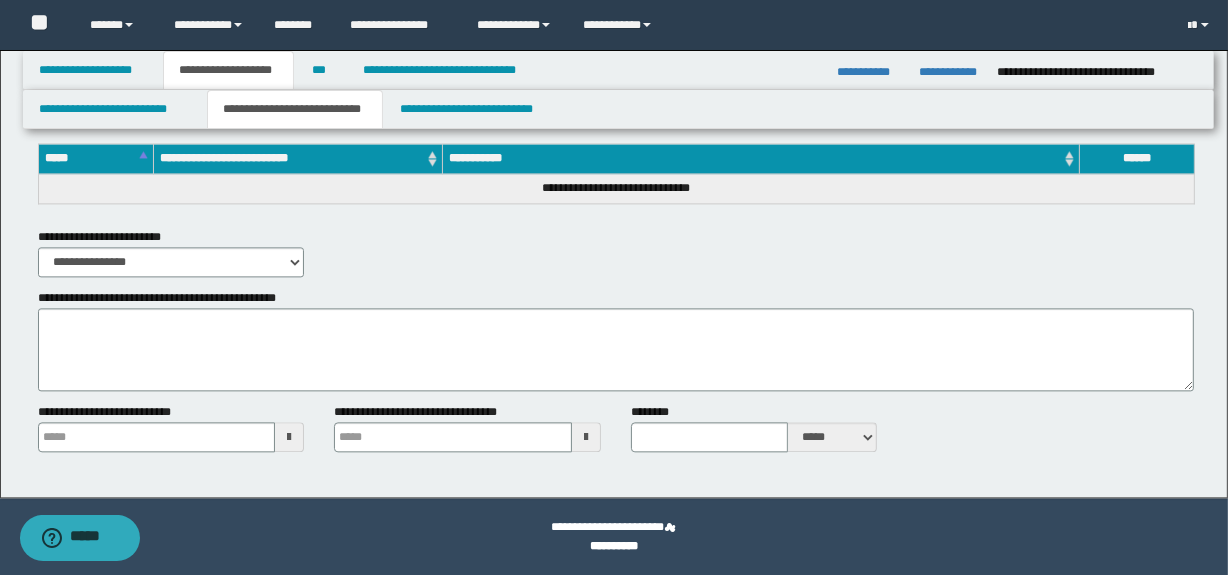type 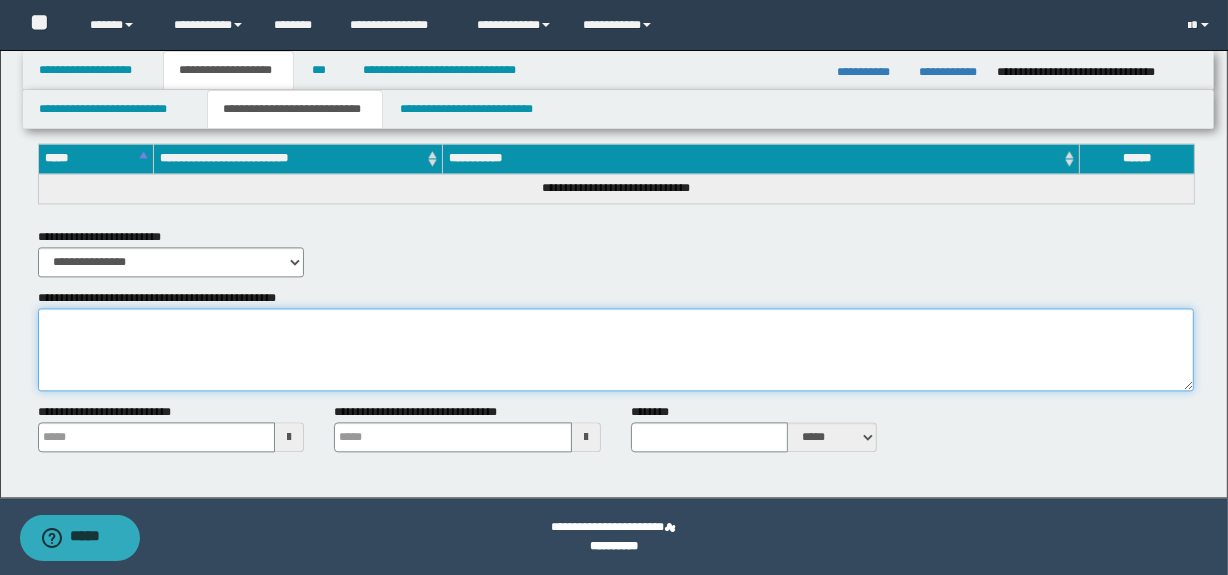 click on "**********" at bounding box center [616, 350] 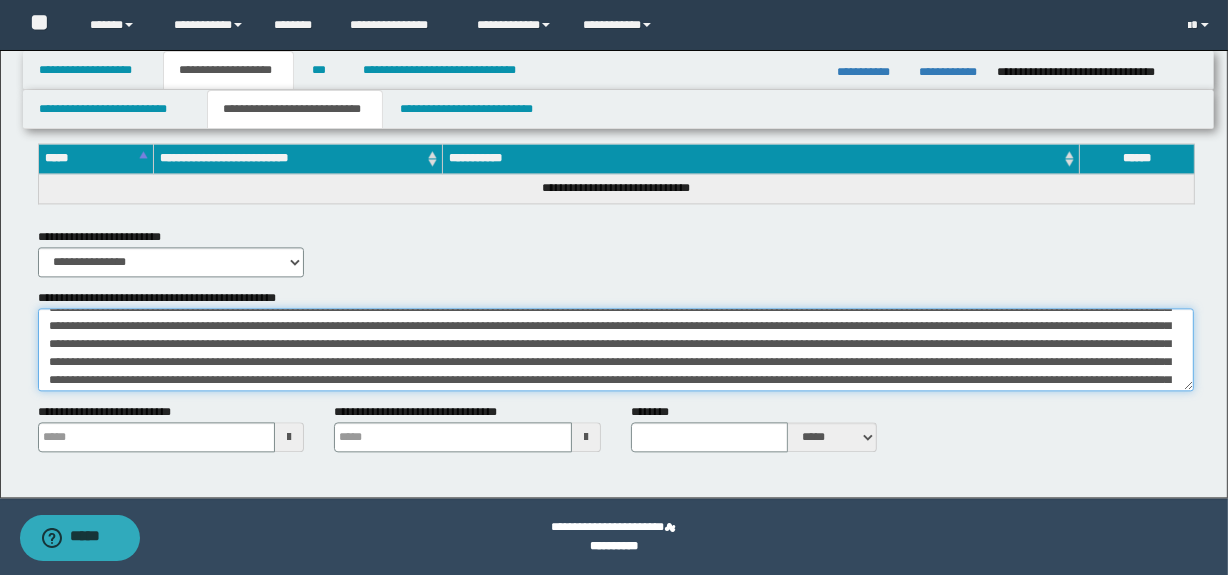 scroll, scrollTop: 0, scrollLeft: 0, axis: both 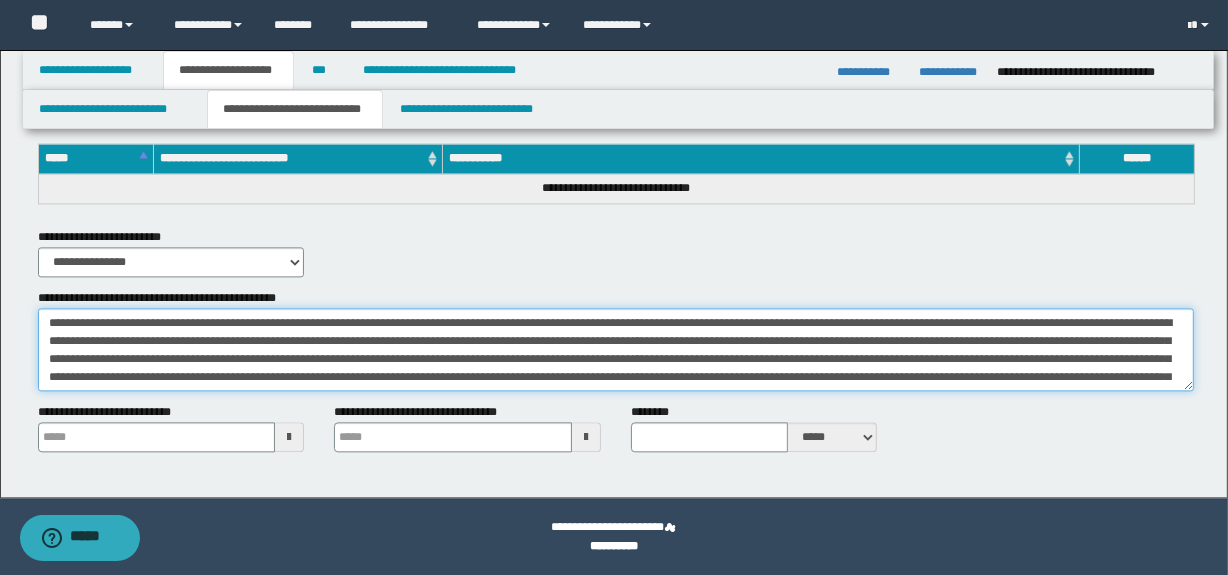 drag, startPoint x: 123, startPoint y: 316, endPoint x: 126, endPoint y: 326, distance: 10.440307 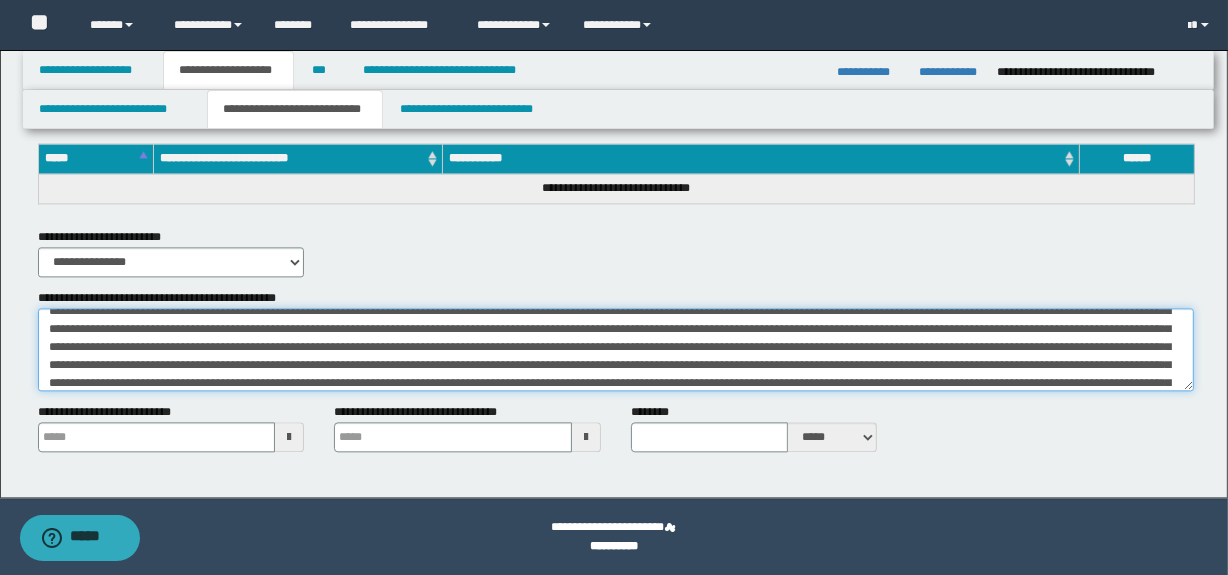 scroll, scrollTop: 60, scrollLeft: 0, axis: vertical 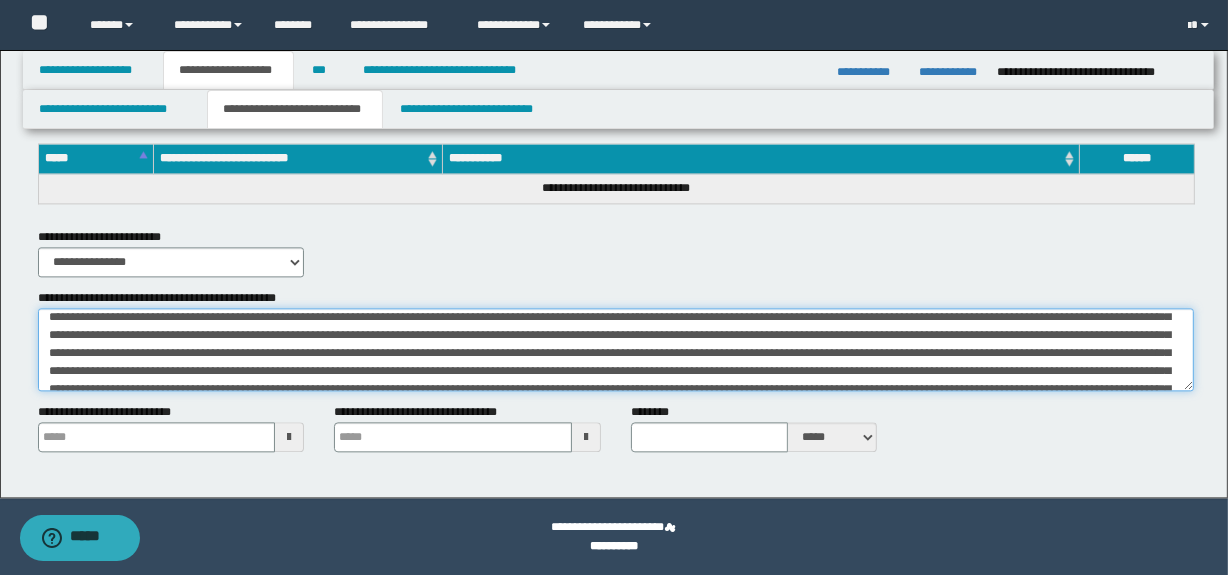 drag, startPoint x: 765, startPoint y: 335, endPoint x: 827, endPoint y: 375, distance: 73.78347 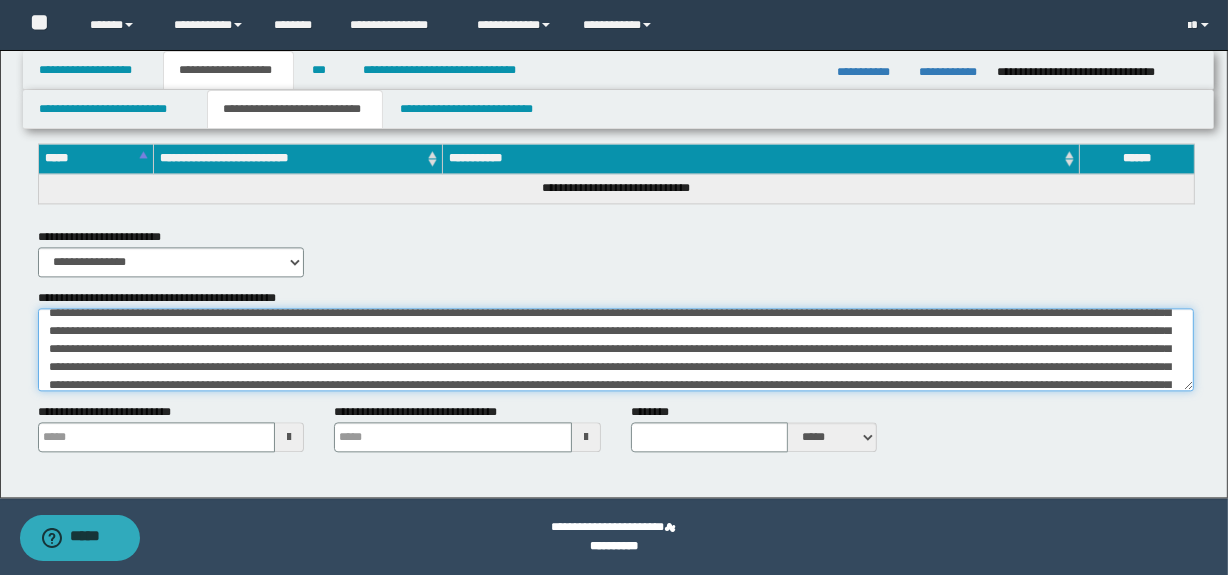 scroll, scrollTop: 0, scrollLeft: 0, axis: both 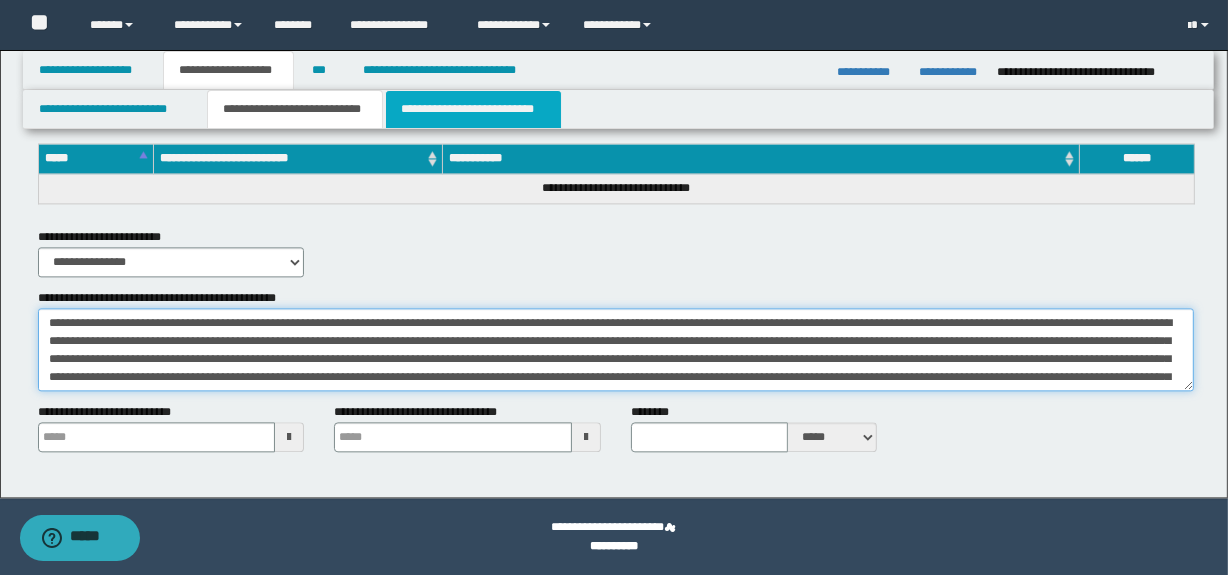 type on "**********" 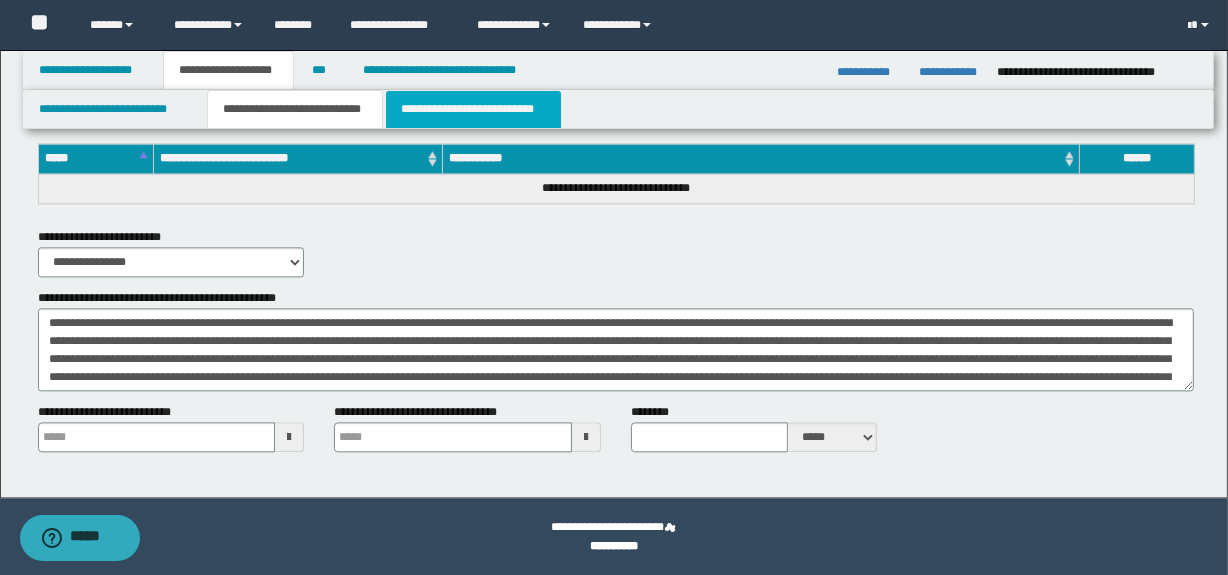 click on "**********" at bounding box center (473, 109) 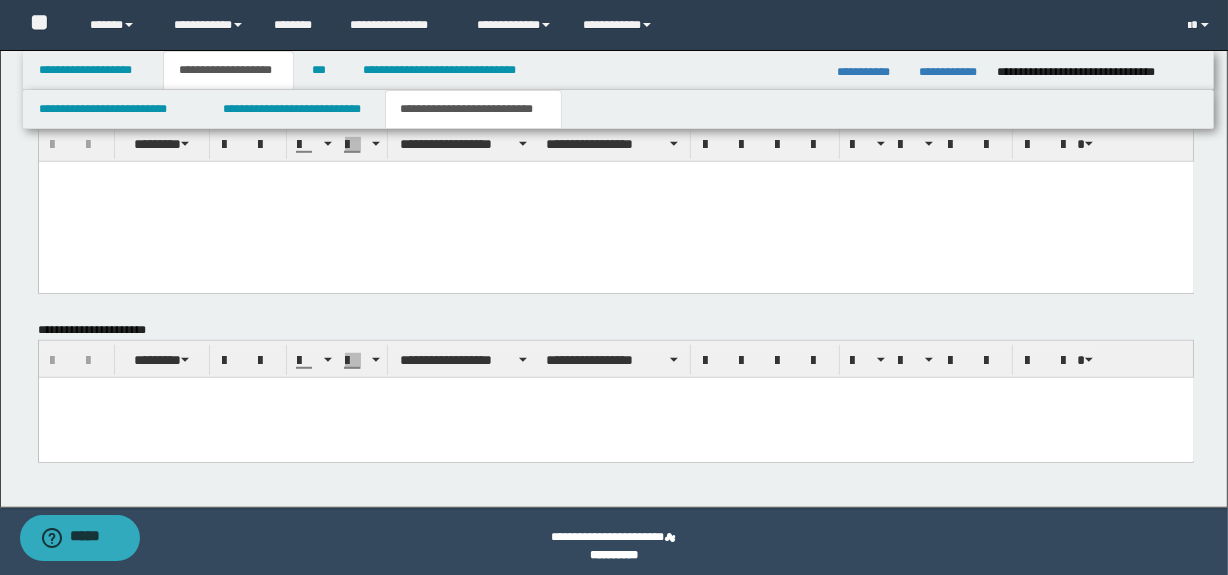 scroll, scrollTop: 1212, scrollLeft: 0, axis: vertical 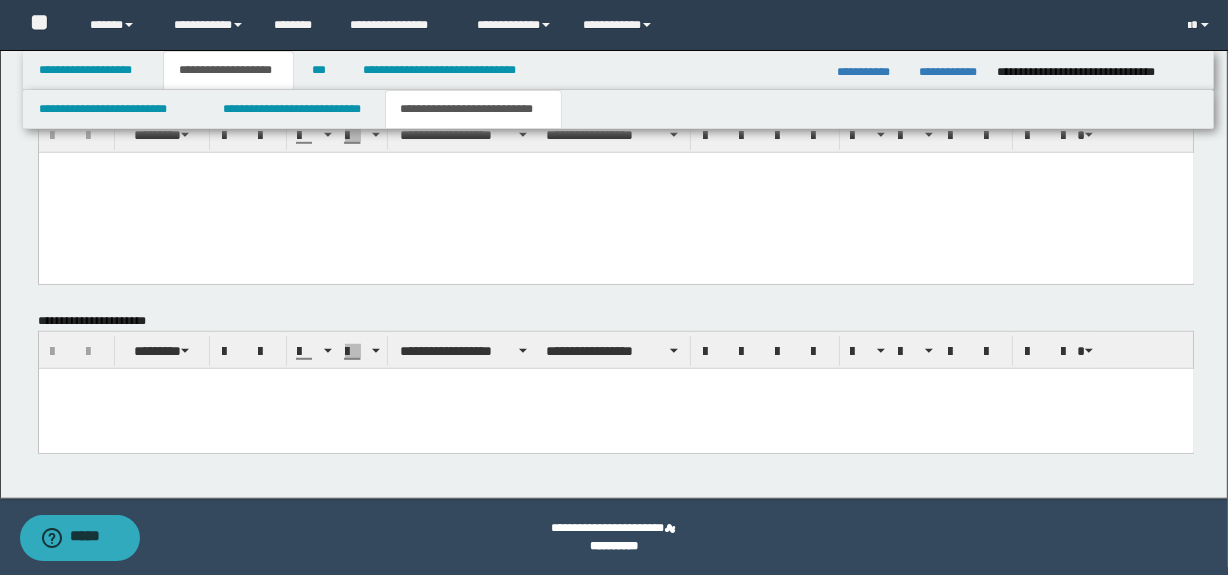 click at bounding box center [615, 408] 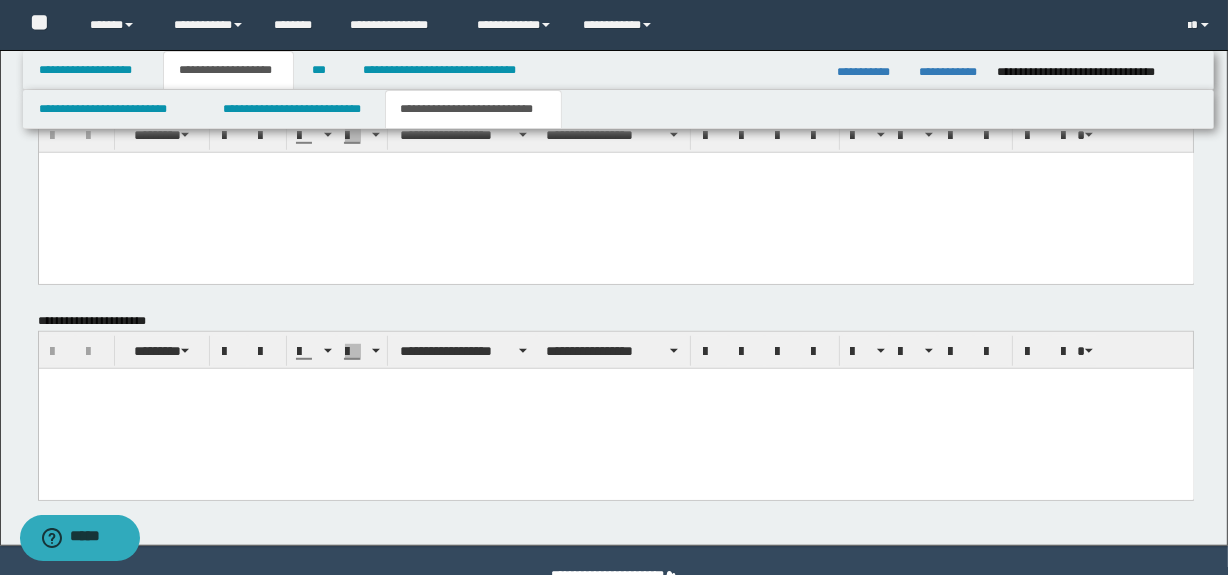 type 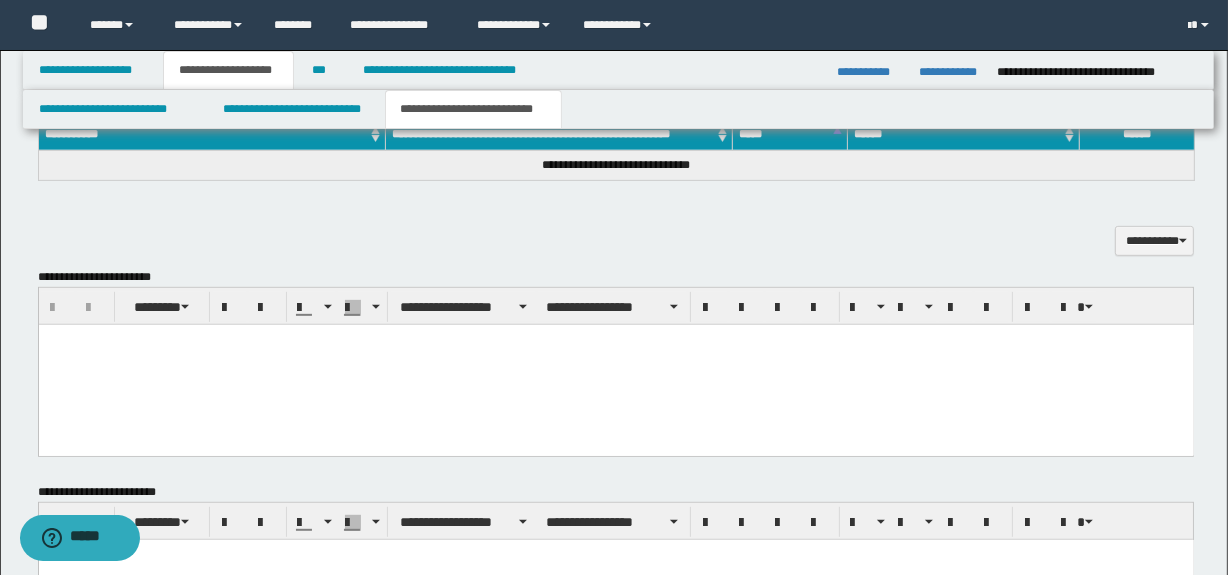 scroll, scrollTop: 819, scrollLeft: 0, axis: vertical 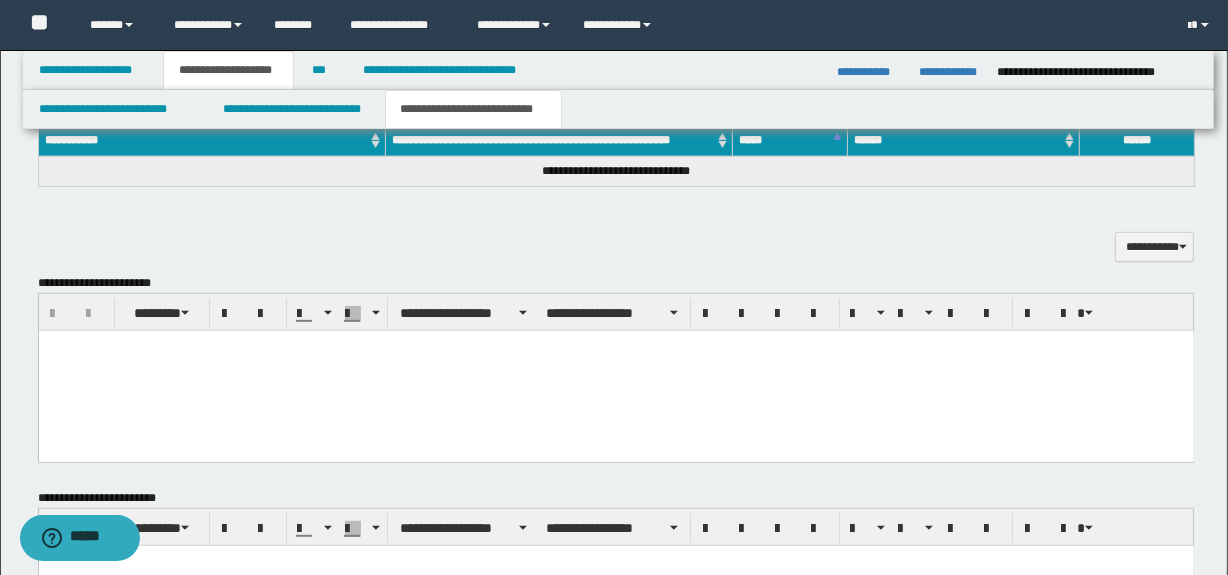 click at bounding box center [615, 370] 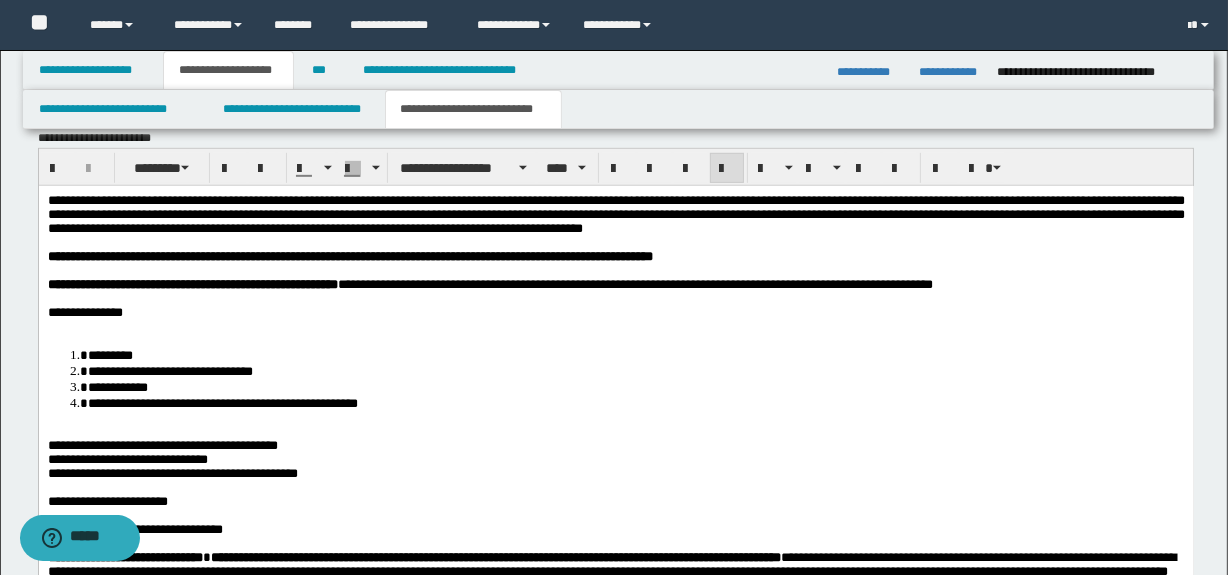 scroll, scrollTop: 970, scrollLeft: 0, axis: vertical 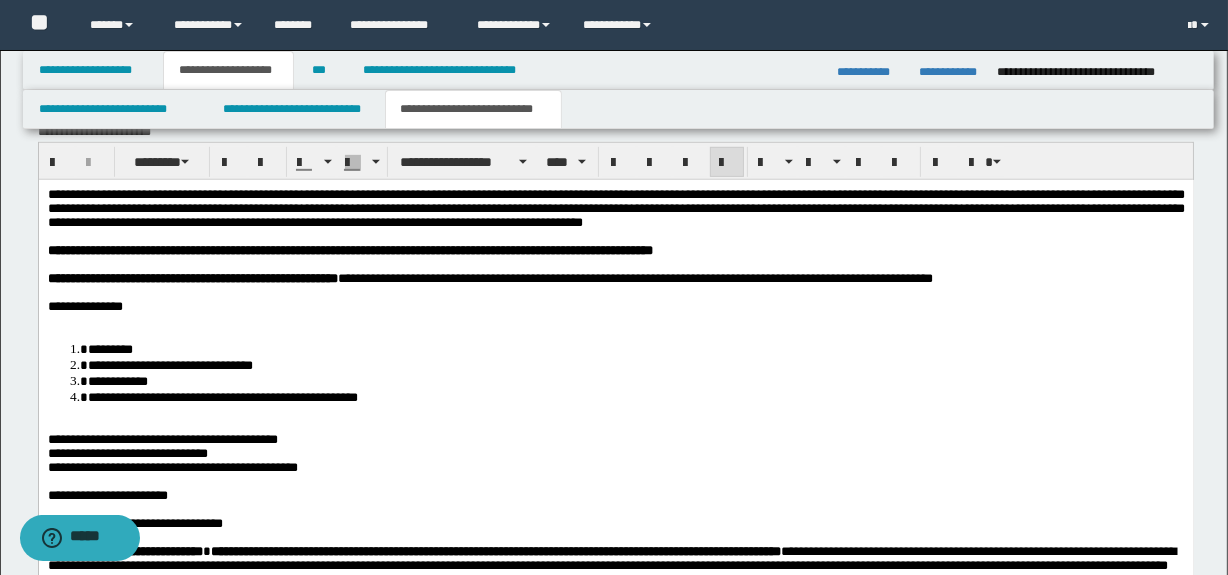 click at bounding box center [615, 320] 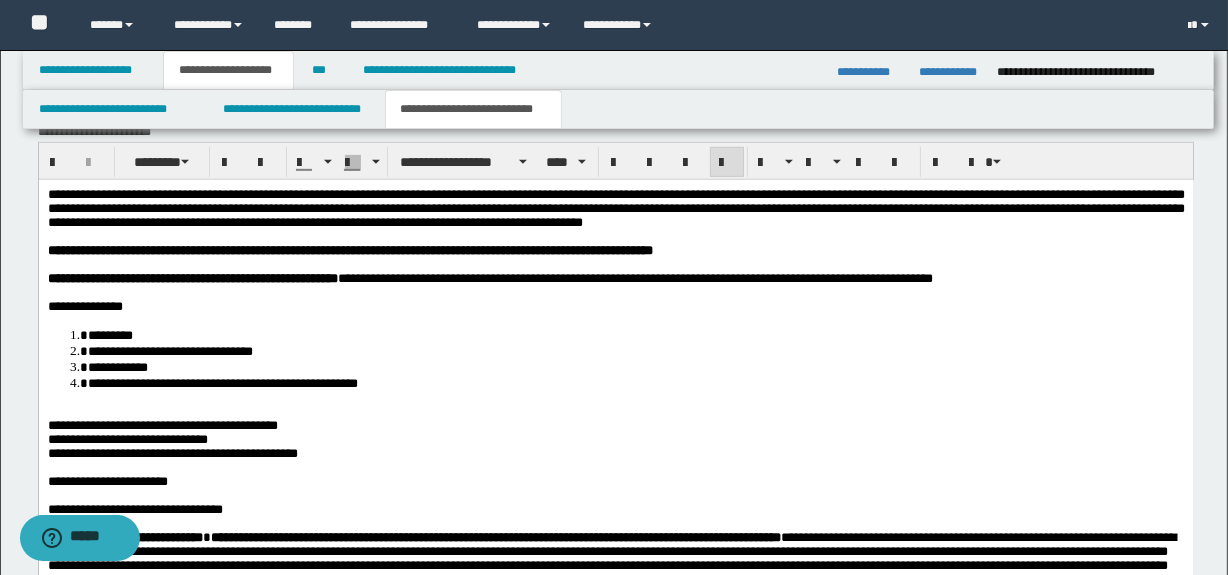 click at bounding box center (615, 411) 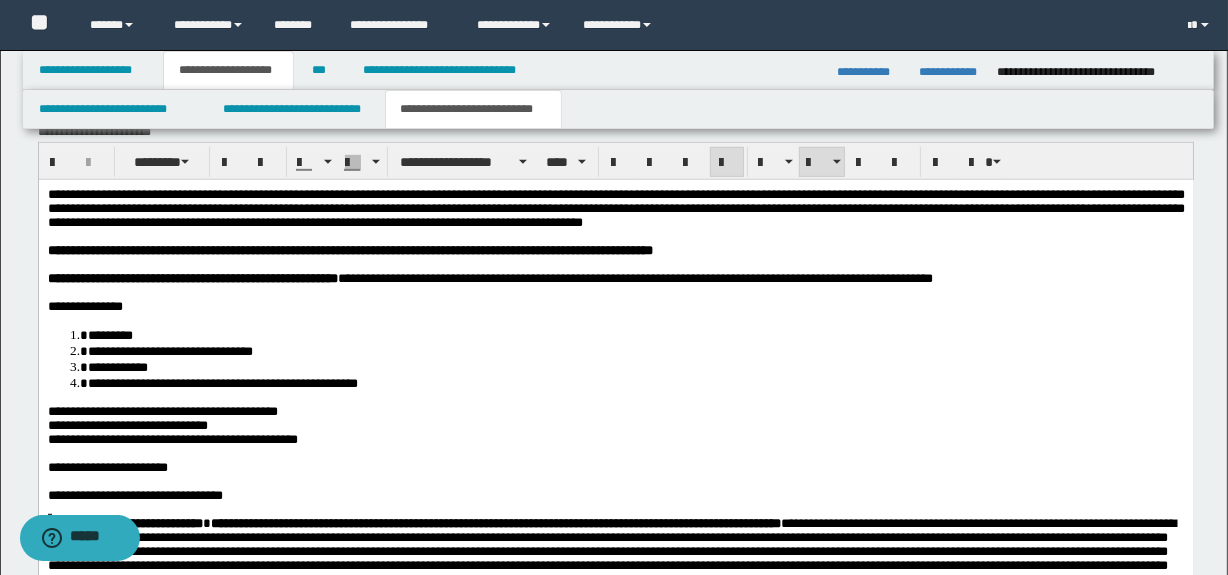 click on "**********" at bounding box center [162, 410] 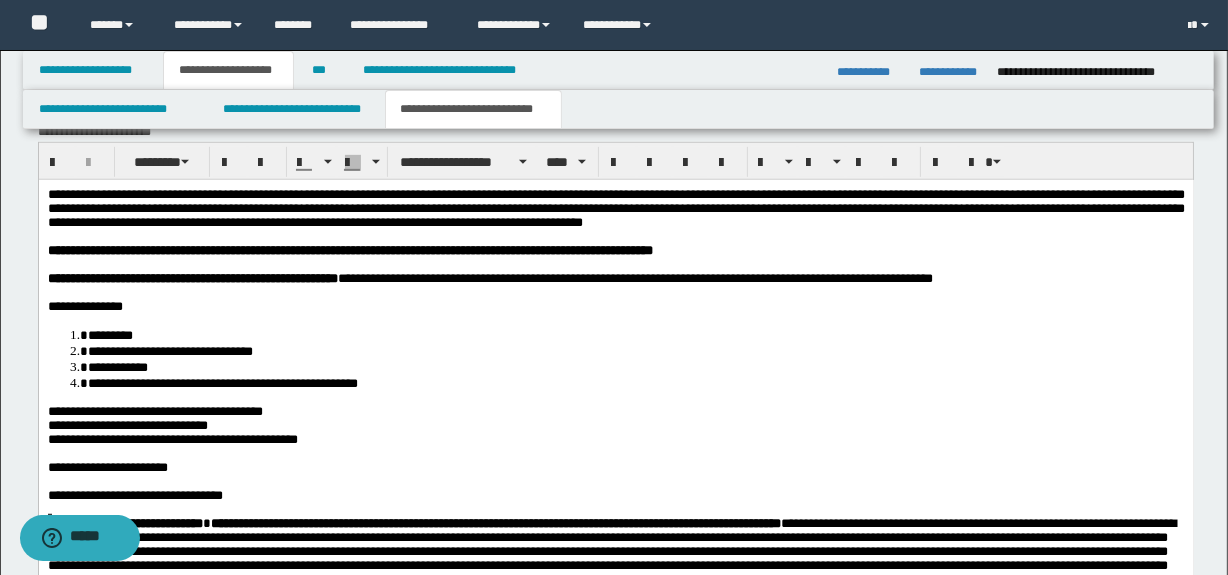 drag, startPoint x: 230, startPoint y: 452, endPoint x: 271, endPoint y: 449, distance: 41.109608 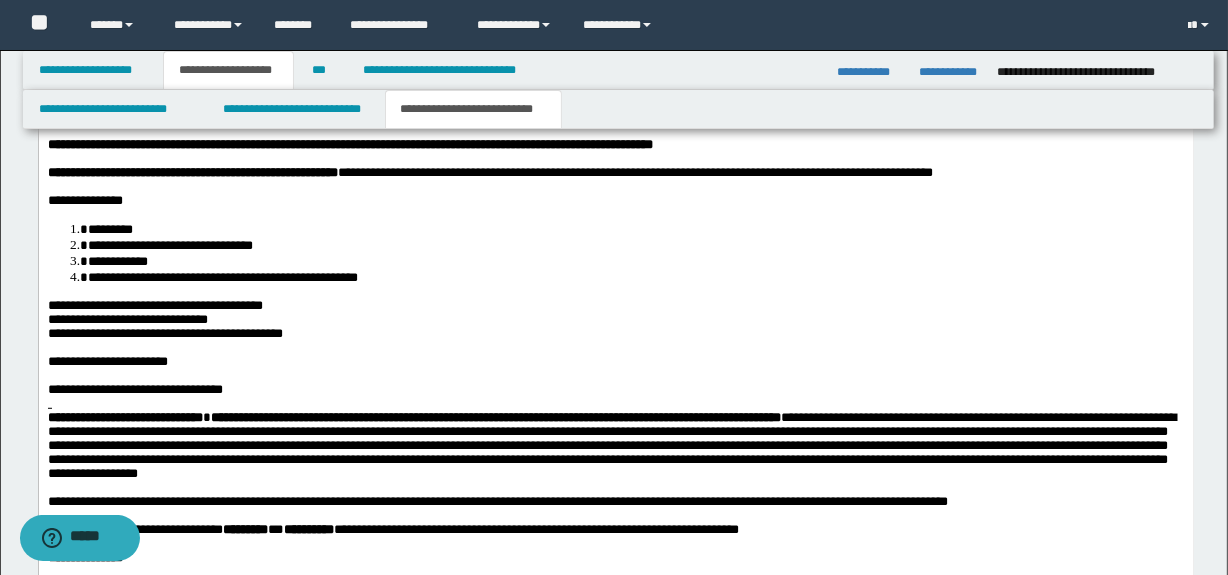 scroll, scrollTop: 1151, scrollLeft: 0, axis: vertical 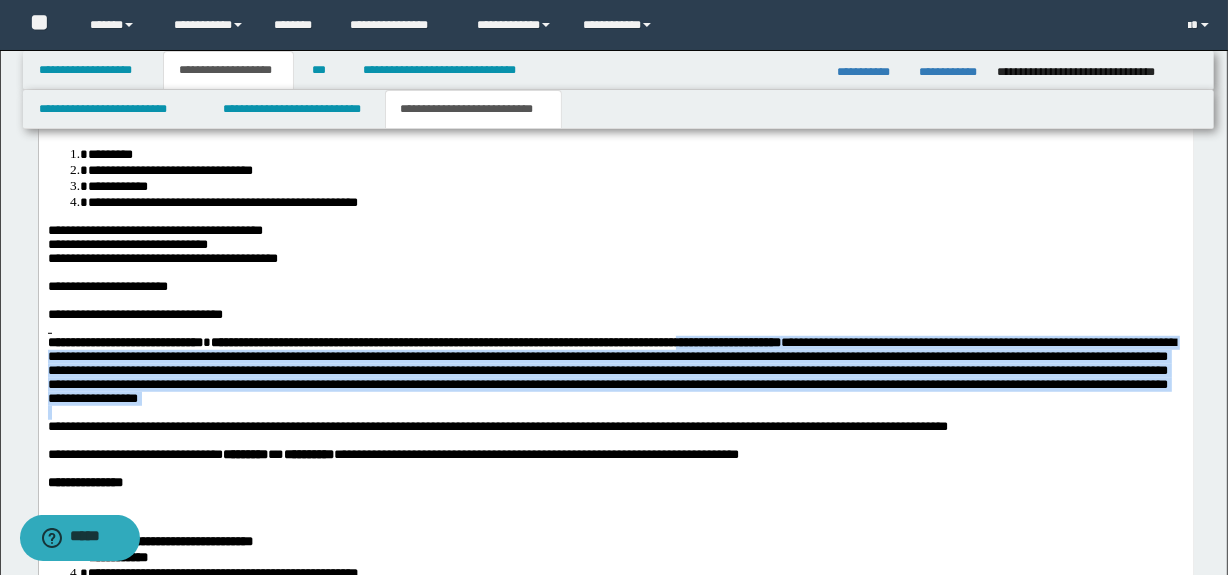 drag, startPoint x: 907, startPoint y: 441, endPoint x: 821, endPoint y: 370, distance: 111.5213 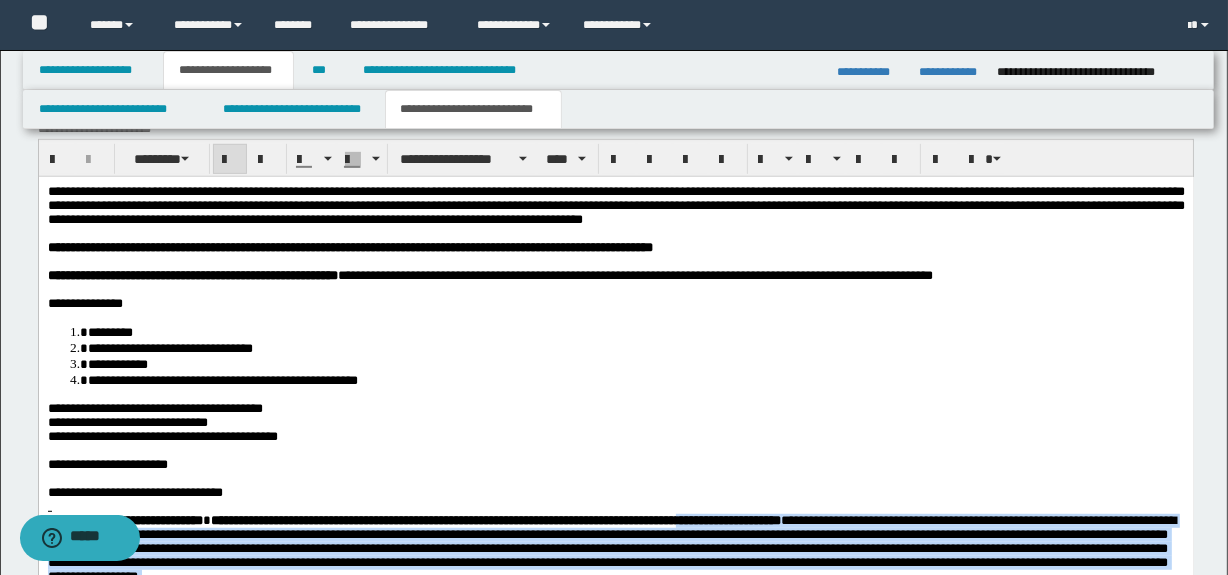 scroll, scrollTop: 910, scrollLeft: 0, axis: vertical 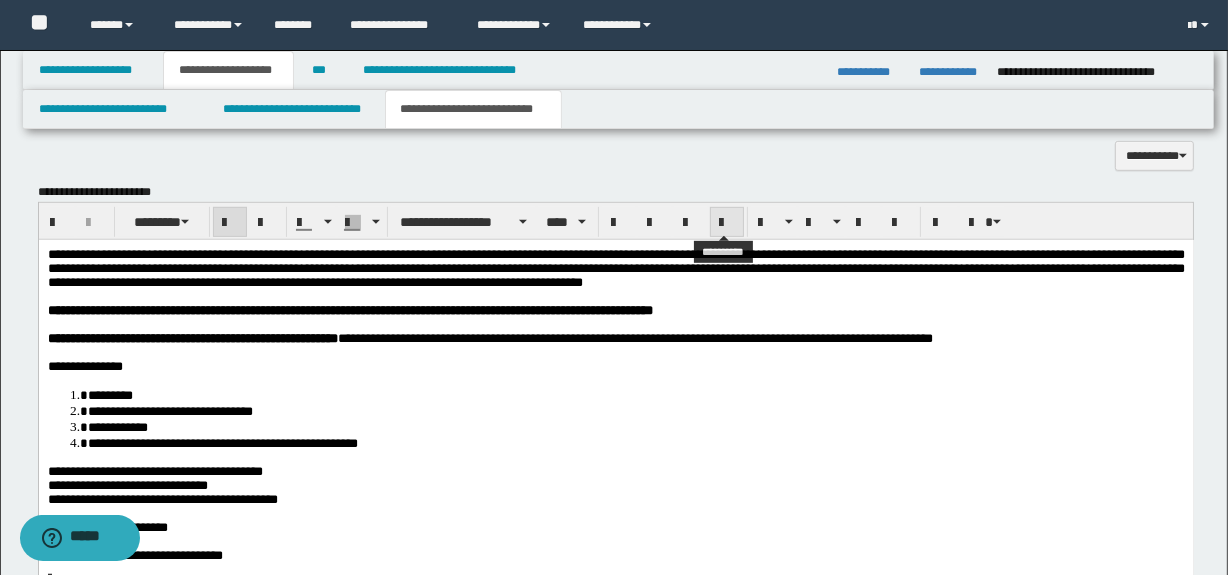 click at bounding box center (727, 223) 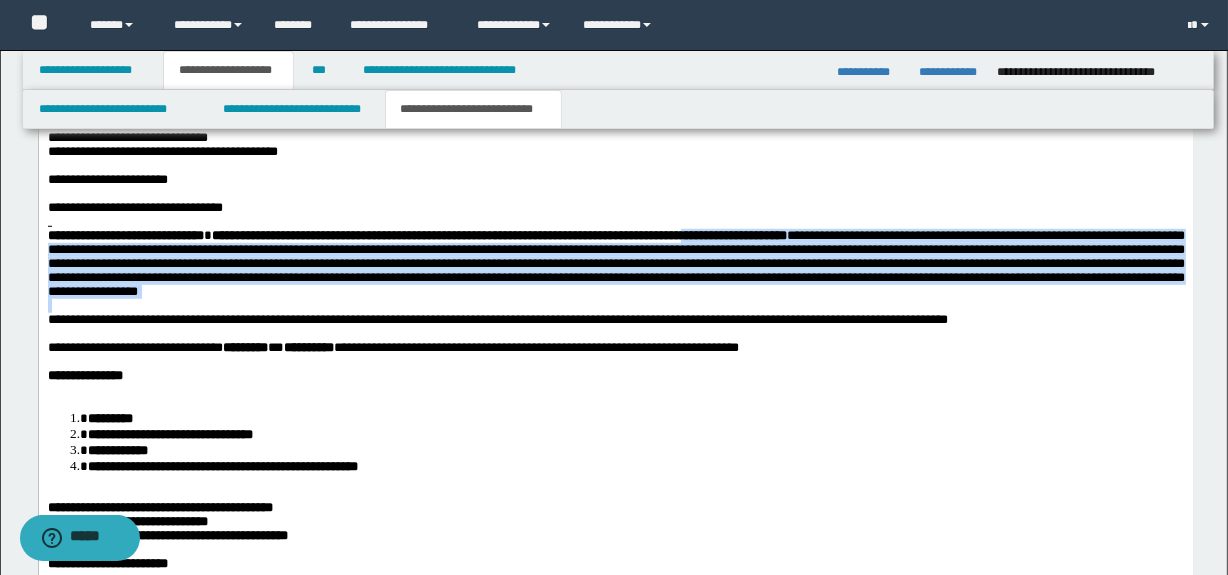 scroll, scrollTop: 1273, scrollLeft: 0, axis: vertical 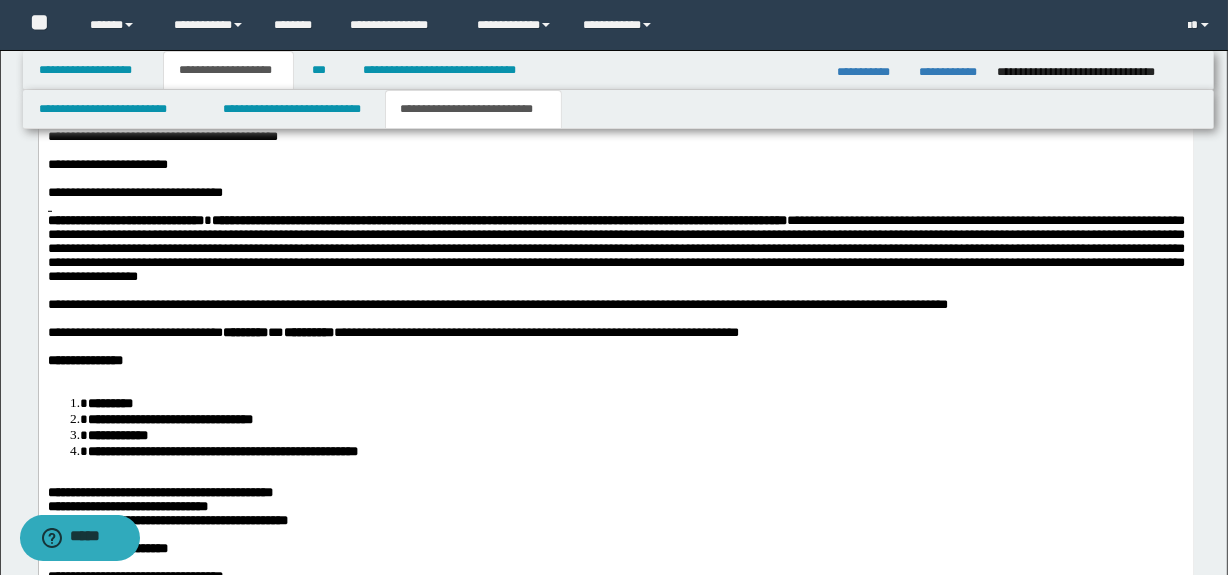 click at bounding box center [615, 347] 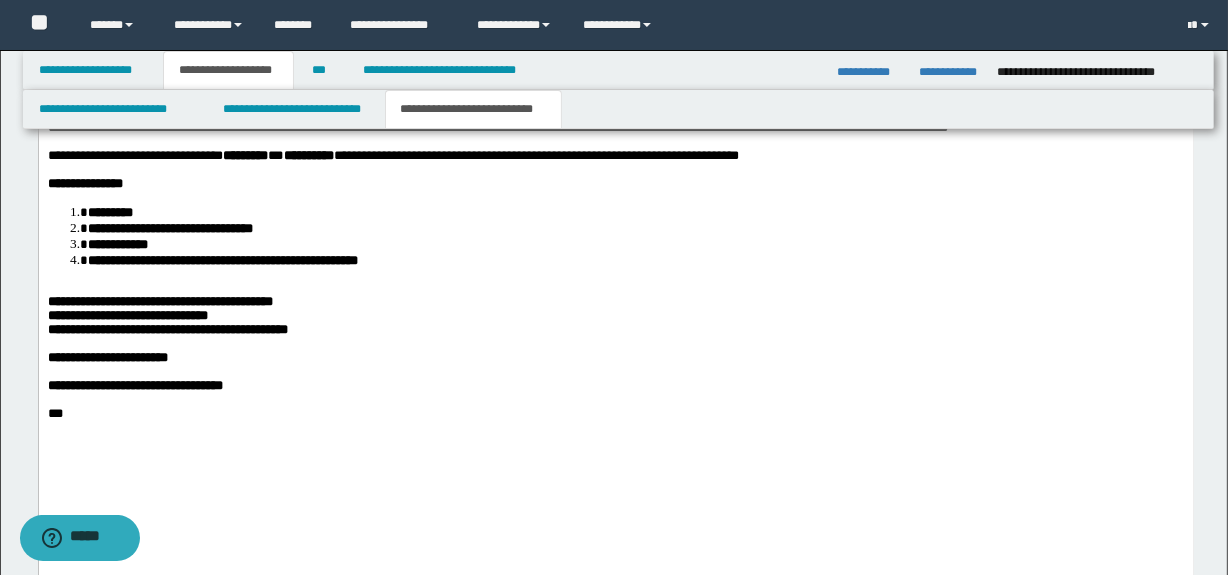 scroll, scrollTop: 1455, scrollLeft: 0, axis: vertical 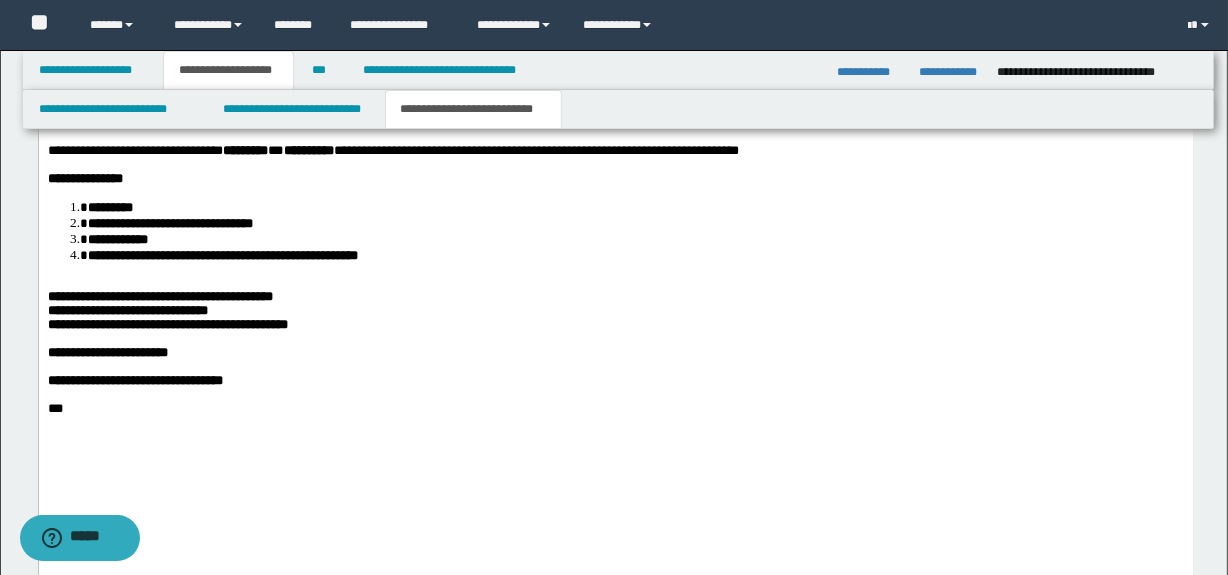 click at bounding box center (615, 283) 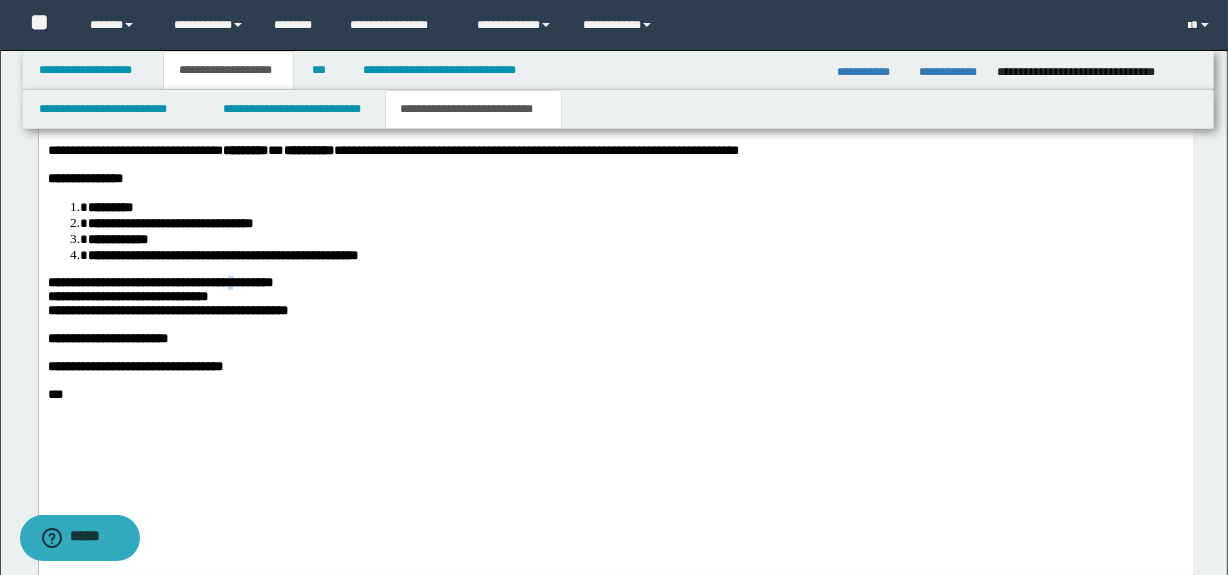 click on "**********" at bounding box center (159, 282) 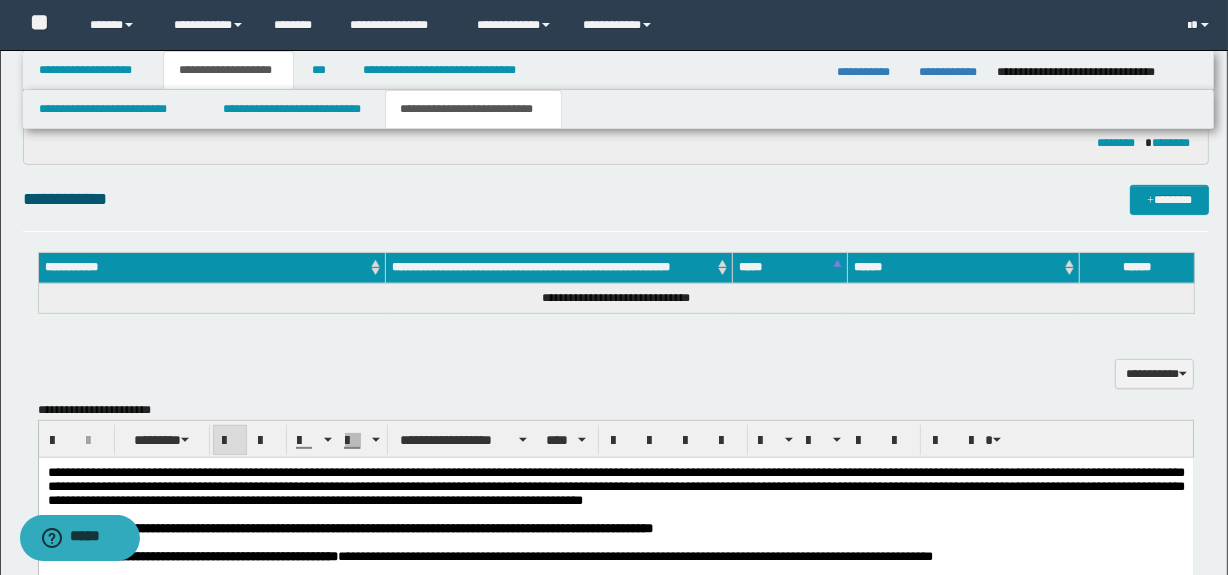 scroll, scrollTop: 637, scrollLeft: 0, axis: vertical 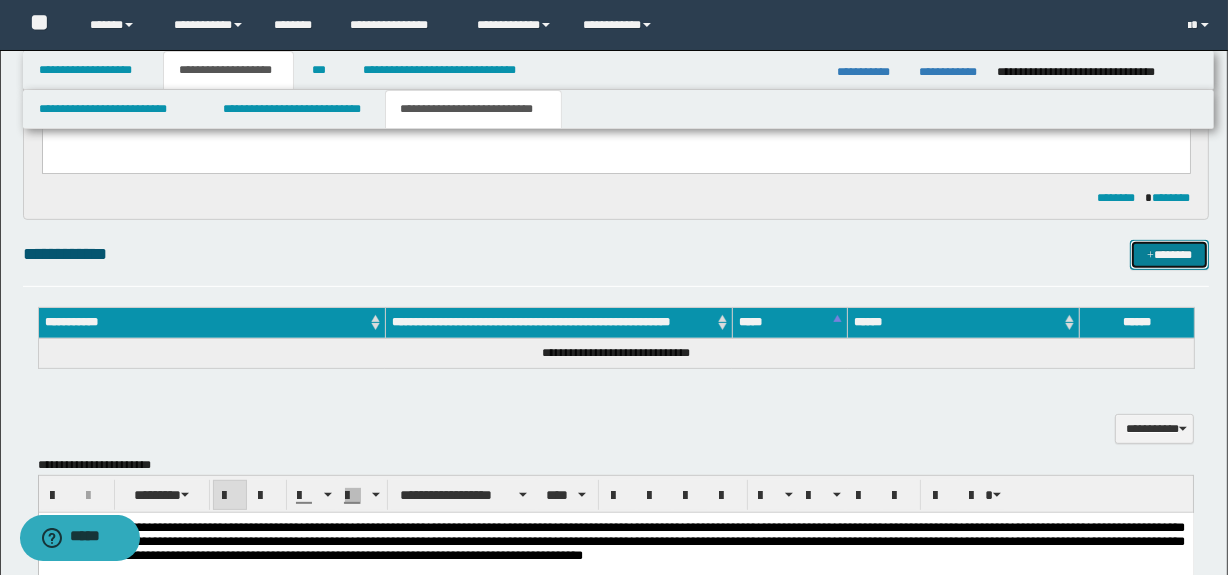 click on "*******" at bounding box center [1170, 255] 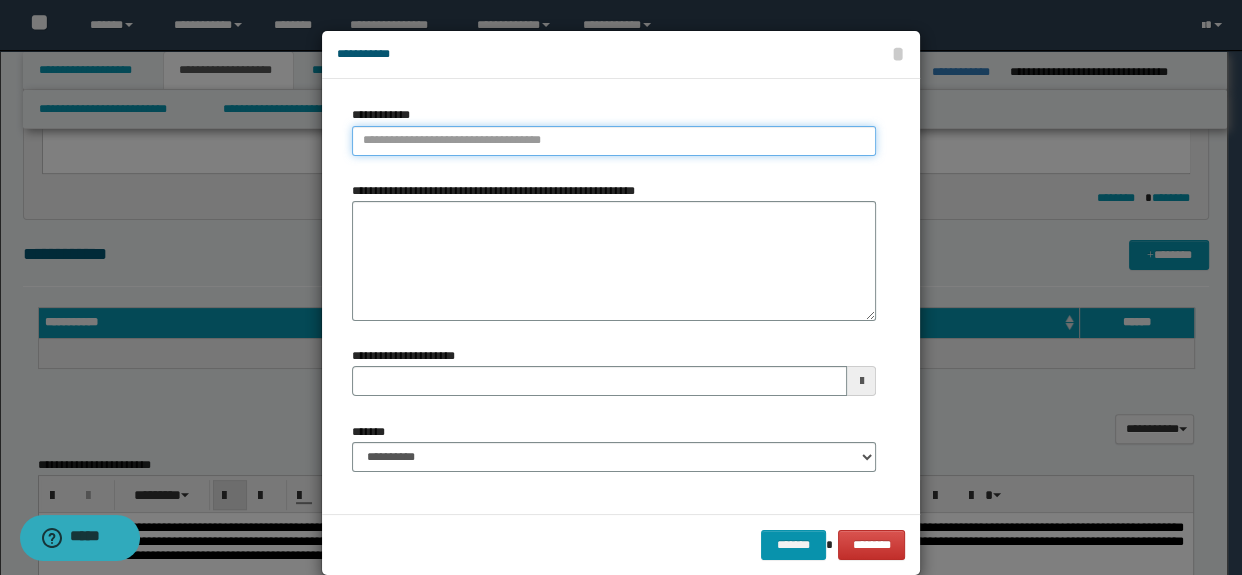 click on "**********" at bounding box center [614, 141] 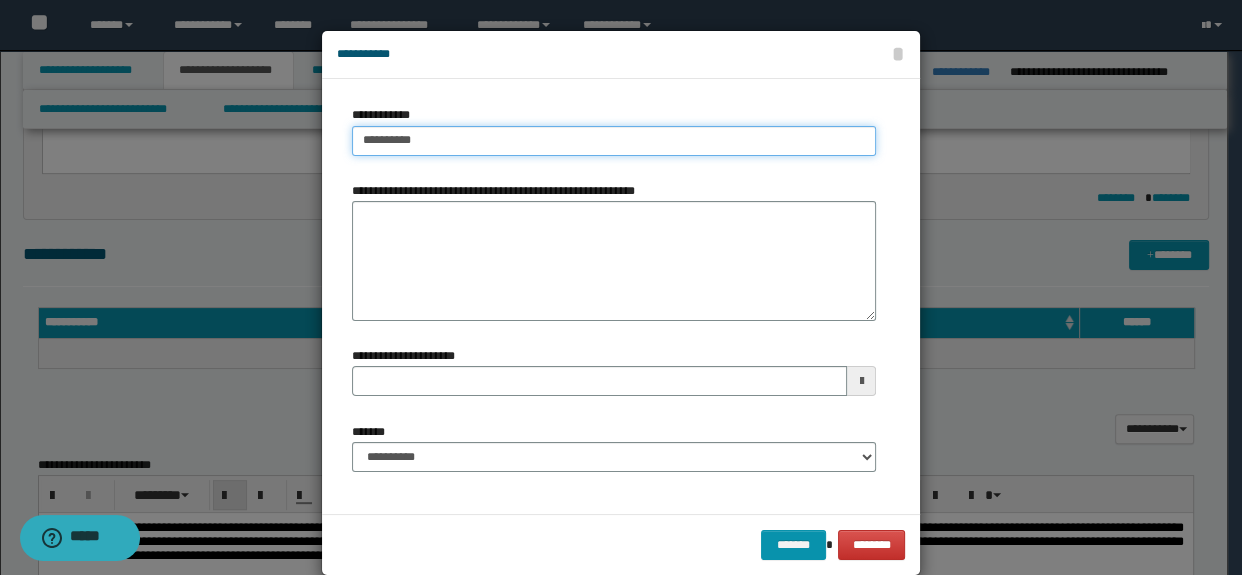 type on "*********" 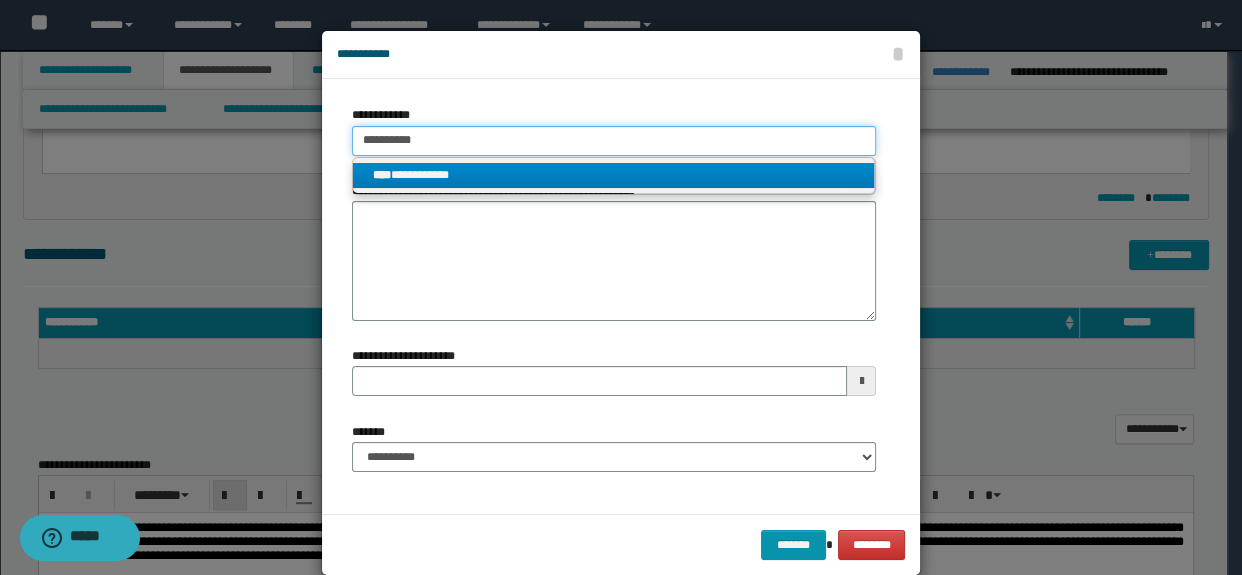 type on "*********" 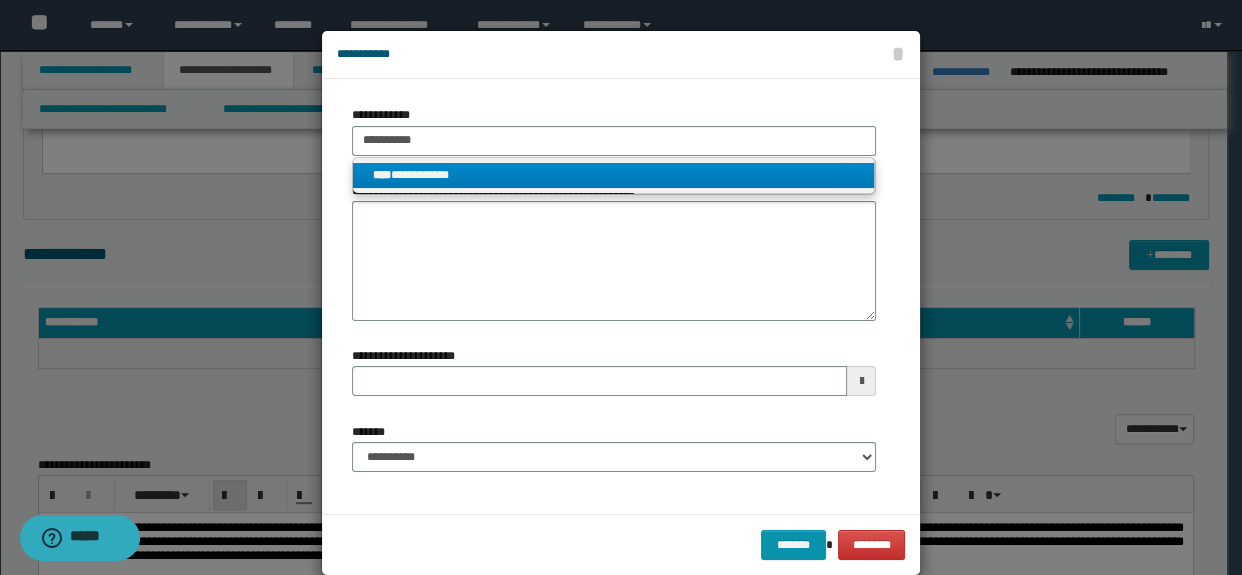 click on "**********" at bounding box center [614, 175] 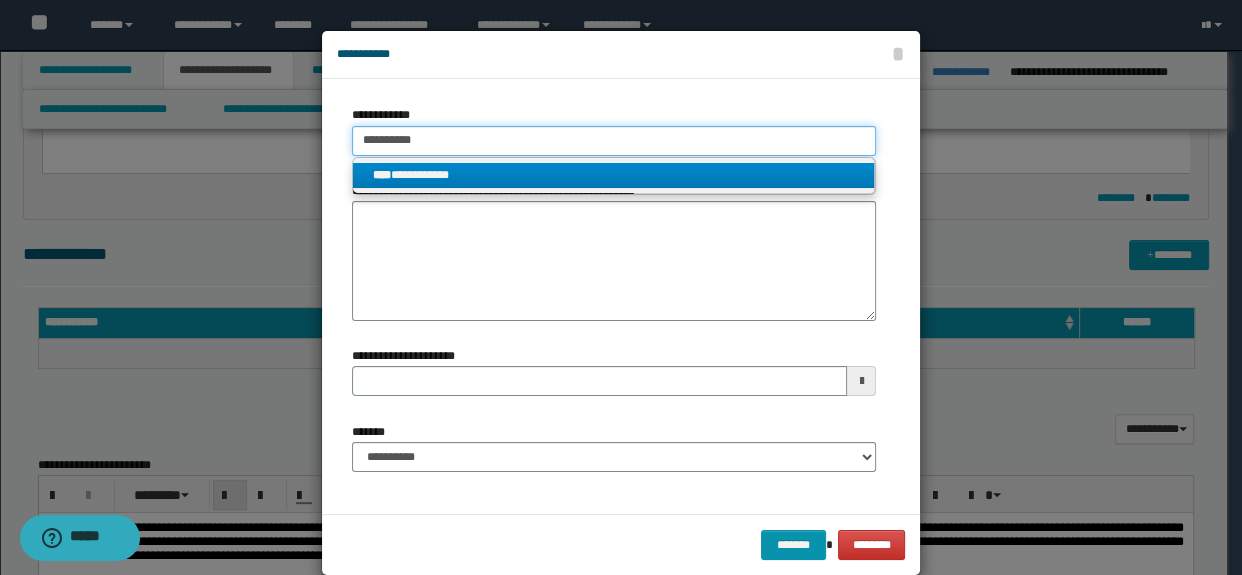 type 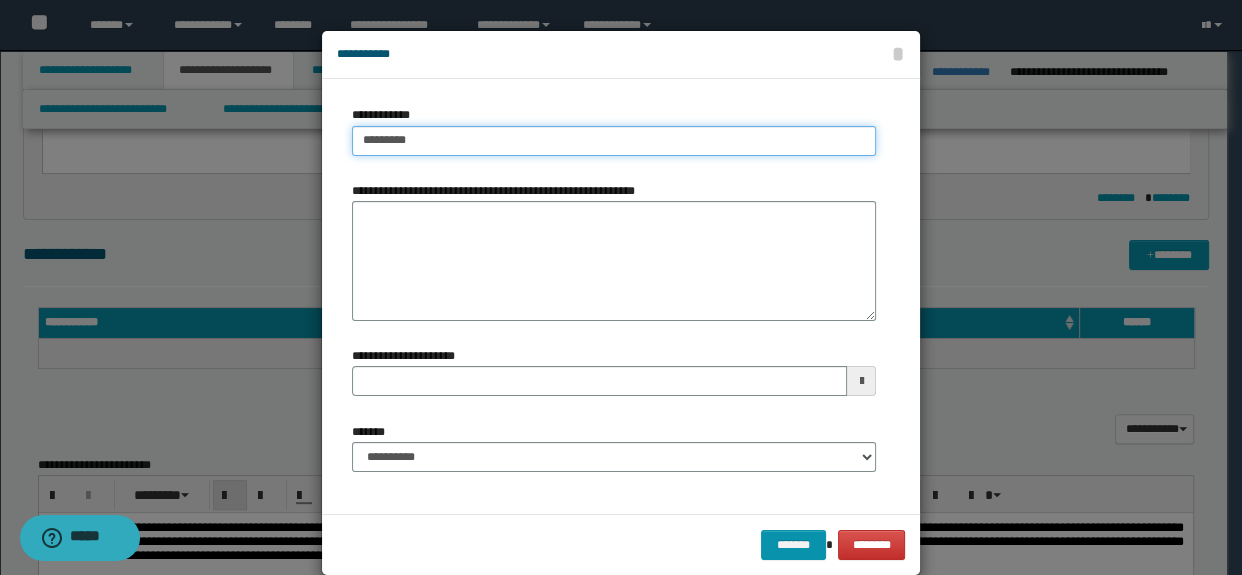 type 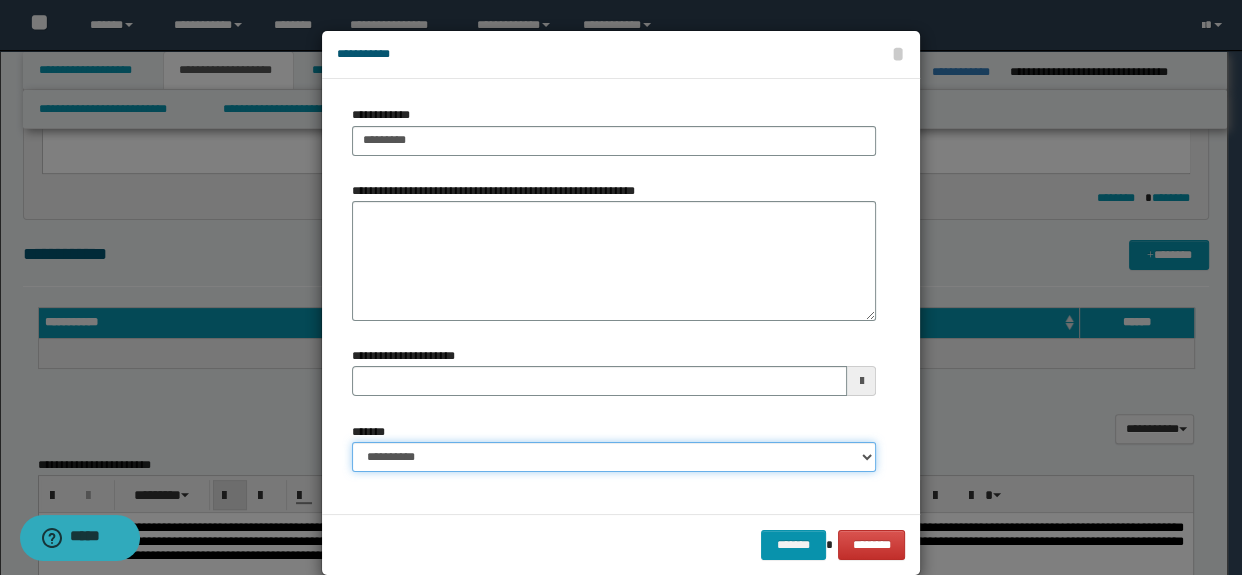 click on "**********" at bounding box center [614, 457] 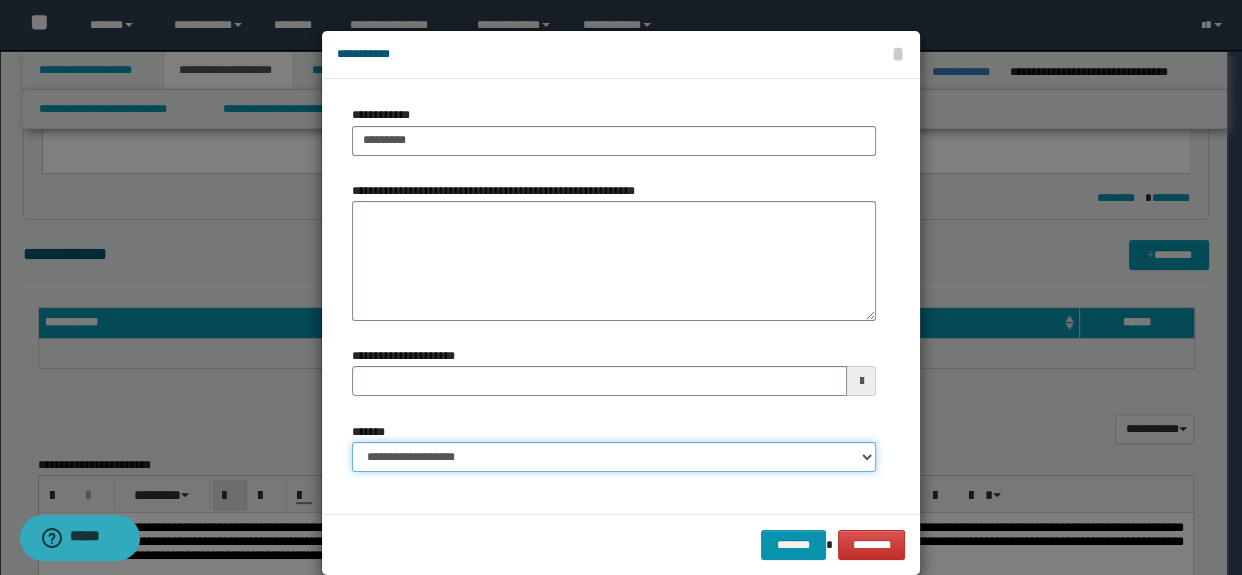 click on "**********" at bounding box center [614, 457] 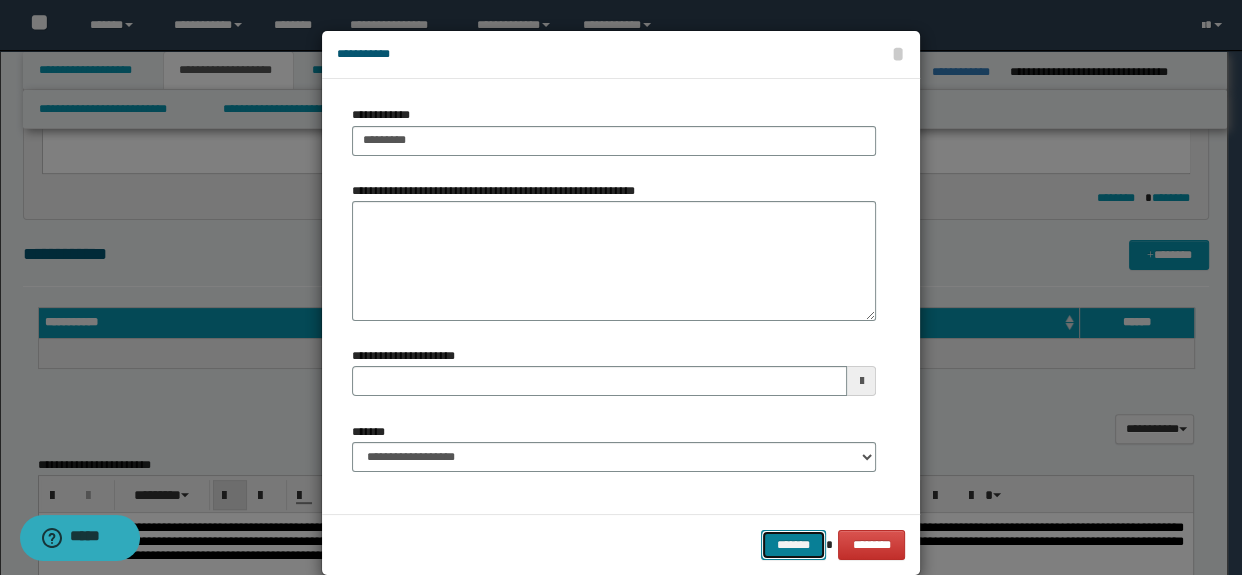 click on "*******" at bounding box center (793, 545) 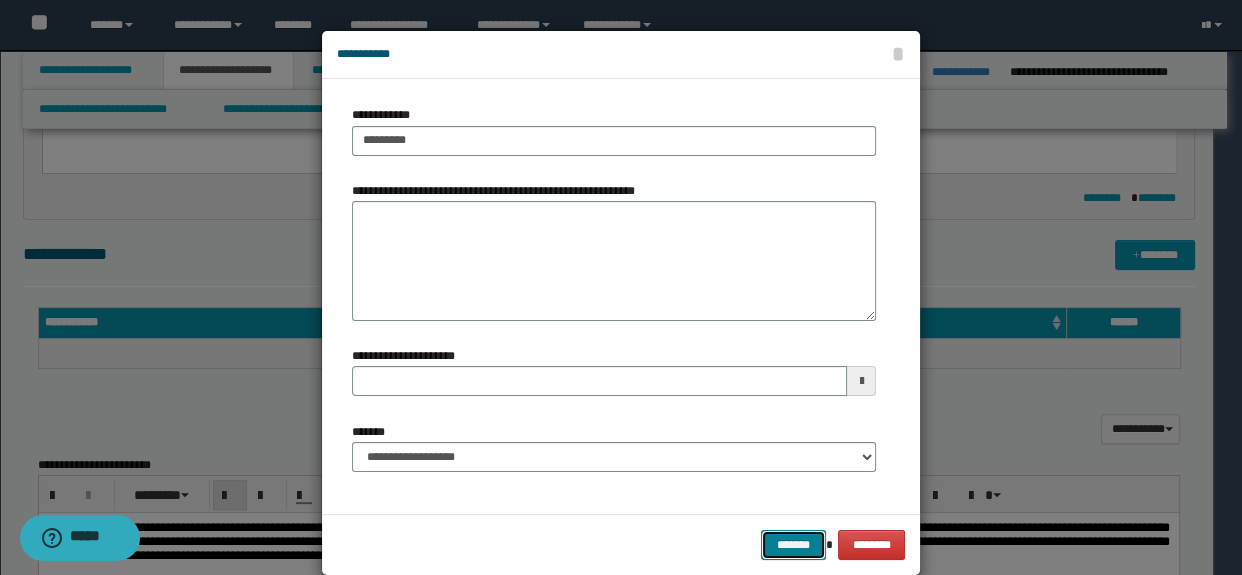 type 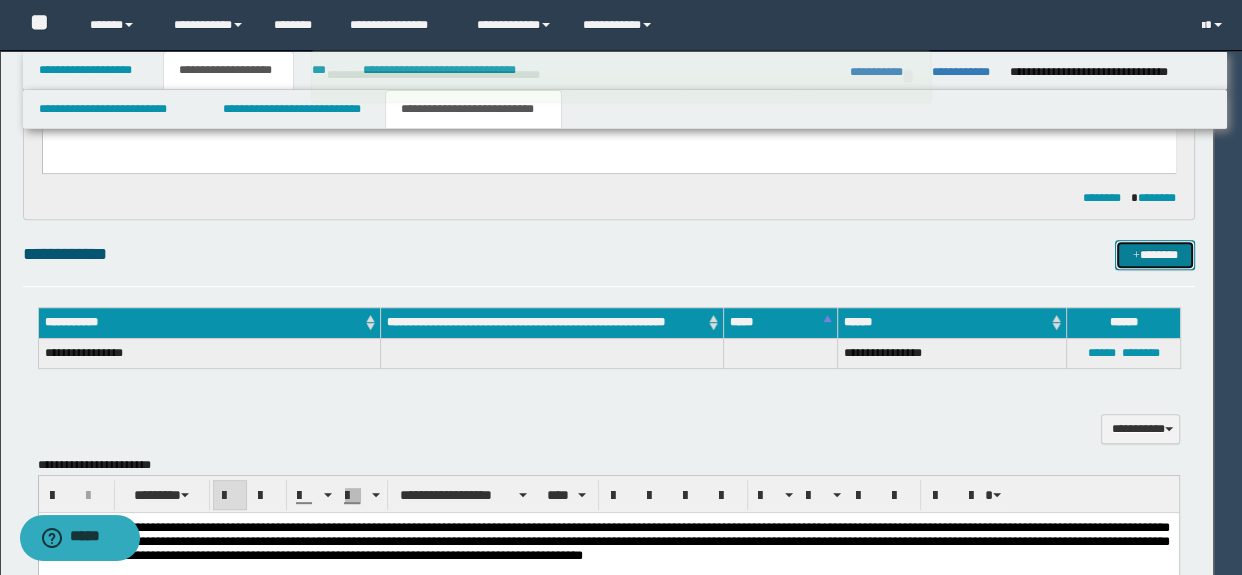 type 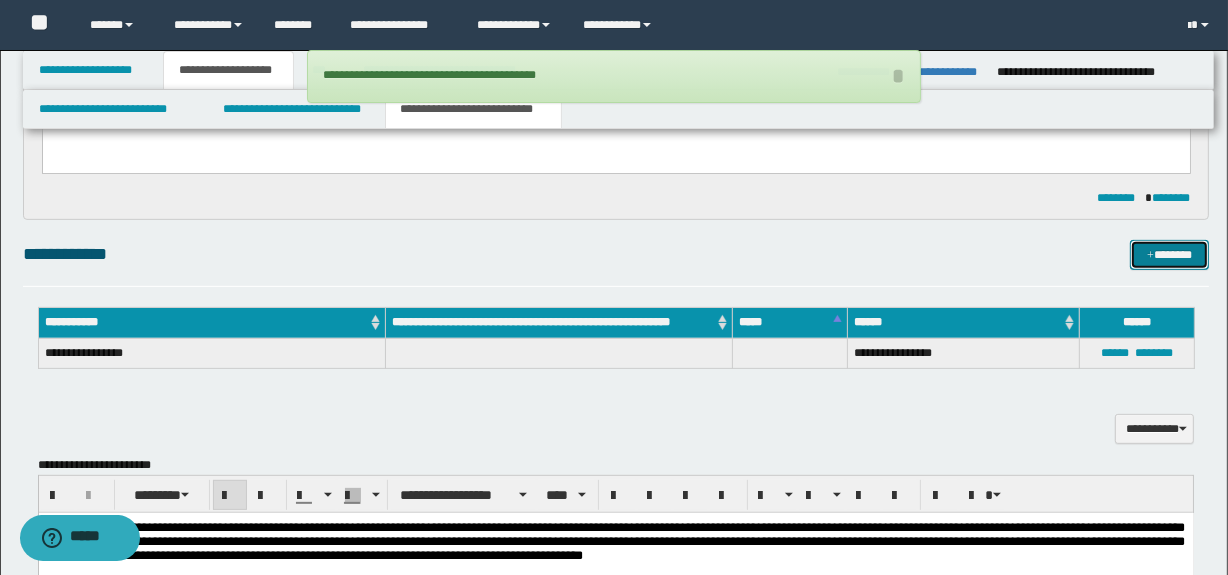 click at bounding box center [1150, 256] 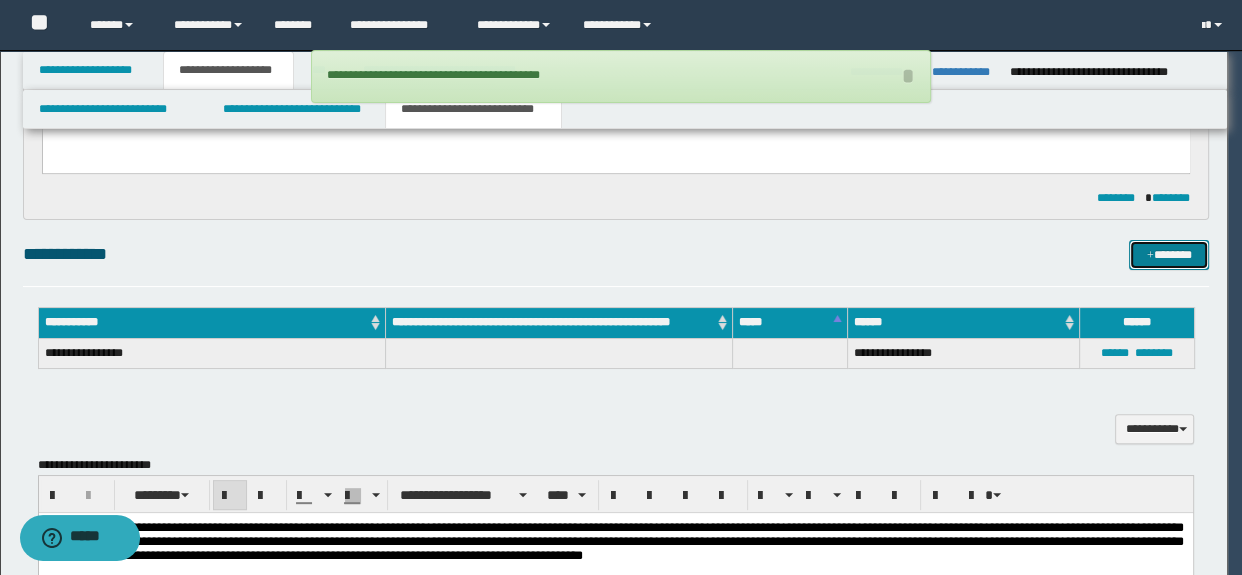 type 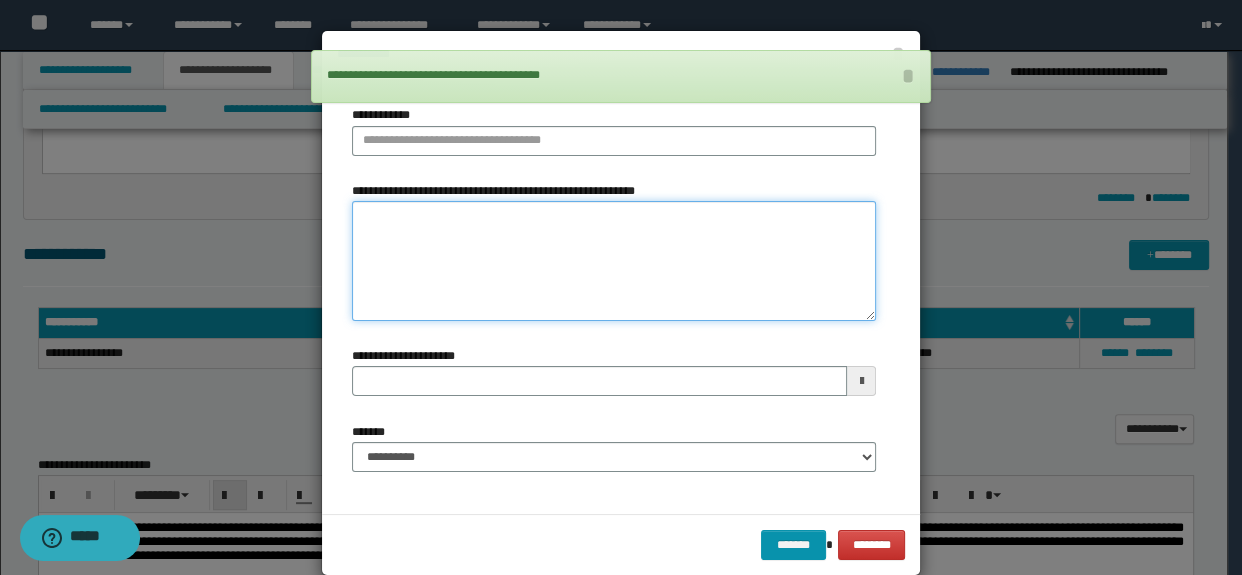 click on "**********" at bounding box center (614, 261) 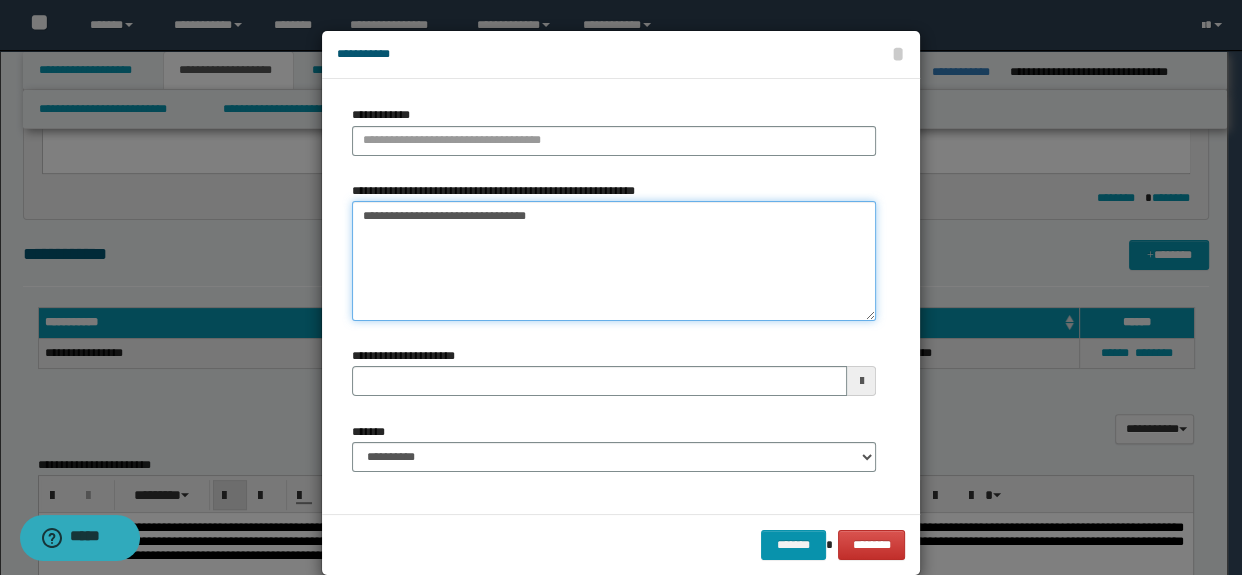 drag, startPoint x: 483, startPoint y: 216, endPoint x: 220, endPoint y: 212, distance: 263.03043 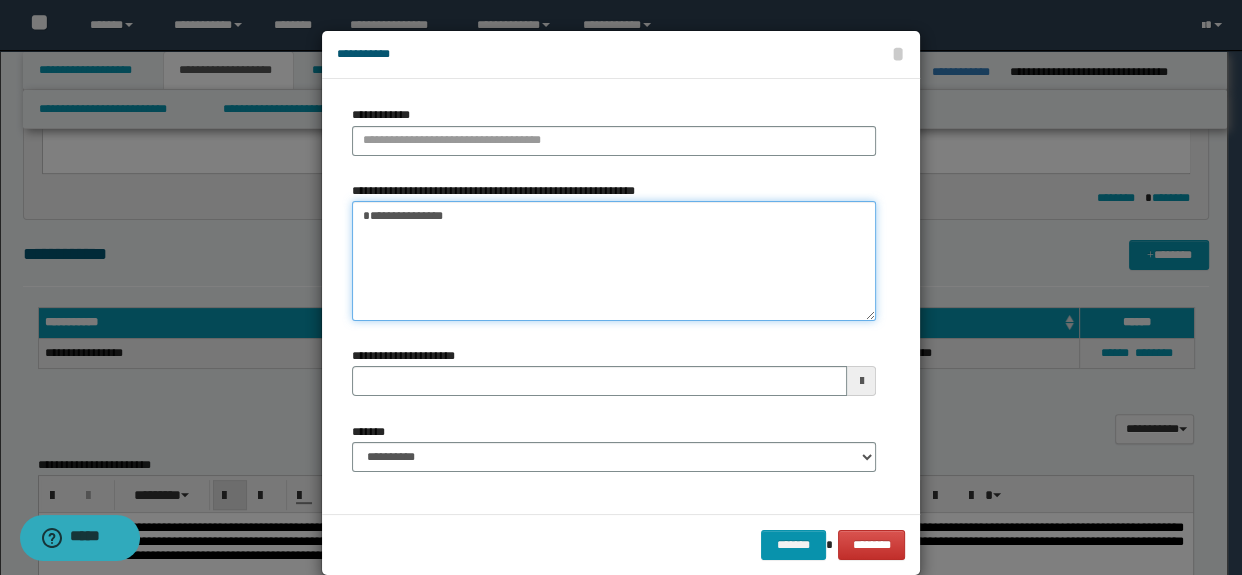 type on "**********" 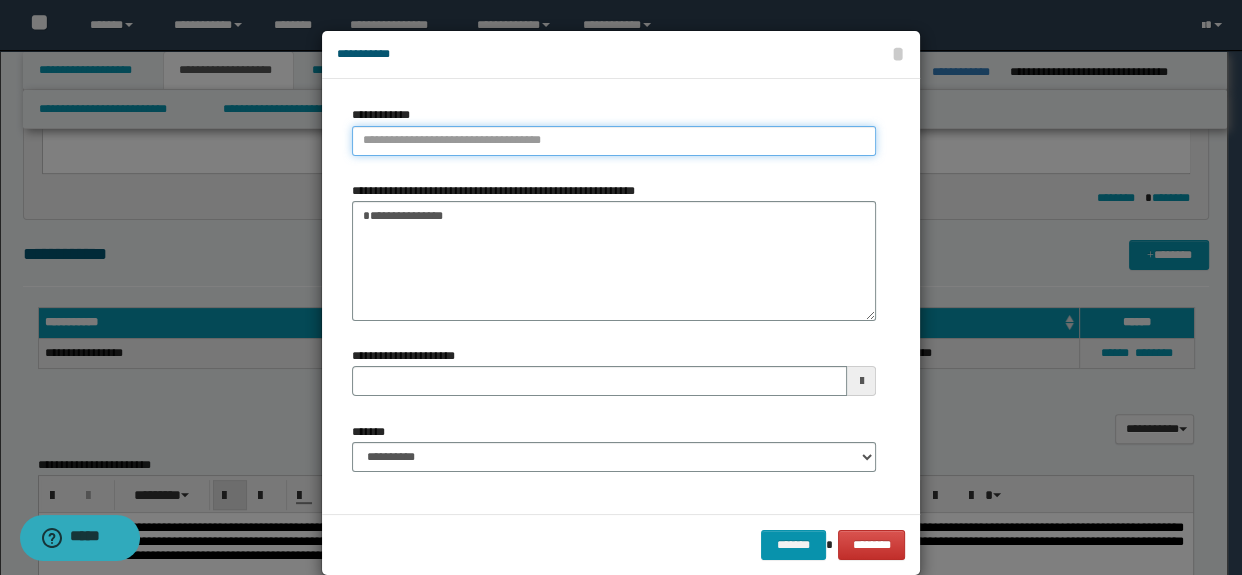 click on "**********" at bounding box center [614, 141] 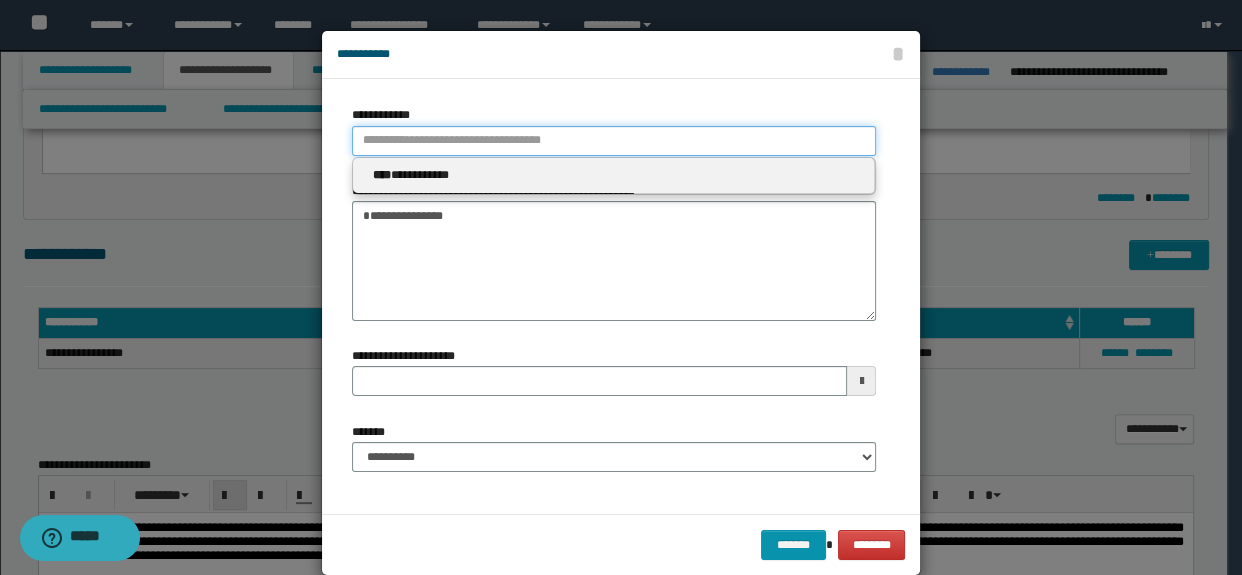 paste on "**********" 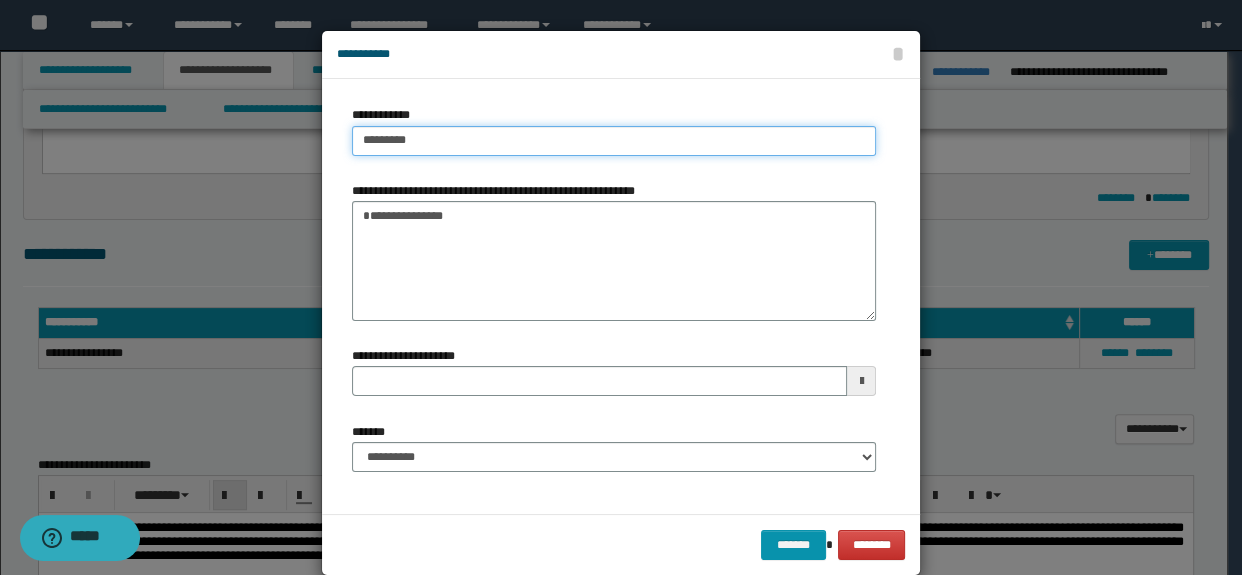 type on "*******" 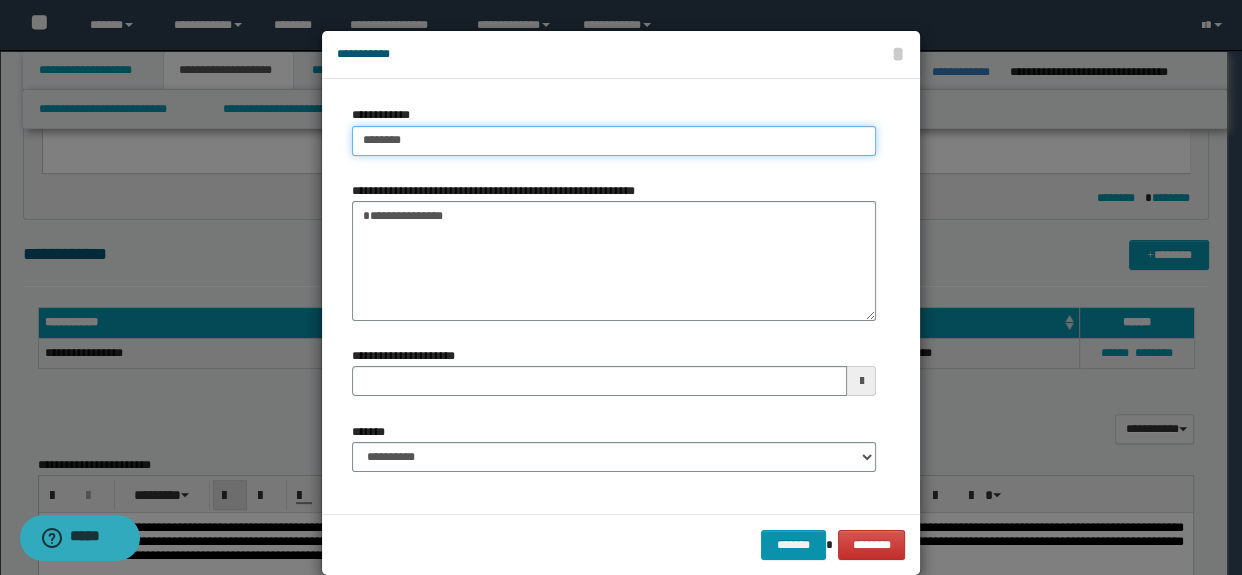 type on "*******" 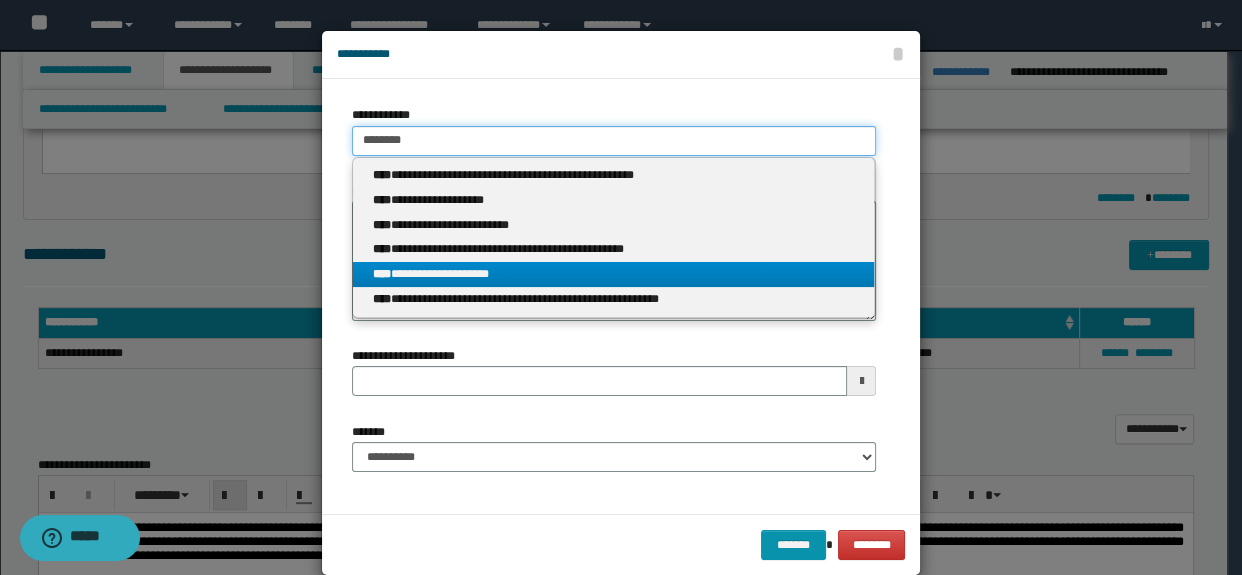type on "*******" 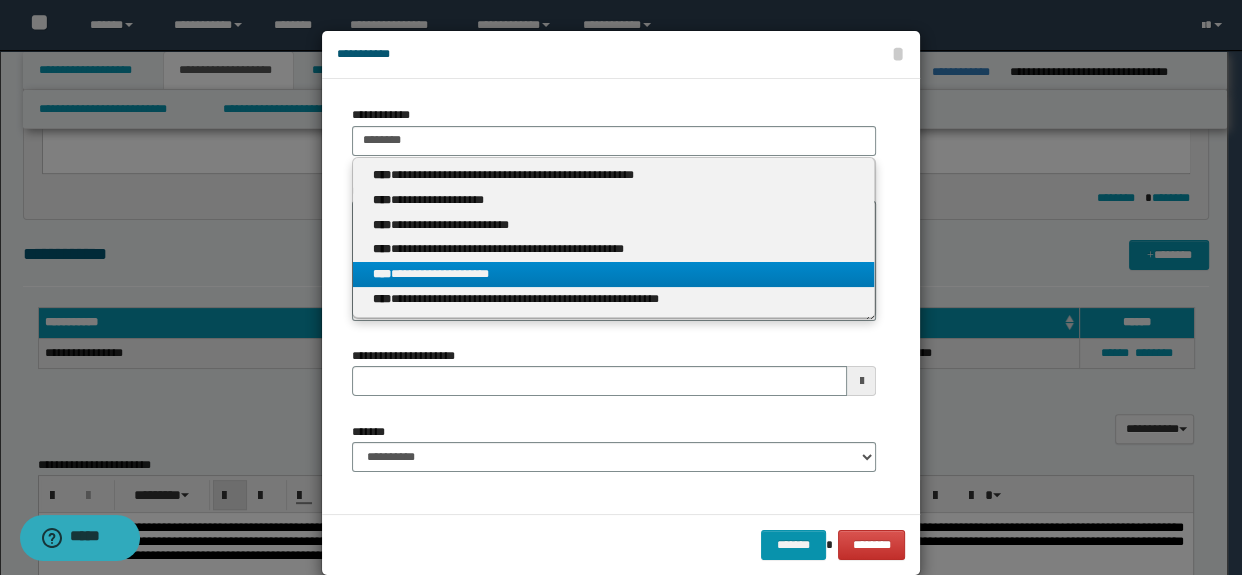click on "**********" at bounding box center (614, 274) 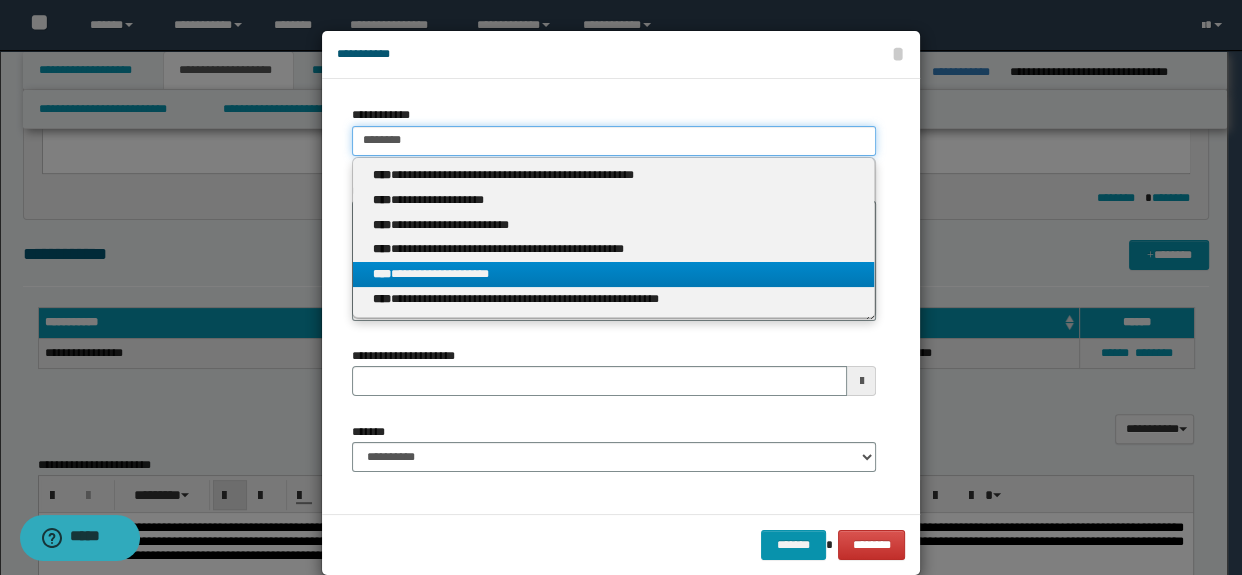 type 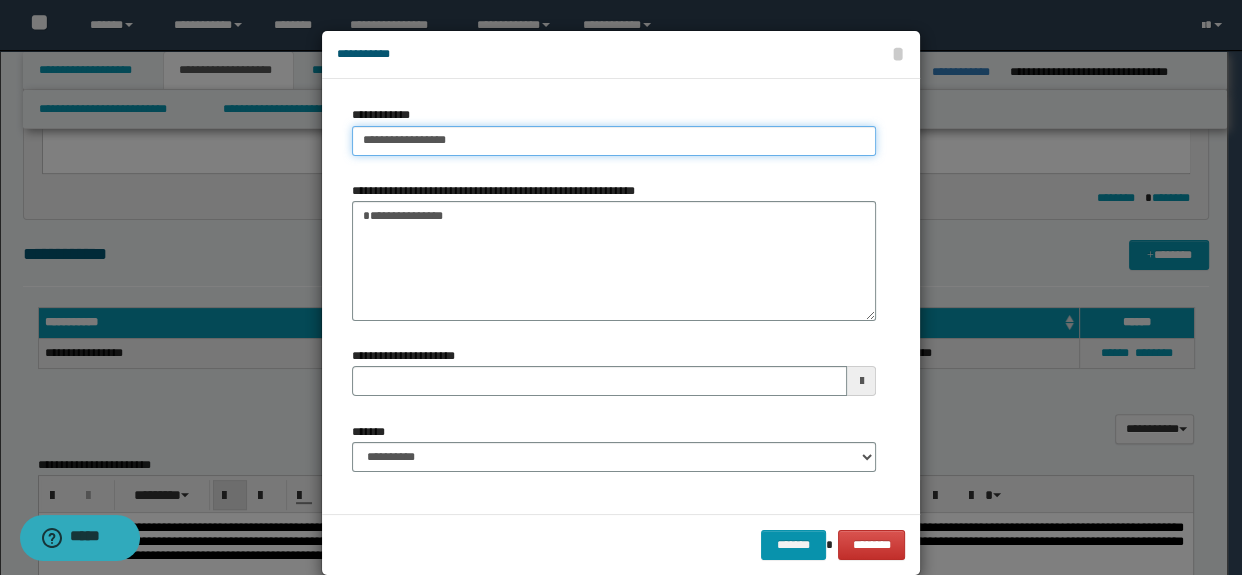 type 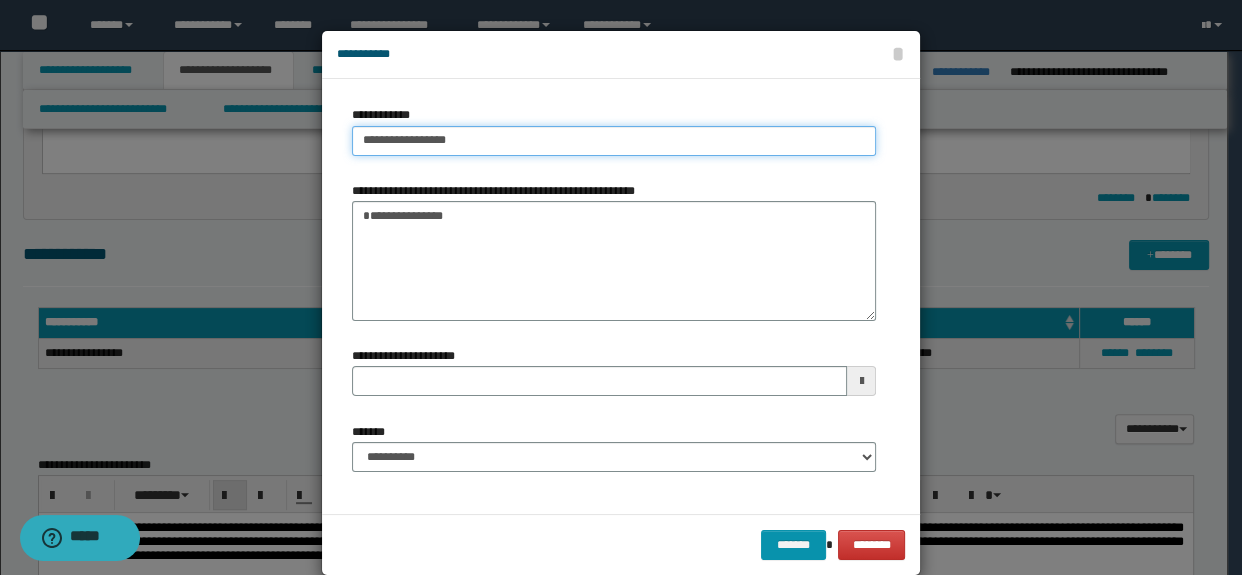 type on "**********" 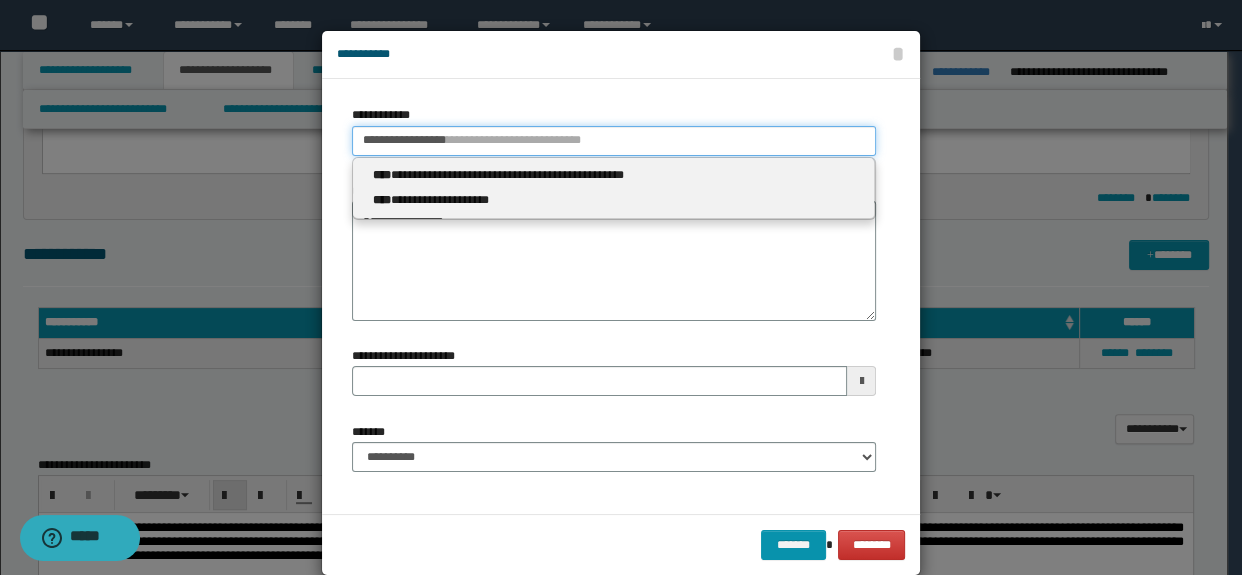 type 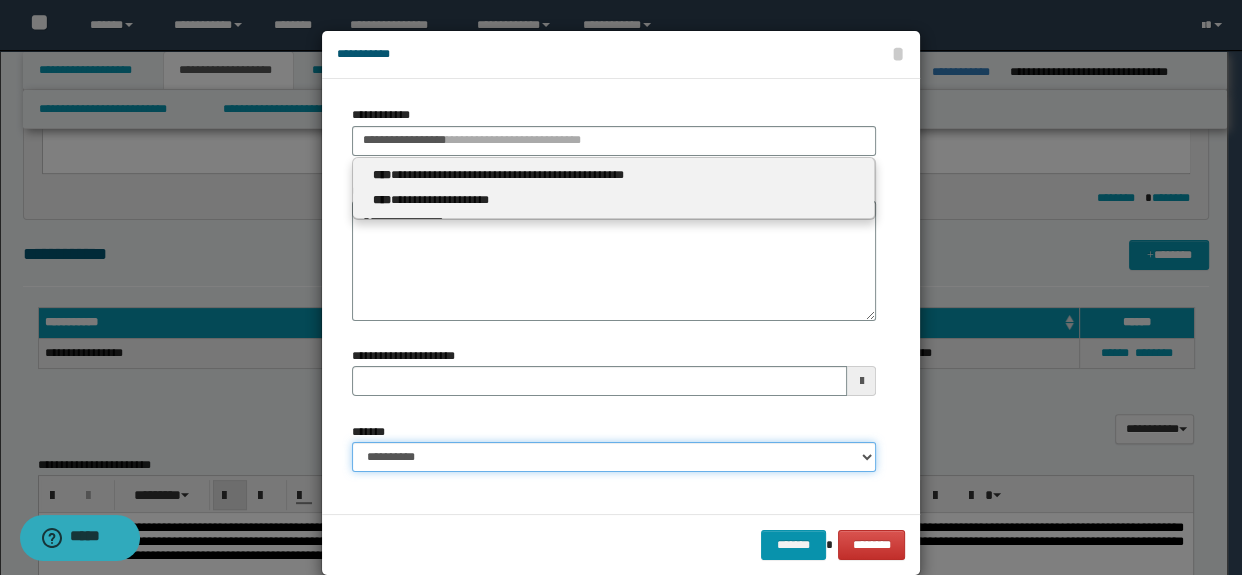 type 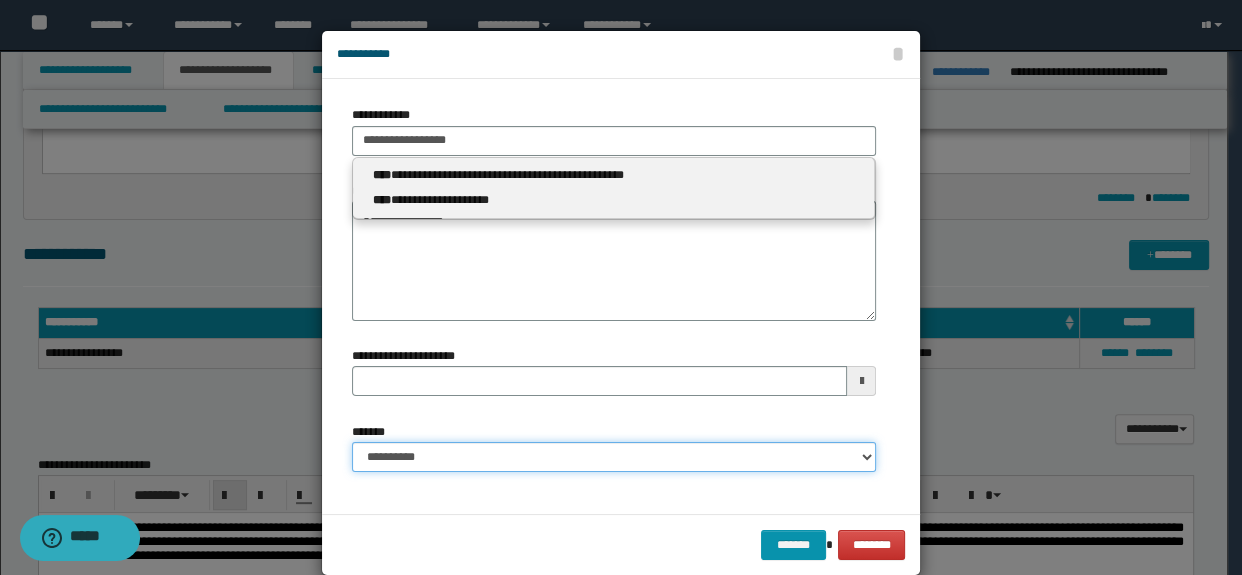 click on "**********" at bounding box center (614, 457) 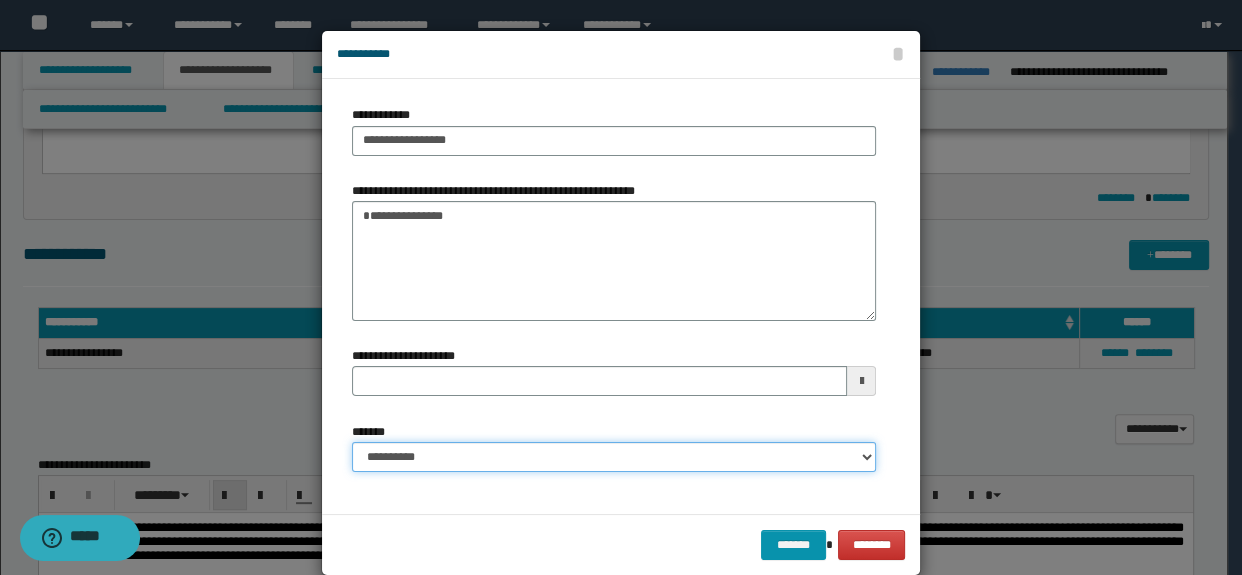 select on "*" 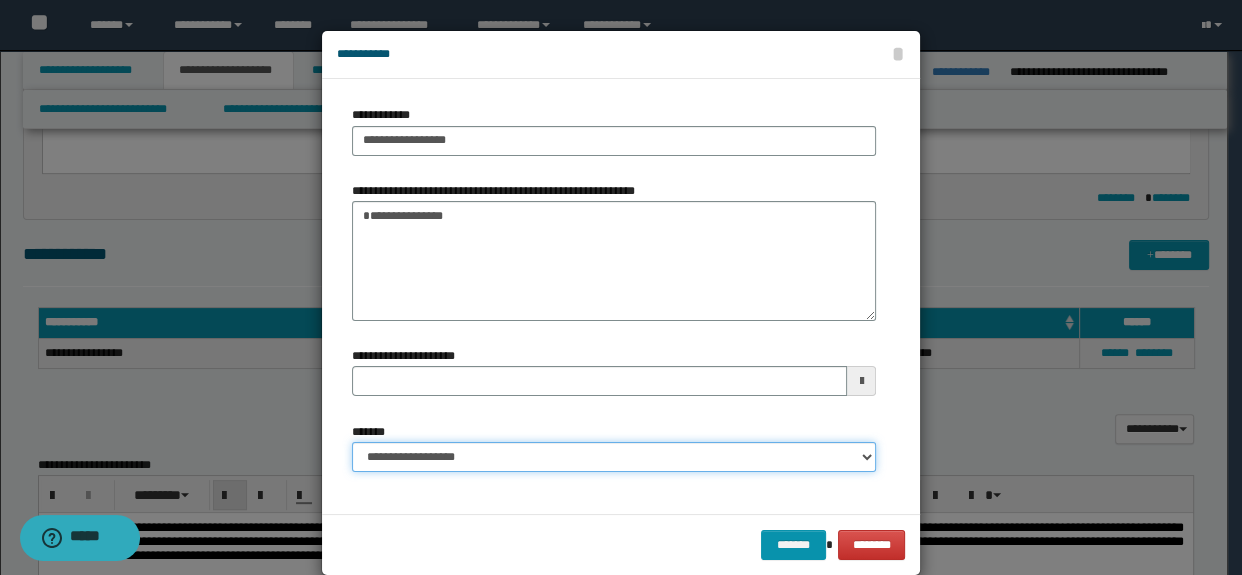 click on "**********" at bounding box center [614, 457] 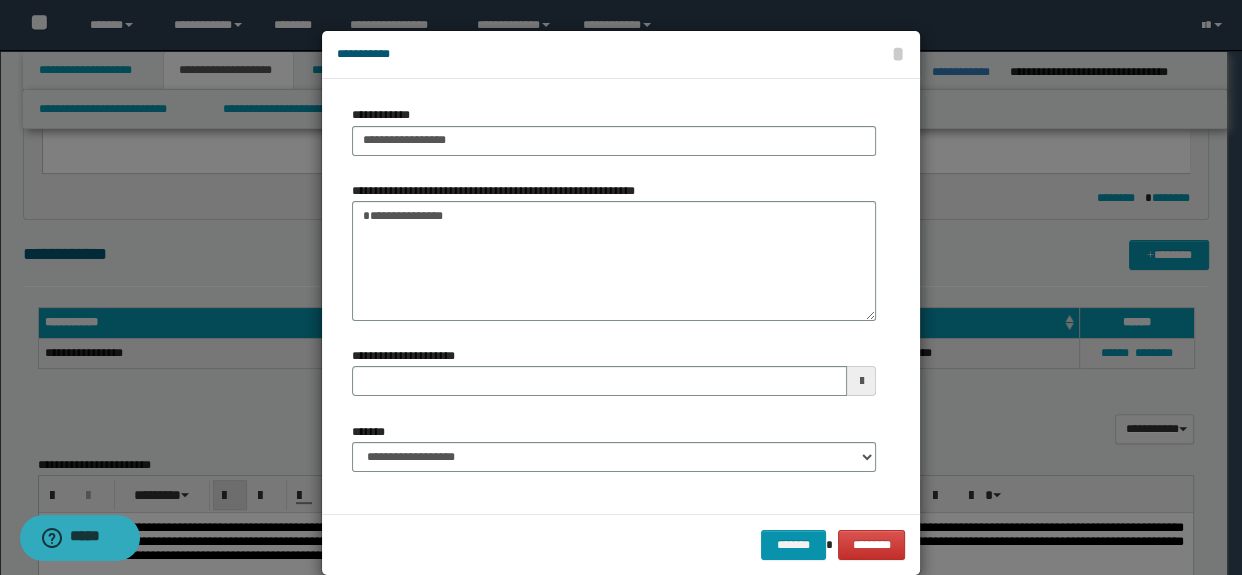click on "*******
********" at bounding box center (621, 544) 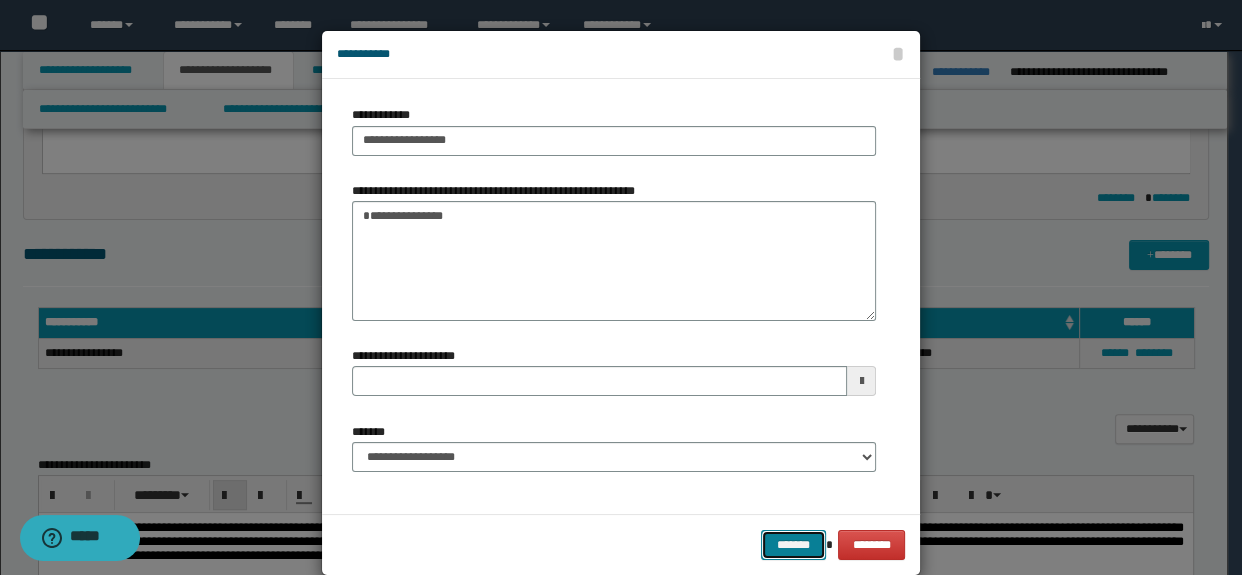 click on "*******" at bounding box center [793, 545] 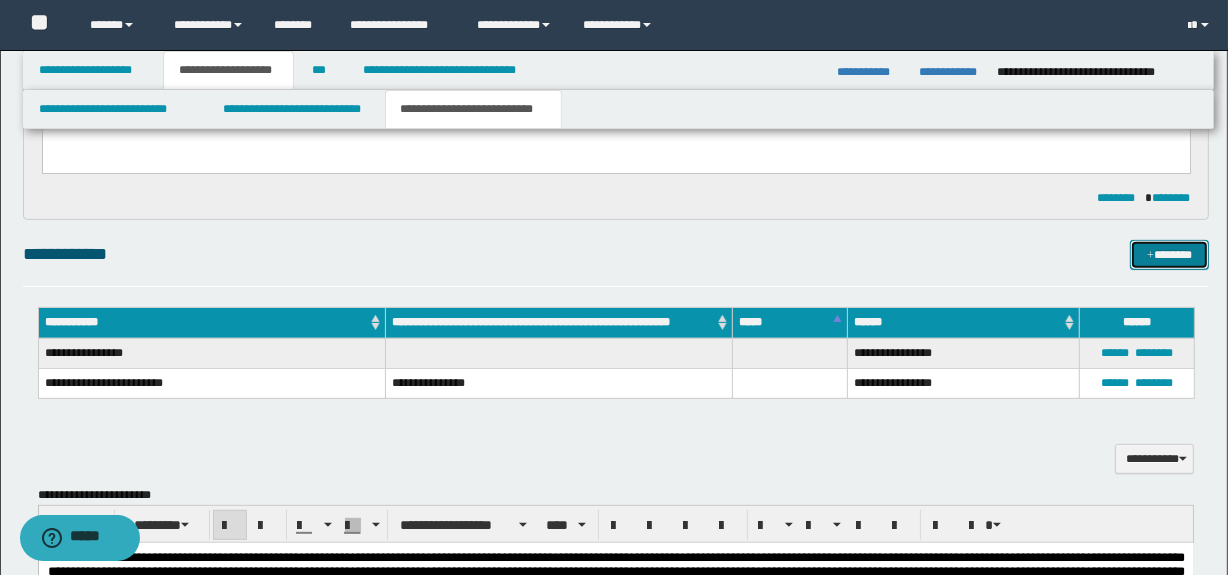 click at bounding box center [1150, 256] 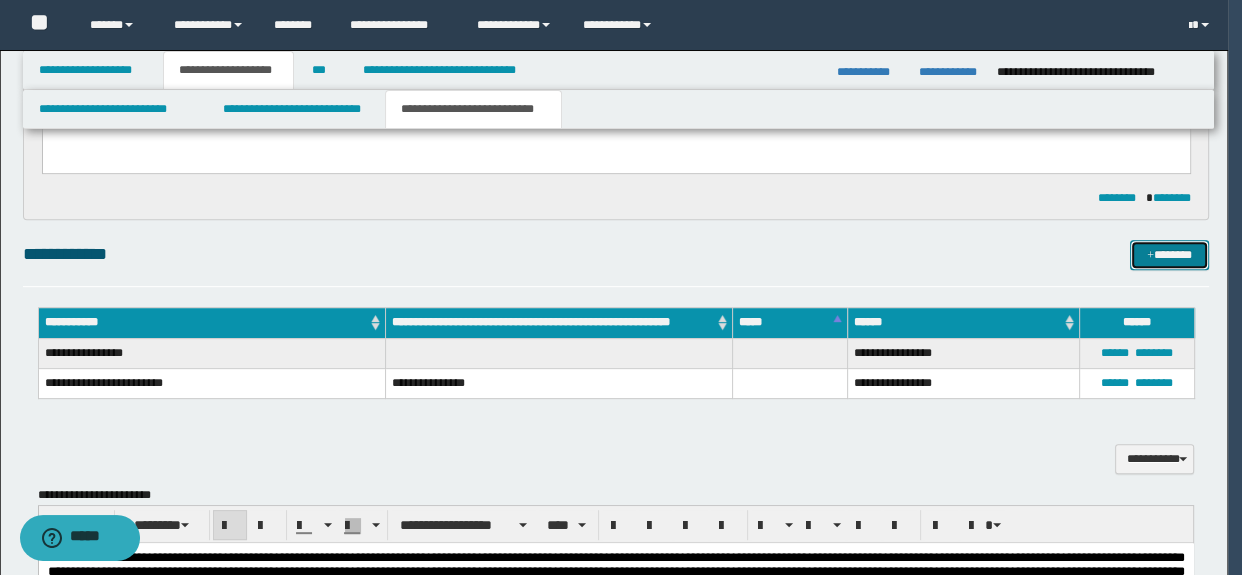 type 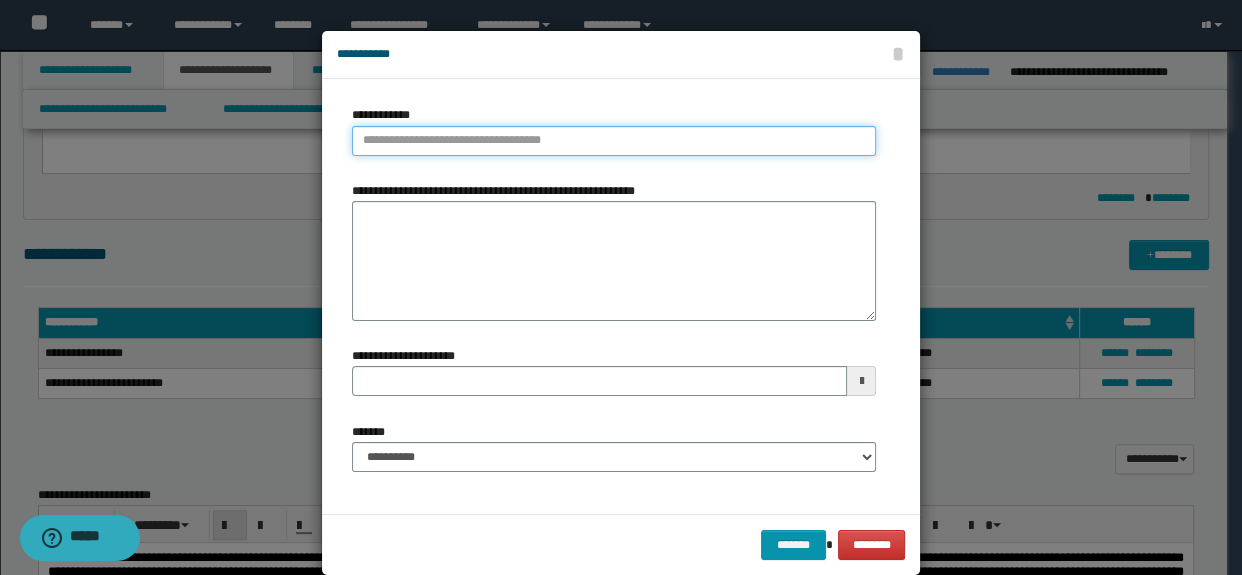 type on "**********" 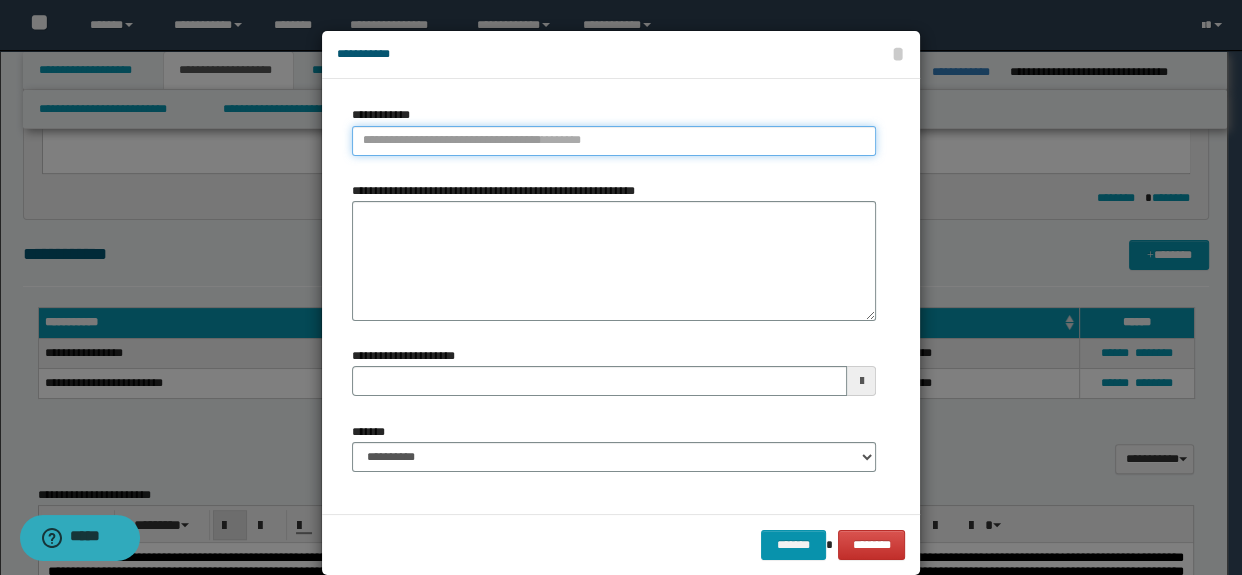 click on "**********" at bounding box center (614, 141) 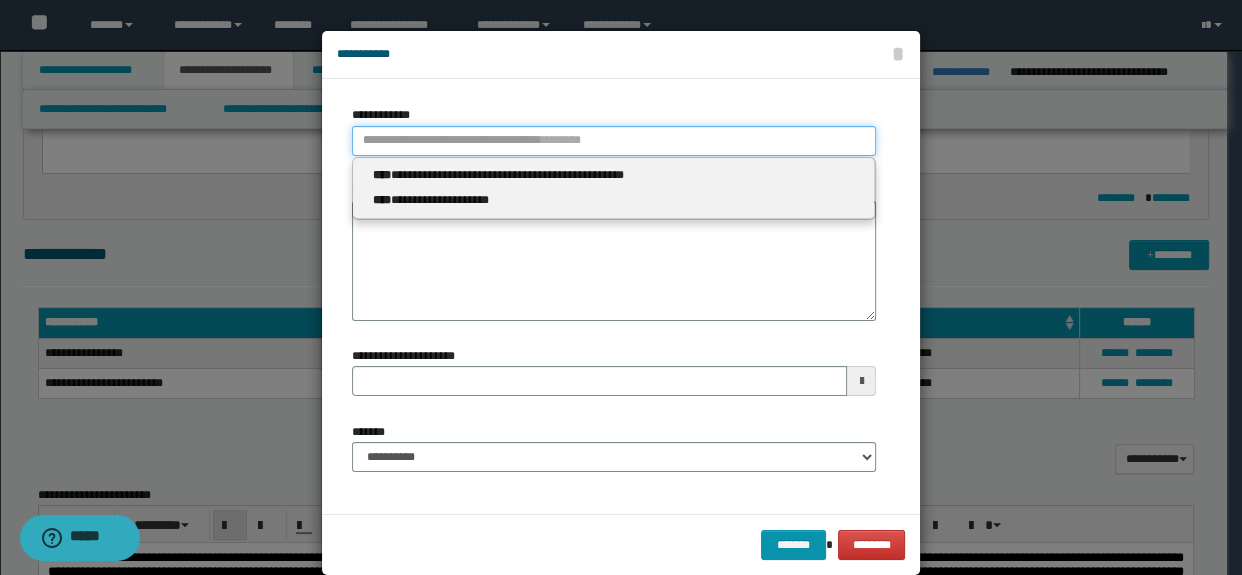 paste on "**********" 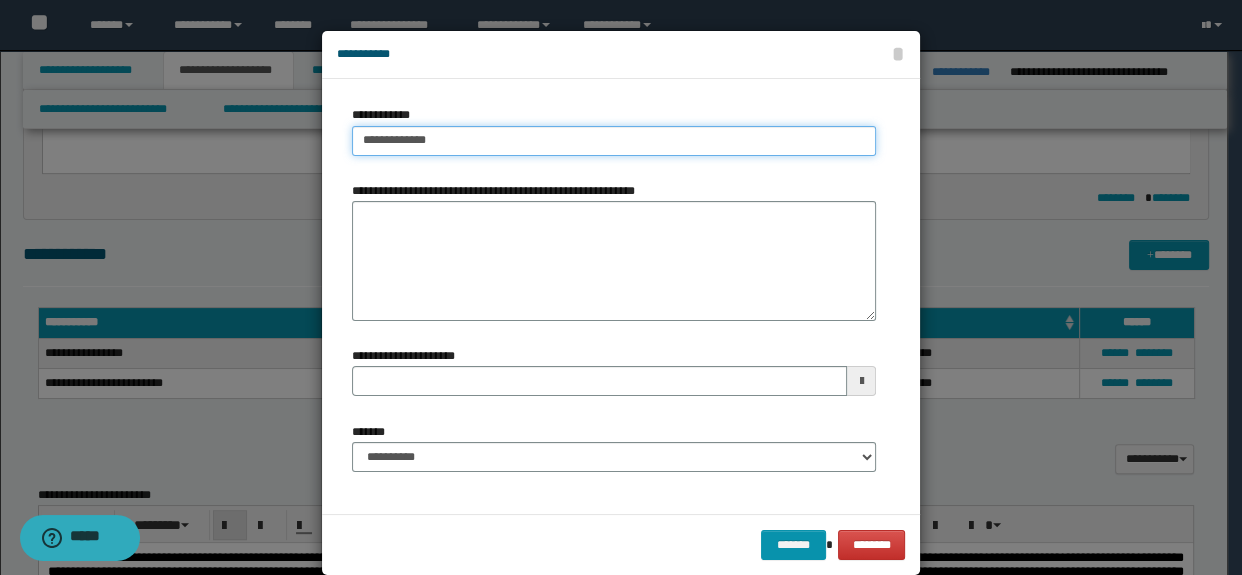 type on "**********" 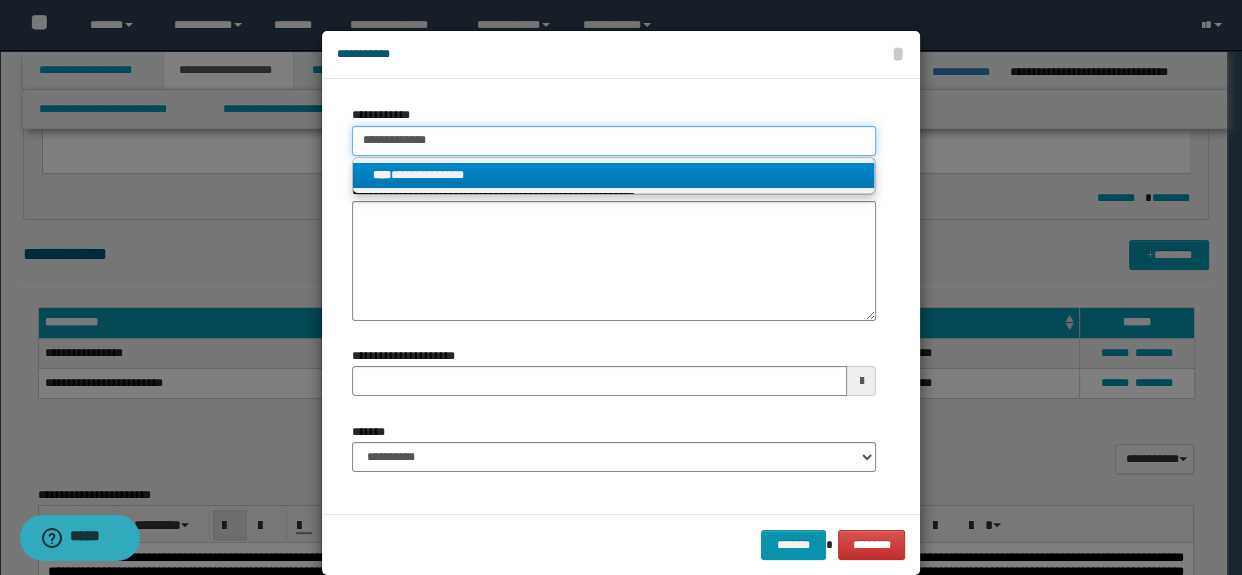 type on "**********" 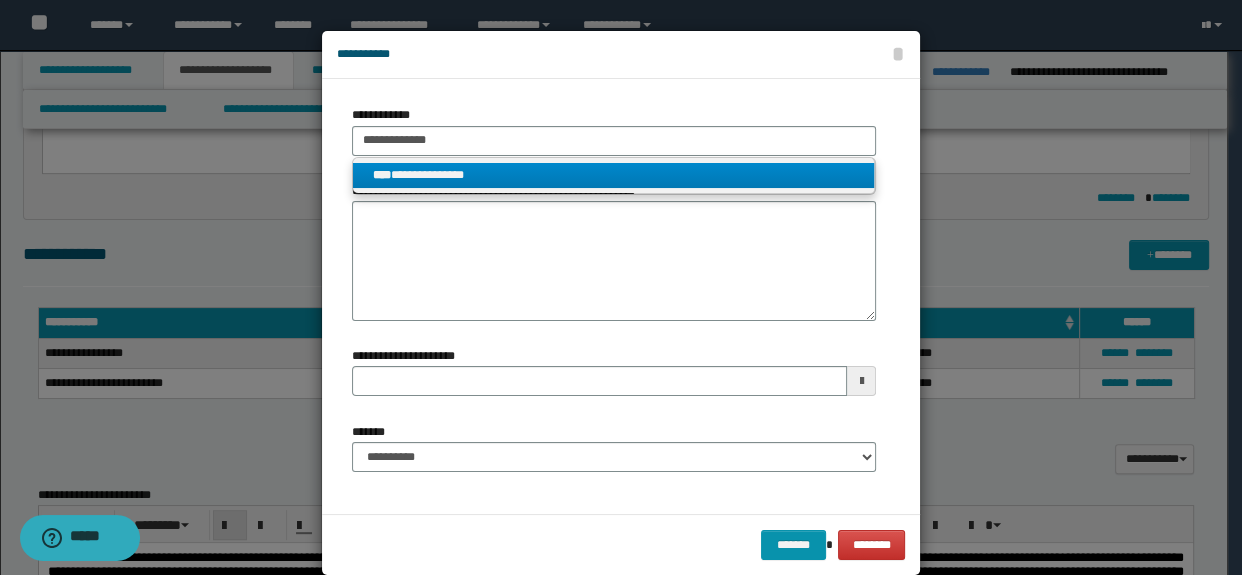 click on "**********" at bounding box center (614, 175) 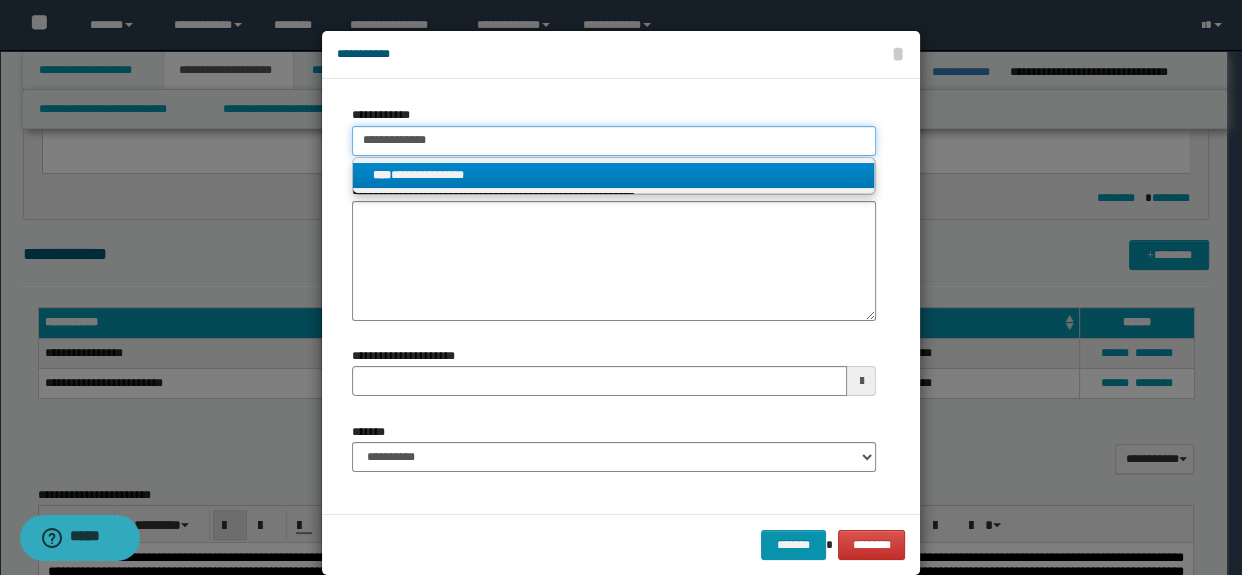 type 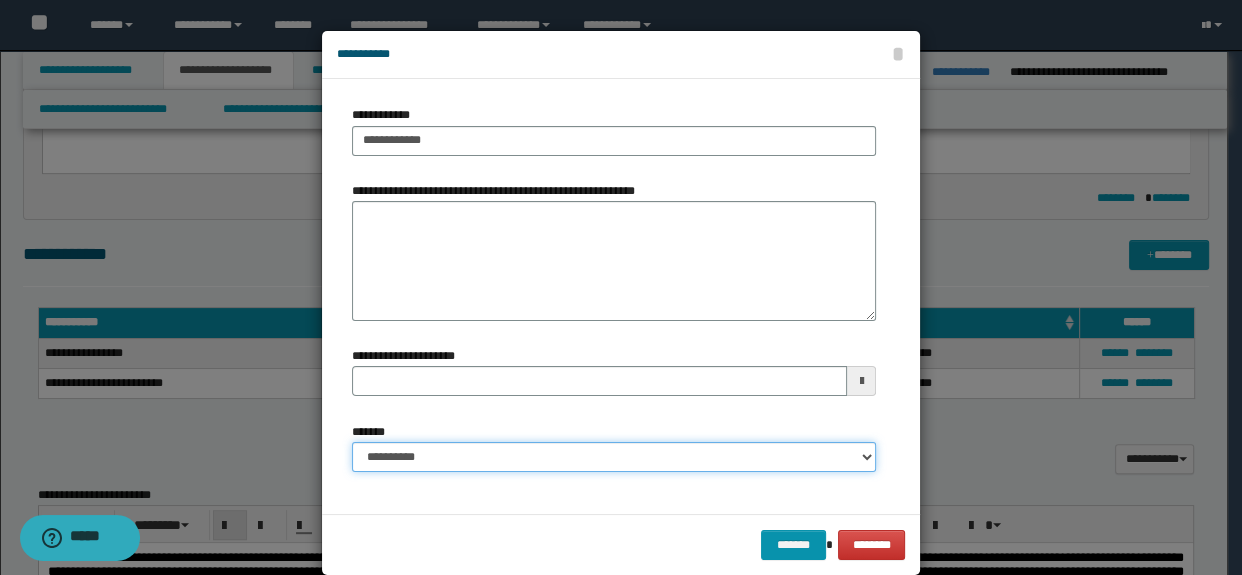 click on "**********" at bounding box center (614, 457) 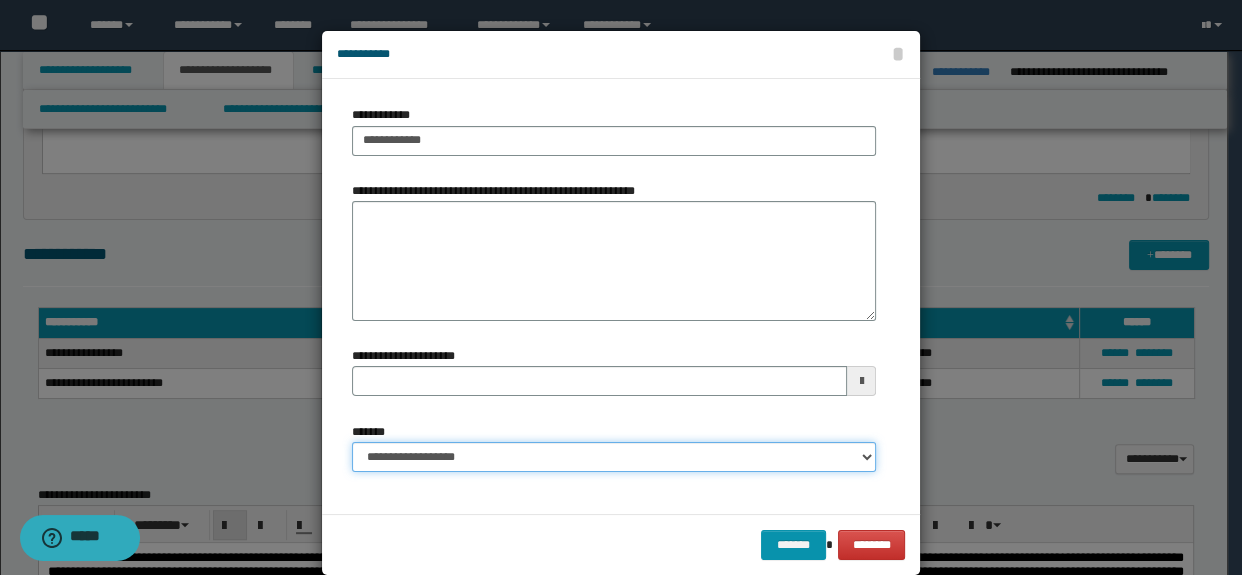 click on "**********" at bounding box center [614, 457] 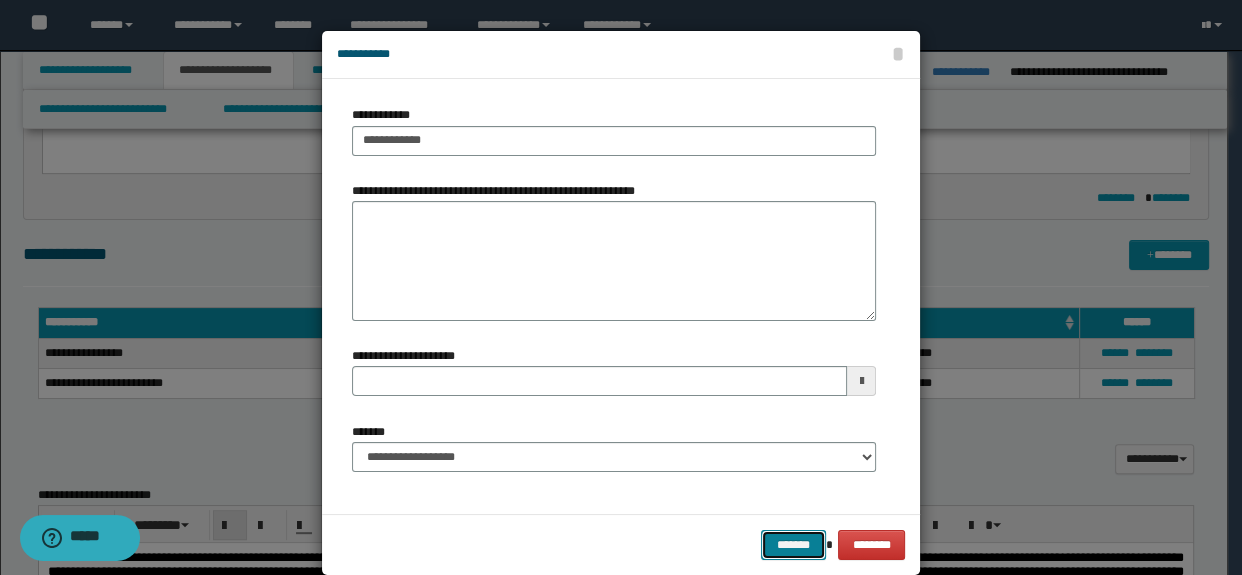 click on "*******" at bounding box center [793, 545] 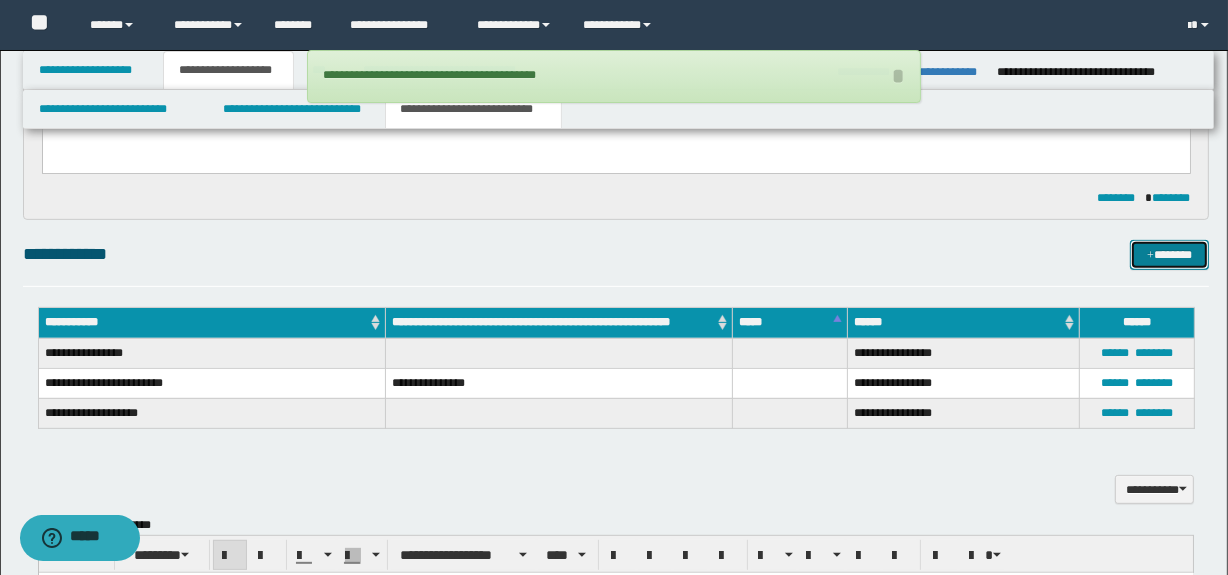 click on "*******" at bounding box center (1170, 255) 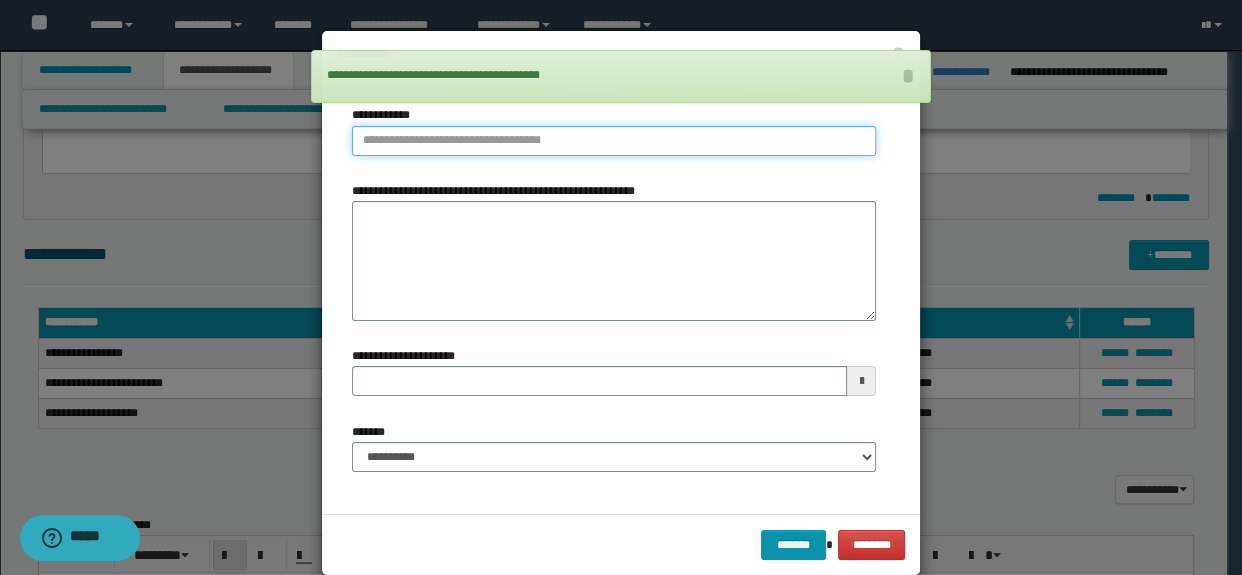type on "**********" 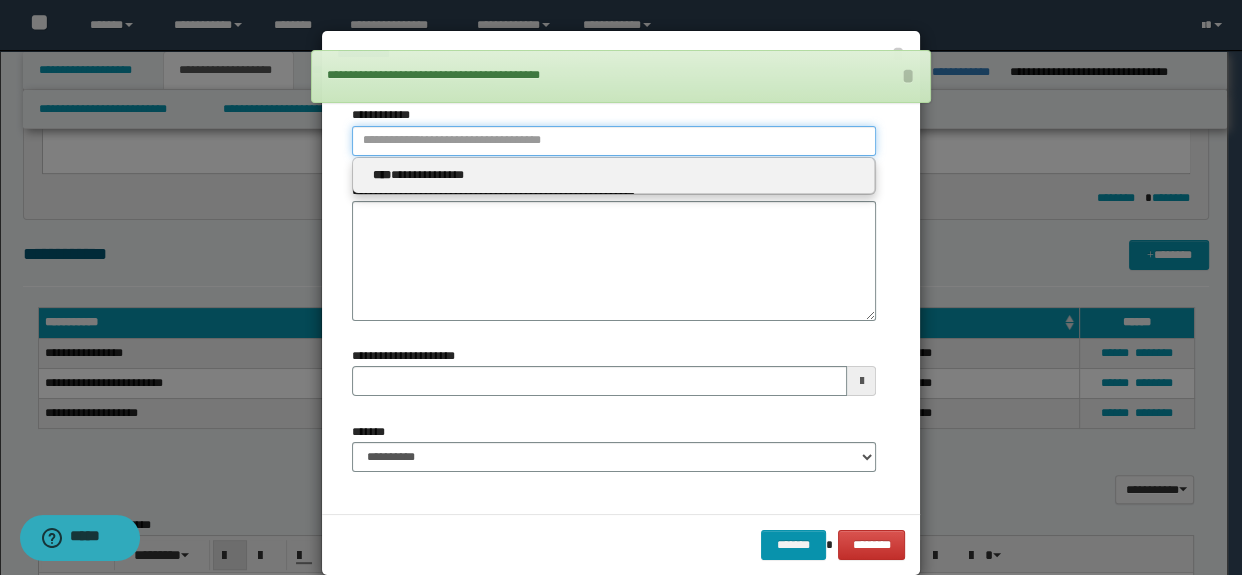 click on "**********" at bounding box center (614, 141) 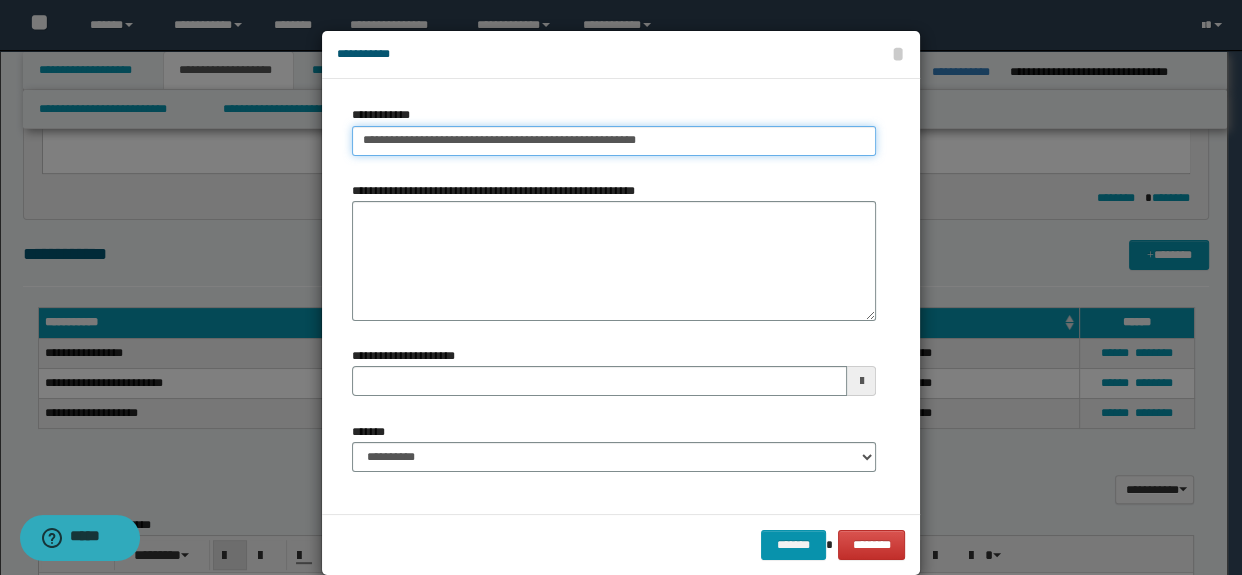 drag, startPoint x: 723, startPoint y: 144, endPoint x: 708, endPoint y: 142, distance: 15.132746 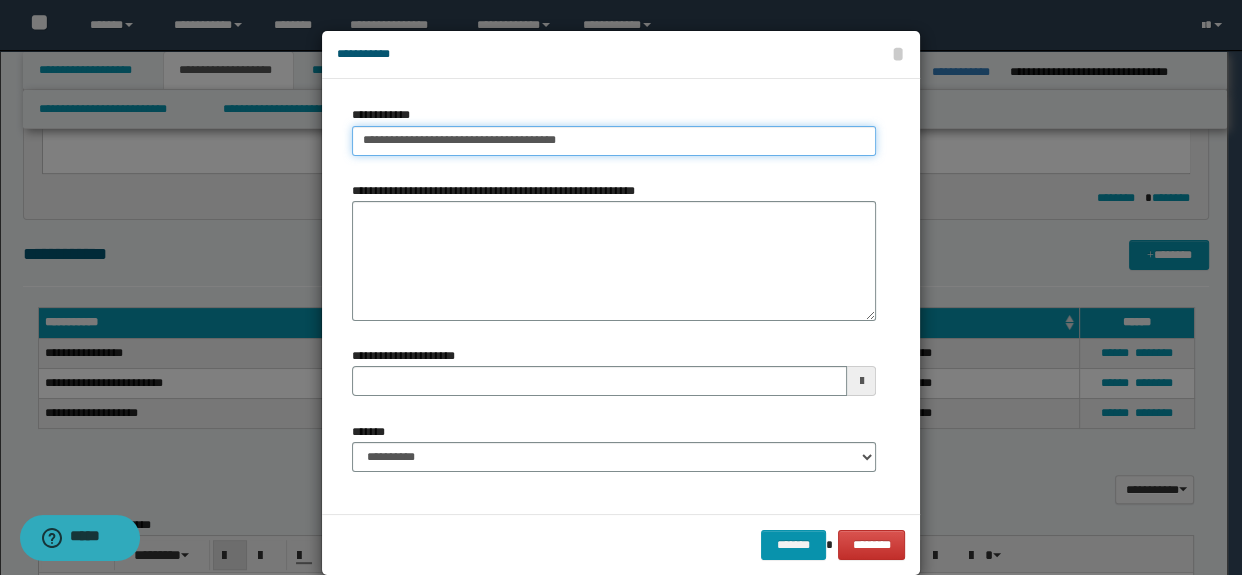 type on "**********" 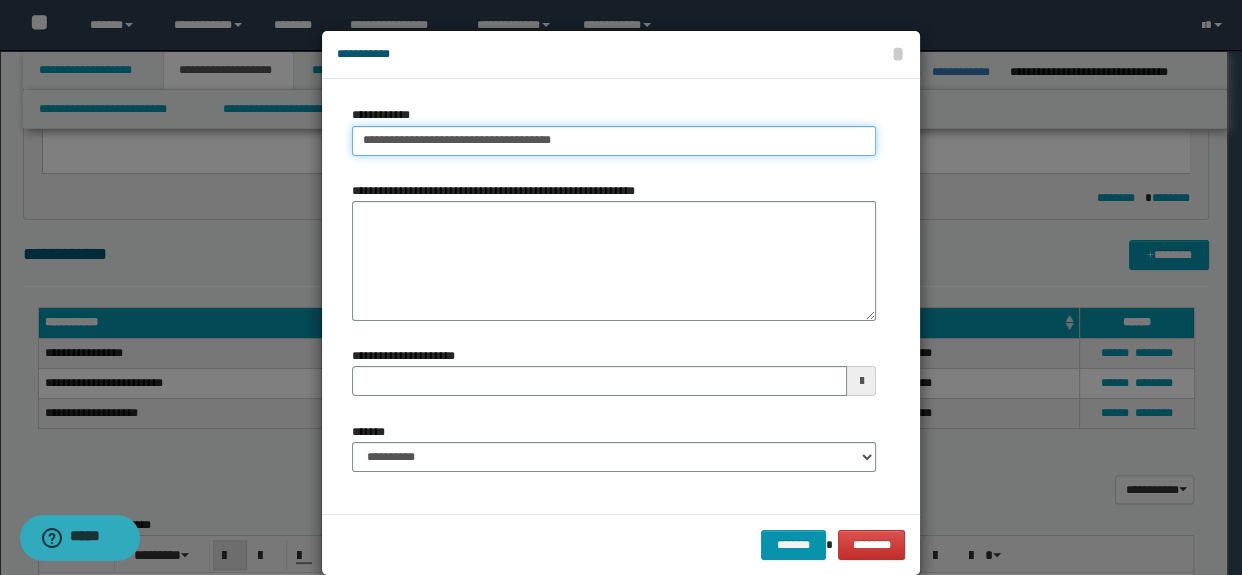 type on "**********" 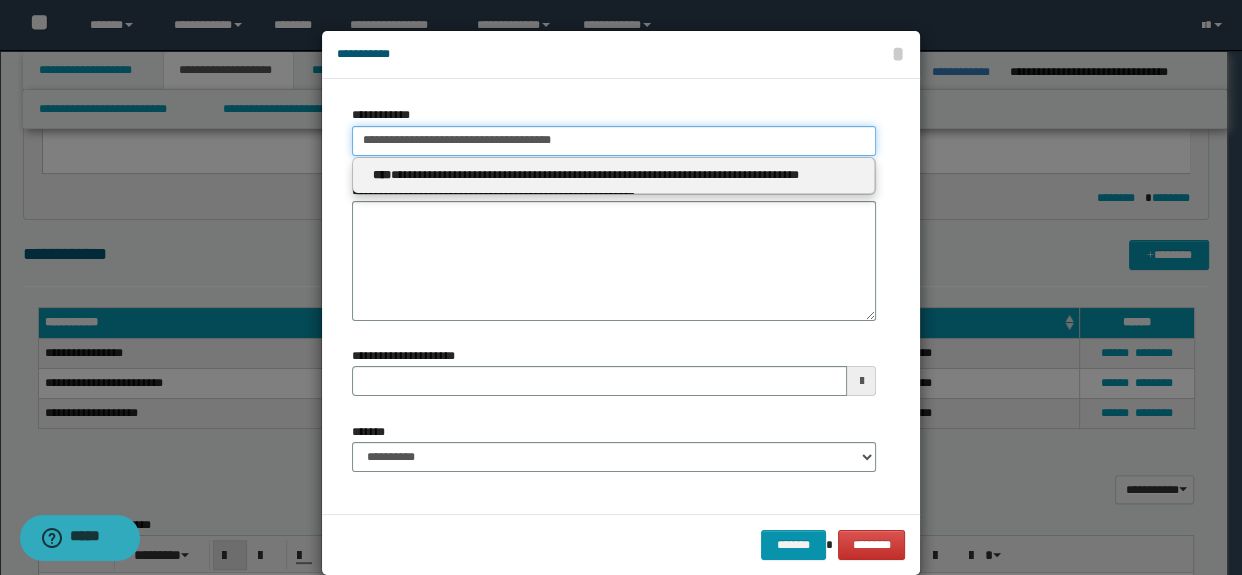 type on "**********" 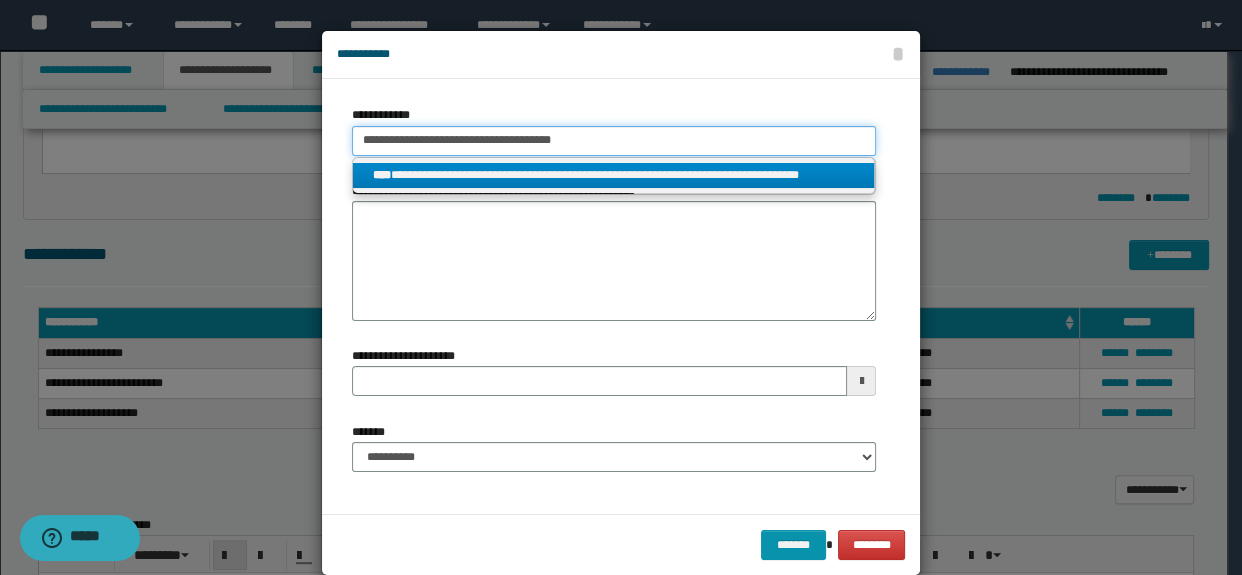 click on "**********" at bounding box center (614, 141) 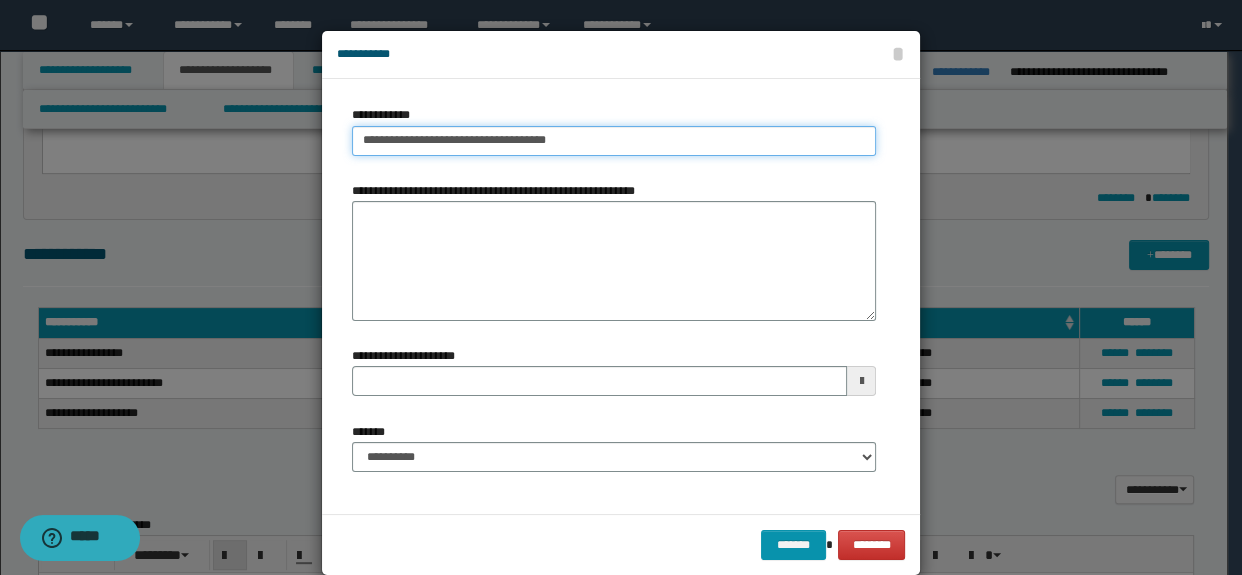 type on "**********" 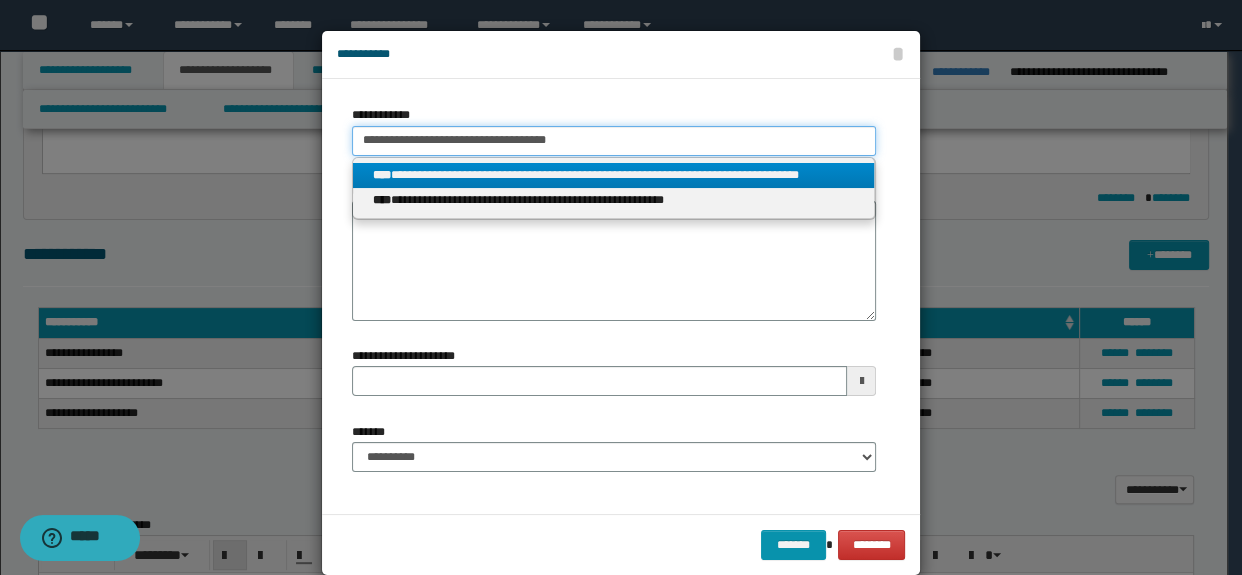 type on "**********" 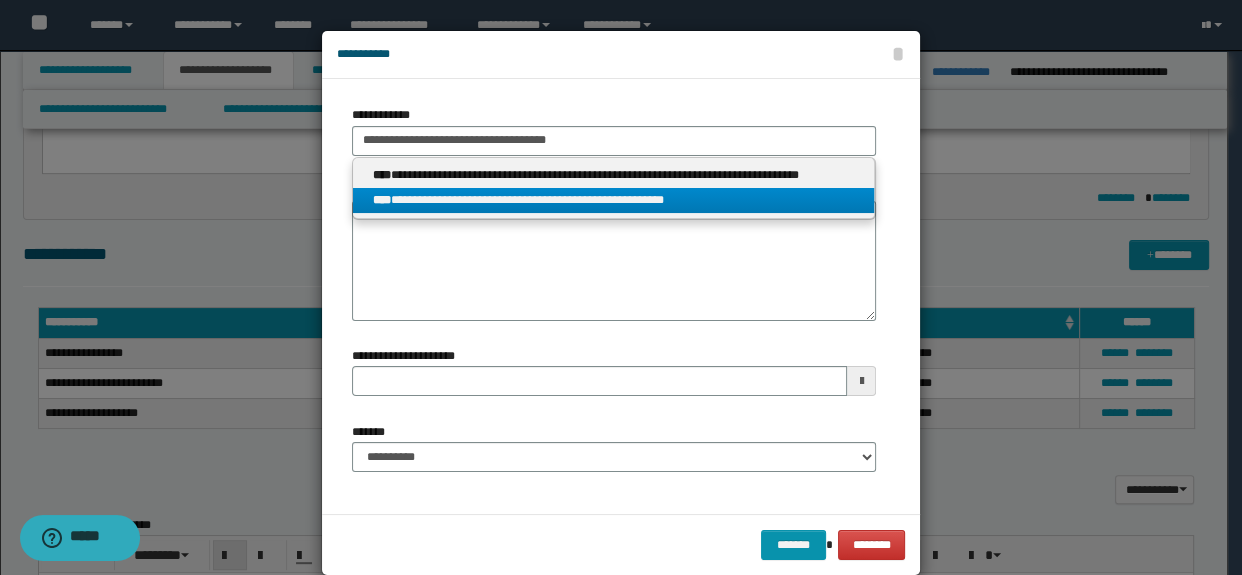 click on "**********" at bounding box center [614, 200] 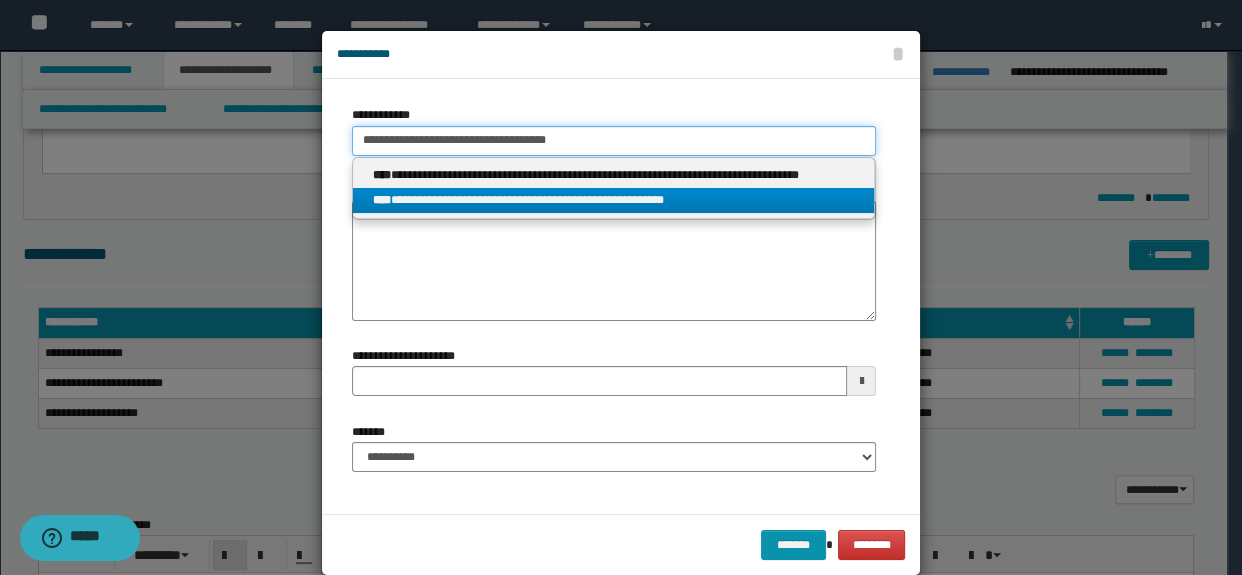 type 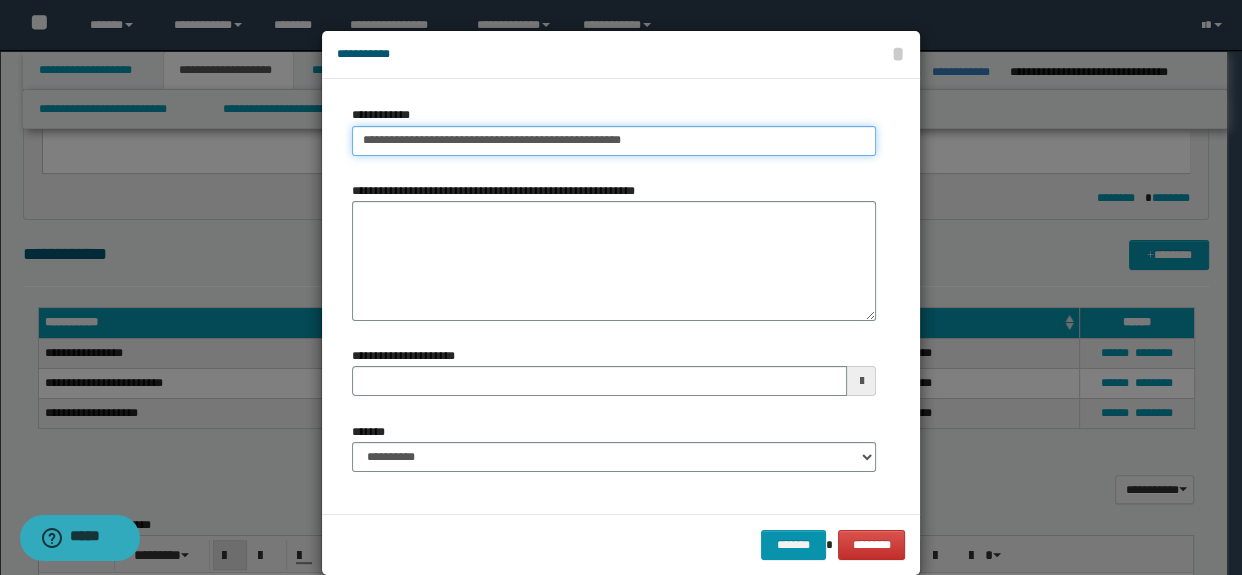 type 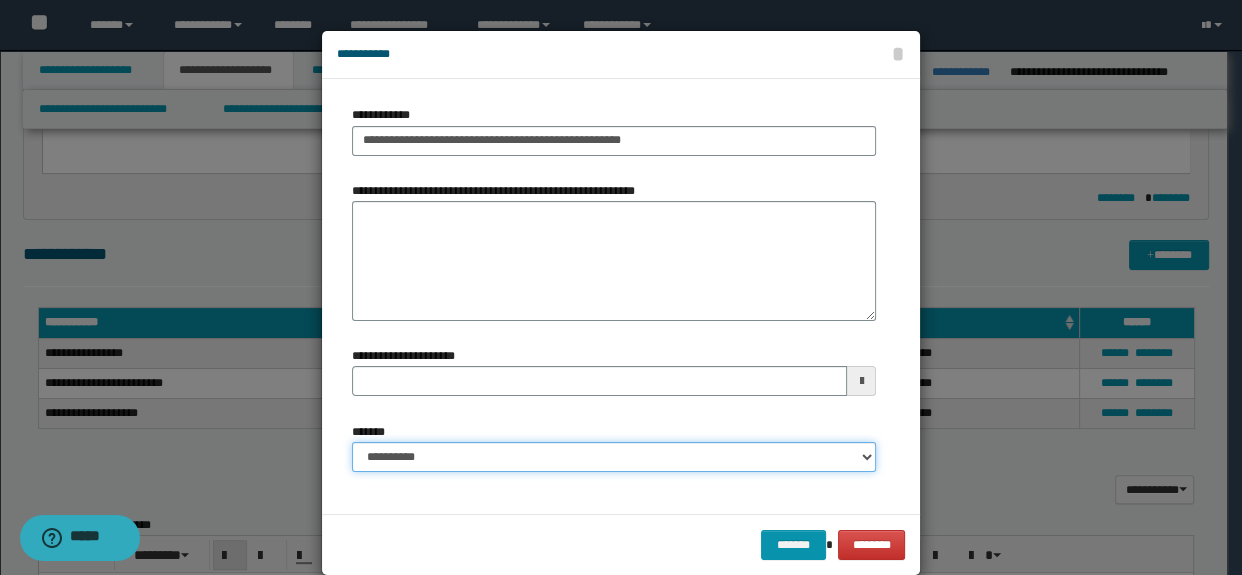 drag, startPoint x: 487, startPoint y: 453, endPoint x: 486, endPoint y: 441, distance: 12.0415945 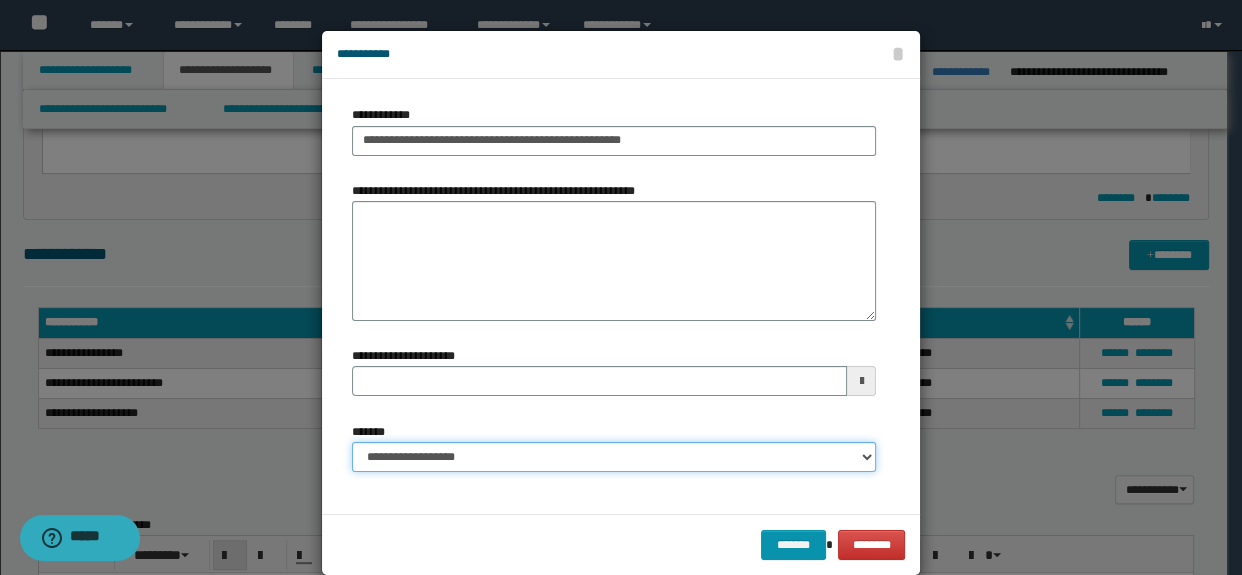 click on "**********" at bounding box center [614, 457] 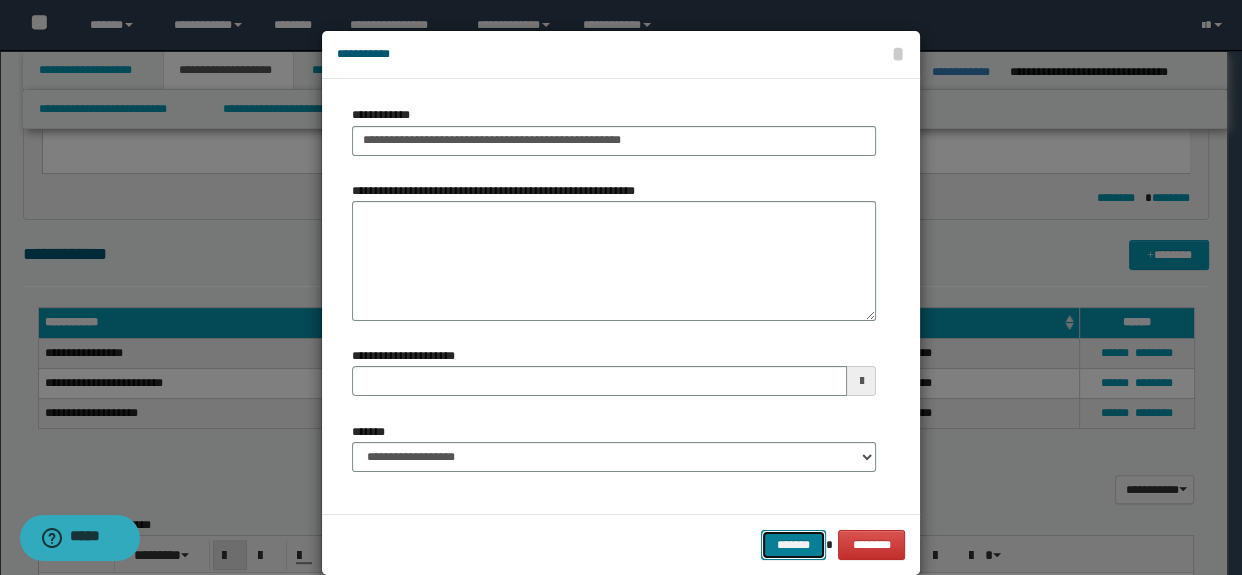 click on "*******" at bounding box center (793, 545) 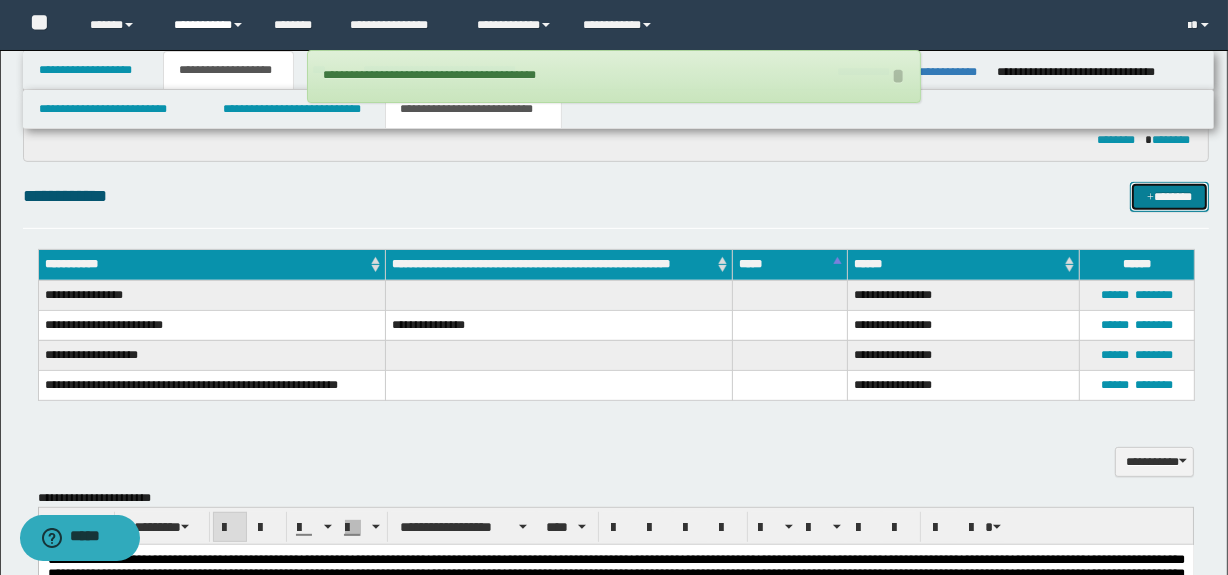 scroll, scrollTop: 697, scrollLeft: 0, axis: vertical 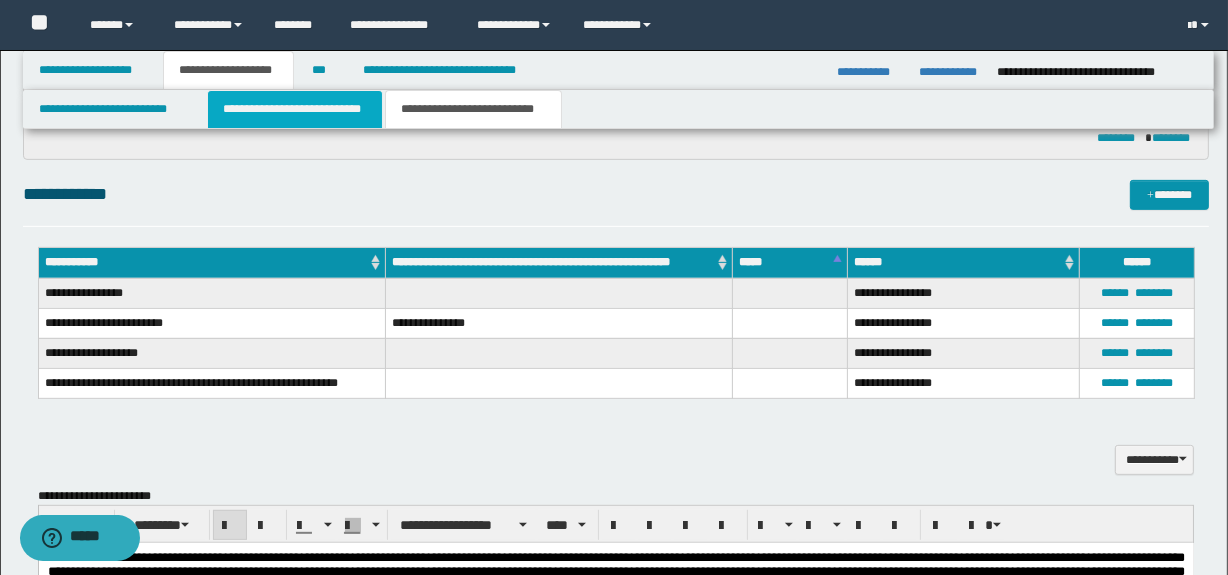 click on "**********" at bounding box center (294, 109) 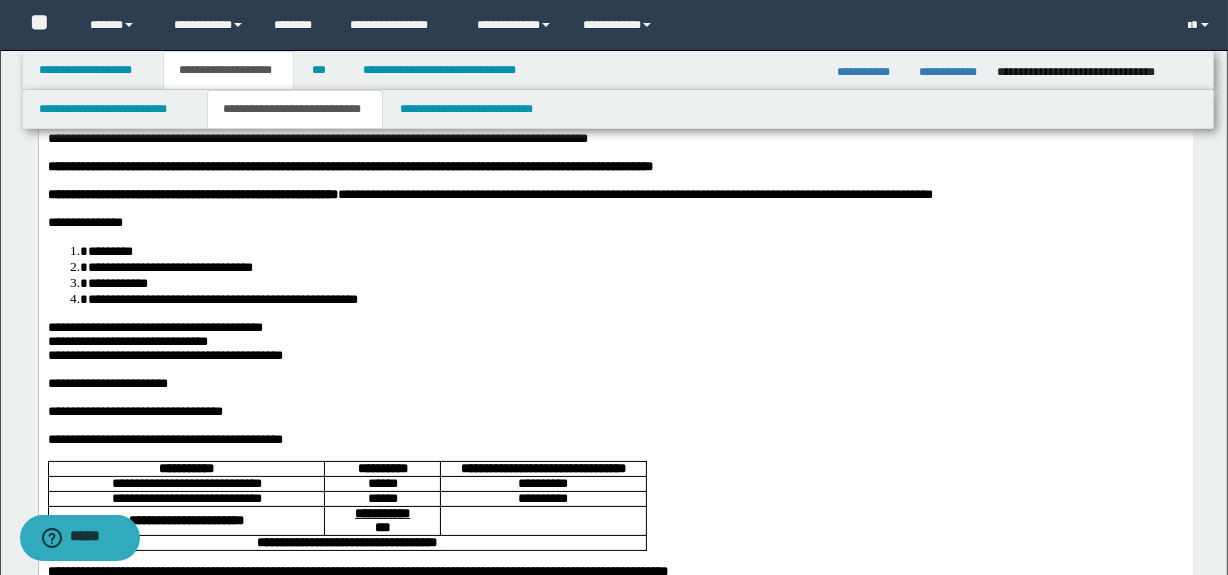 scroll, scrollTop: 120, scrollLeft: 0, axis: vertical 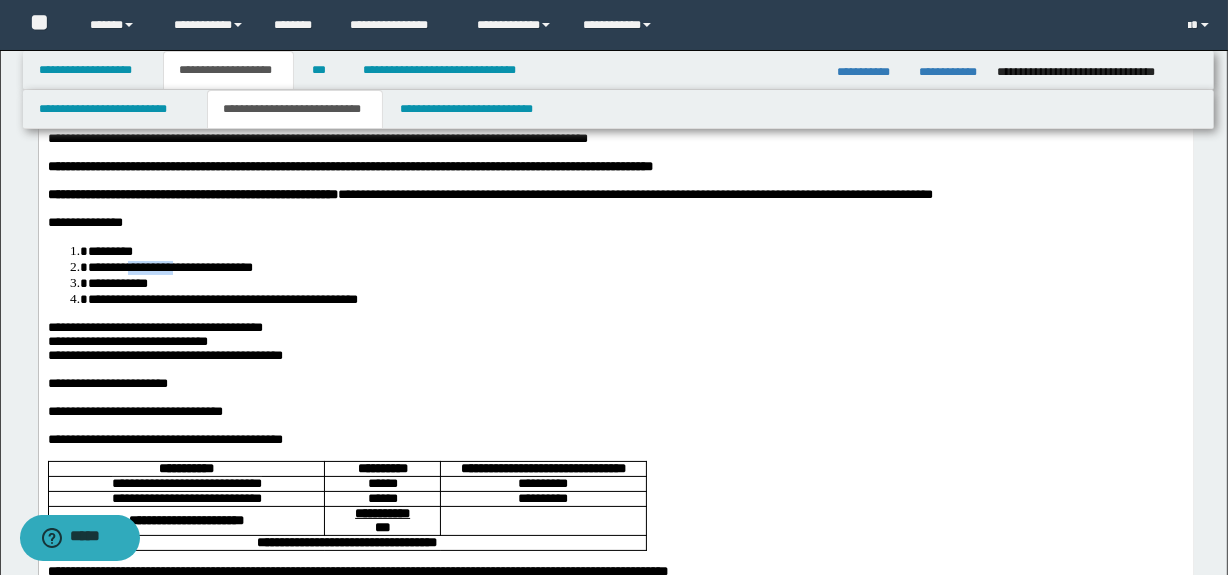 drag, startPoint x: 234, startPoint y: 276, endPoint x: 155, endPoint y: 279, distance: 79.05694 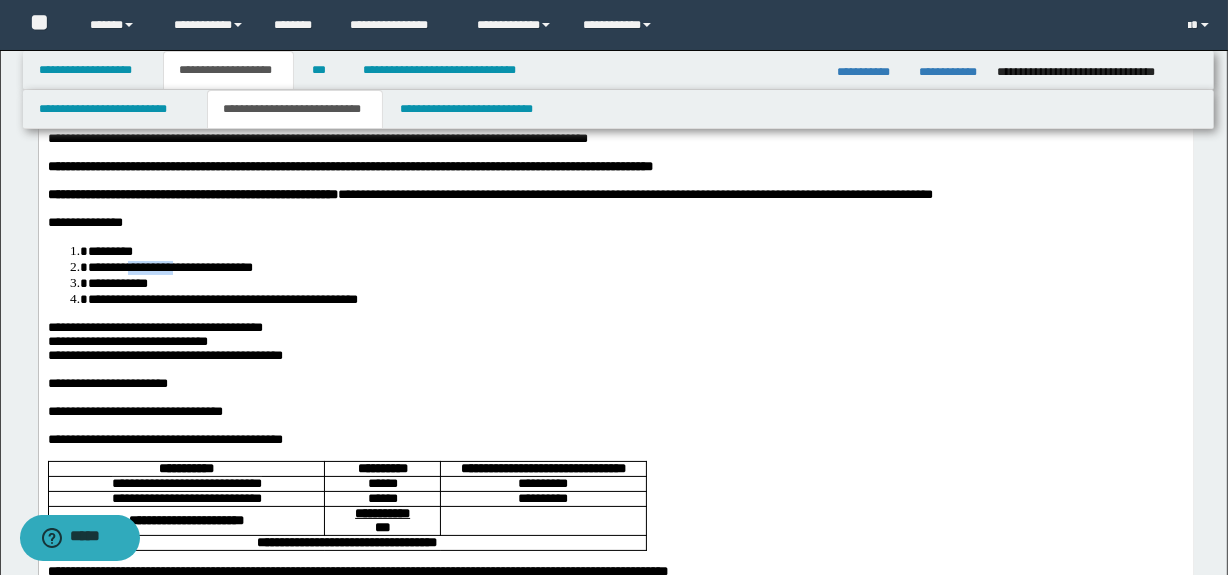 click on "**********" at bounding box center [169, 266] 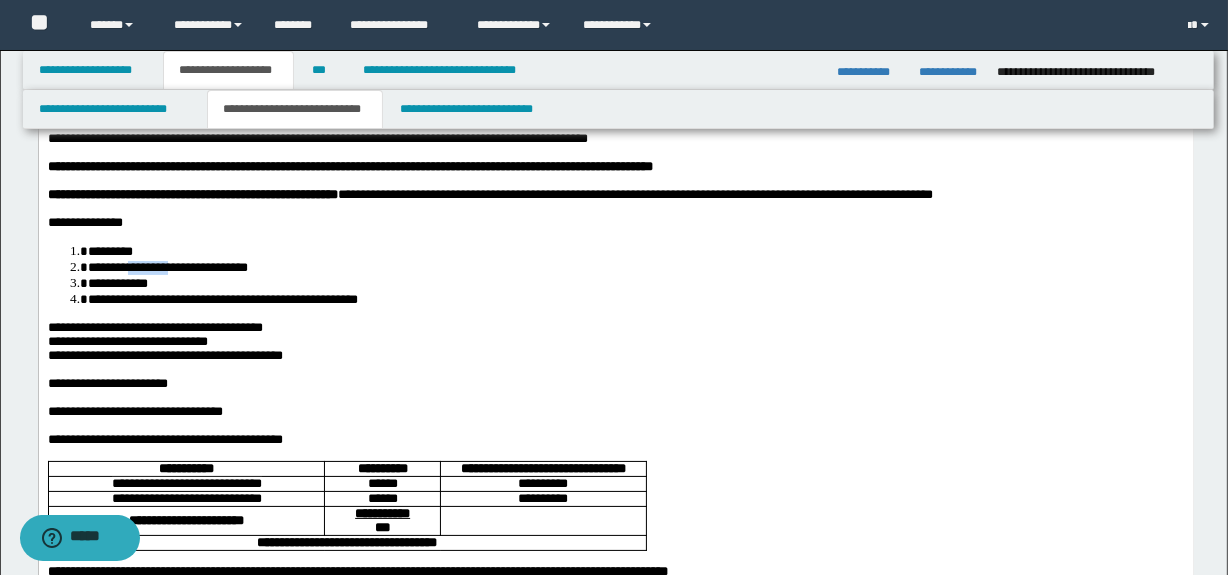 drag, startPoint x: 215, startPoint y: 270, endPoint x: 152, endPoint y: 277, distance: 63.387695 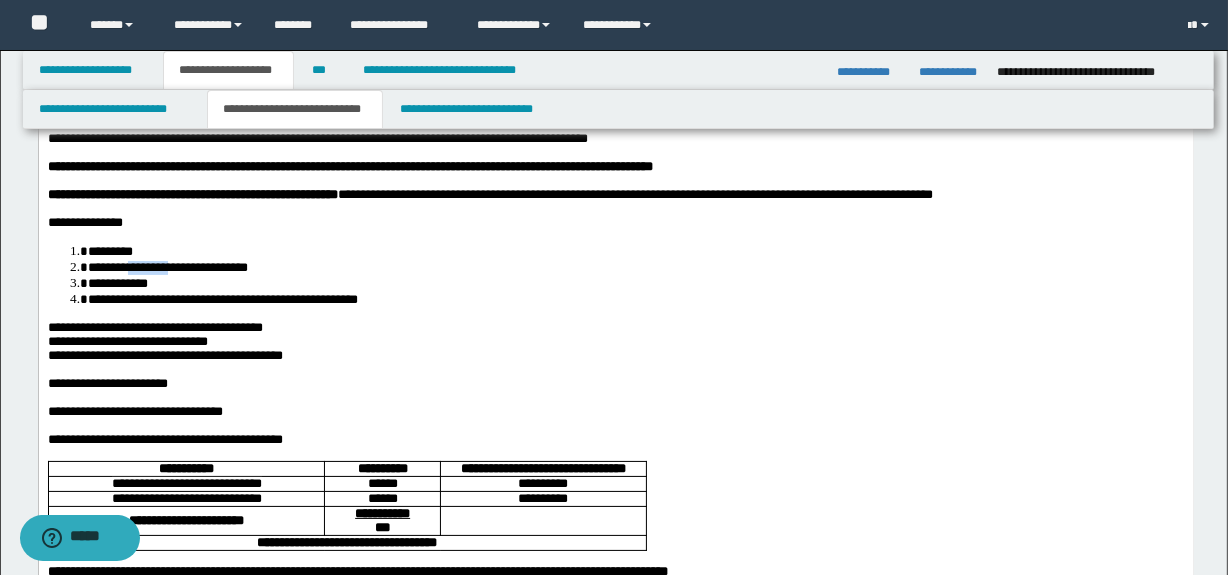 click on "**********" at bounding box center (167, 266) 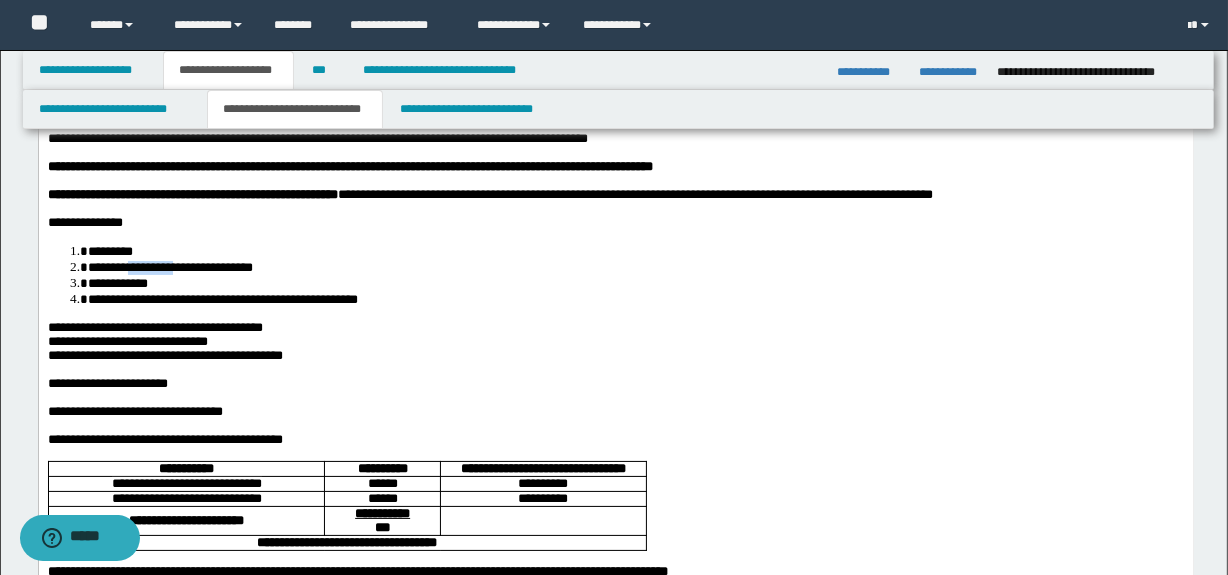 drag, startPoint x: 220, startPoint y: 280, endPoint x: 155, endPoint y: 279, distance: 65.00769 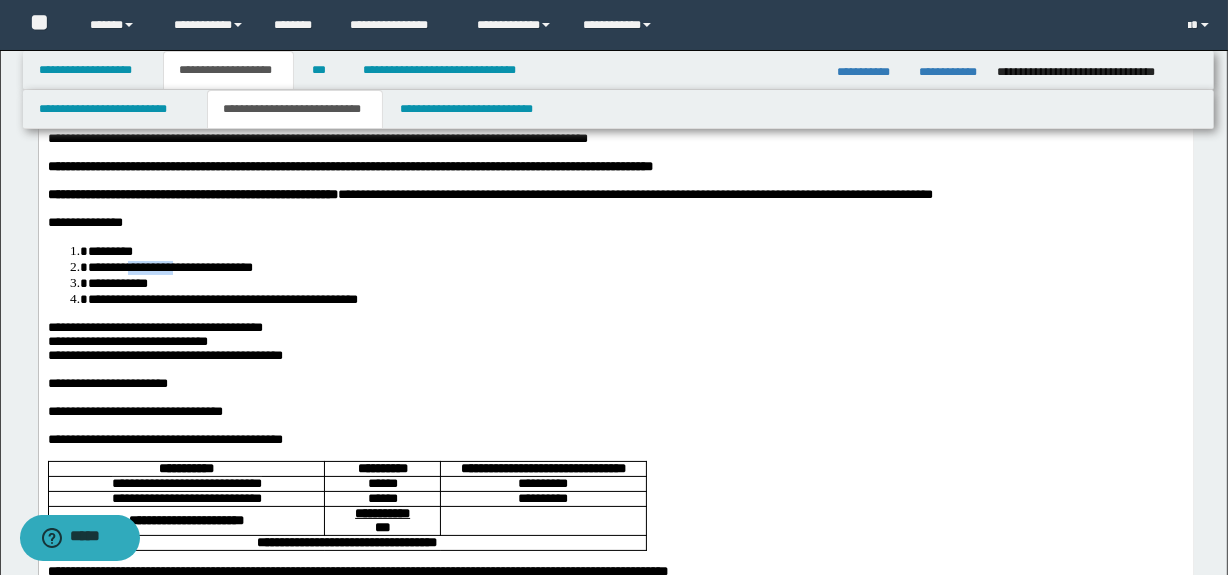 click on "**********" at bounding box center (169, 266) 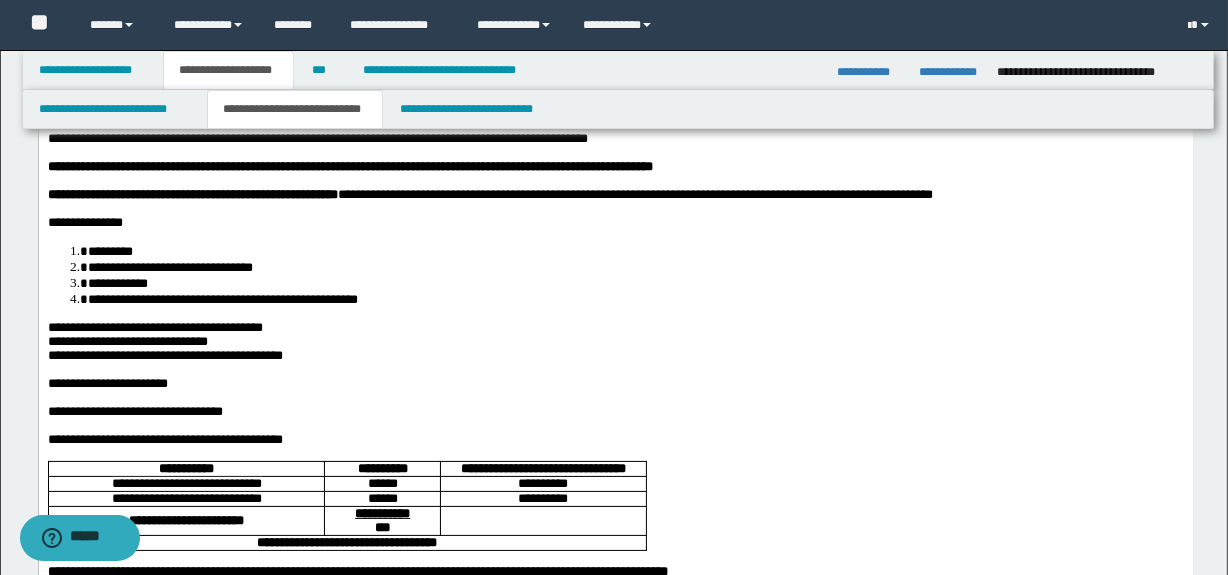 click on "**********" at bounding box center [117, 282] 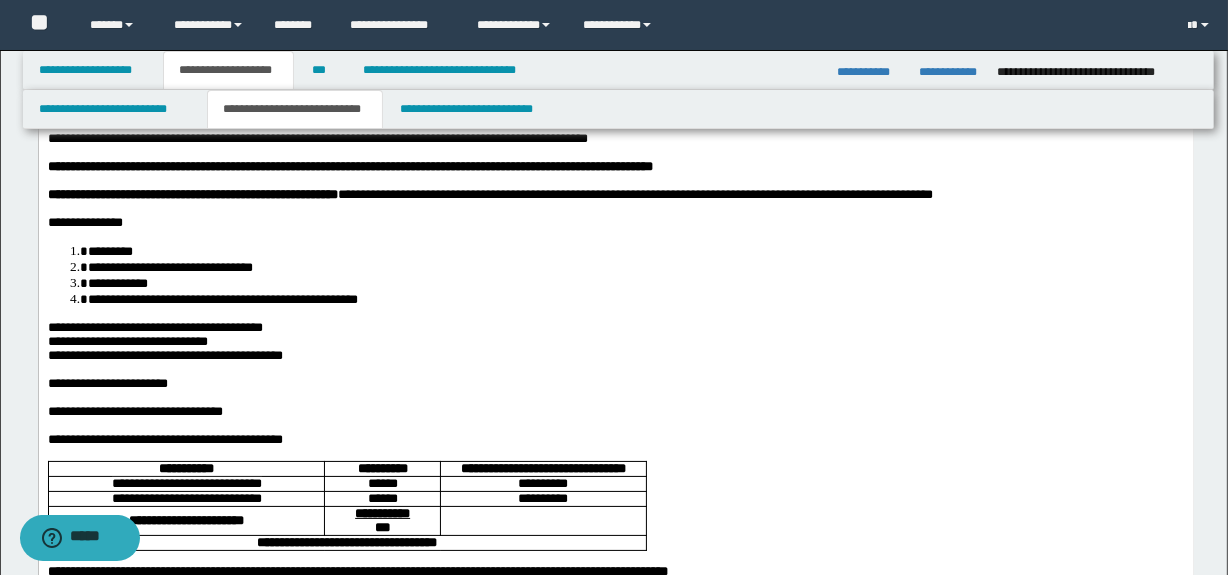 drag, startPoint x: 177, startPoint y: 306, endPoint x: 171, endPoint y: 315, distance: 10.816654 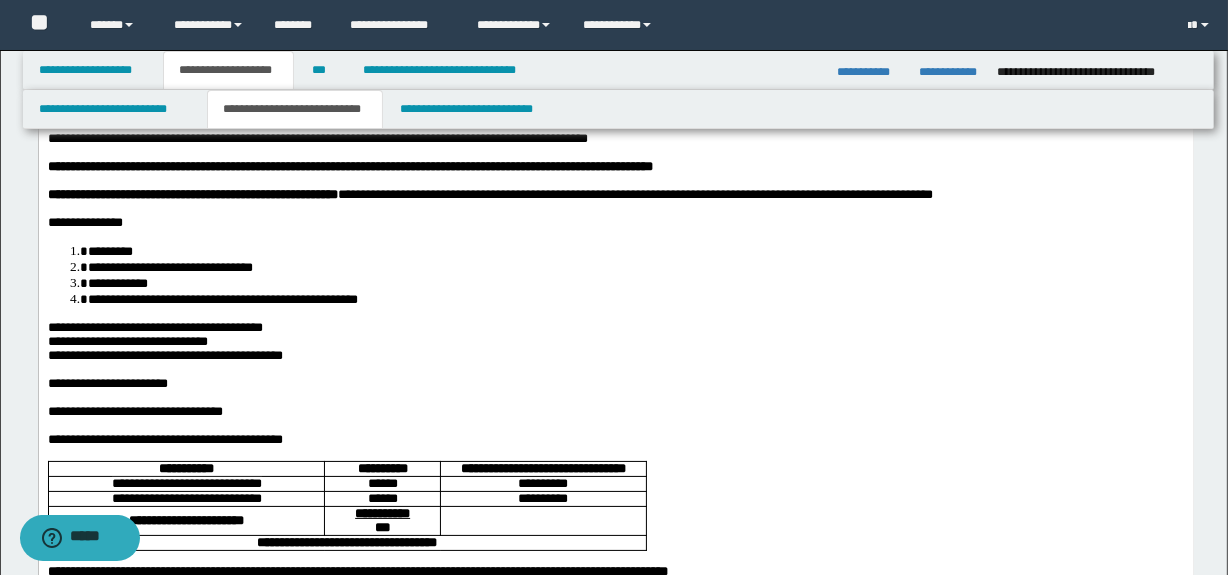 click on "**********" at bounding box center [222, 298] 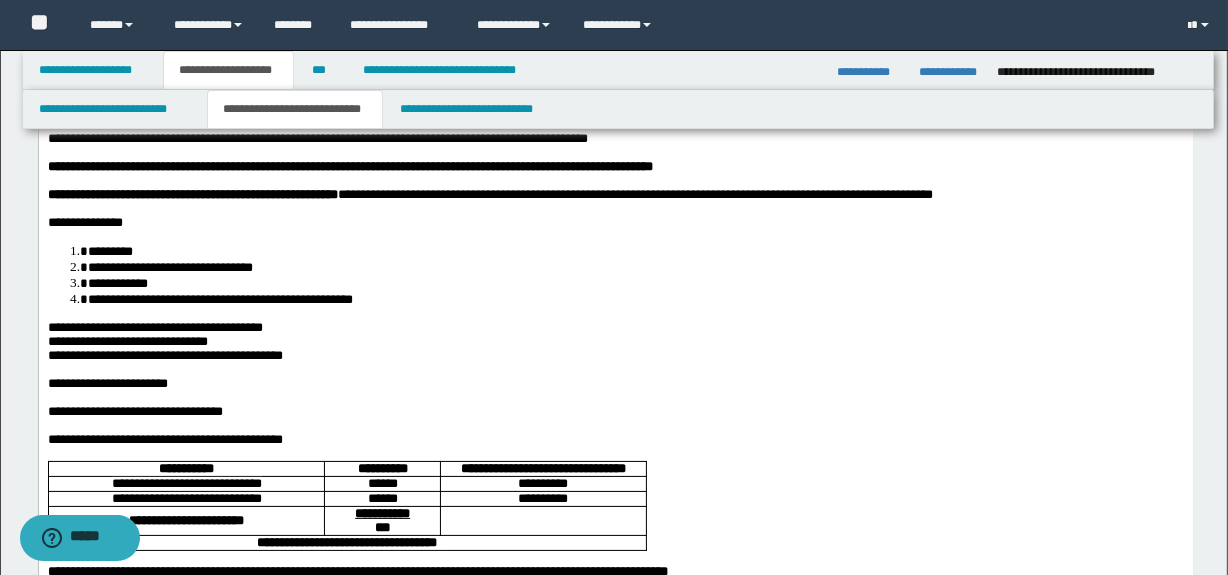 click on "**********" at bounding box center [615, 123] 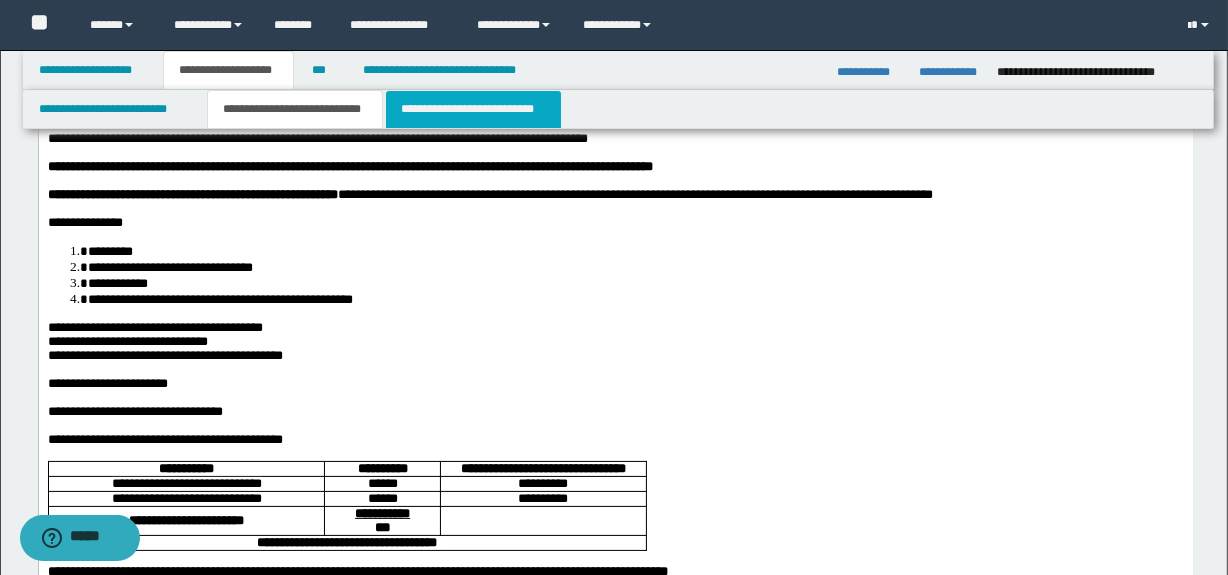 click on "**********" at bounding box center [473, 109] 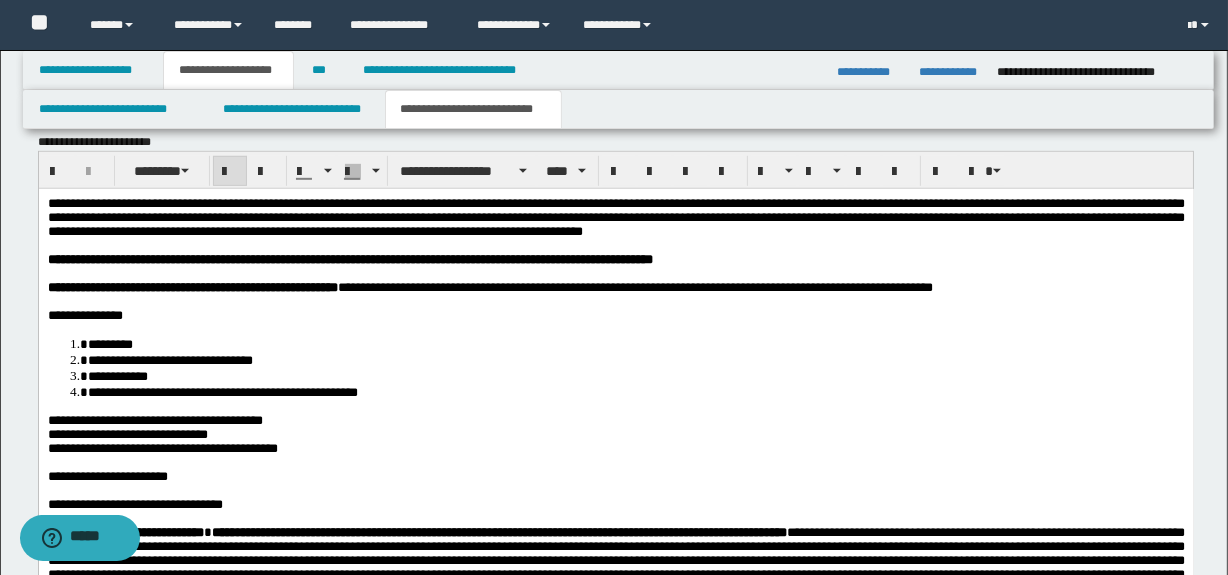 scroll, scrollTop: 1090, scrollLeft: 0, axis: vertical 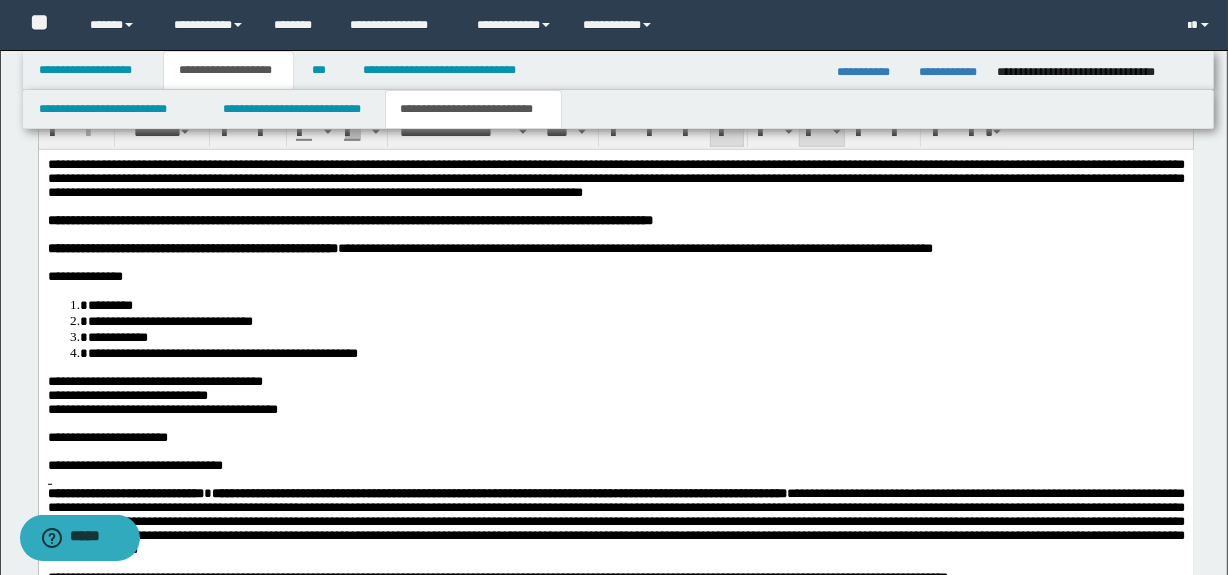 click on "**********" at bounding box center (222, 353) 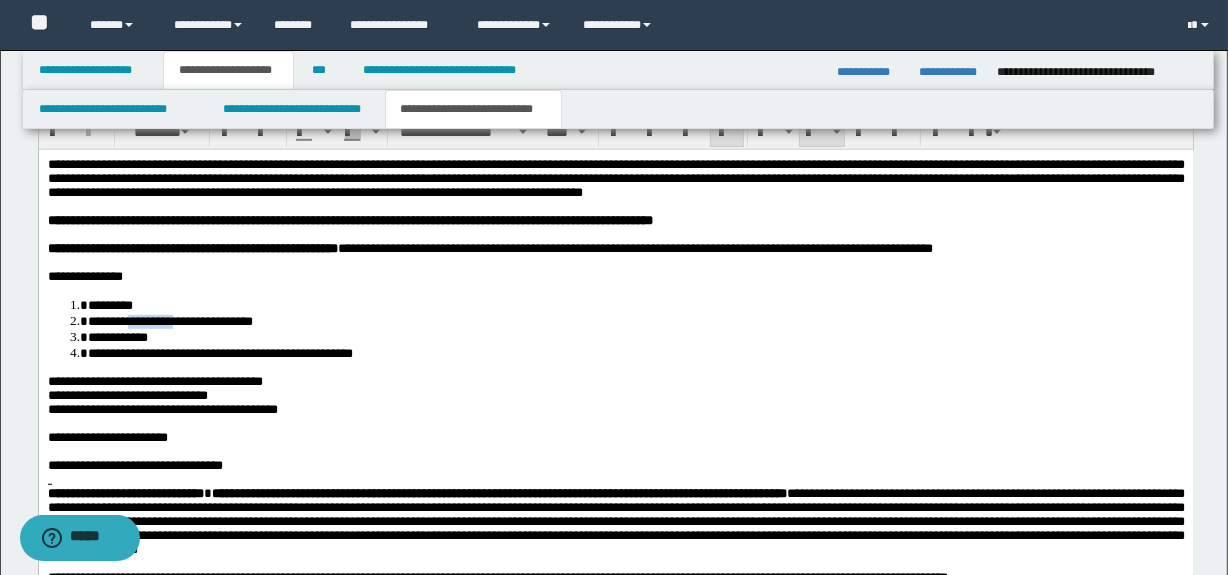drag, startPoint x: 235, startPoint y: 332, endPoint x: 157, endPoint y: 329, distance: 78.05767 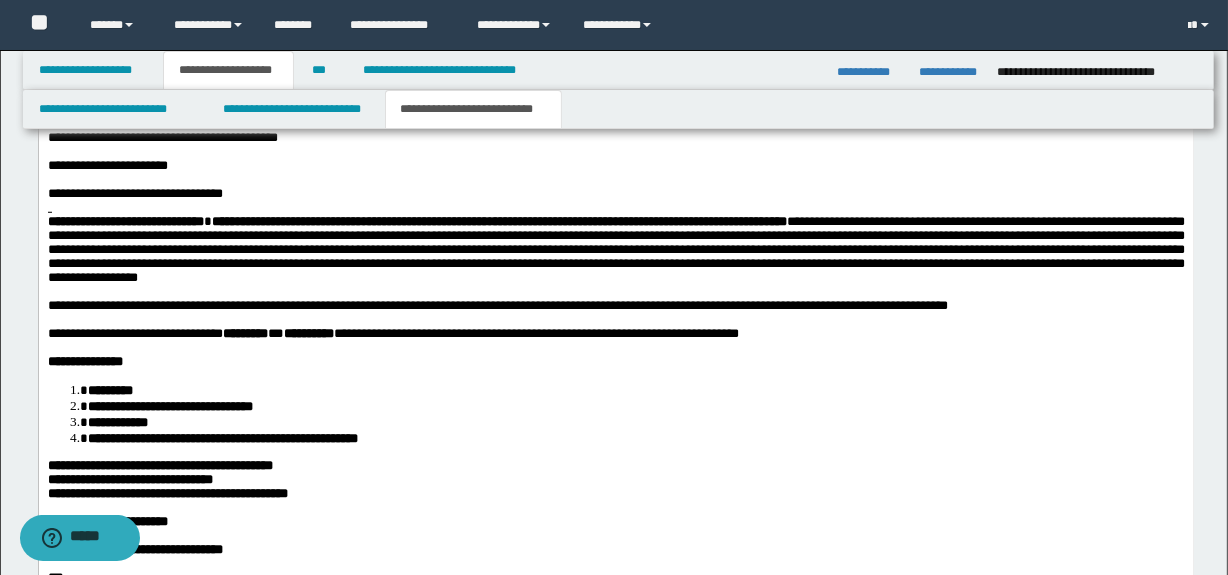 scroll, scrollTop: 1393, scrollLeft: 0, axis: vertical 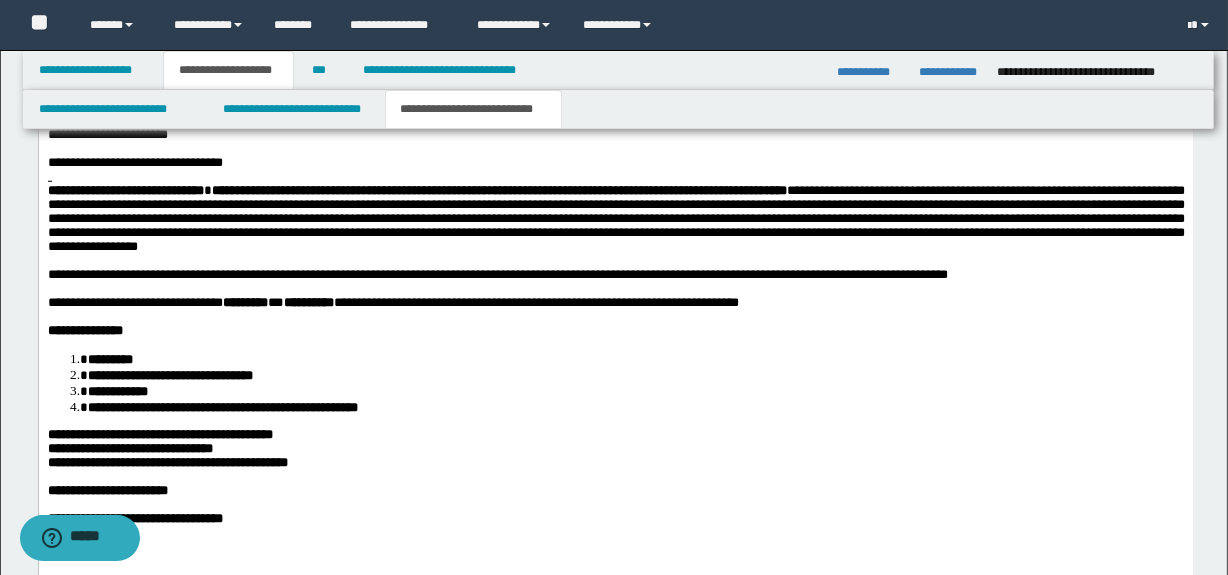 click on "**********" at bounding box center [222, 408] 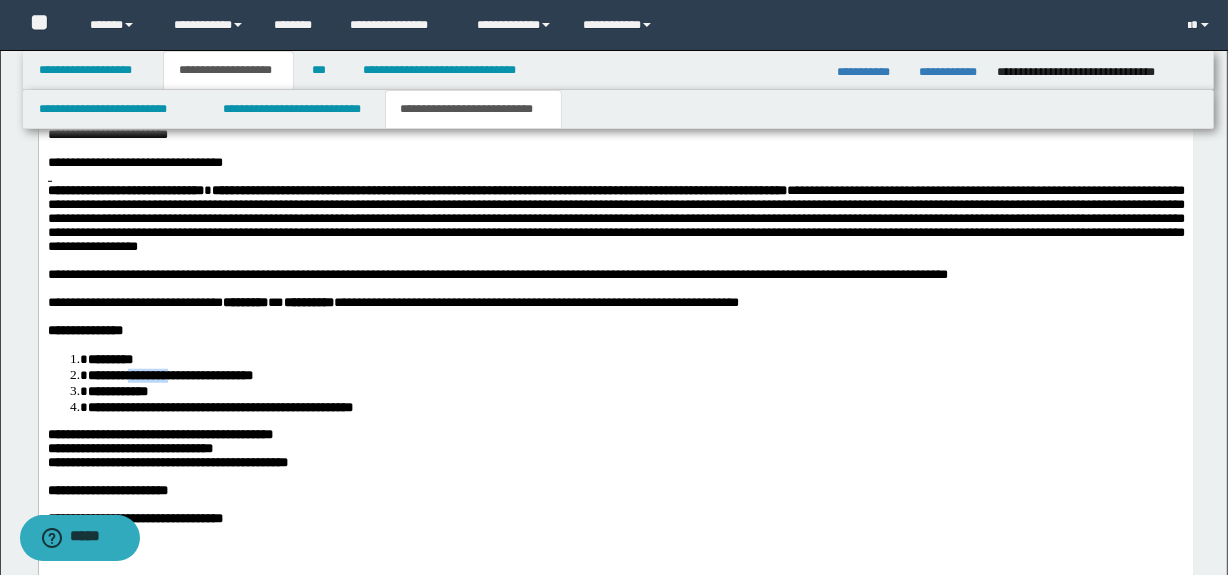 drag, startPoint x: 241, startPoint y: 415, endPoint x: 160, endPoint y: 418, distance: 81.055534 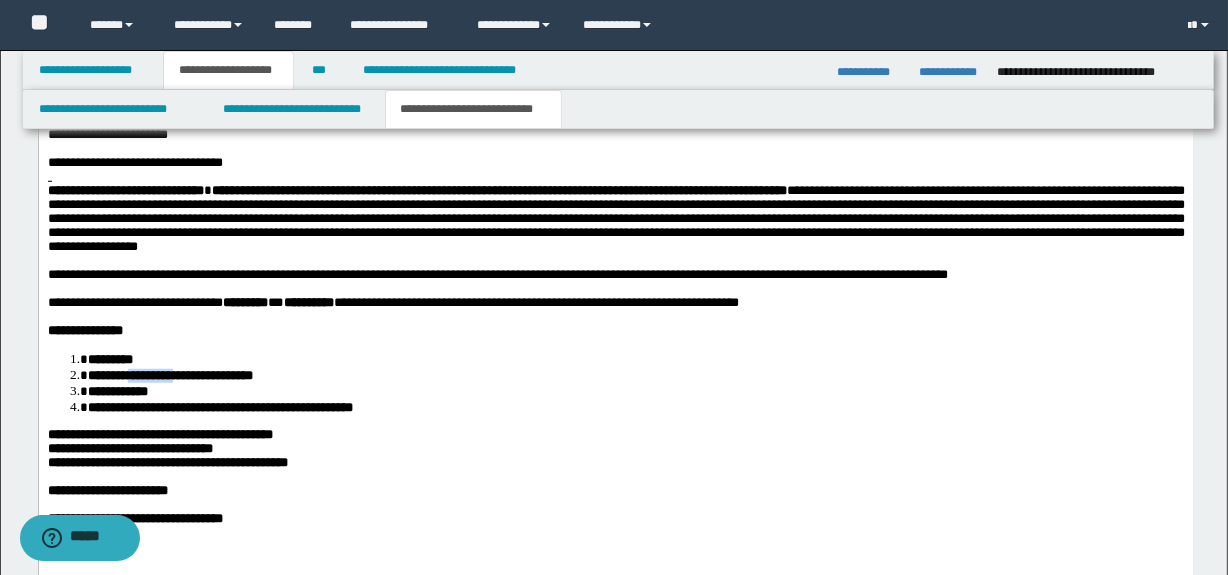 drag, startPoint x: 245, startPoint y: 418, endPoint x: 156, endPoint y: 417, distance: 89.005615 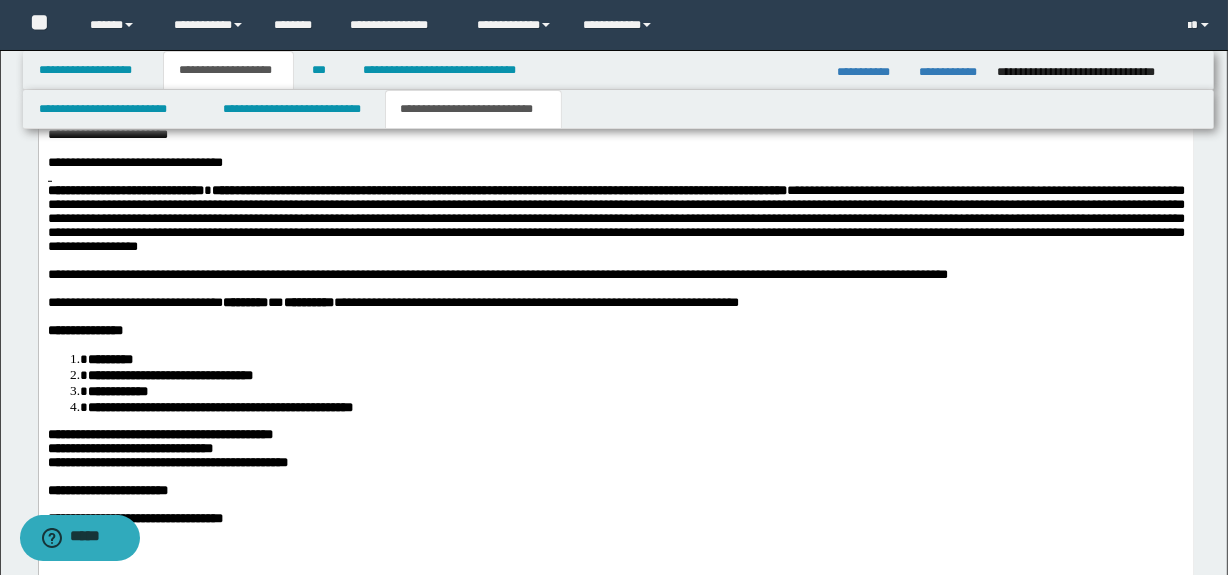 click on "**********" at bounding box center (635, 408) 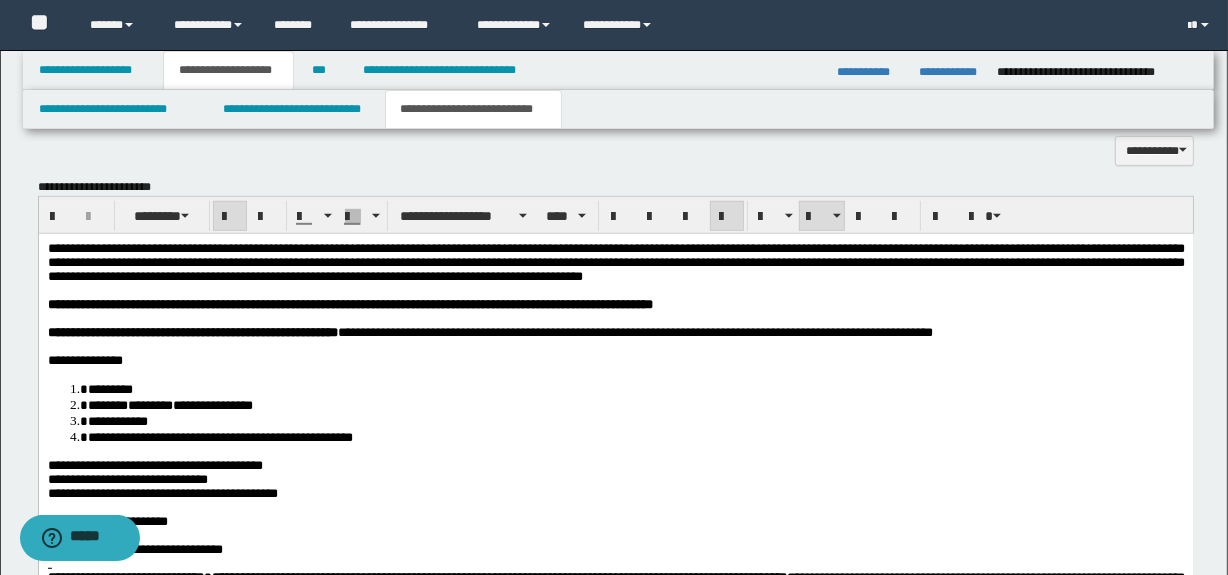 scroll, scrollTop: 350, scrollLeft: 0, axis: vertical 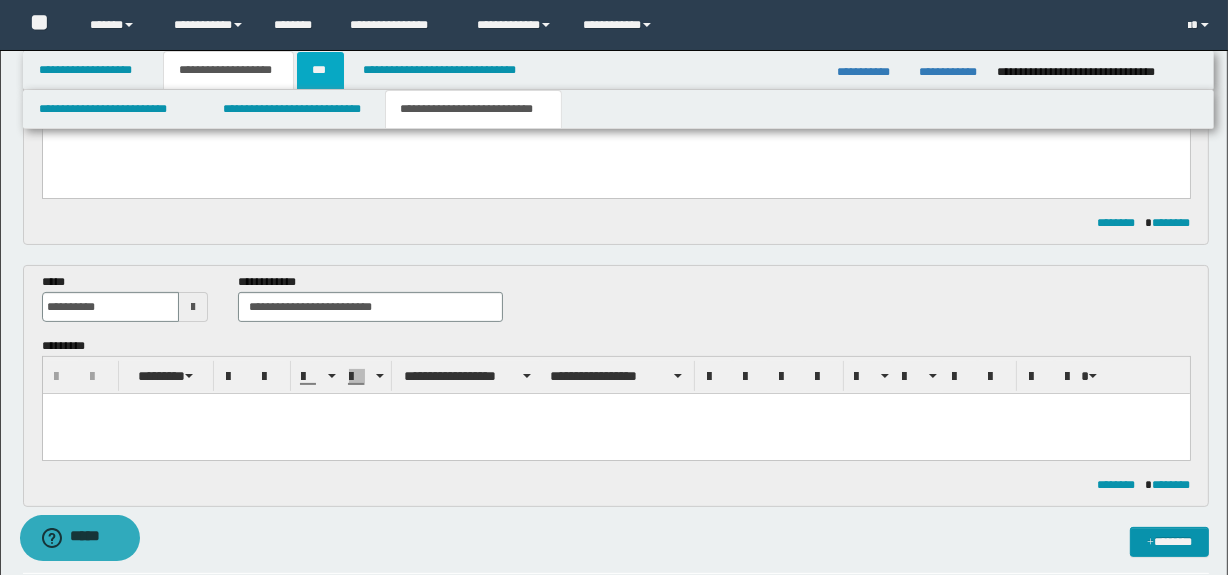 click on "***" at bounding box center [320, 70] 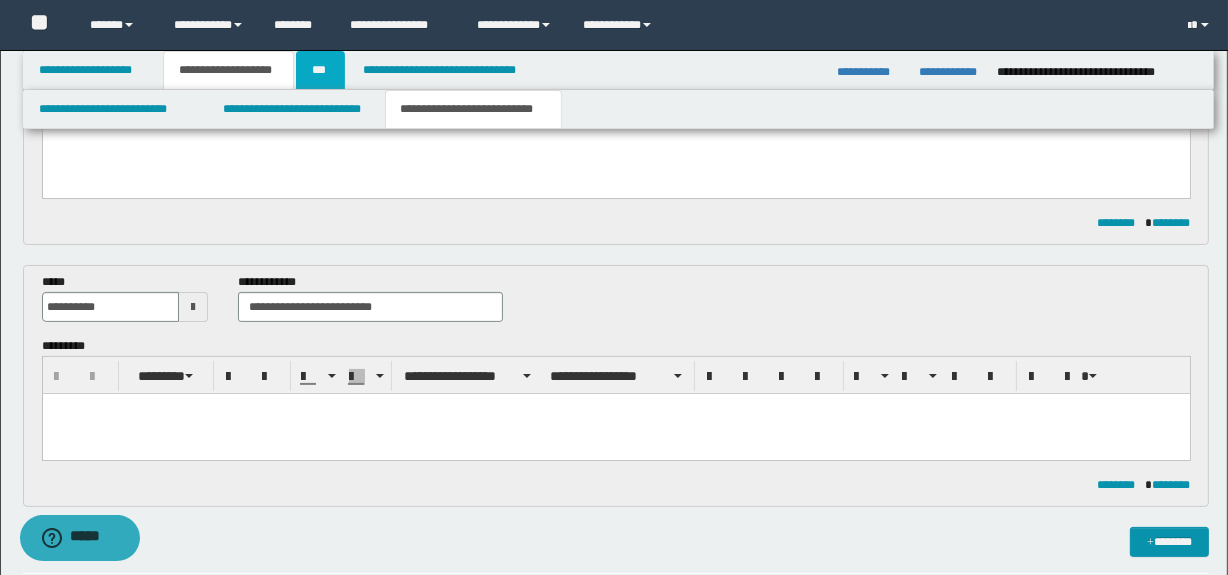 scroll, scrollTop: 0, scrollLeft: 0, axis: both 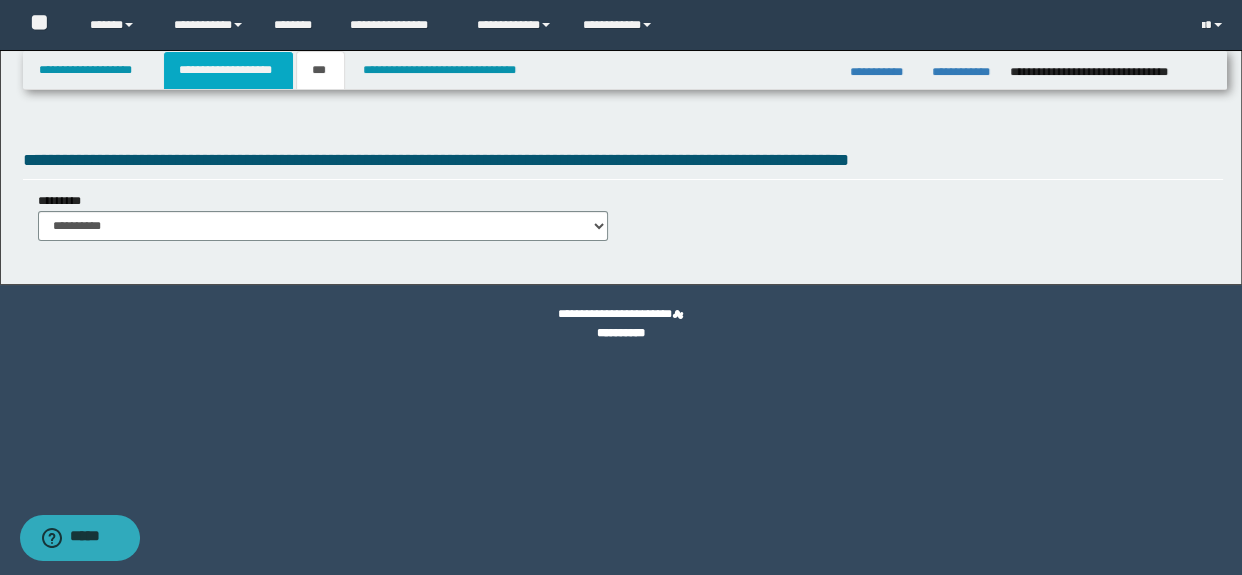 click on "**********" at bounding box center [228, 70] 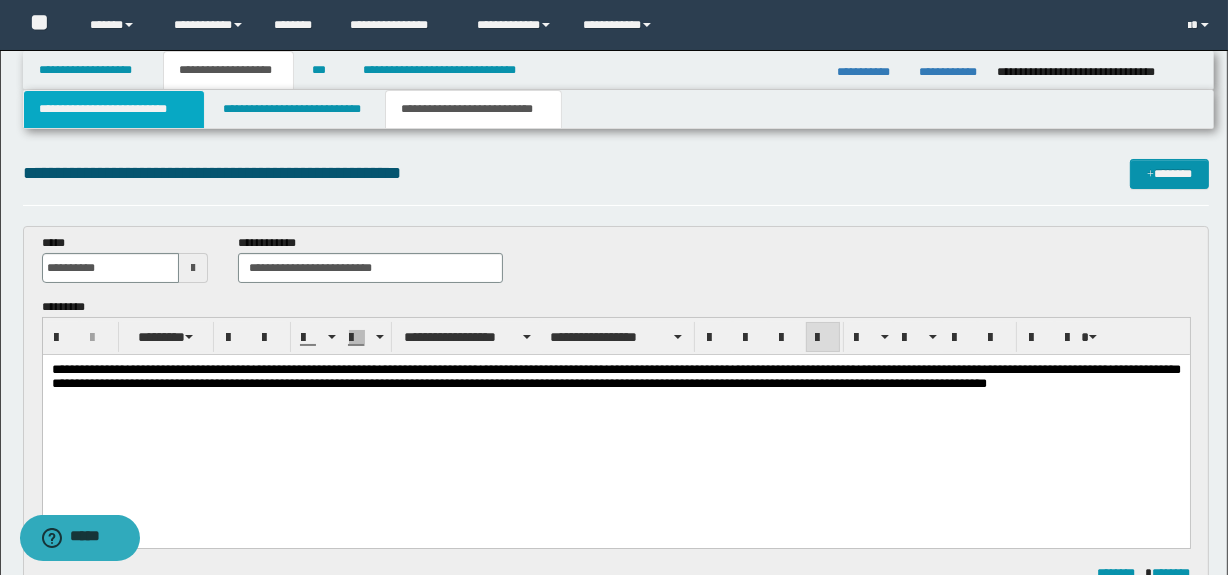 click on "**********" at bounding box center [114, 109] 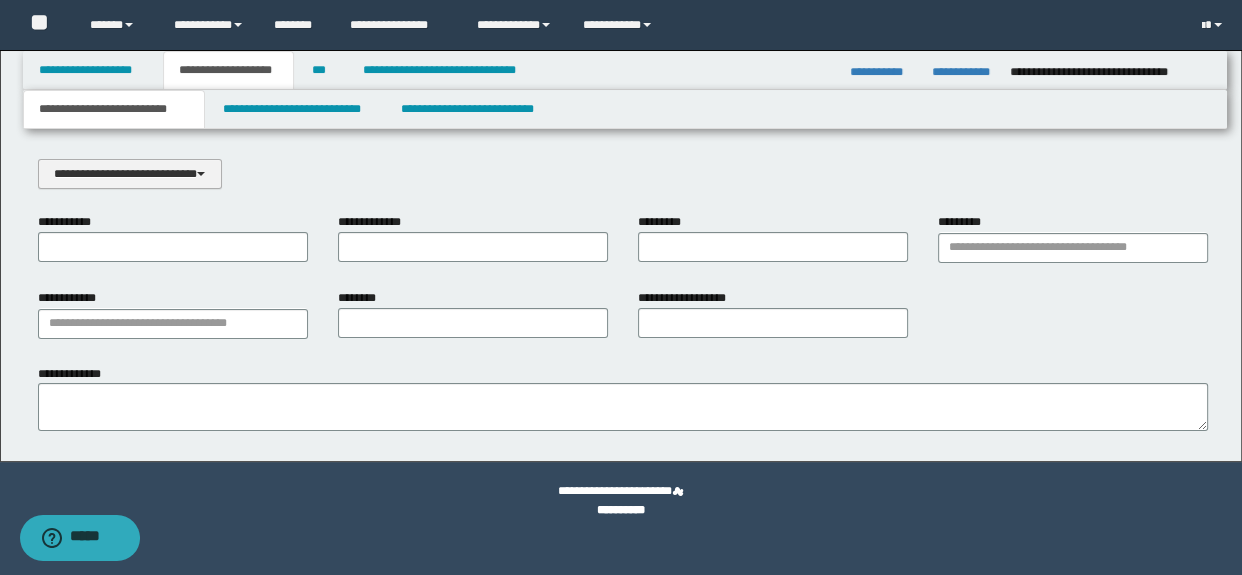 click on "**********" at bounding box center (130, 174) 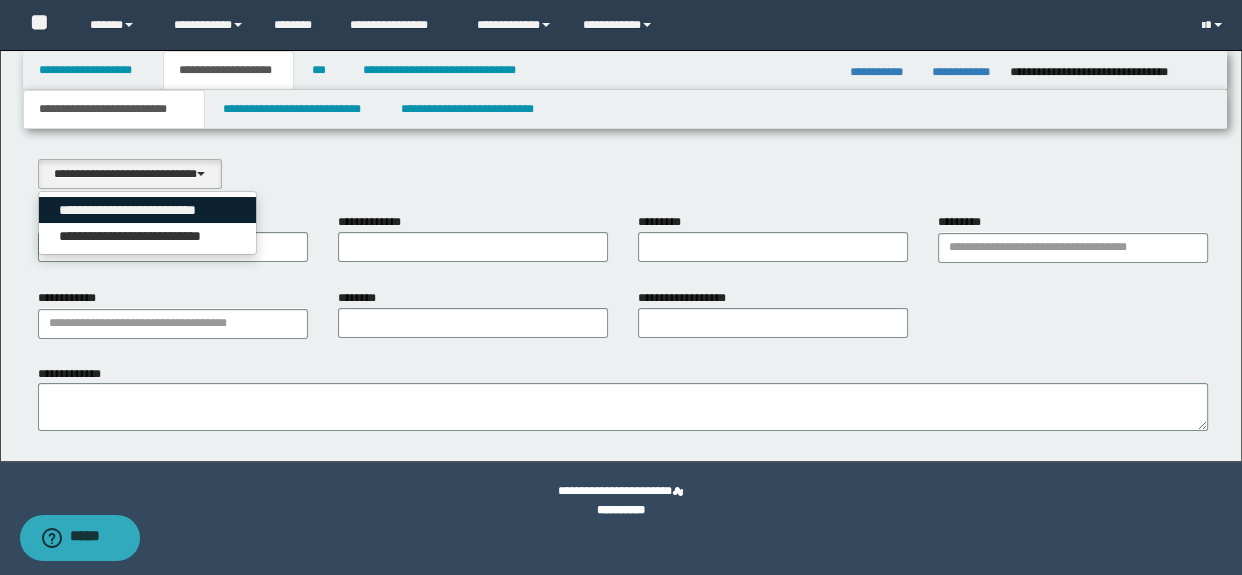click on "**********" at bounding box center [148, 210] 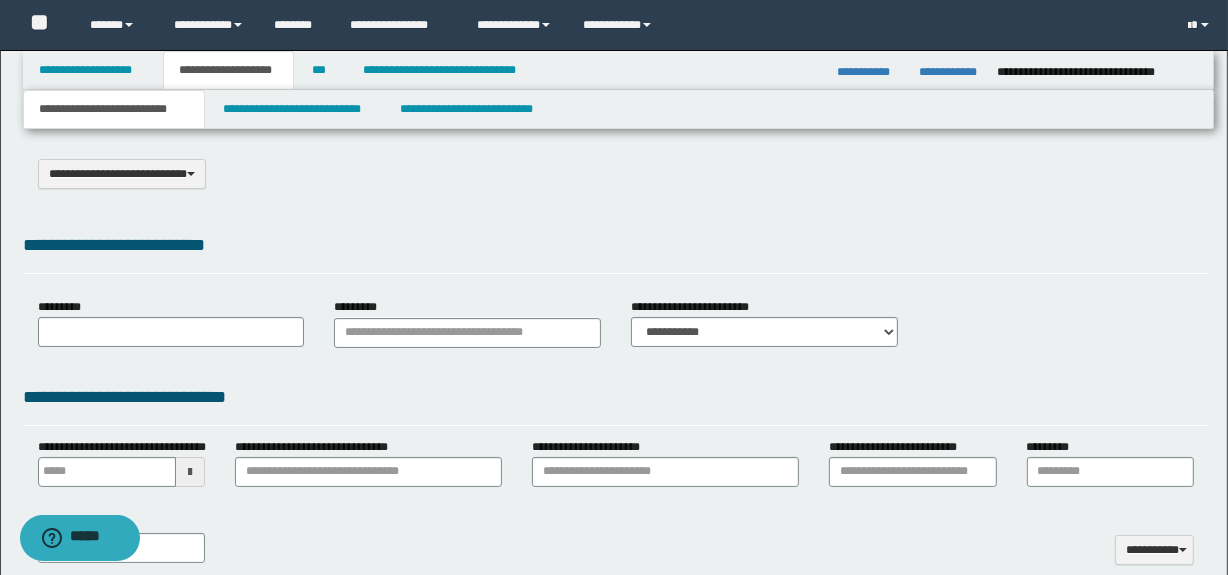 select on "*" 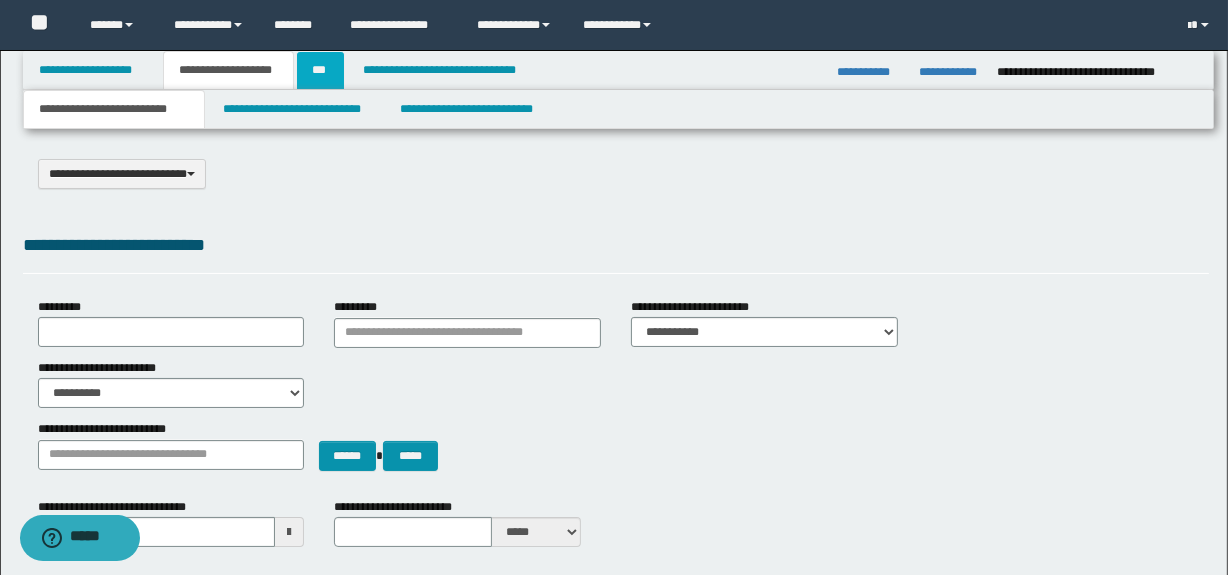 click on "***" at bounding box center (320, 70) 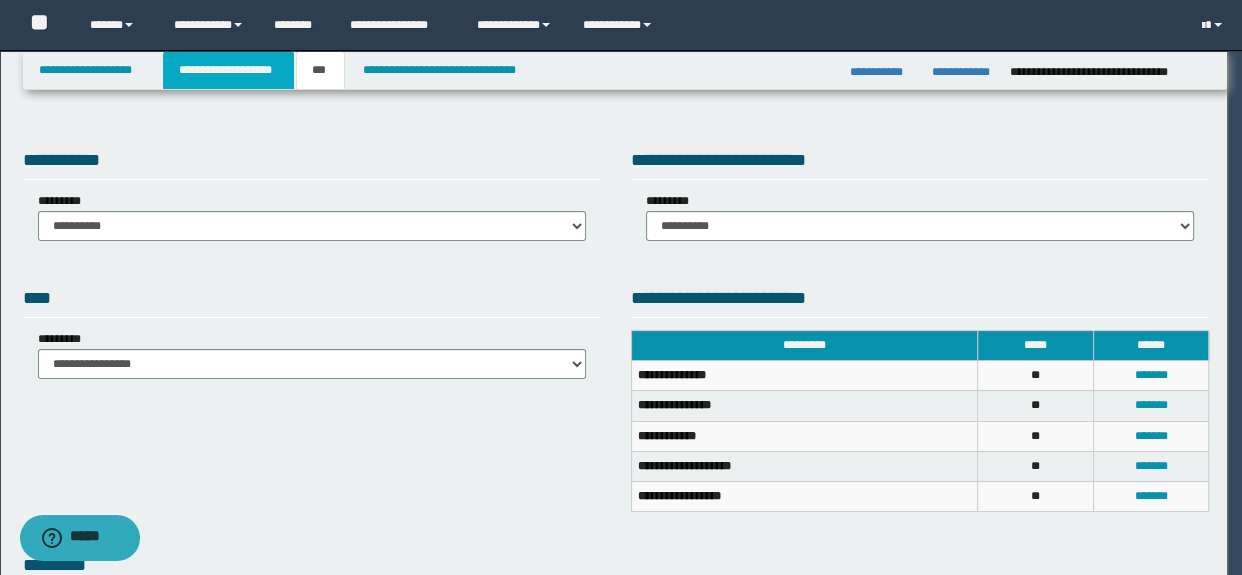 click on "**********" at bounding box center (228, 70) 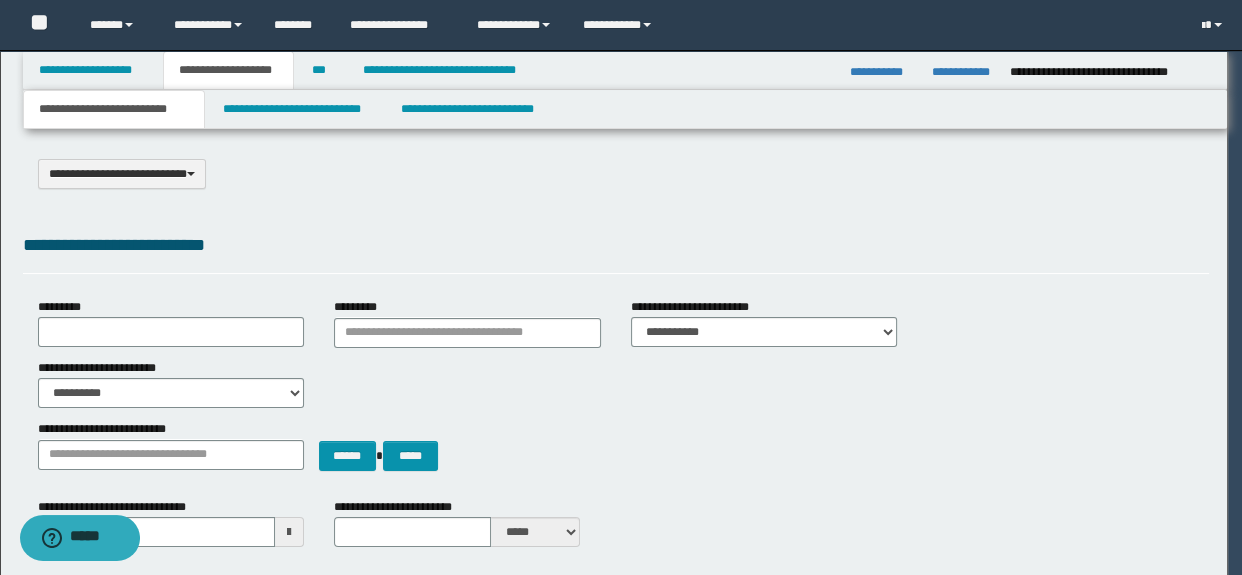 type 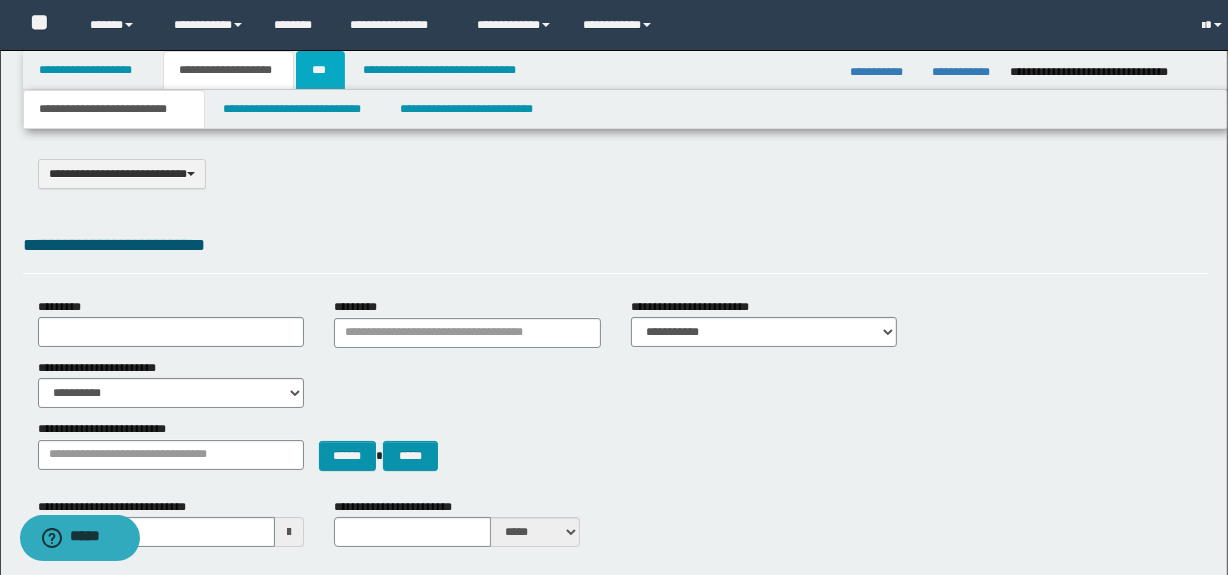 click on "***" at bounding box center (320, 70) 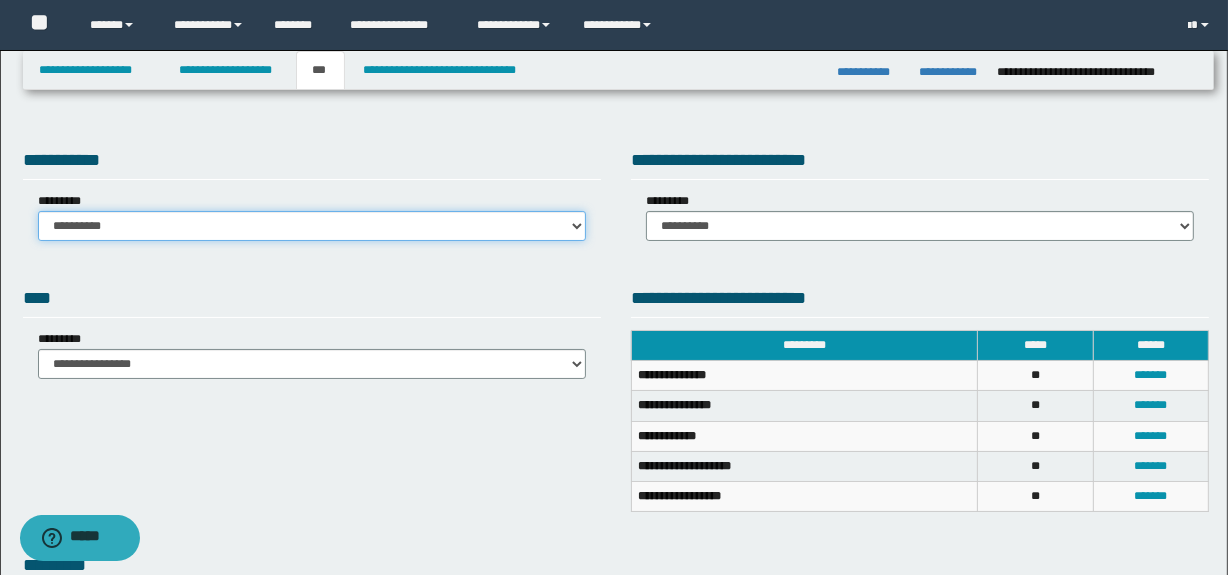 click on "**********" at bounding box center [312, 226] 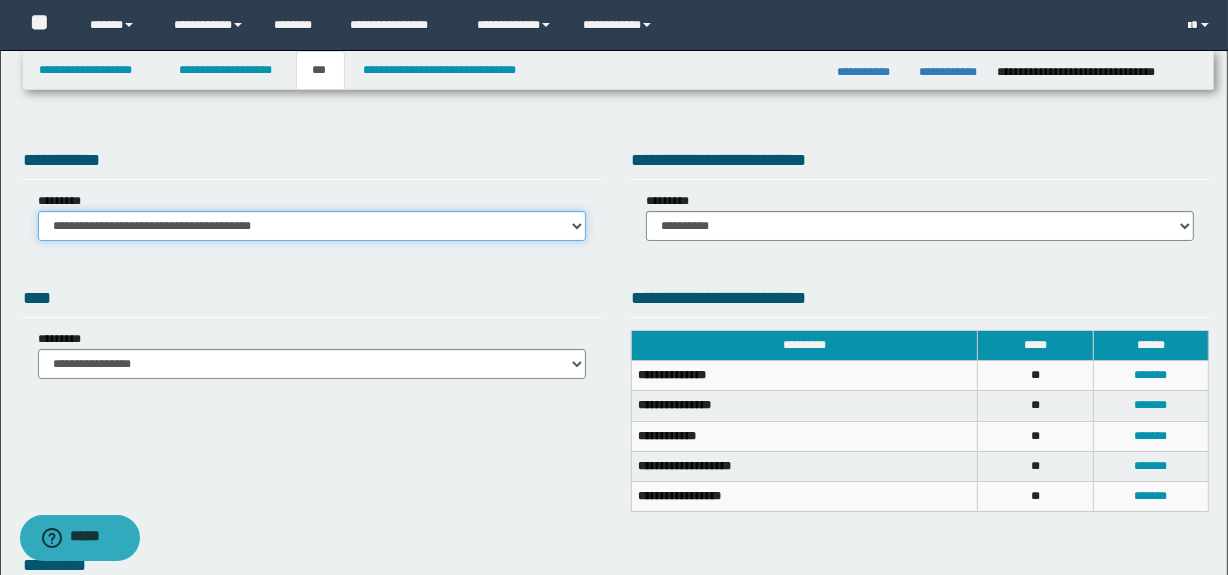click on "**********" at bounding box center [312, 226] 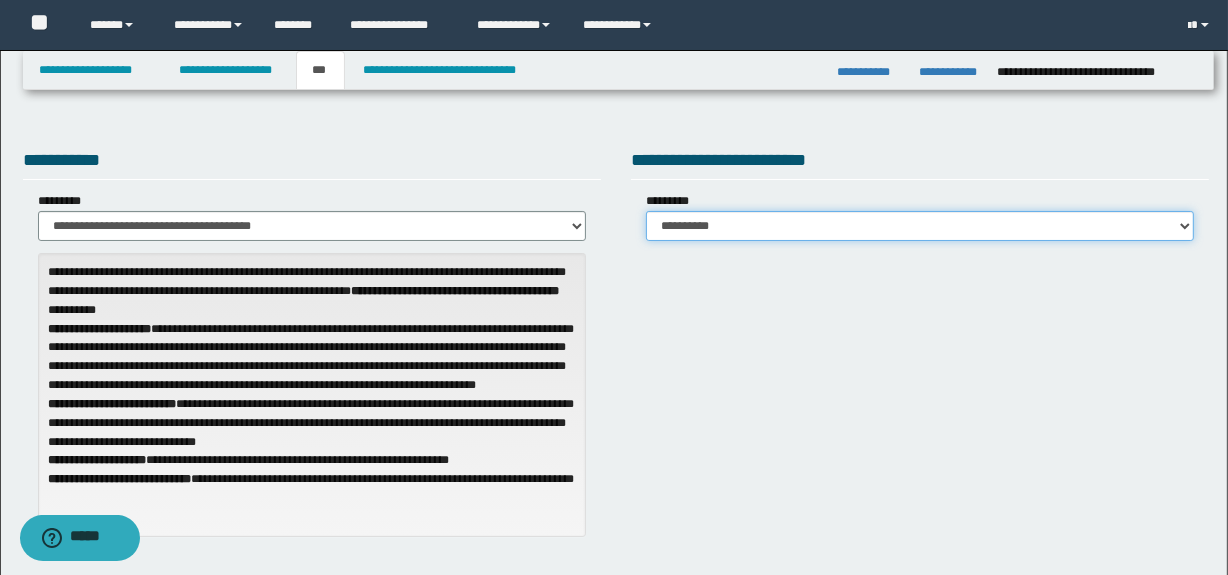 click on "**********" at bounding box center (920, 226) 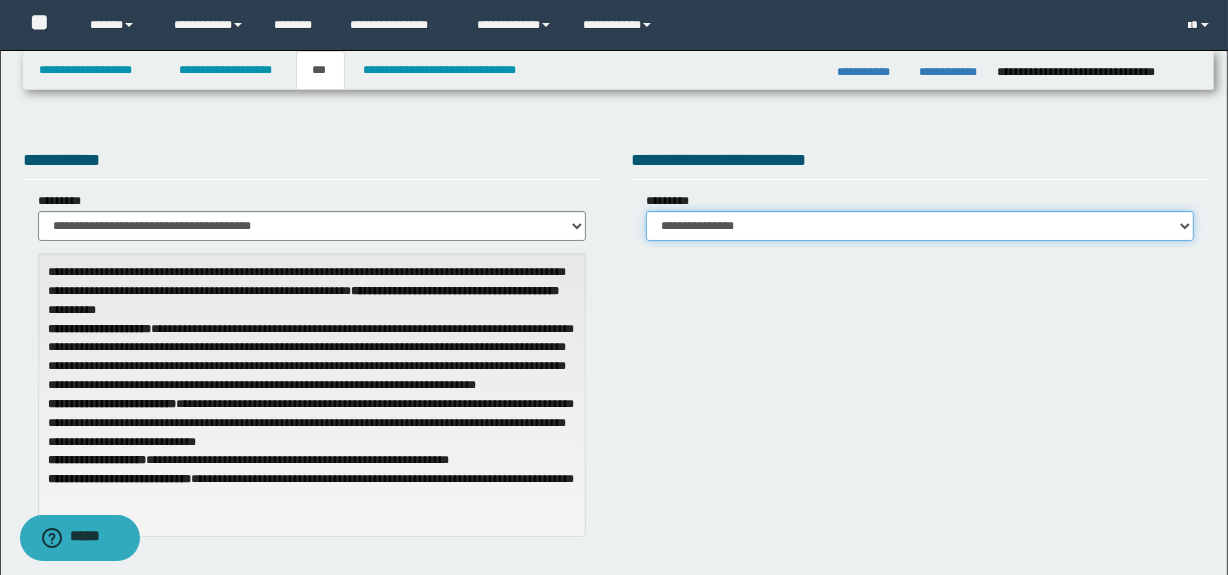 click on "**********" at bounding box center (920, 226) 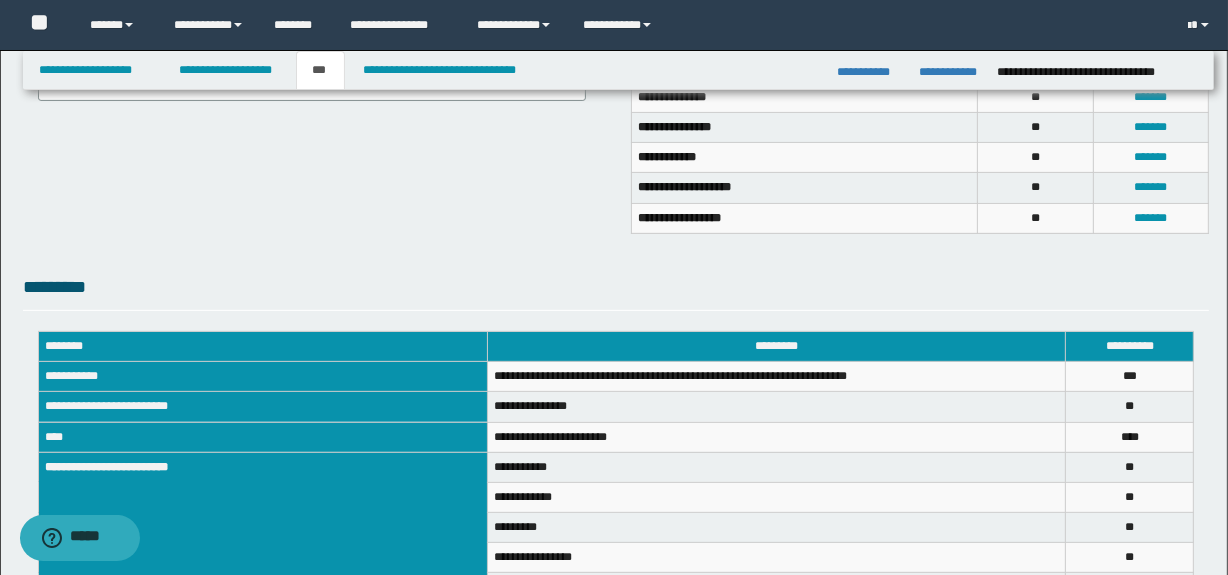 scroll, scrollTop: 550, scrollLeft: 0, axis: vertical 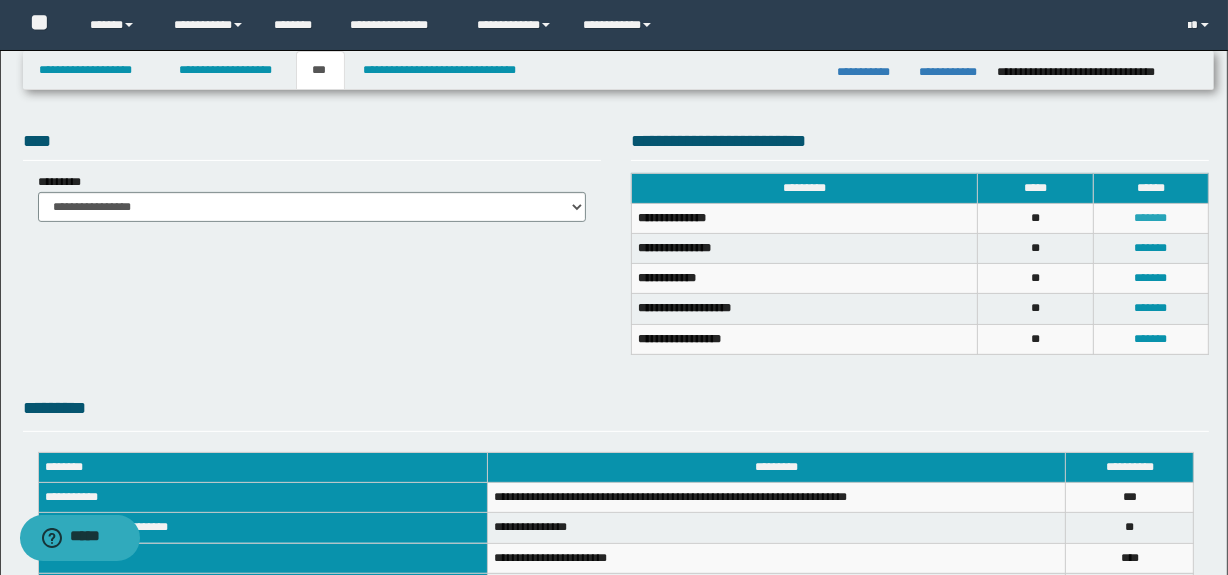 click on "*******" at bounding box center [1151, 218] 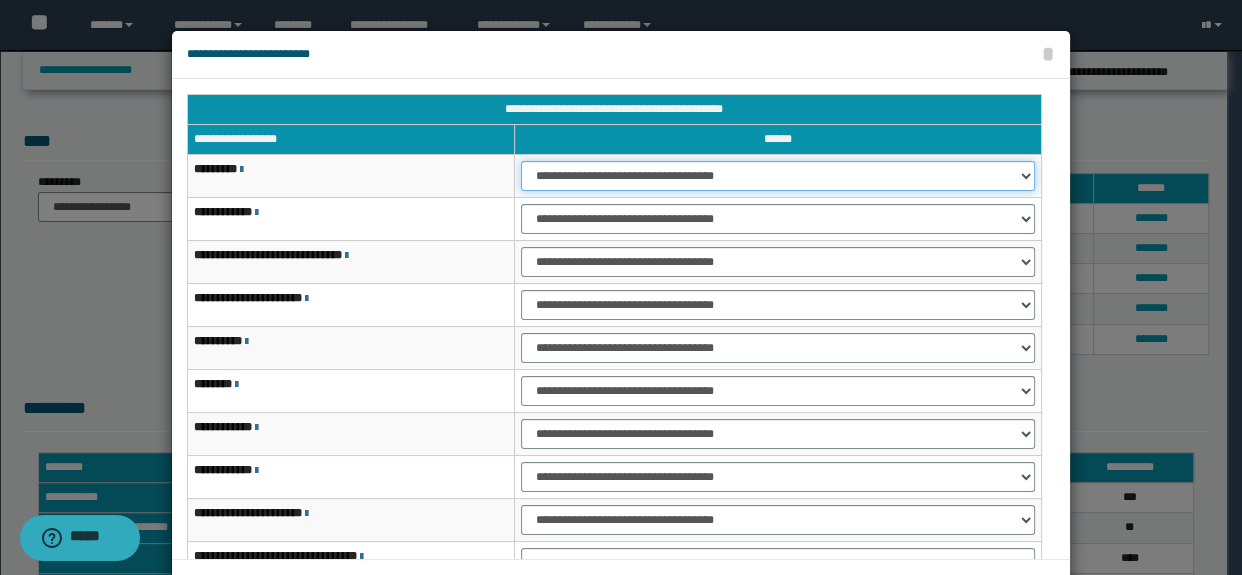 click on "**********" at bounding box center (777, 176) 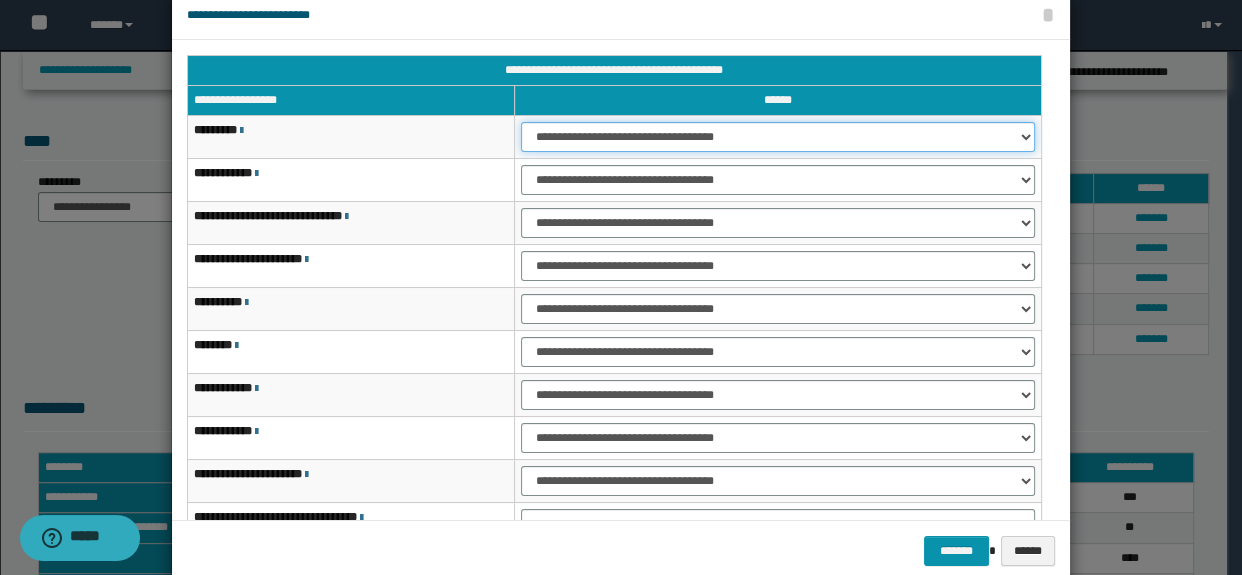 scroll, scrollTop: 75, scrollLeft: 0, axis: vertical 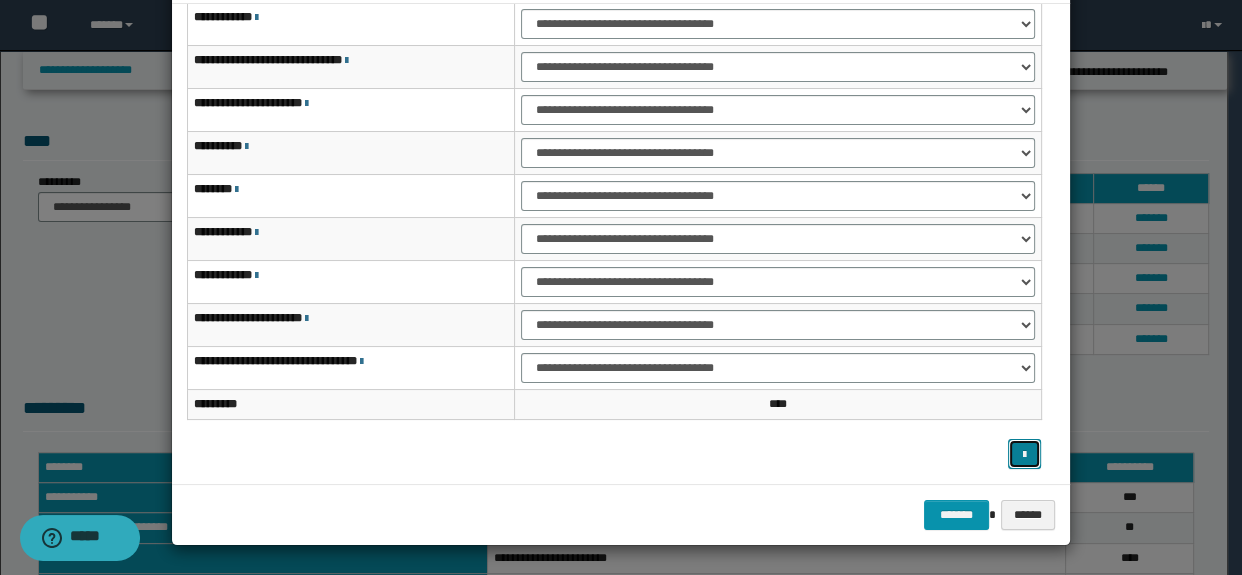 click at bounding box center (1025, 454) 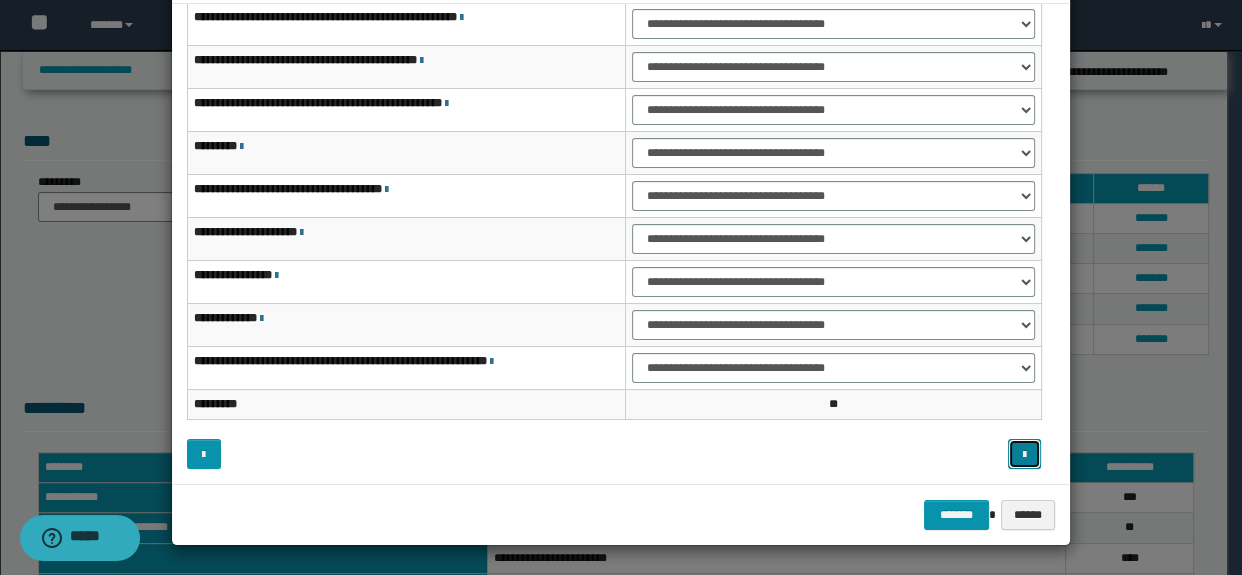 click at bounding box center [1025, 454] 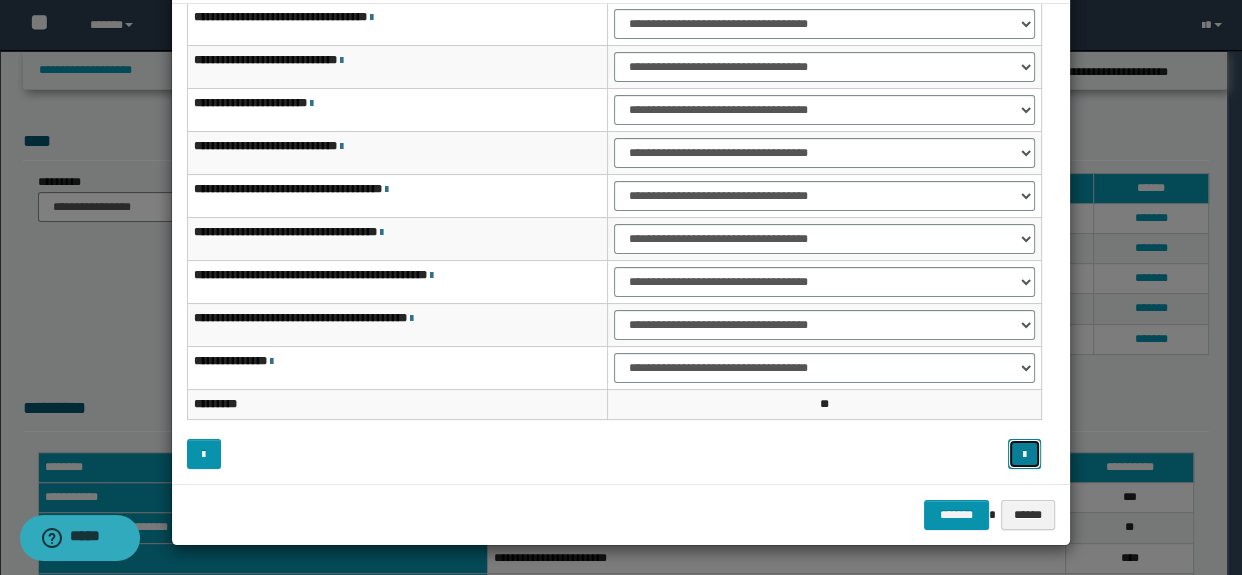 scroll, scrollTop: 90, scrollLeft: 0, axis: vertical 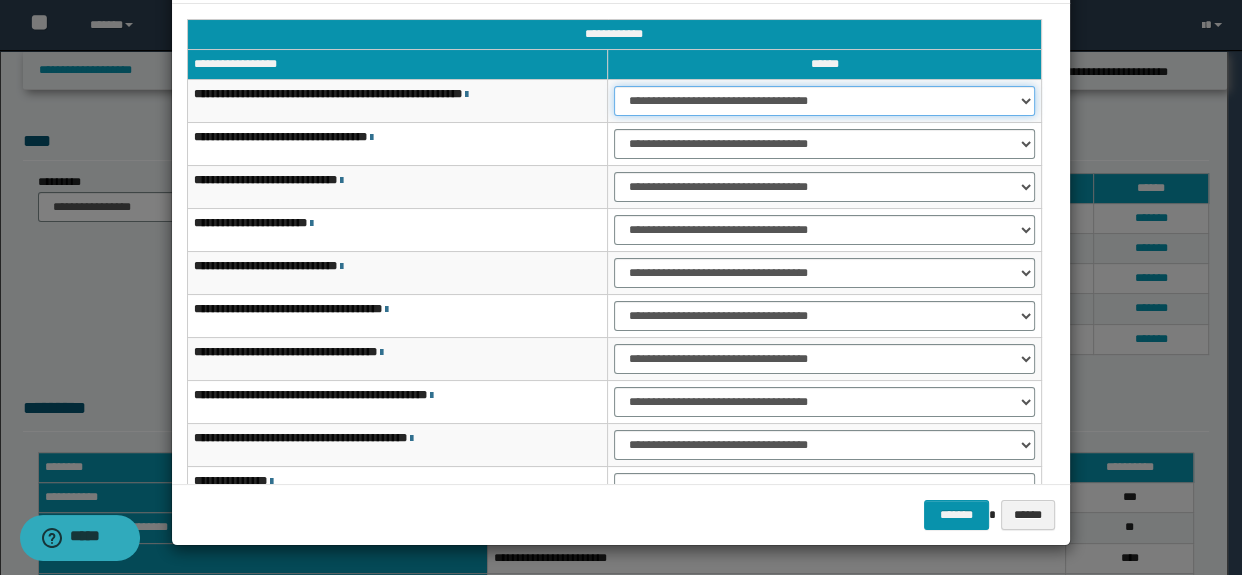 click on "**********" at bounding box center (824, 101) 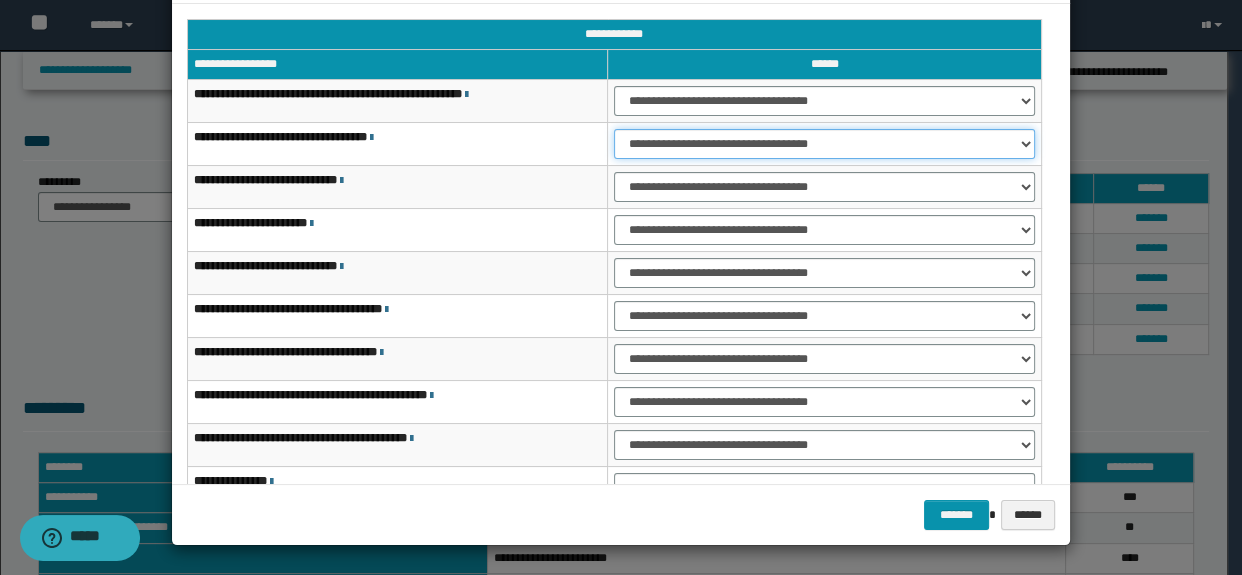drag, startPoint x: 636, startPoint y: 138, endPoint x: 640, endPoint y: 156, distance: 18.439089 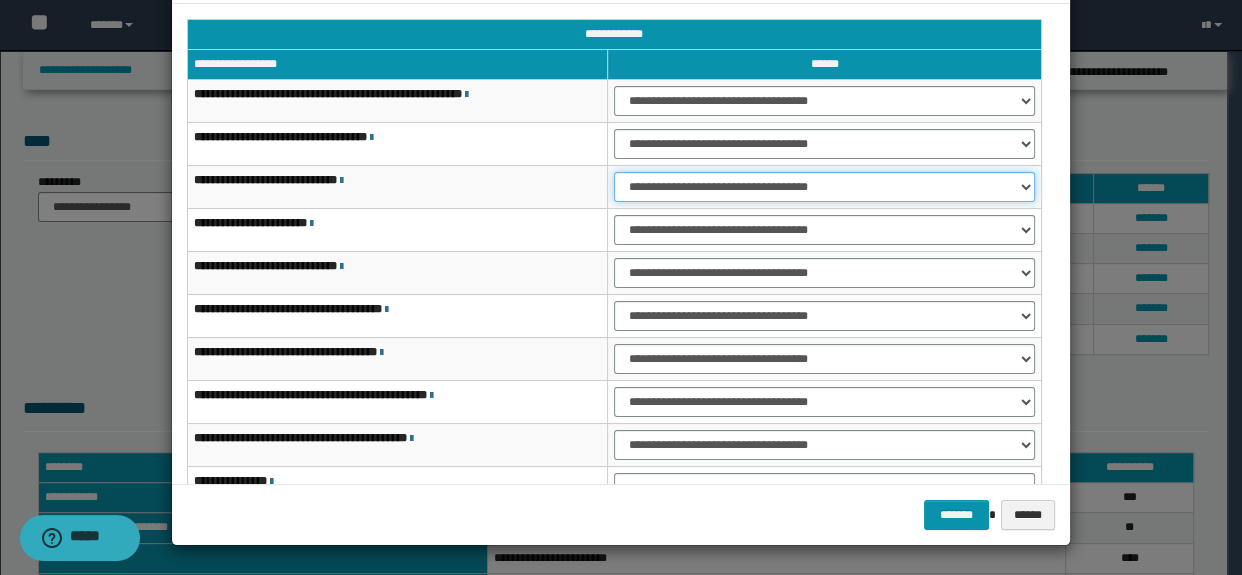 click on "**********" at bounding box center (824, 187) 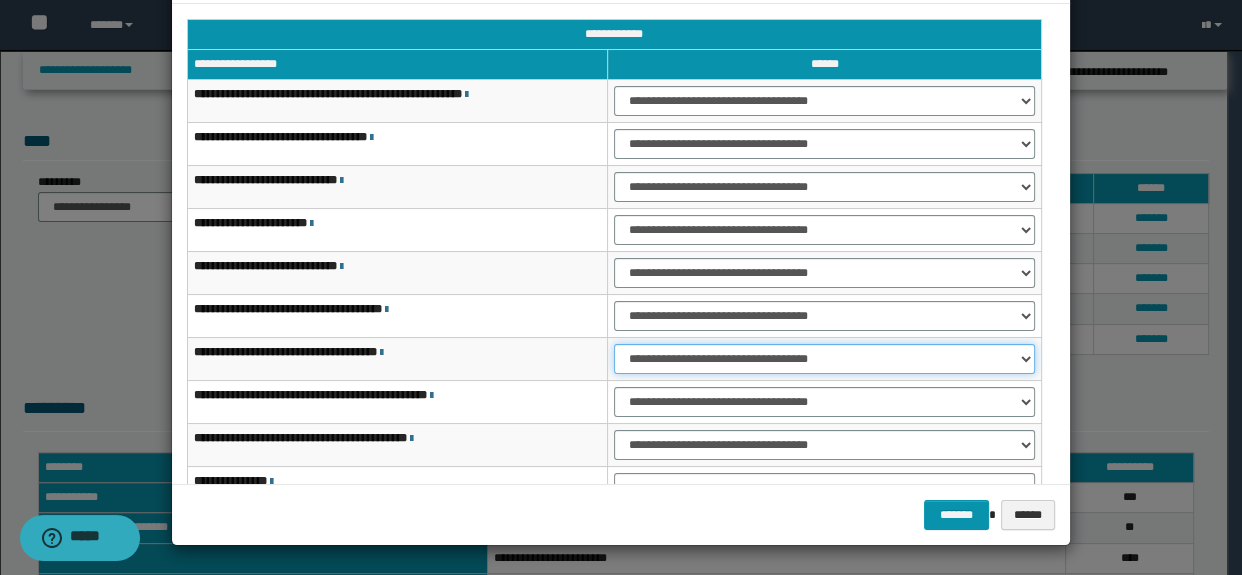 click on "**********" at bounding box center (824, 359) 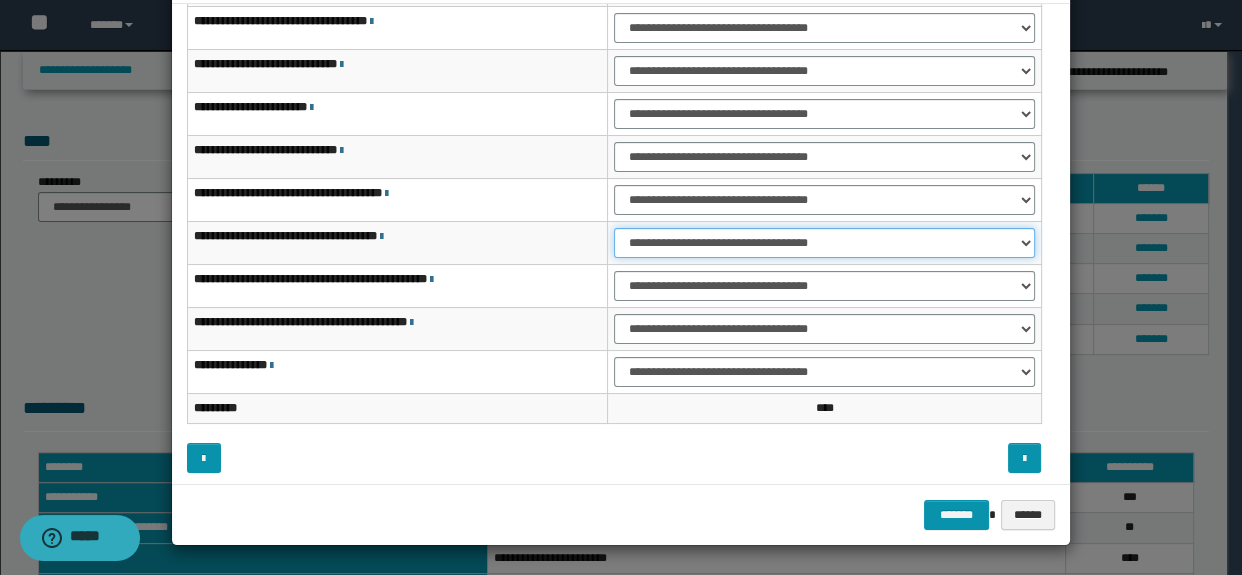 scroll, scrollTop: 120, scrollLeft: 0, axis: vertical 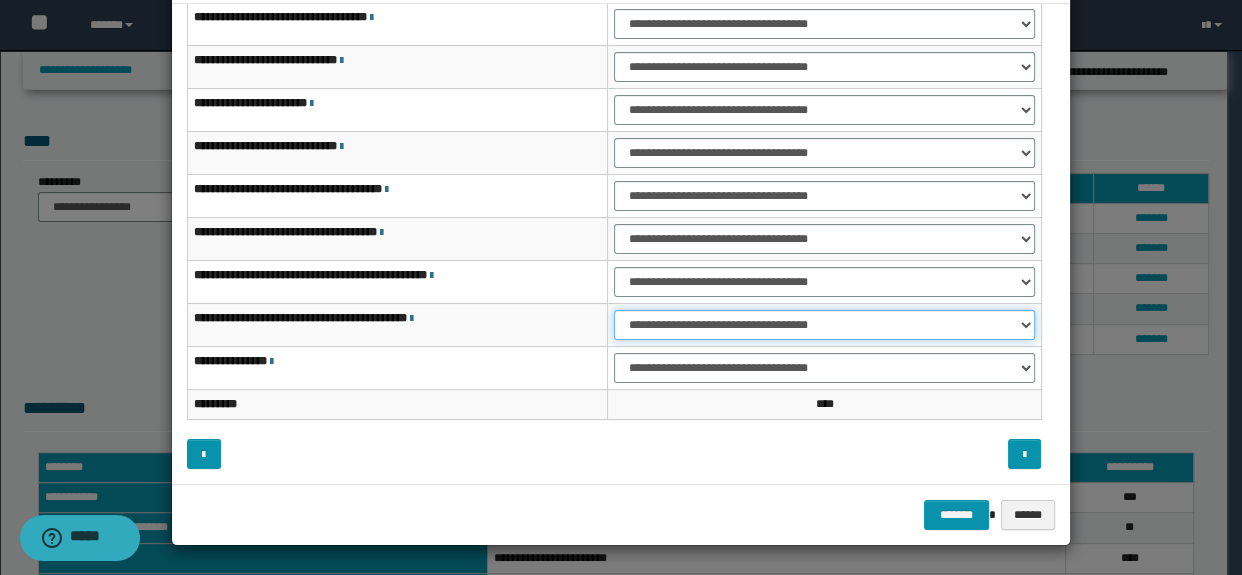 click on "**********" at bounding box center [824, 325] 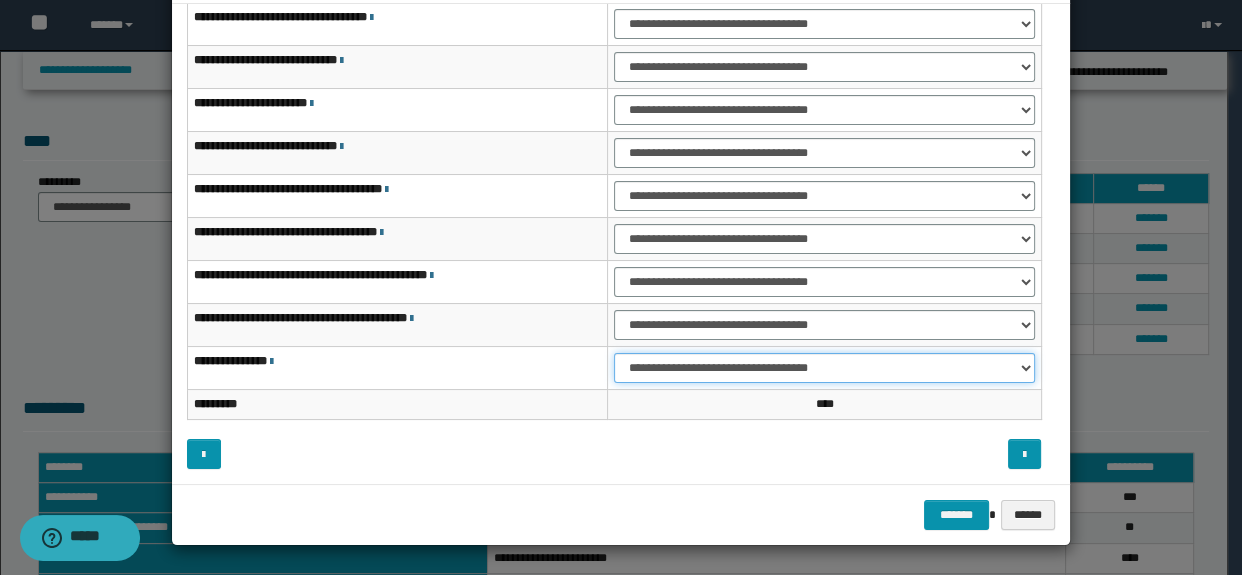 drag, startPoint x: 633, startPoint y: 365, endPoint x: 643, endPoint y: 375, distance: 14.142136 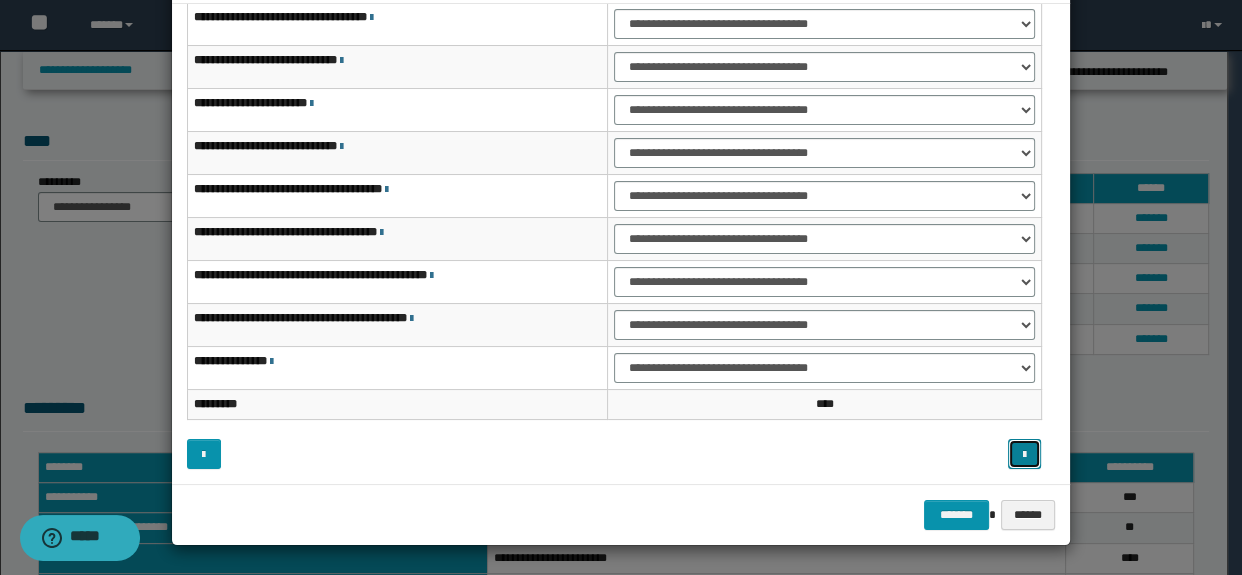 click at bounding box center (1025, 454) 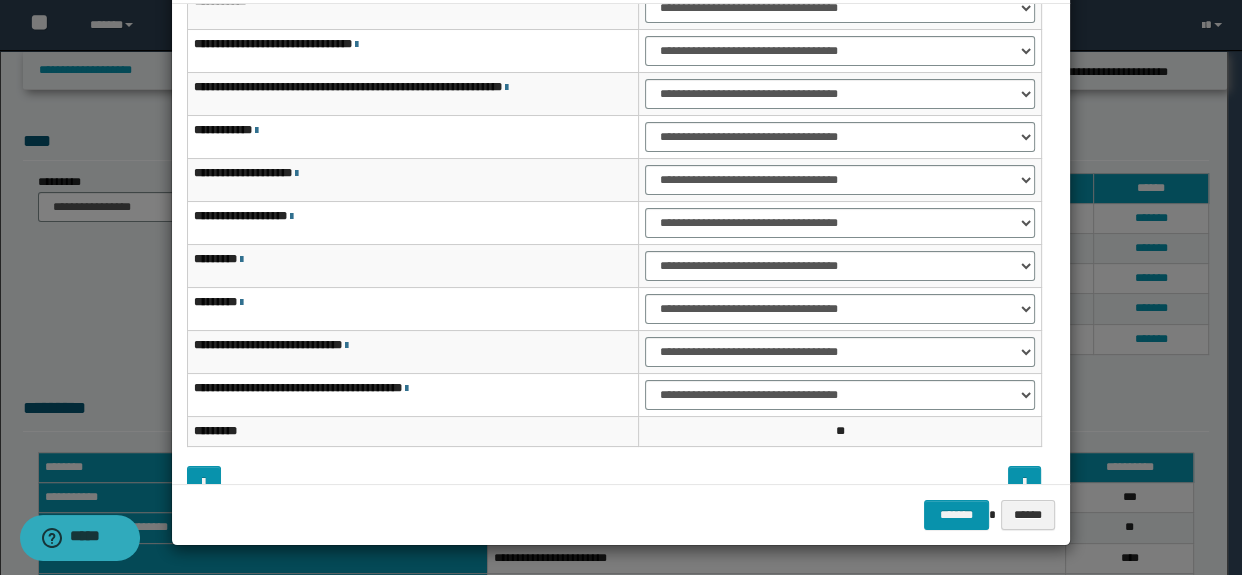 scroll, scrollTop: 60, scrollLeft: 0, axis: vertical 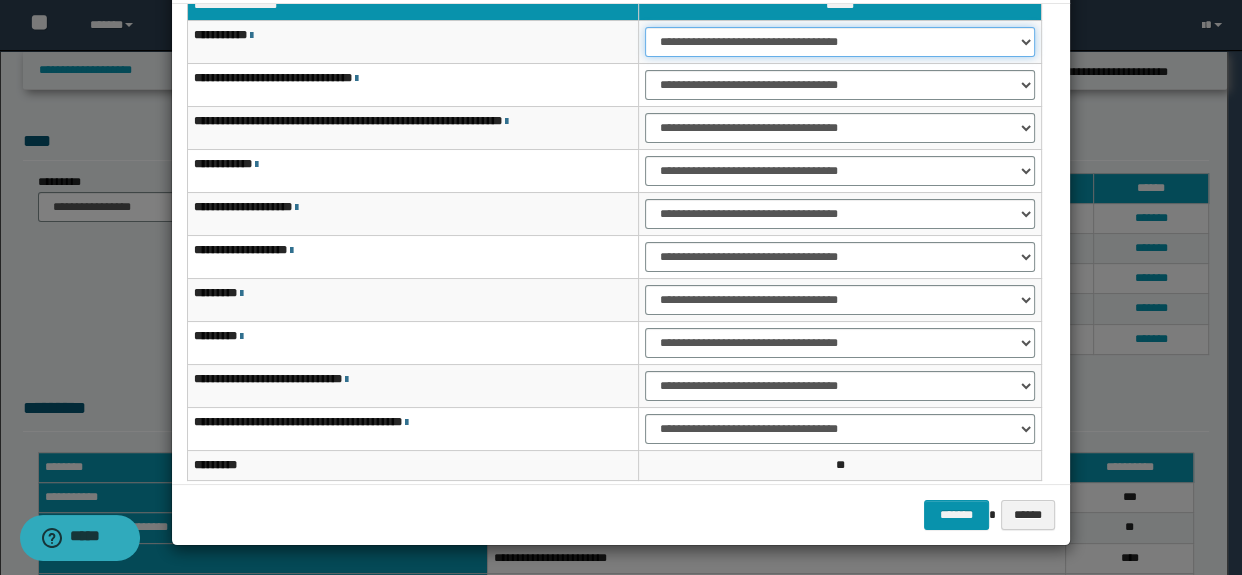 click on "**********" at bounding box center [839, 42] 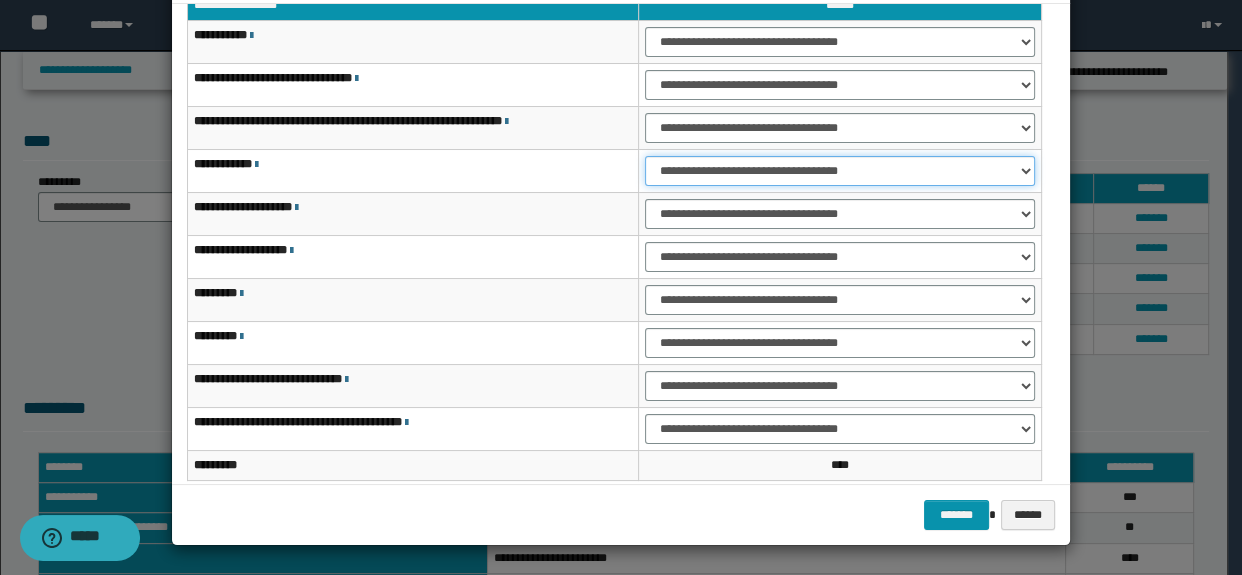 click on "**********" at bounding box center (839, 171) 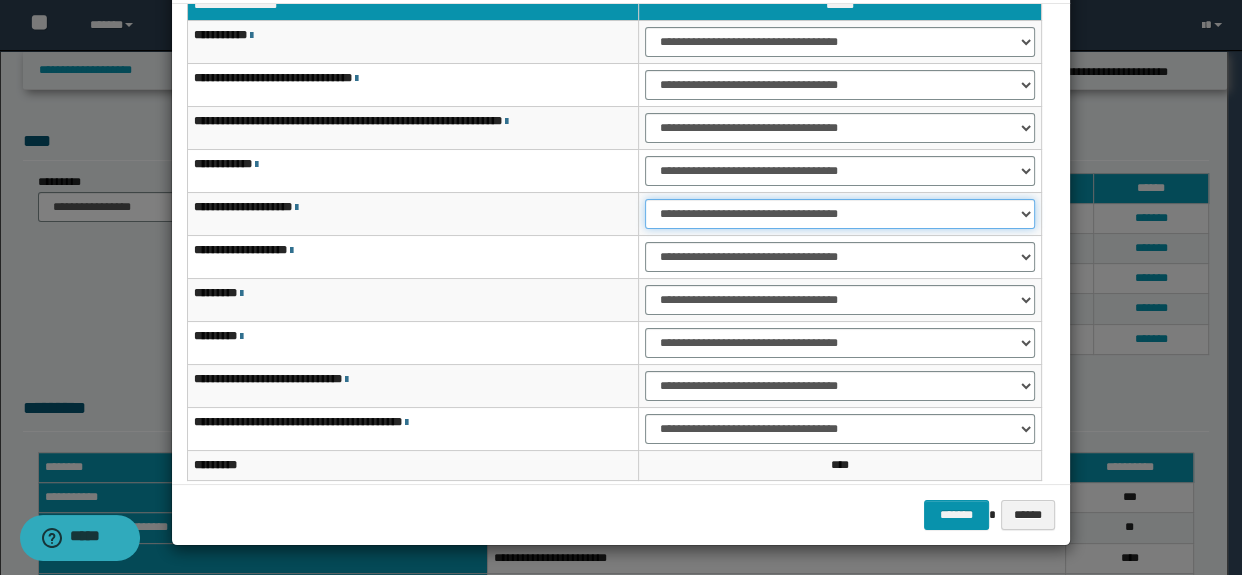 click on "**********" at bounding box center [839, 214] 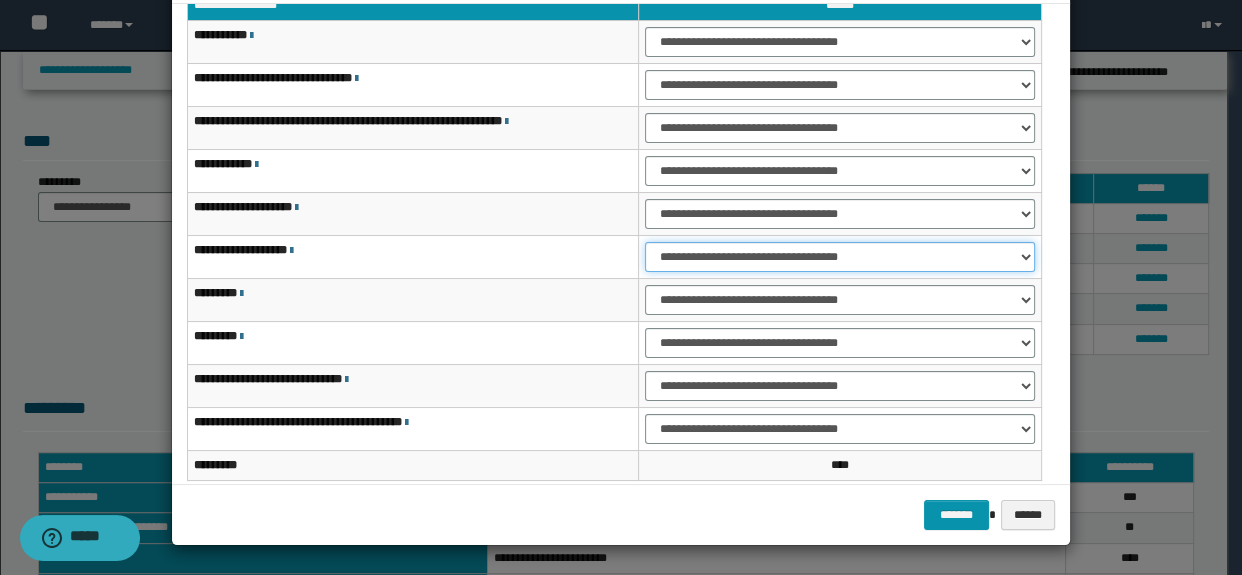 click on "**********" at bounding box center [839, 257] 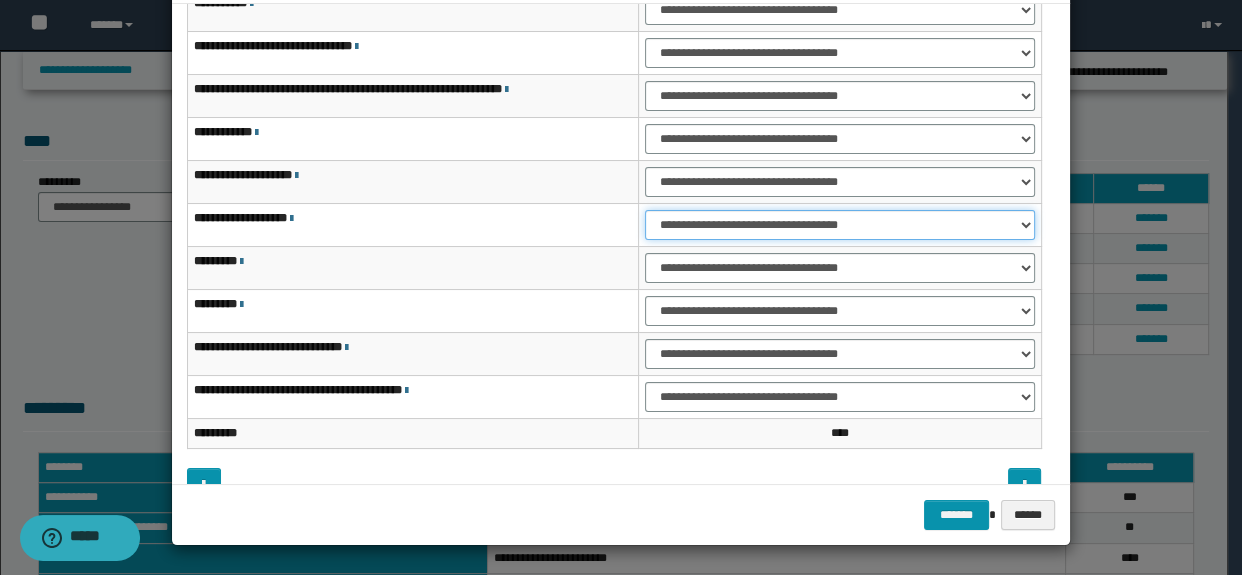scroll, scrollTop: 120, scrollLeft: 0, axis: vertical 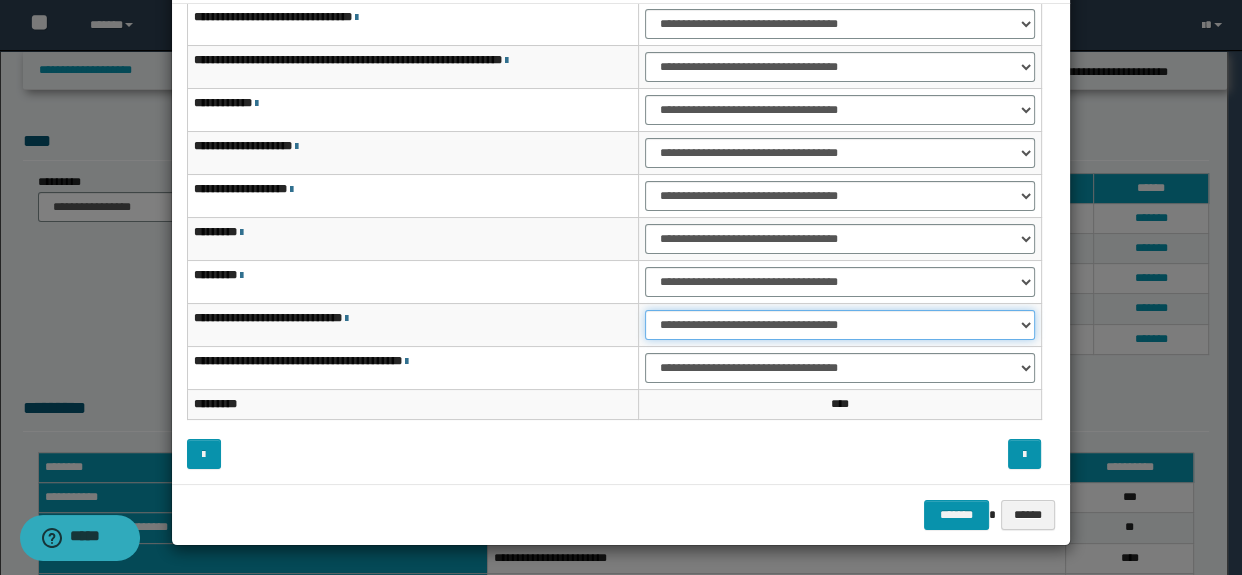click on "**********" at bounding box center (839, 325) 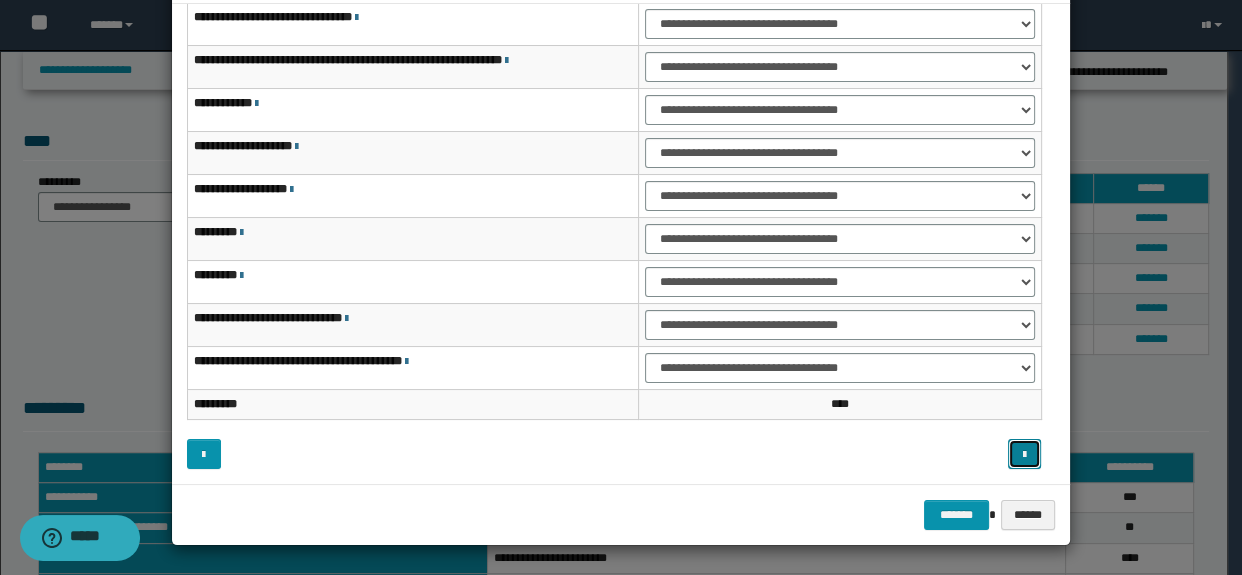click at bounding box center [1025, 454] 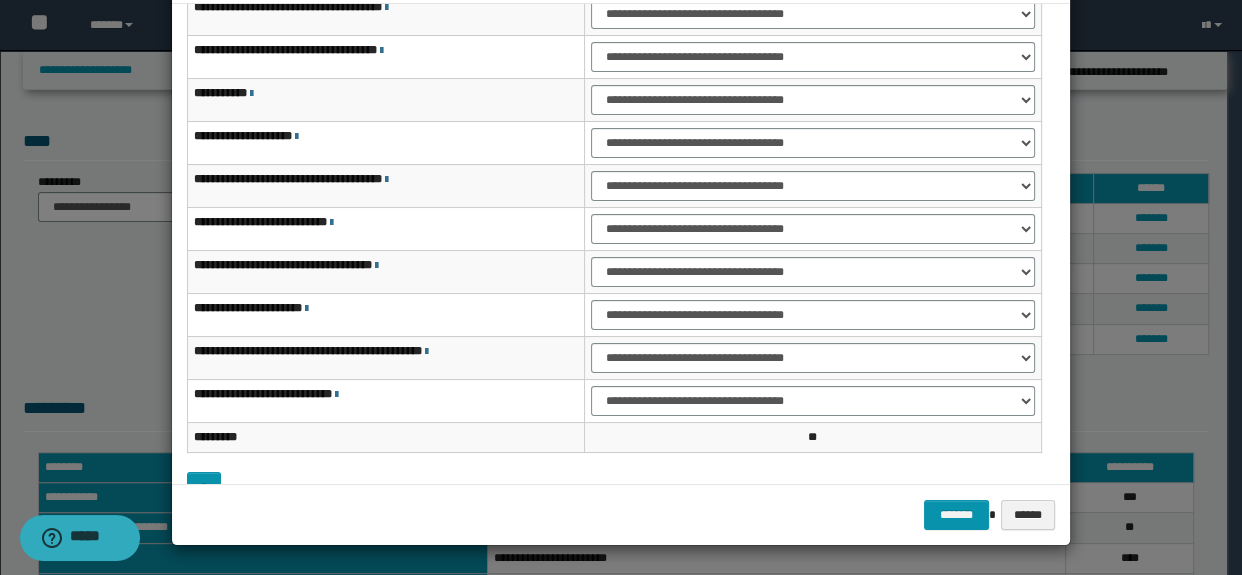 scroll, scrollTop: 59, scrollLeft: 0, axis: vertical 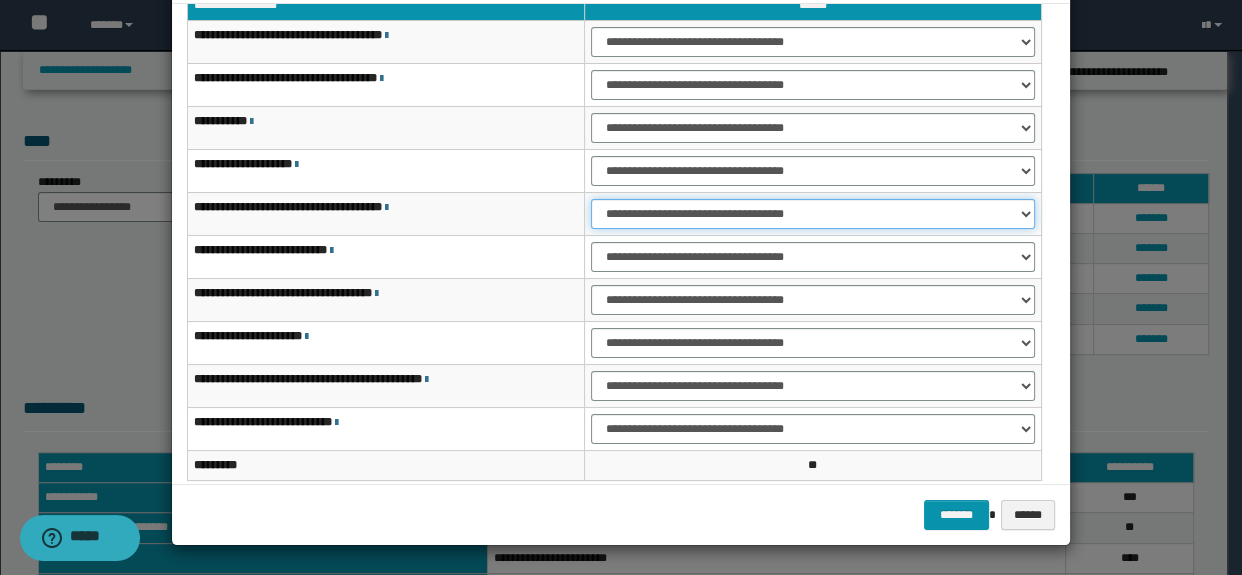 click on "**********" at bounding box center [813, 214] 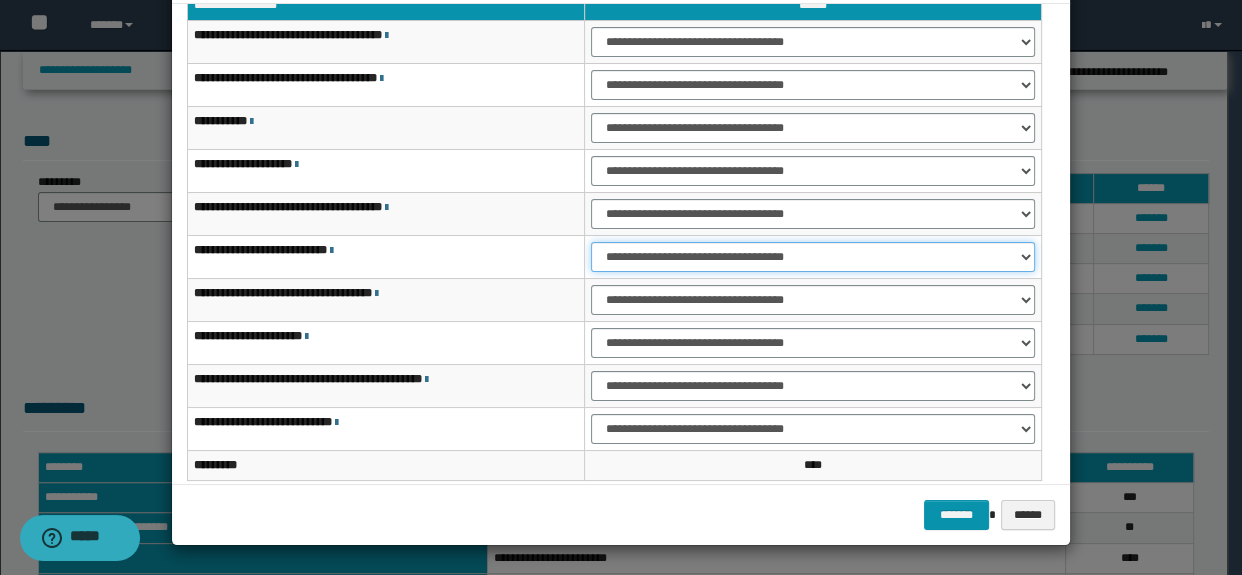 click on "**********" at bounding box center (813, 257) 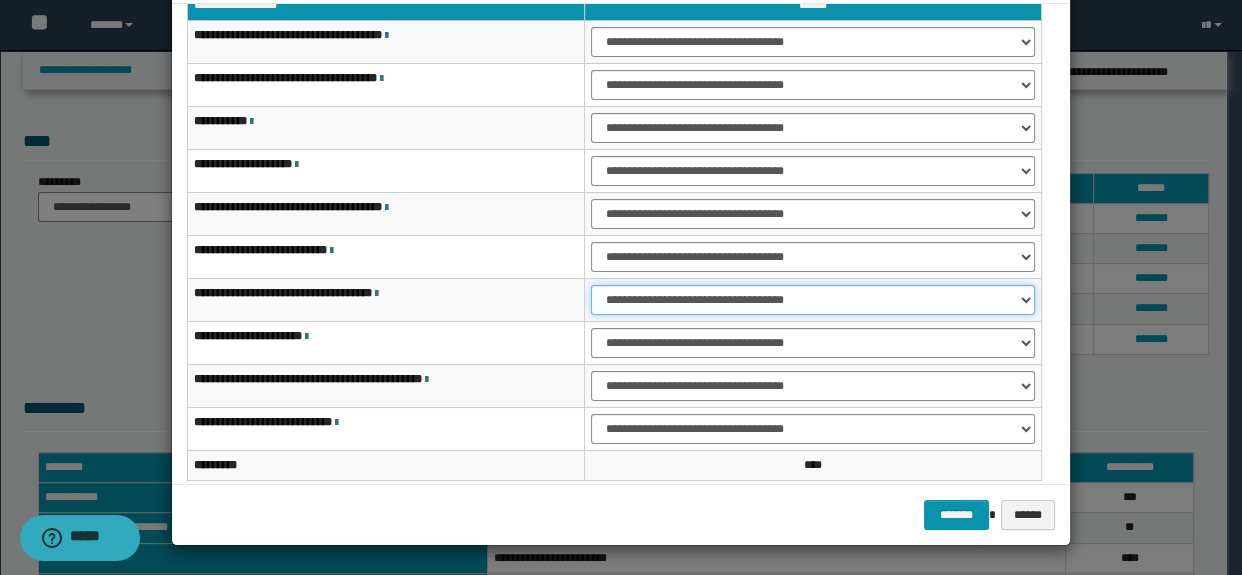 click on "**********" at bounding box center [813, 300] 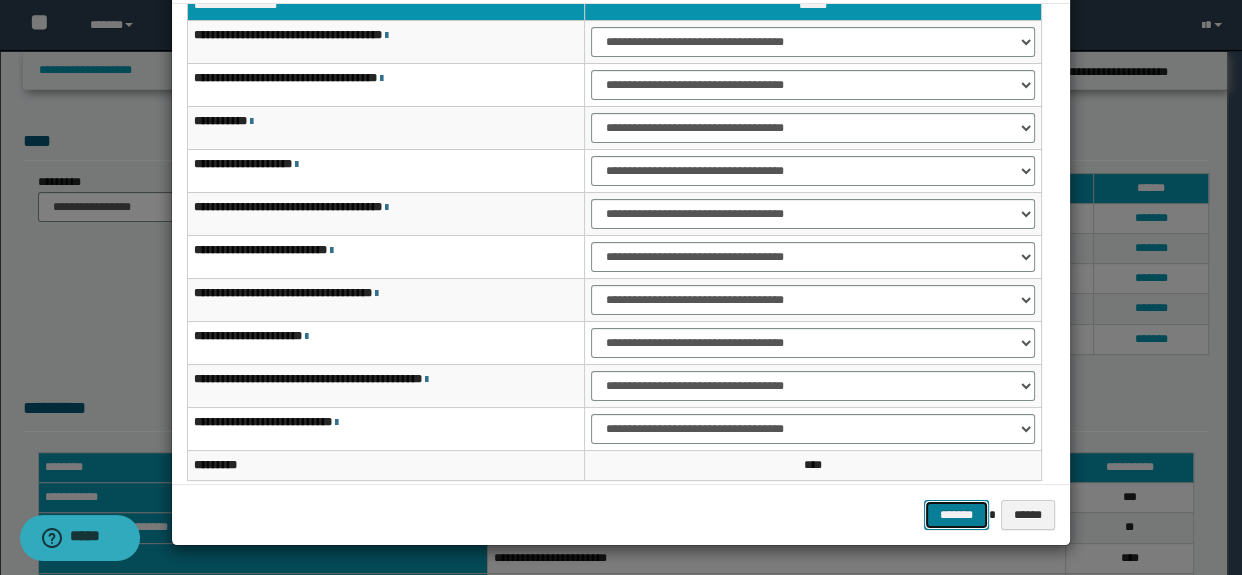 click on "*******" at bounding box center [956, 515] 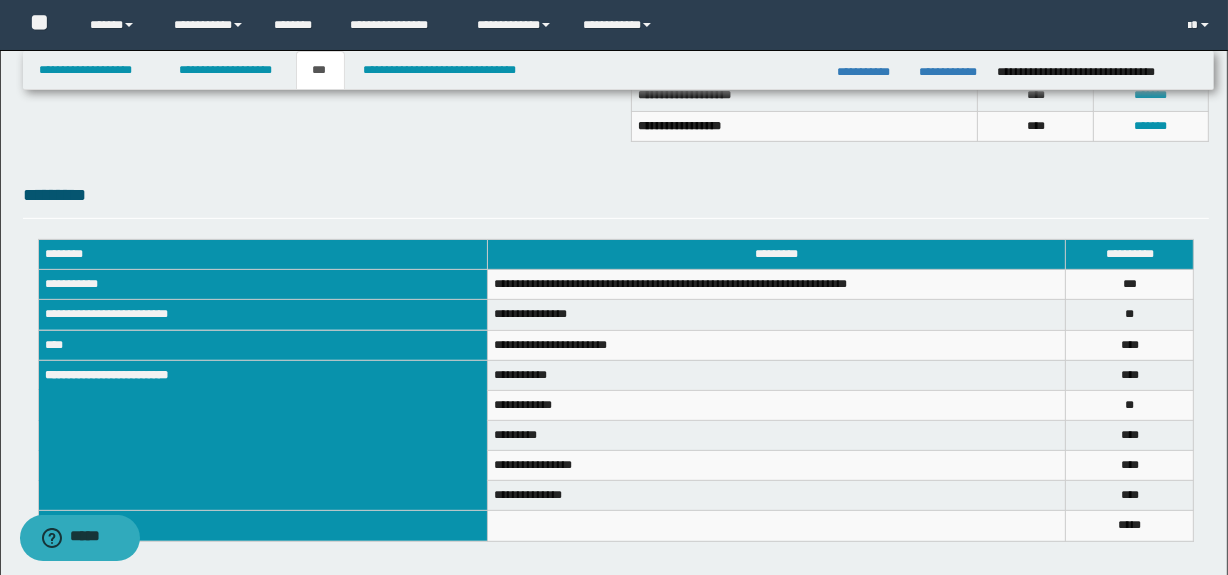 scroll, scrollTop: 766, scrollLeft: 0, axis: vertical 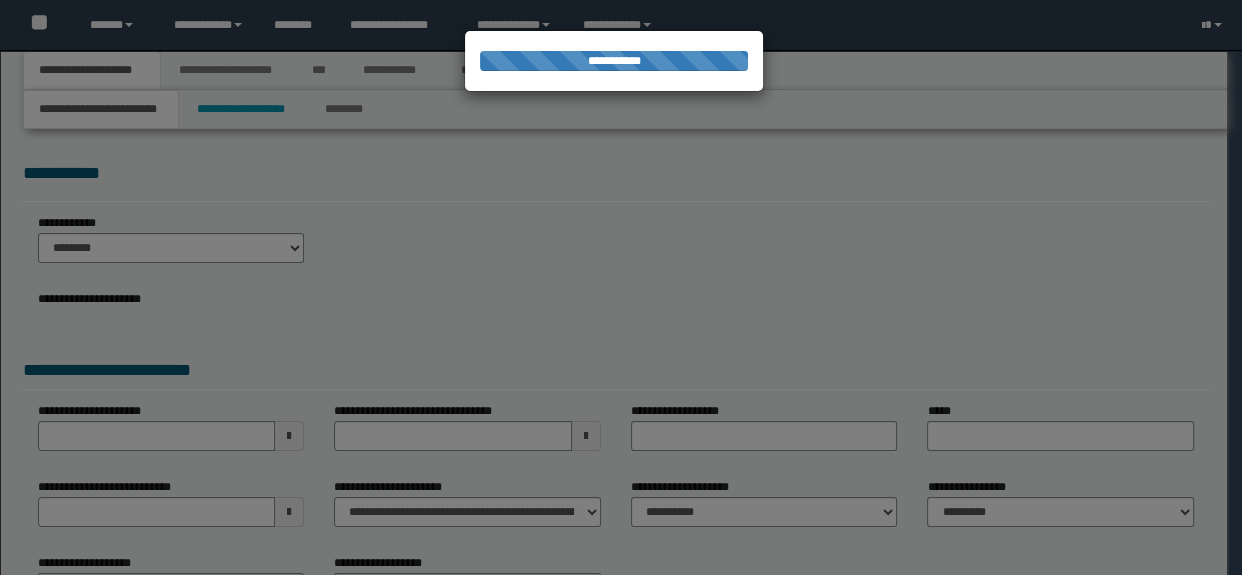 select on "*" 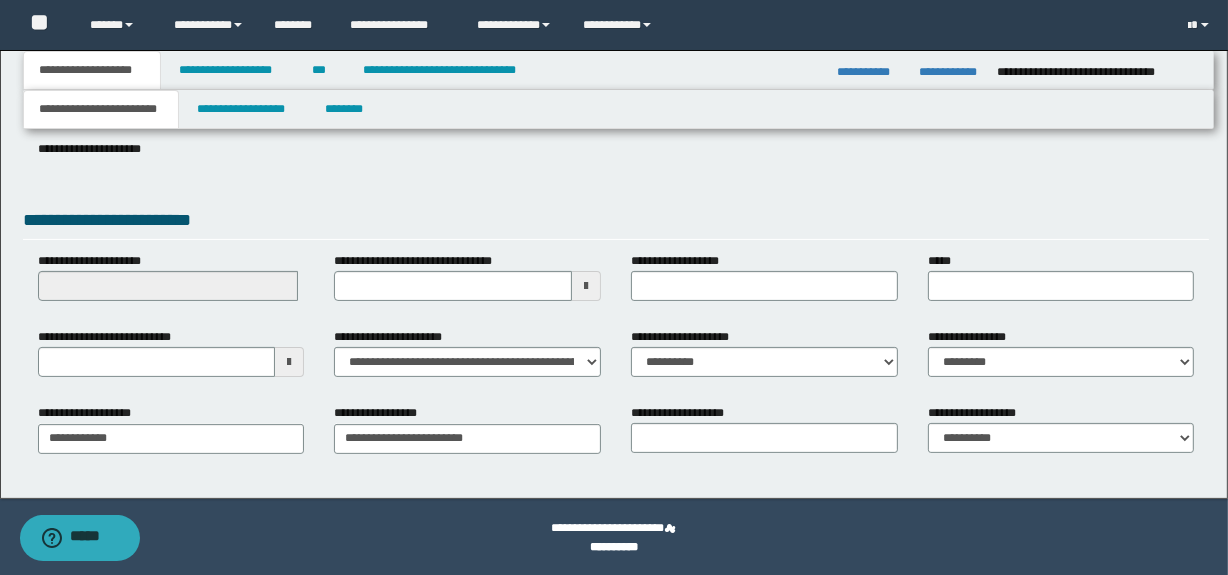 scroll, scrollTop: 308, scrollLeft: 0, axis: vertical 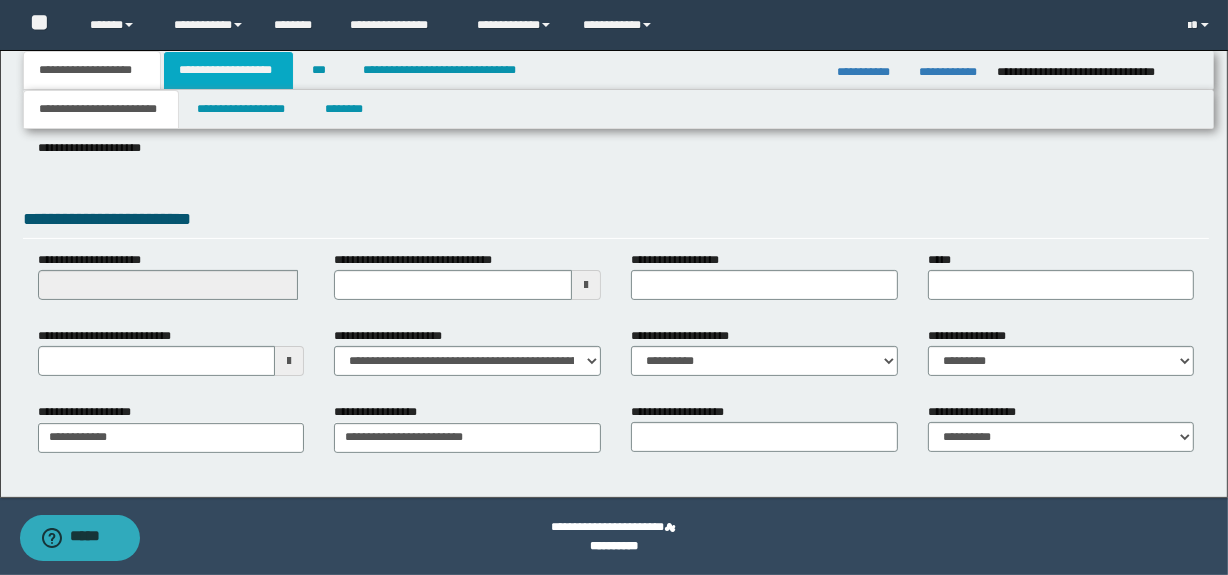 click on "**********" at bounding box center [228, 70] 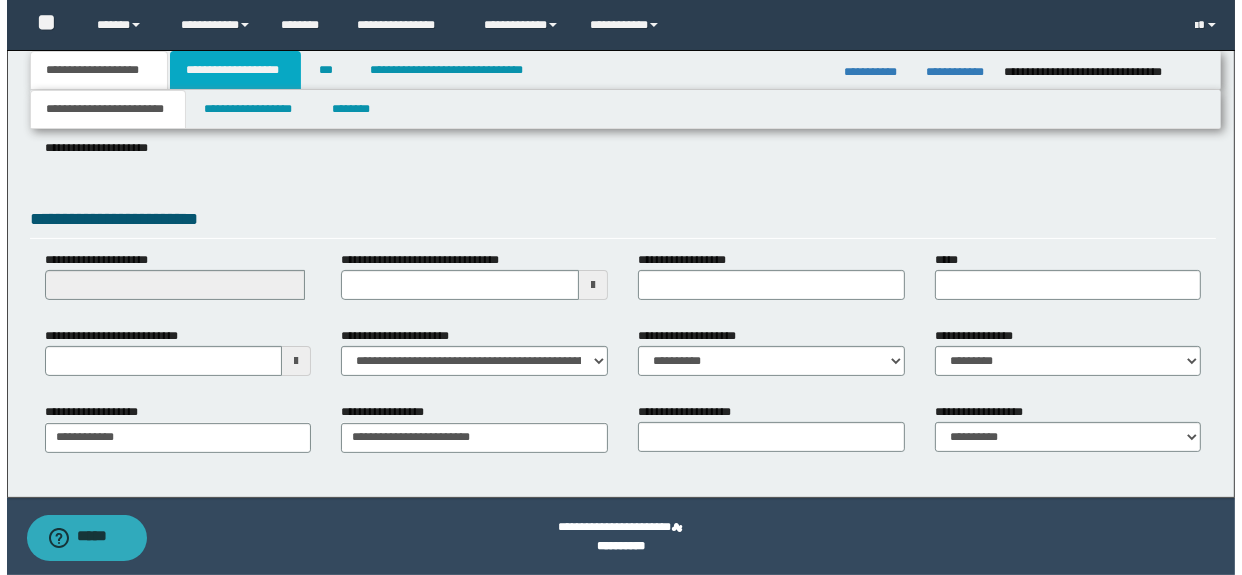 scroll, scrollTop: 0, scrollLeft: 0, axis: both 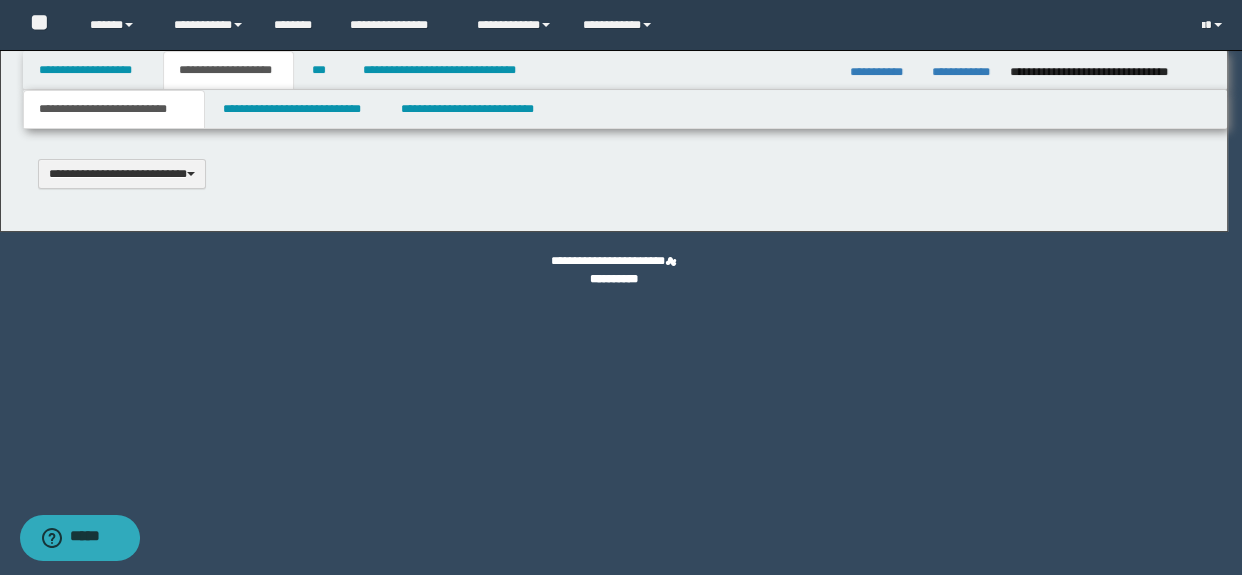 type 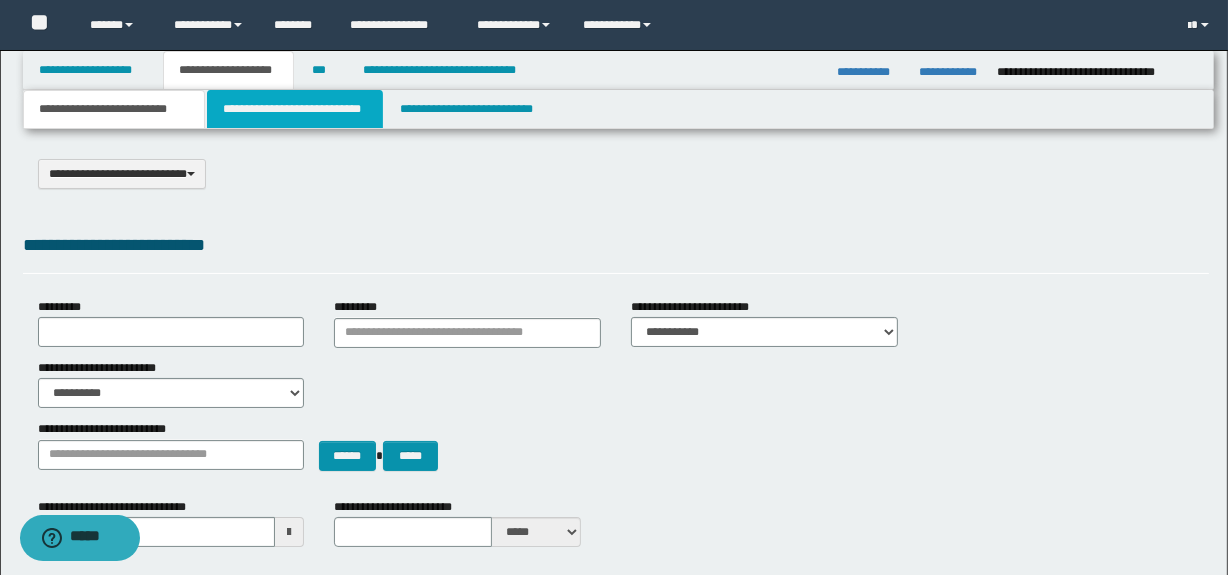 click on "**********" at bounding box center (294, 109) 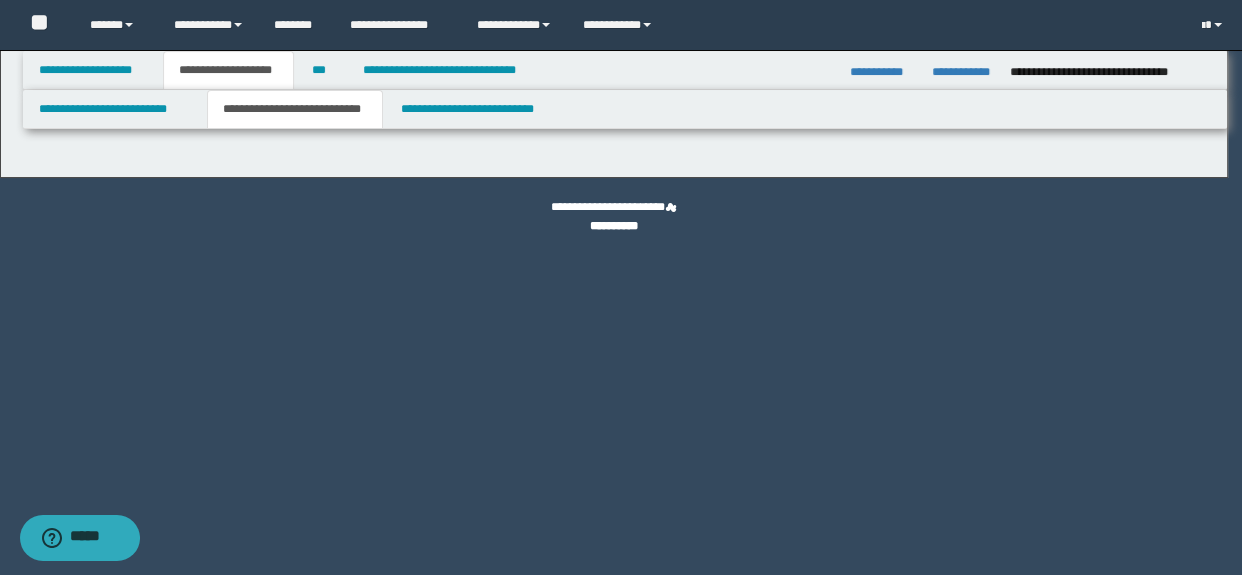 select on "*" 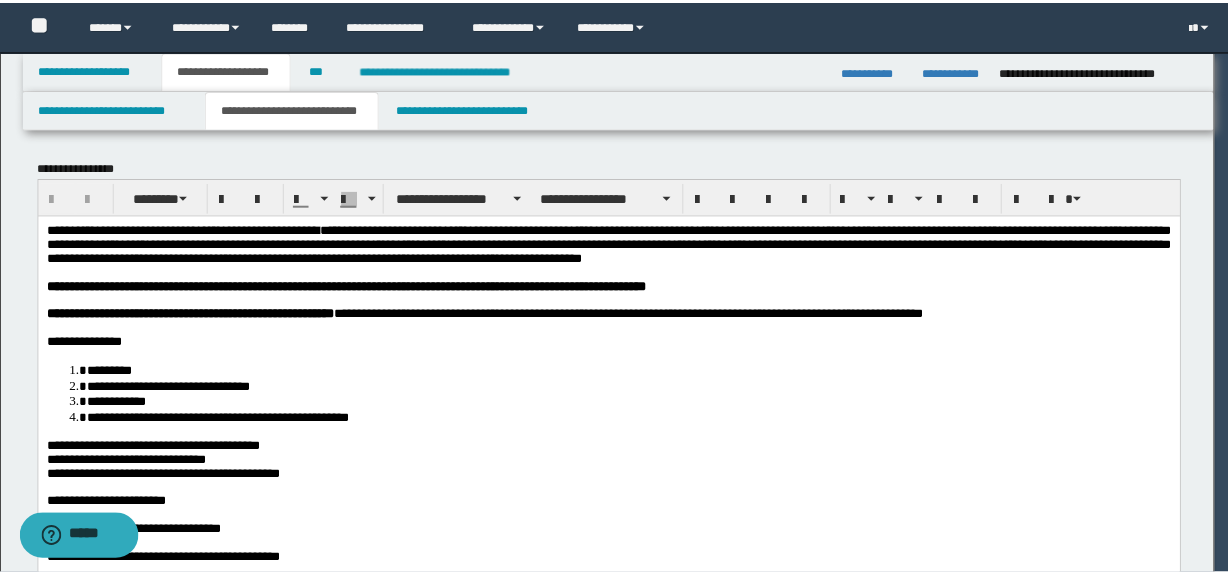 scroll, scrollTop: 0, scrollLeft: 0, axis: both 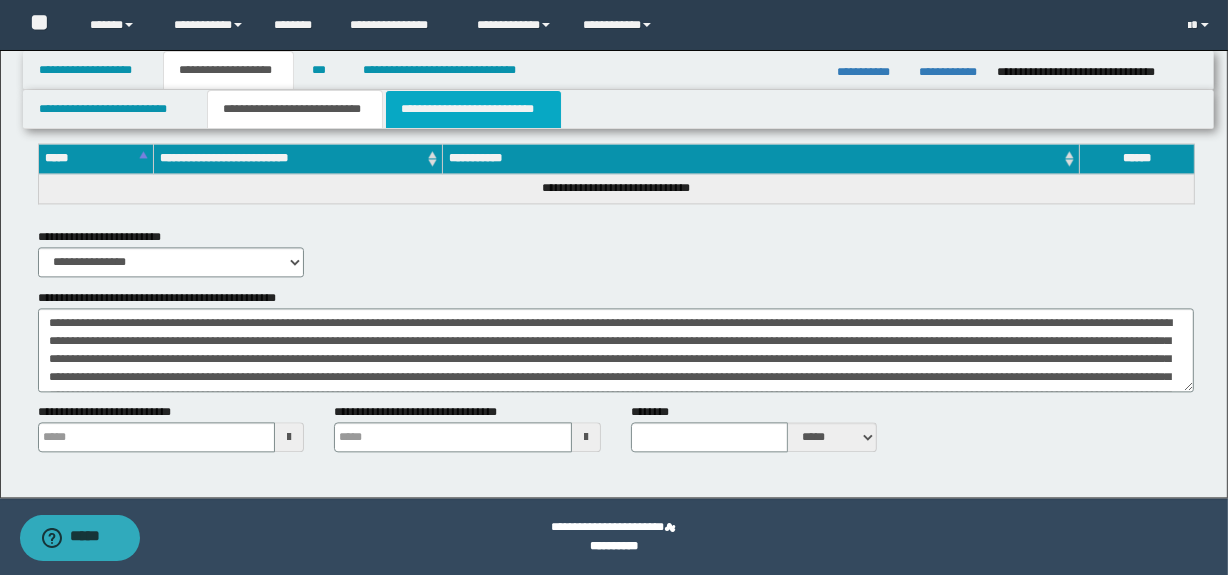 click on "**********" at bounding box center (473, 109) 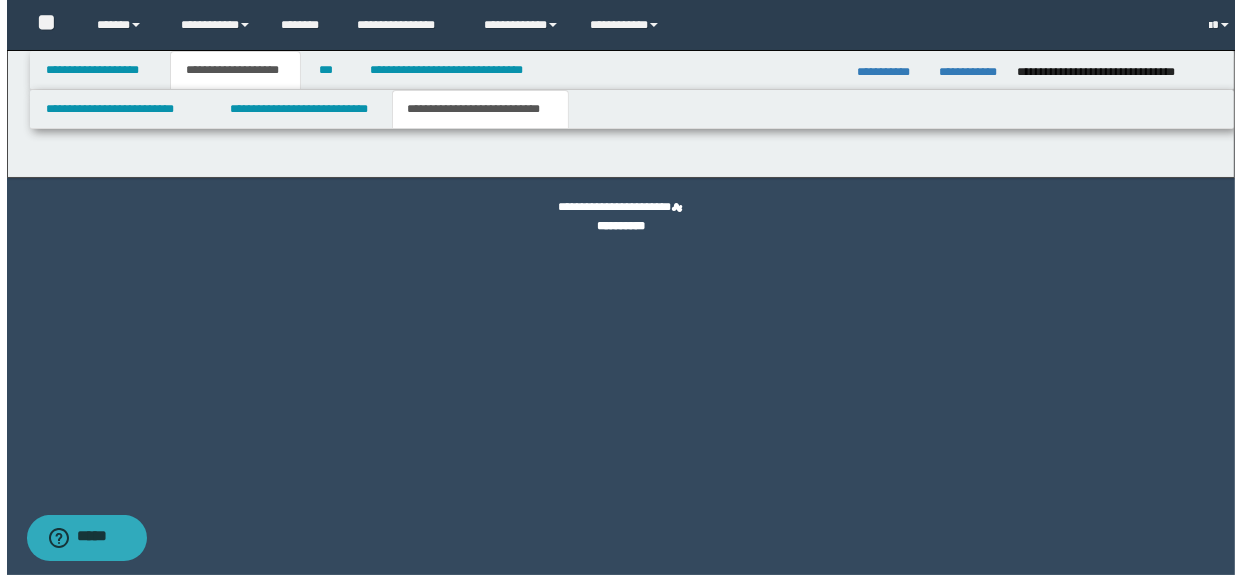 scroll, scrollTop: 0, scrollLeft: 0, axis: both 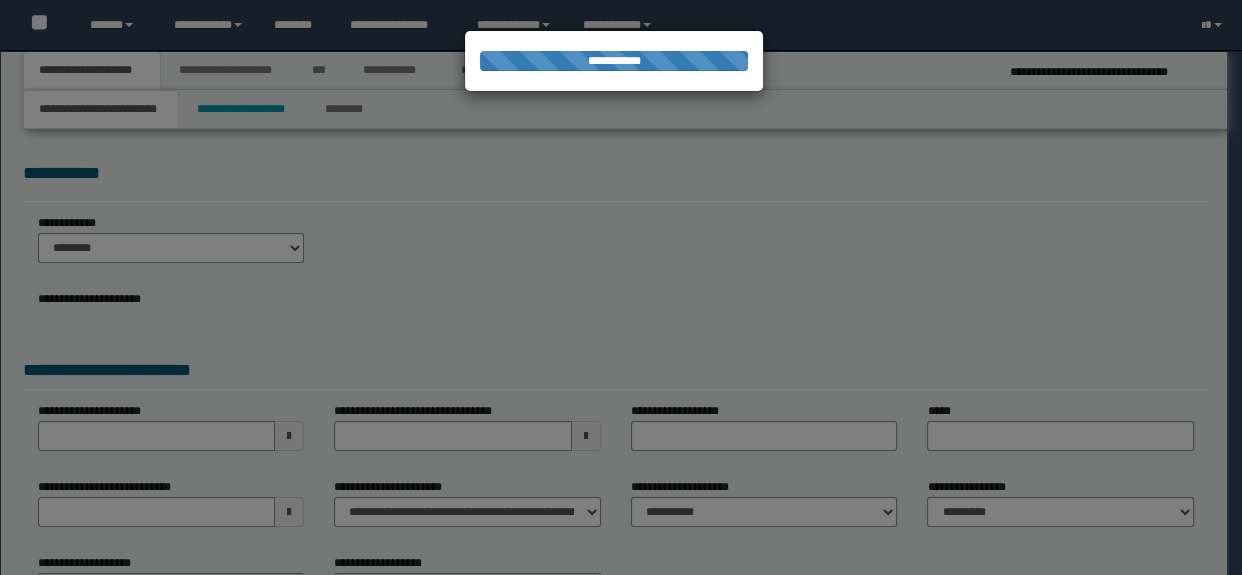 select on "*" 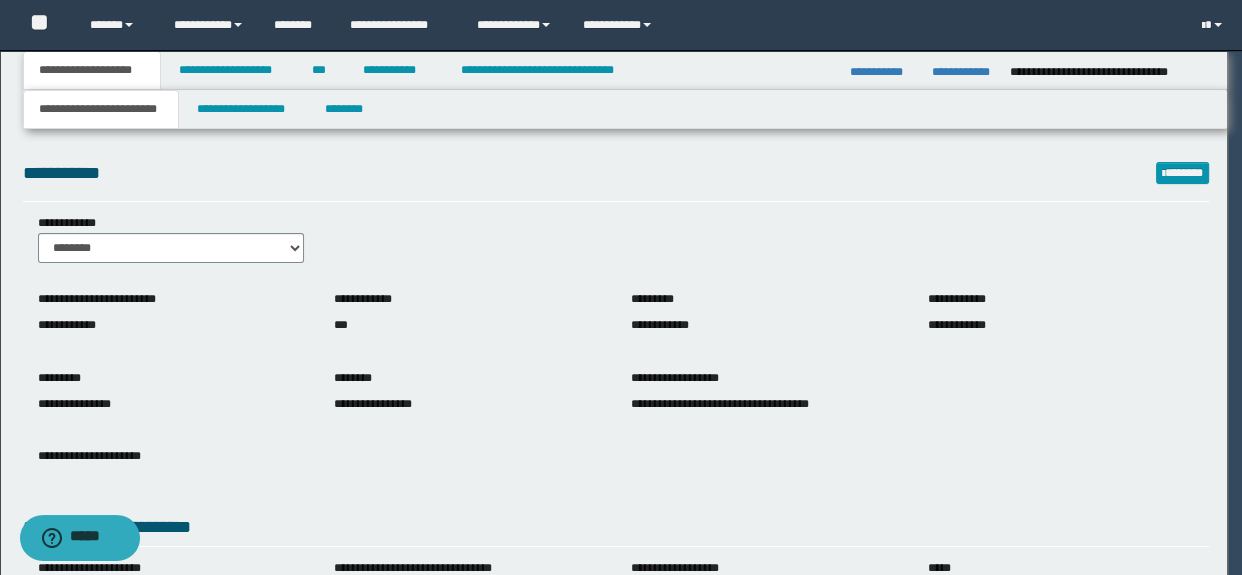 scroll, scrollTop: 0, scrollLeft: 0, axis: both 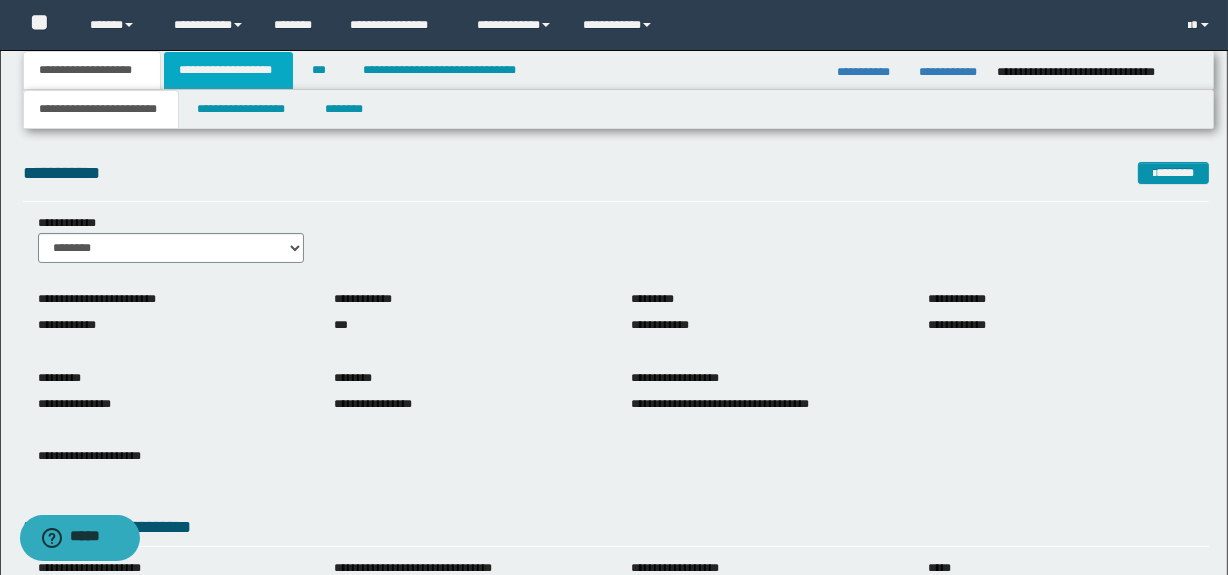 click on "**********" at bounding box center (228, 70) 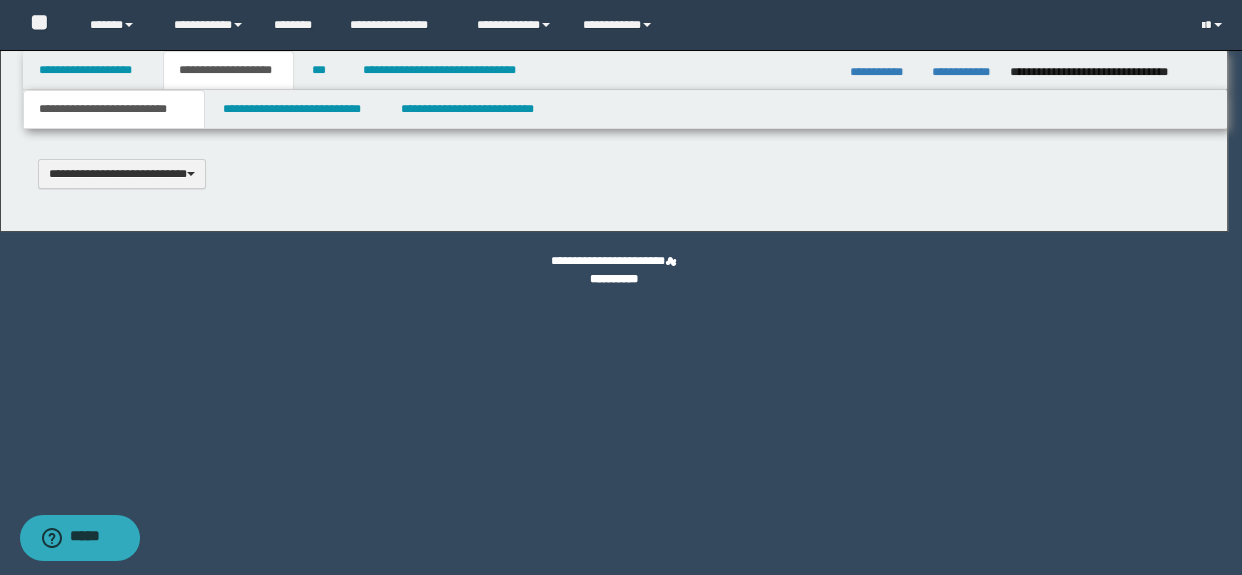 type 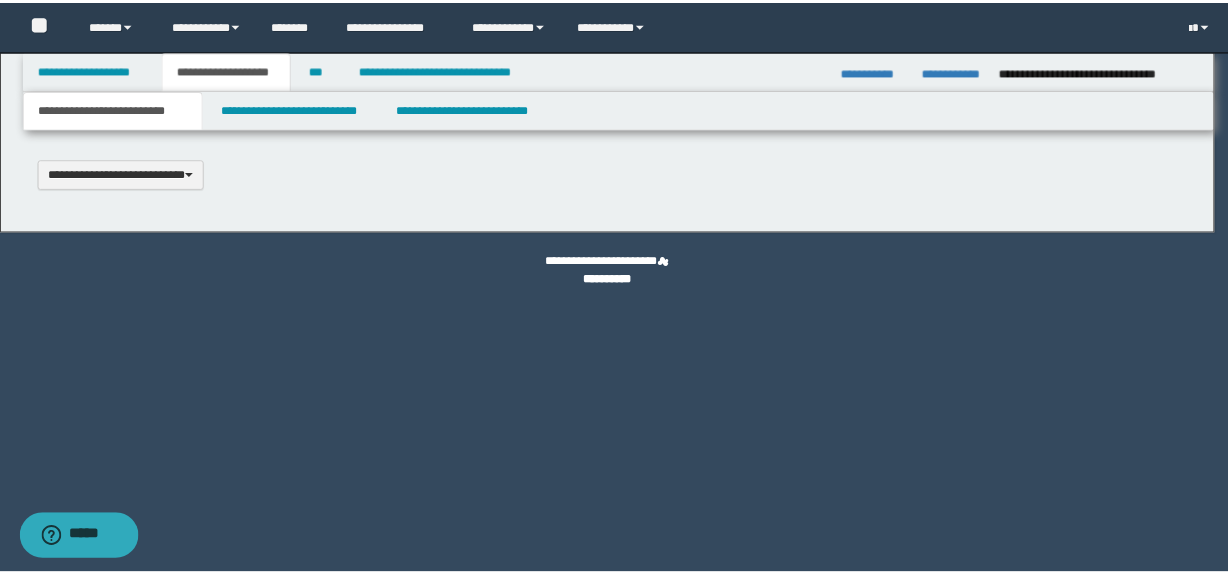 scroll, scrollTop: 0, scrollLeft: 0, axis: both 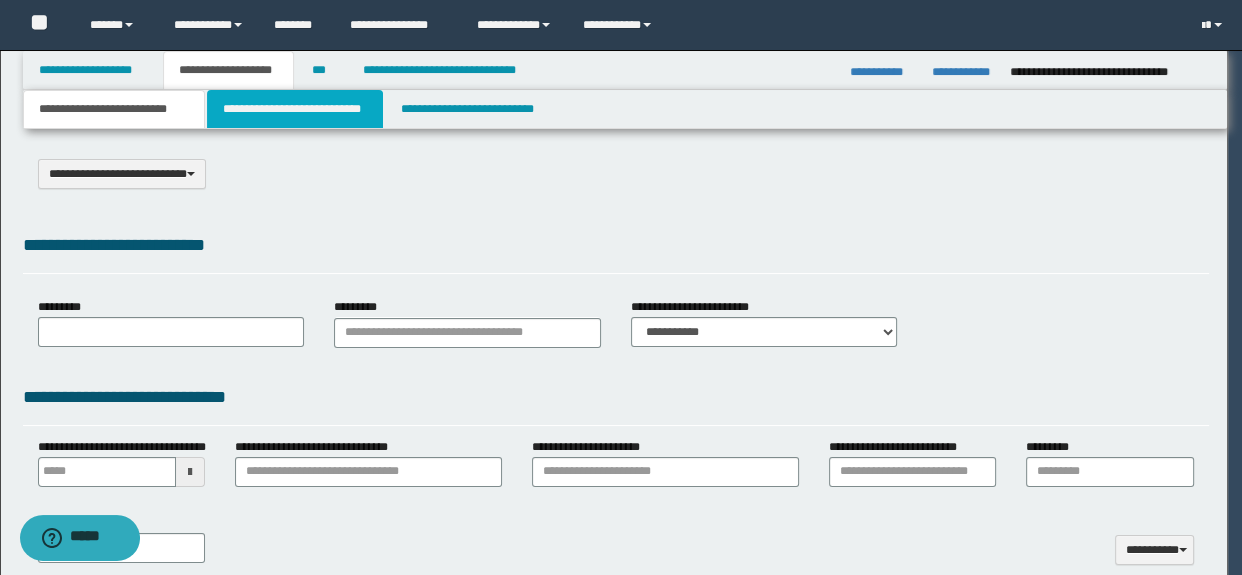 click on "**********" at bounding box center (294, 109) 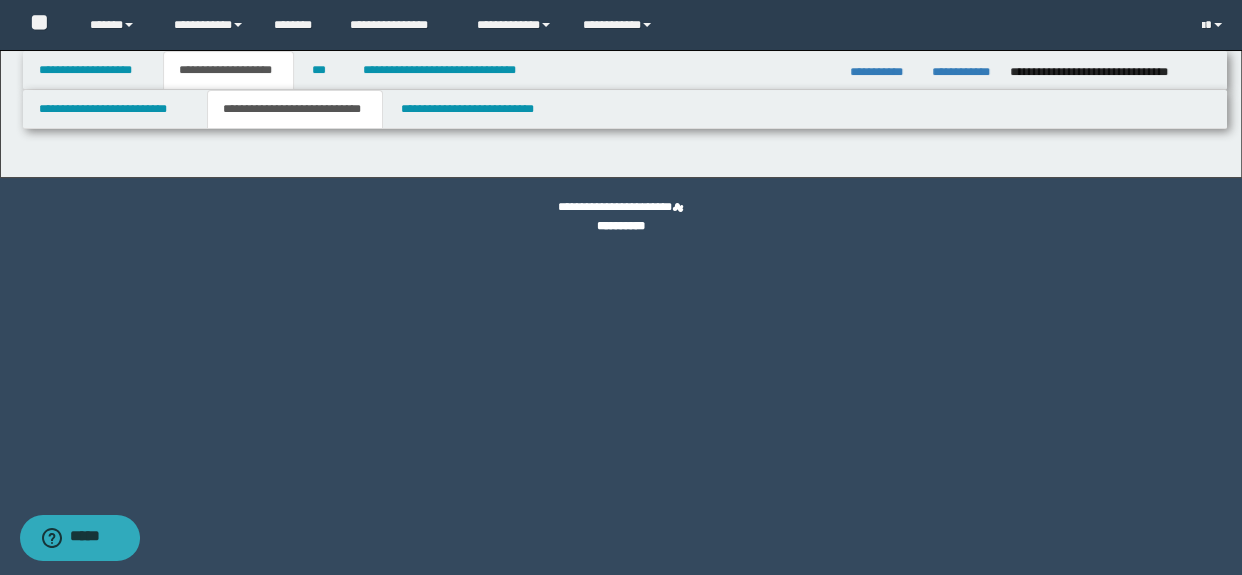select on "*" 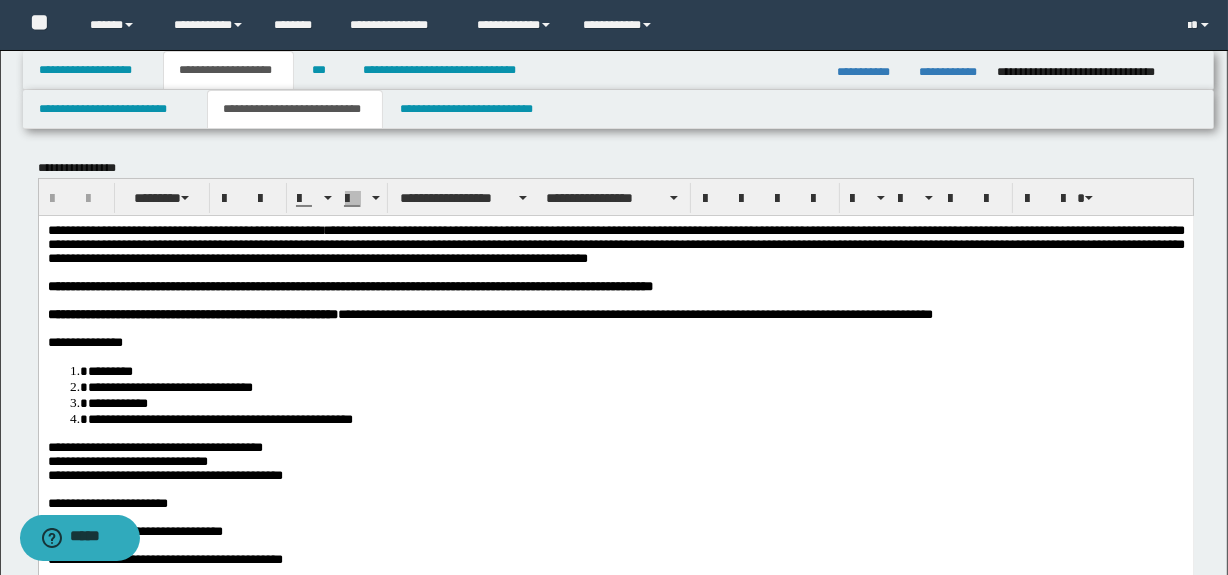 scroll, scrollTop: 0, scrollLeft: 0, axis: both 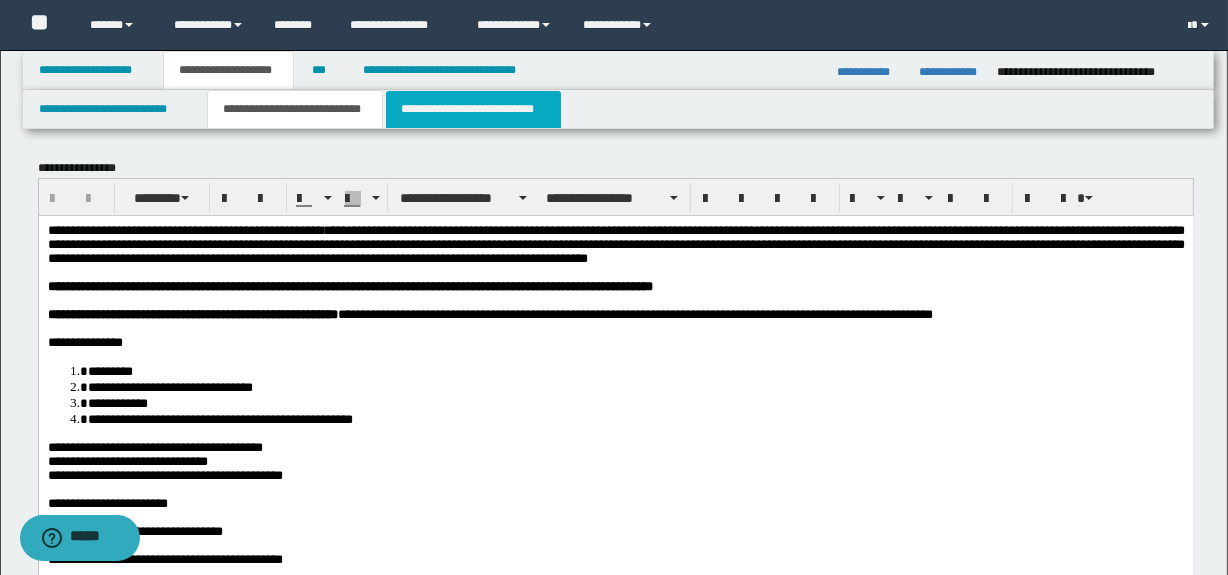 click on "**********" at bounding box center (473, 109) 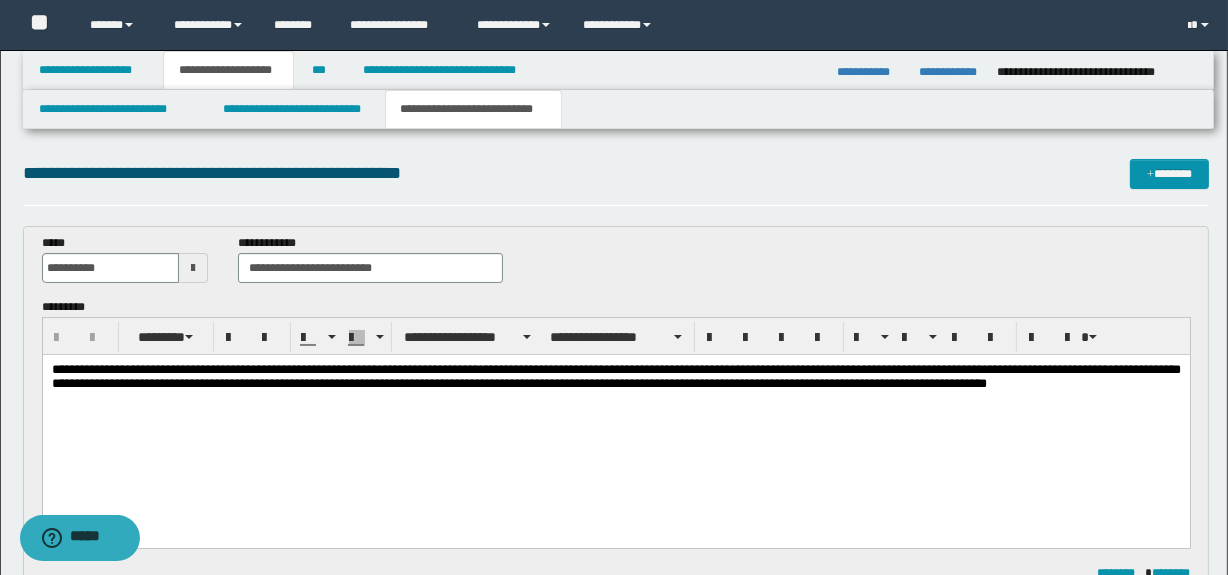 scroll, scrollTop: 0, scrollLeft: 0, axis: both 